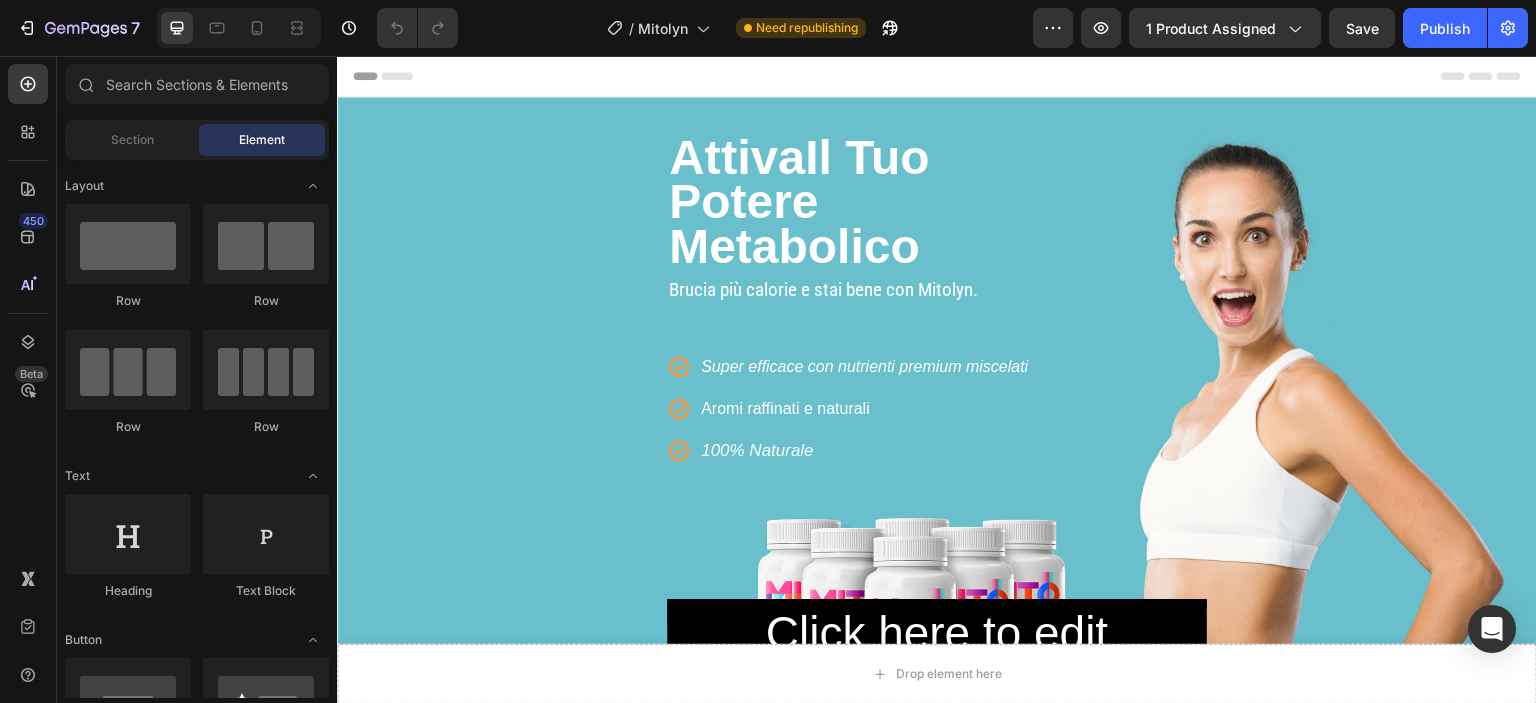 scroll, scrollTop: 0, scrollLeft: 0, axis: both 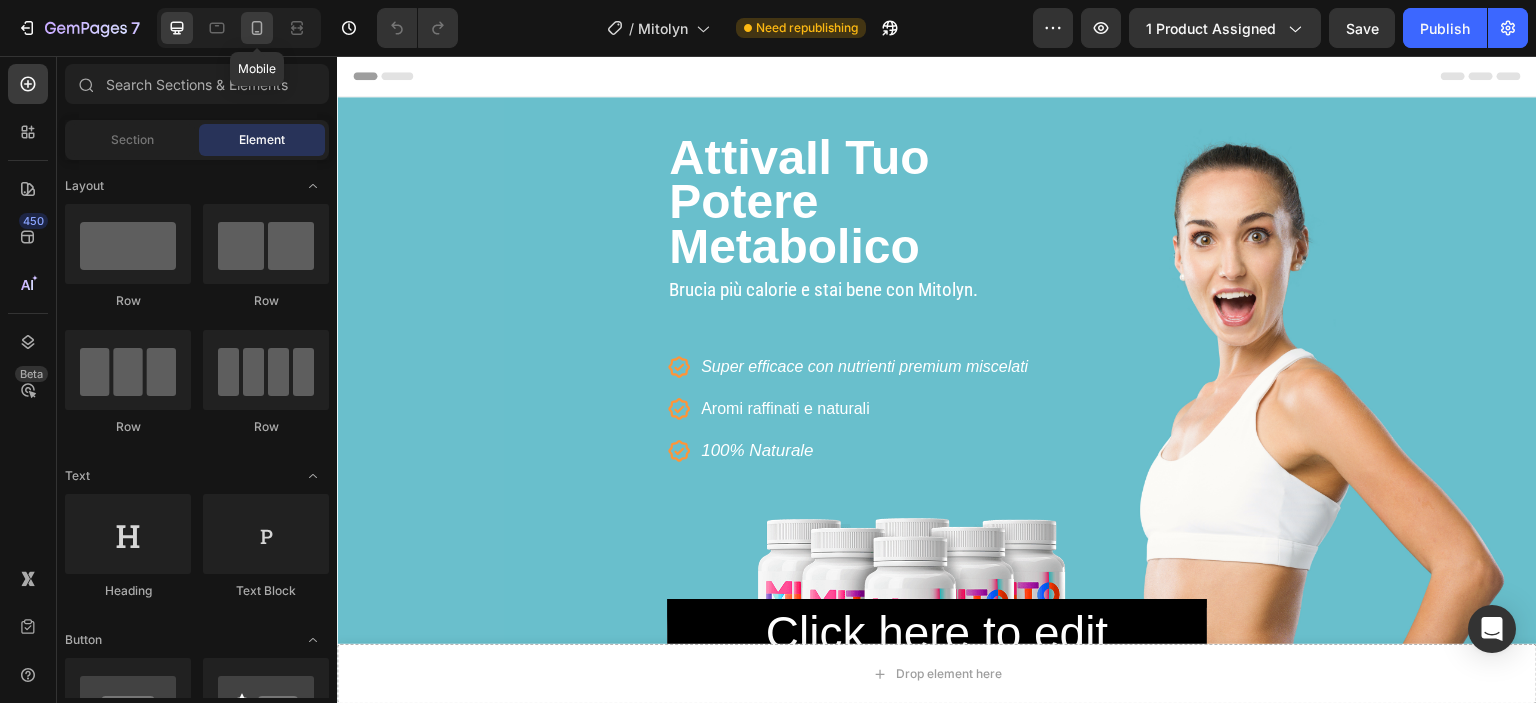 click 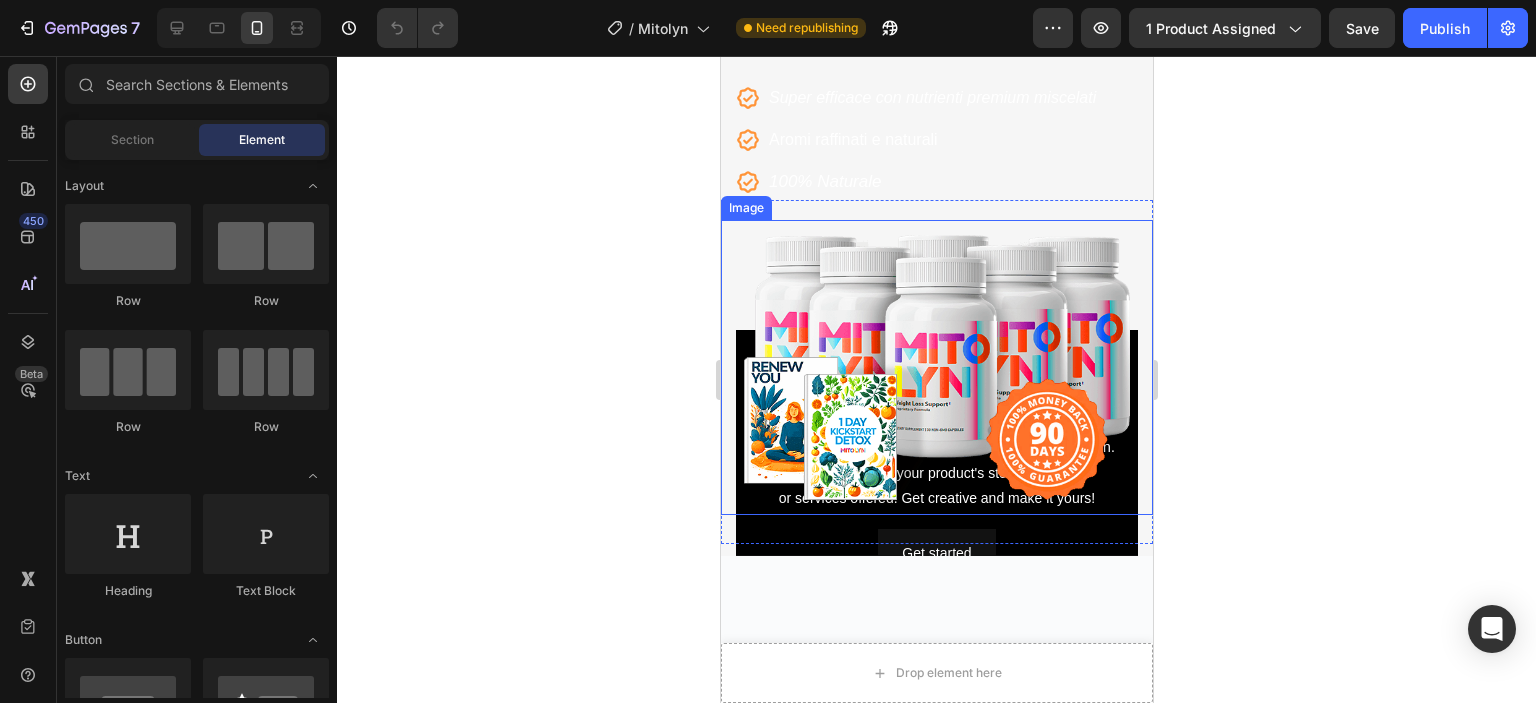 scroll, scrollTop: 300, scrollLeft: 0, axis: vertical 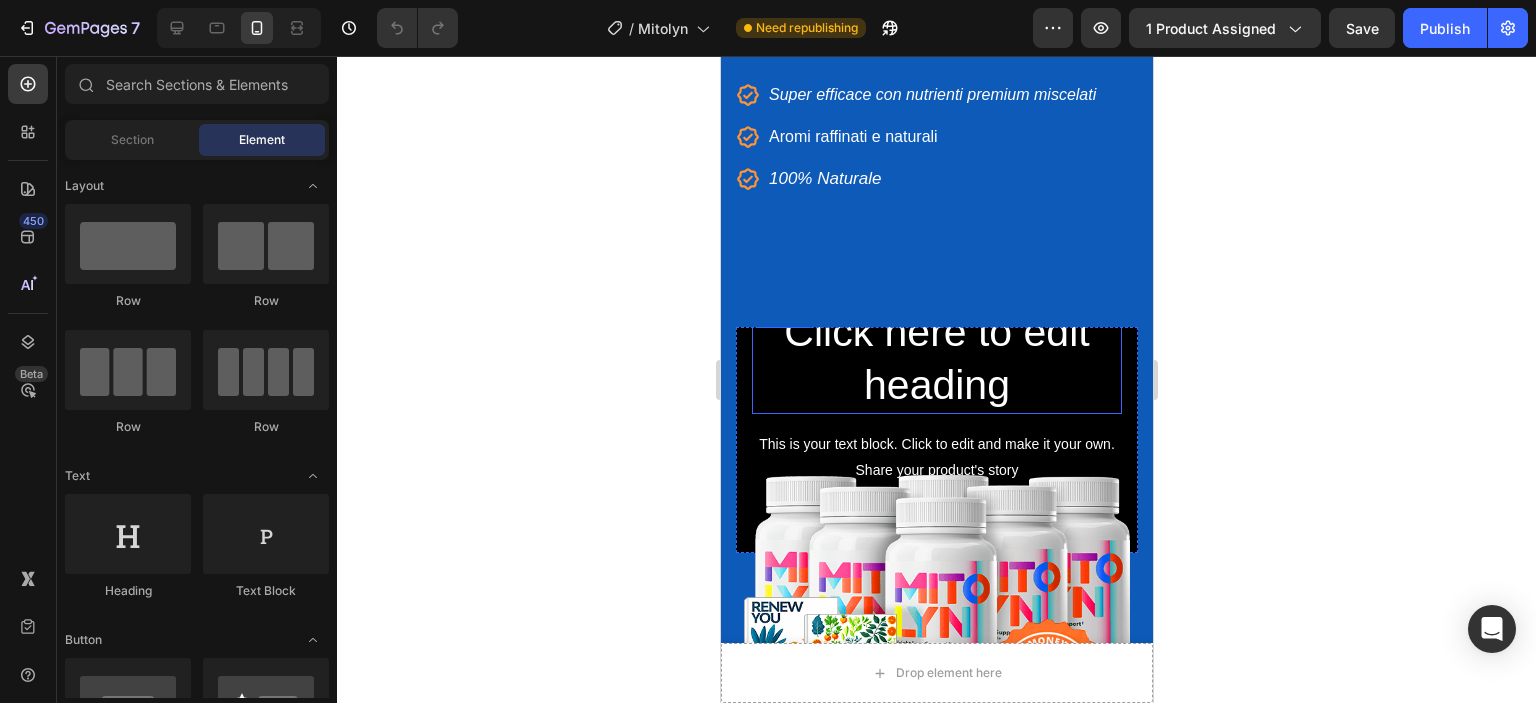 click on "Click here to edit heading" at bounding box center (936, 359) 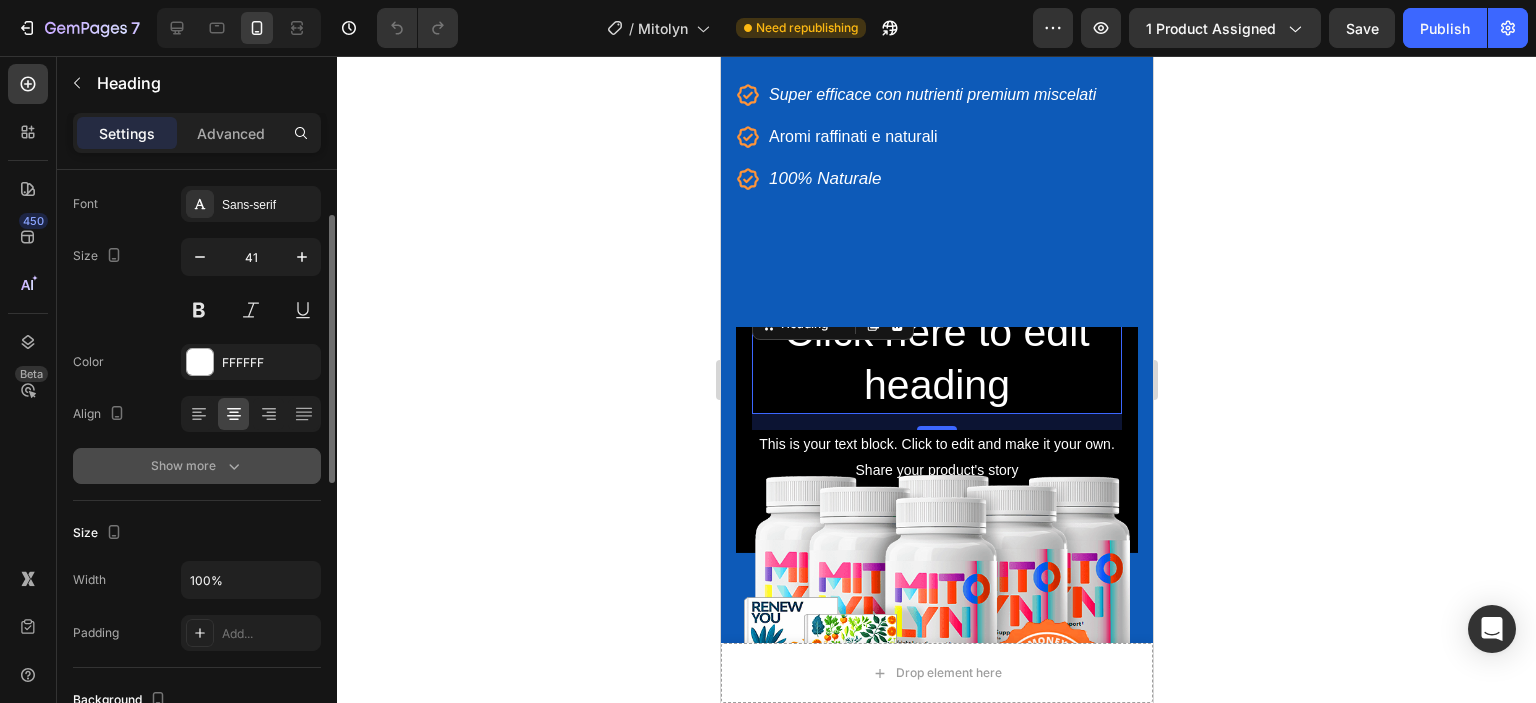 scroll, scrollTop: 200, scrollLeft: 0, axis: vertical 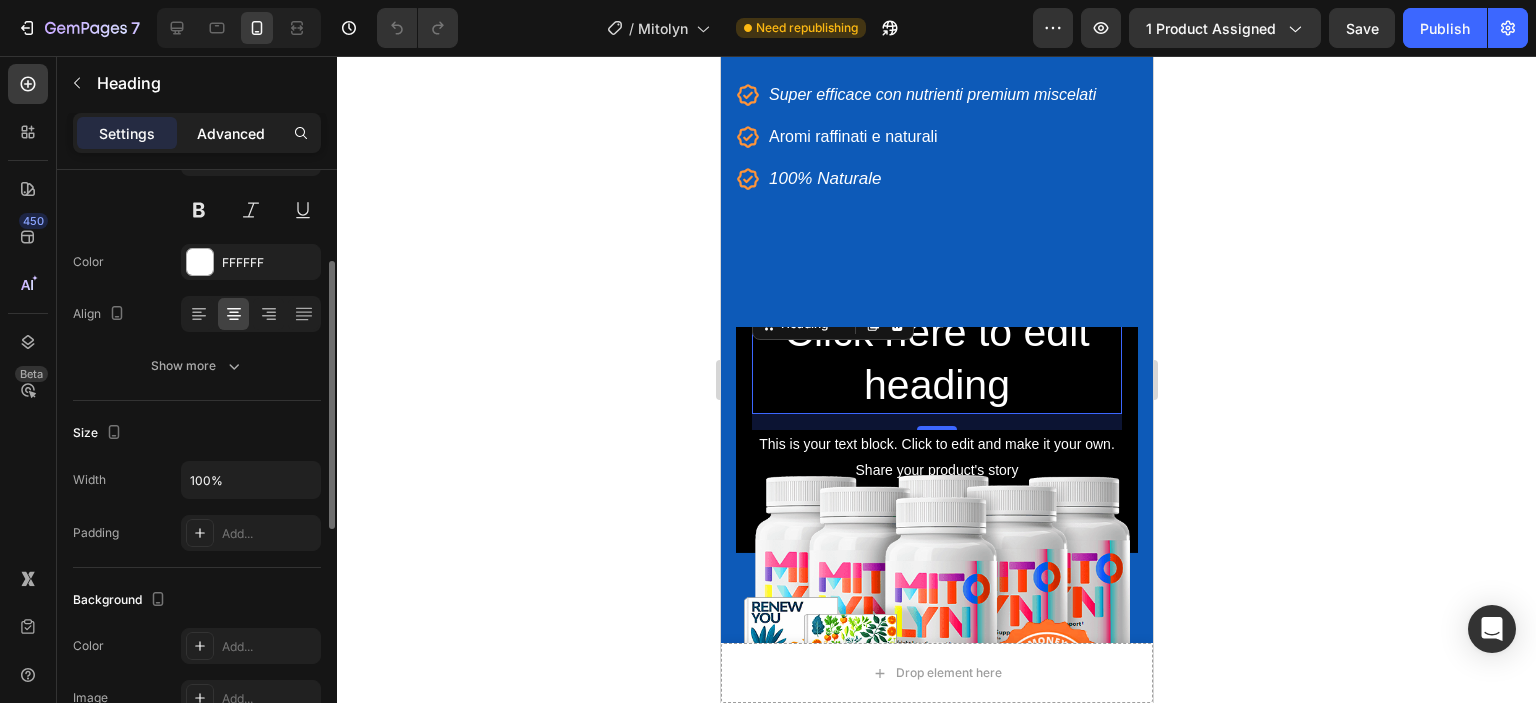 click on "Advanced" at bounding box center (231, 133) 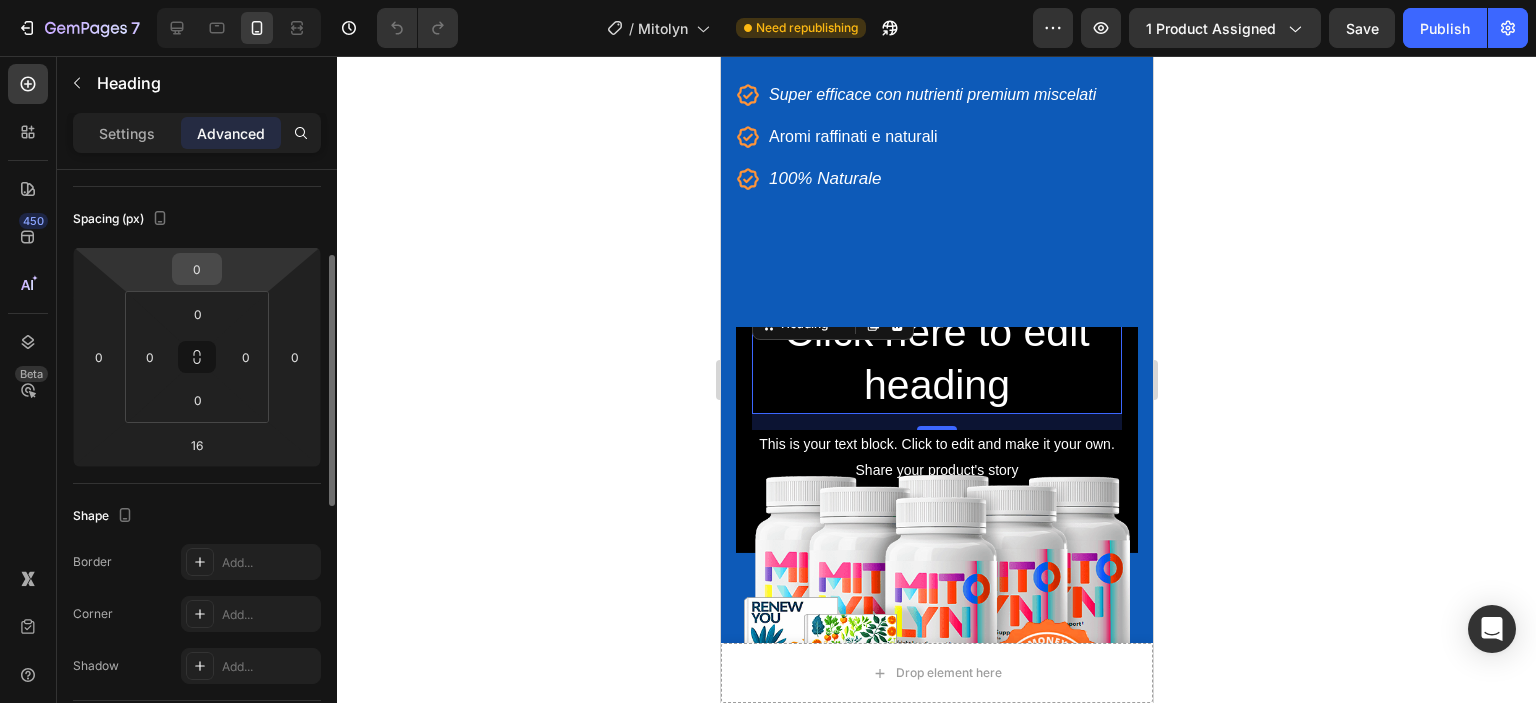 click on "0" at bounding box center [197, 269] 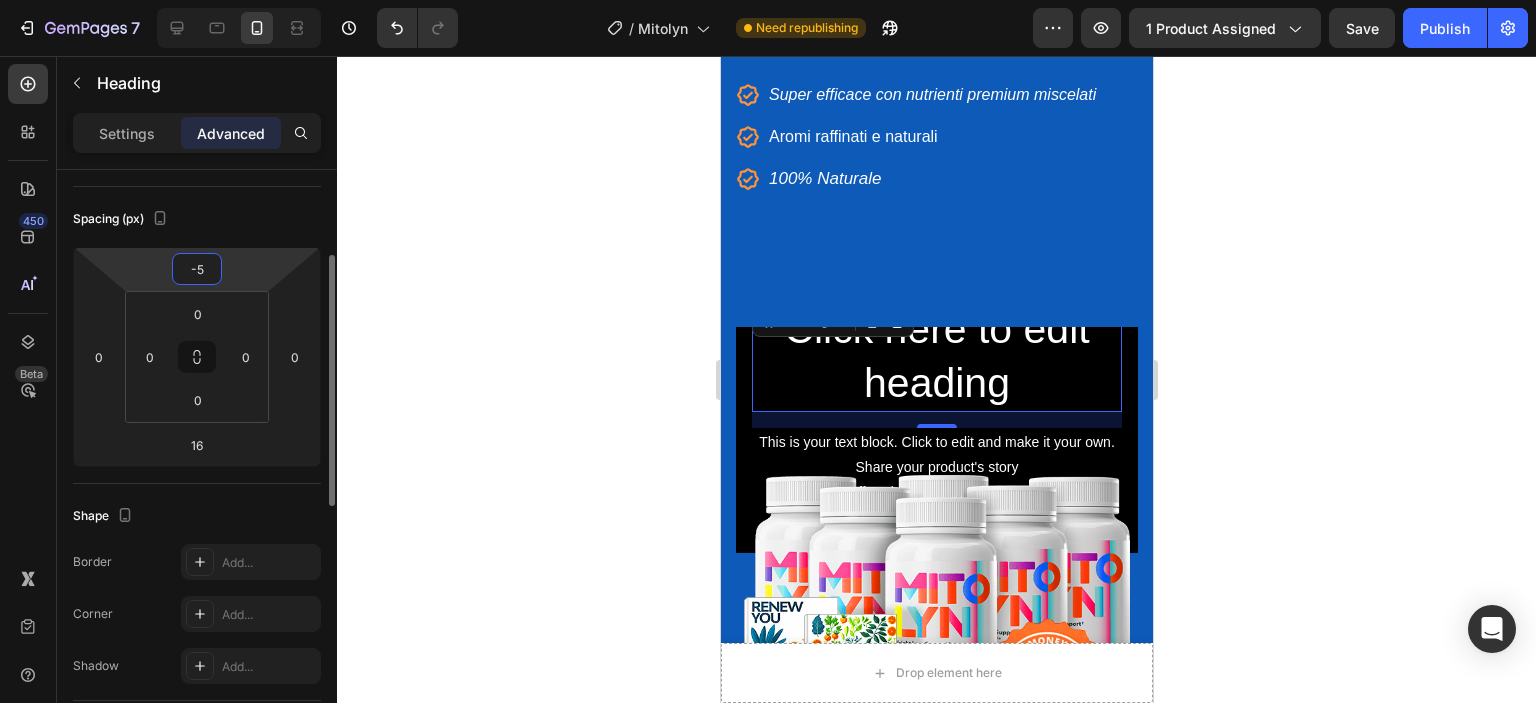 type on "-50" 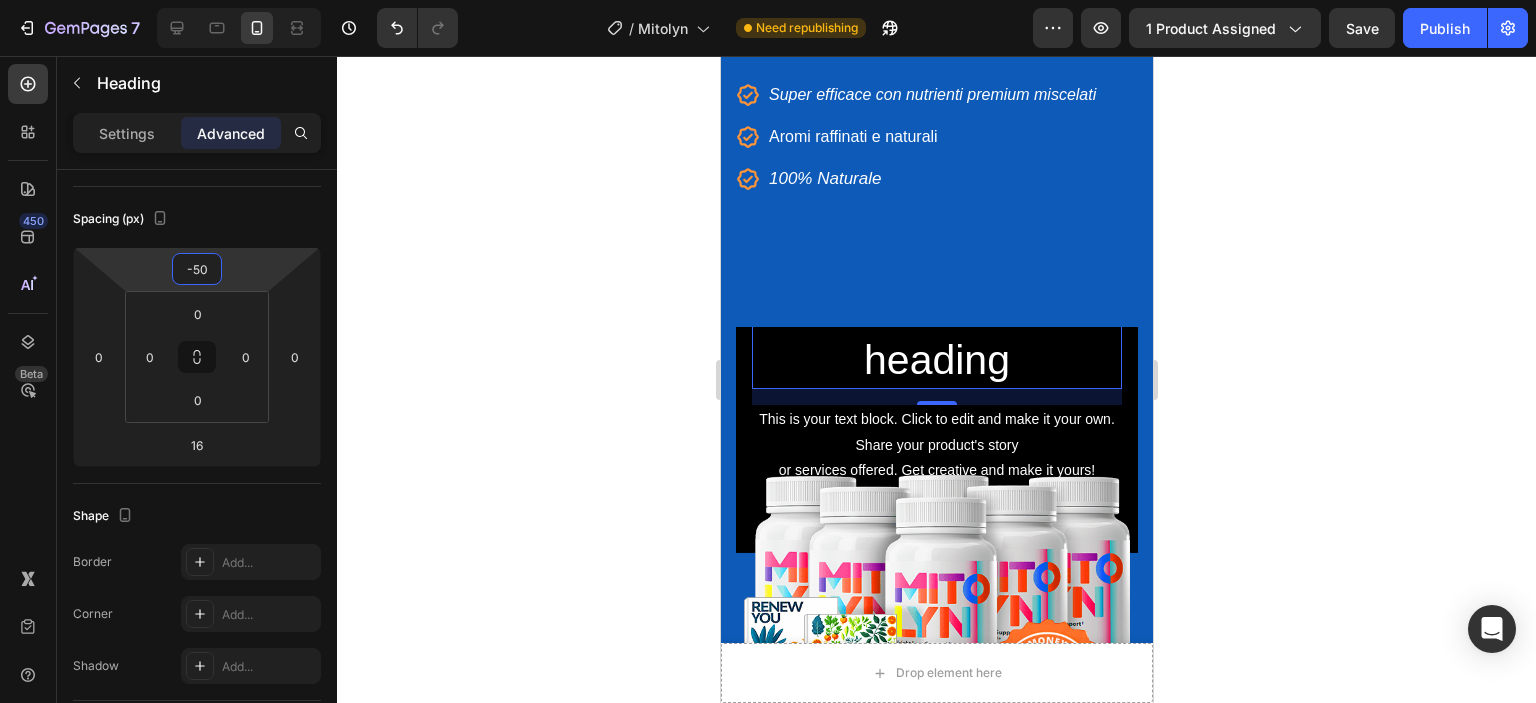 click 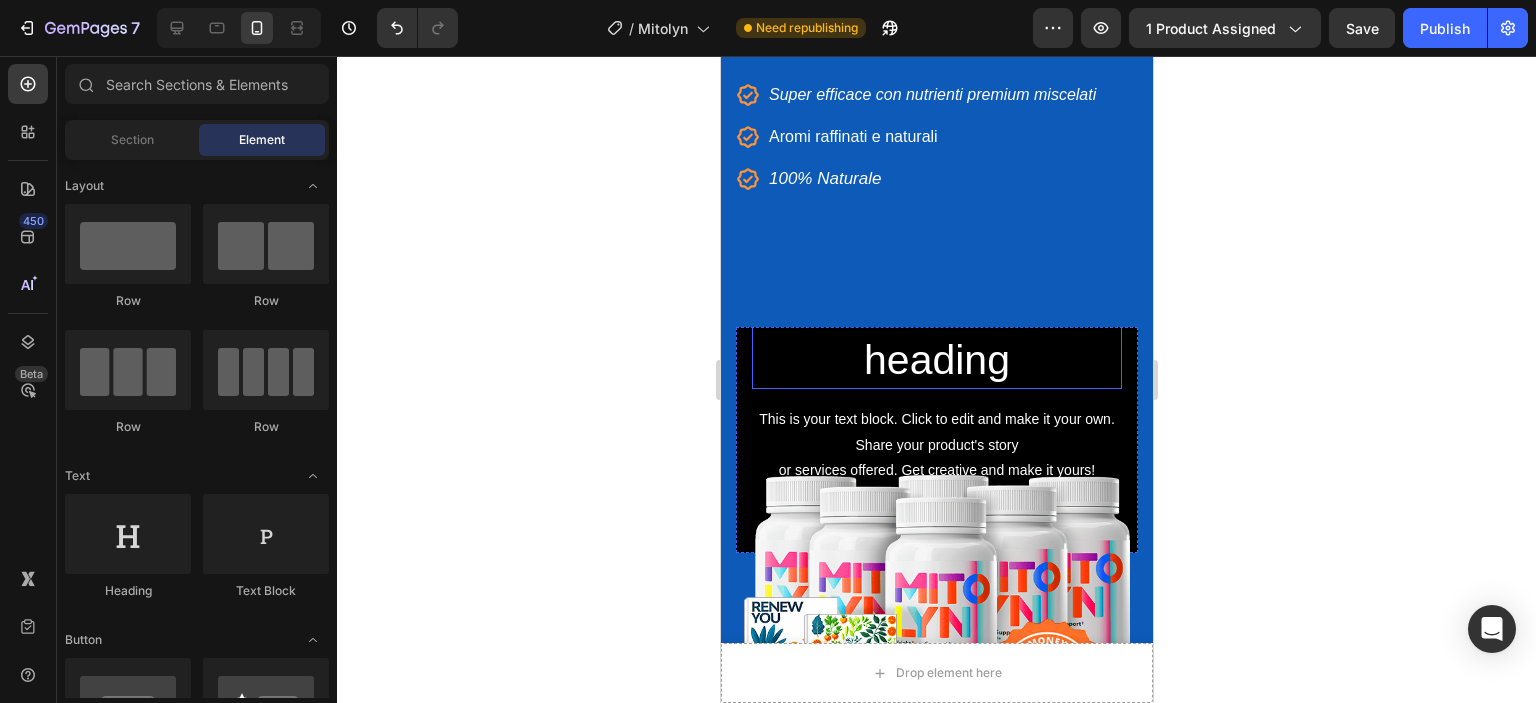 click on "Click here to edit heading" at bounding box center (936, 334) 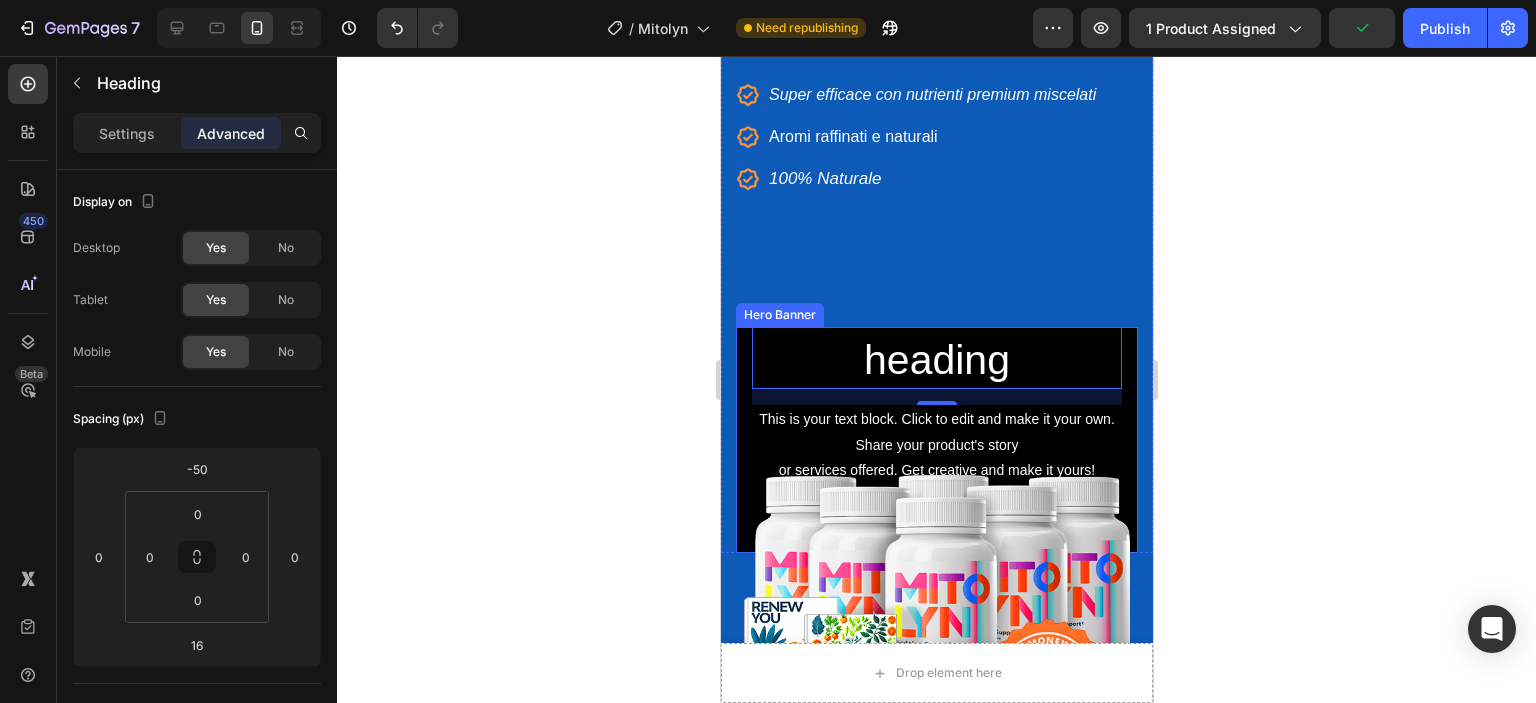 click on "Click here to edit heading Heading   16 This is your text block. Click to edit and make it your own. Share your product's story                   or services offered. Get creative and make it yours! Text Block Get started Button" at bounding box center [936, 439] 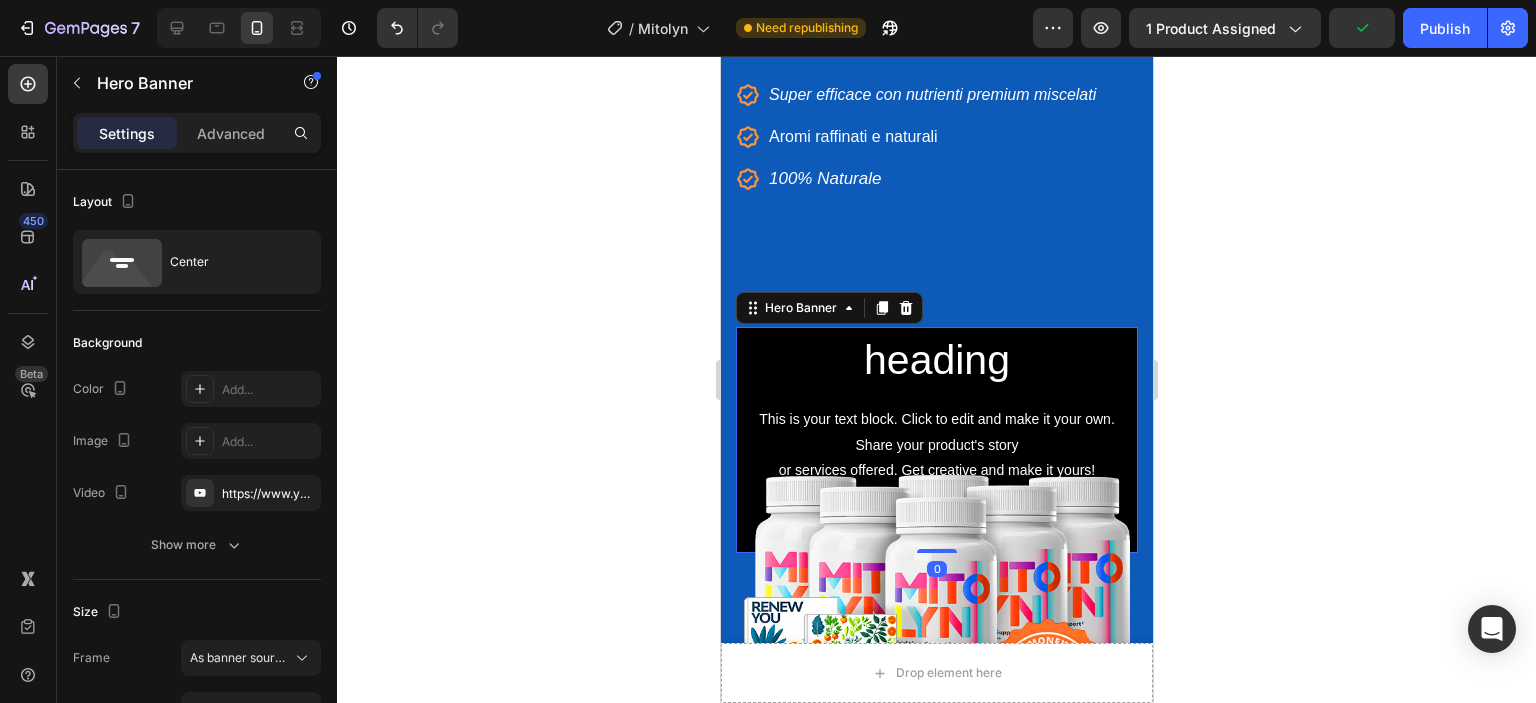 click 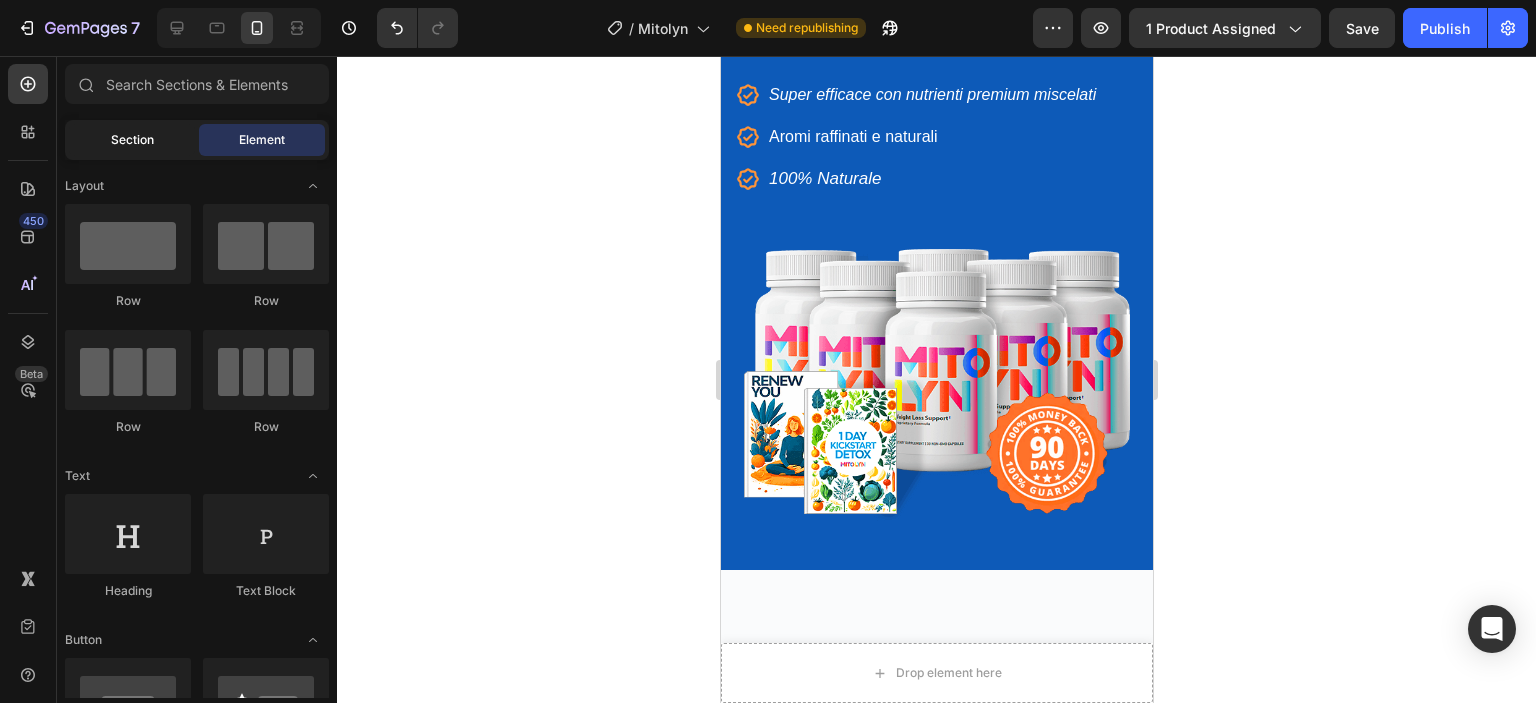 click on "Section" at bounding box center (132, 140) 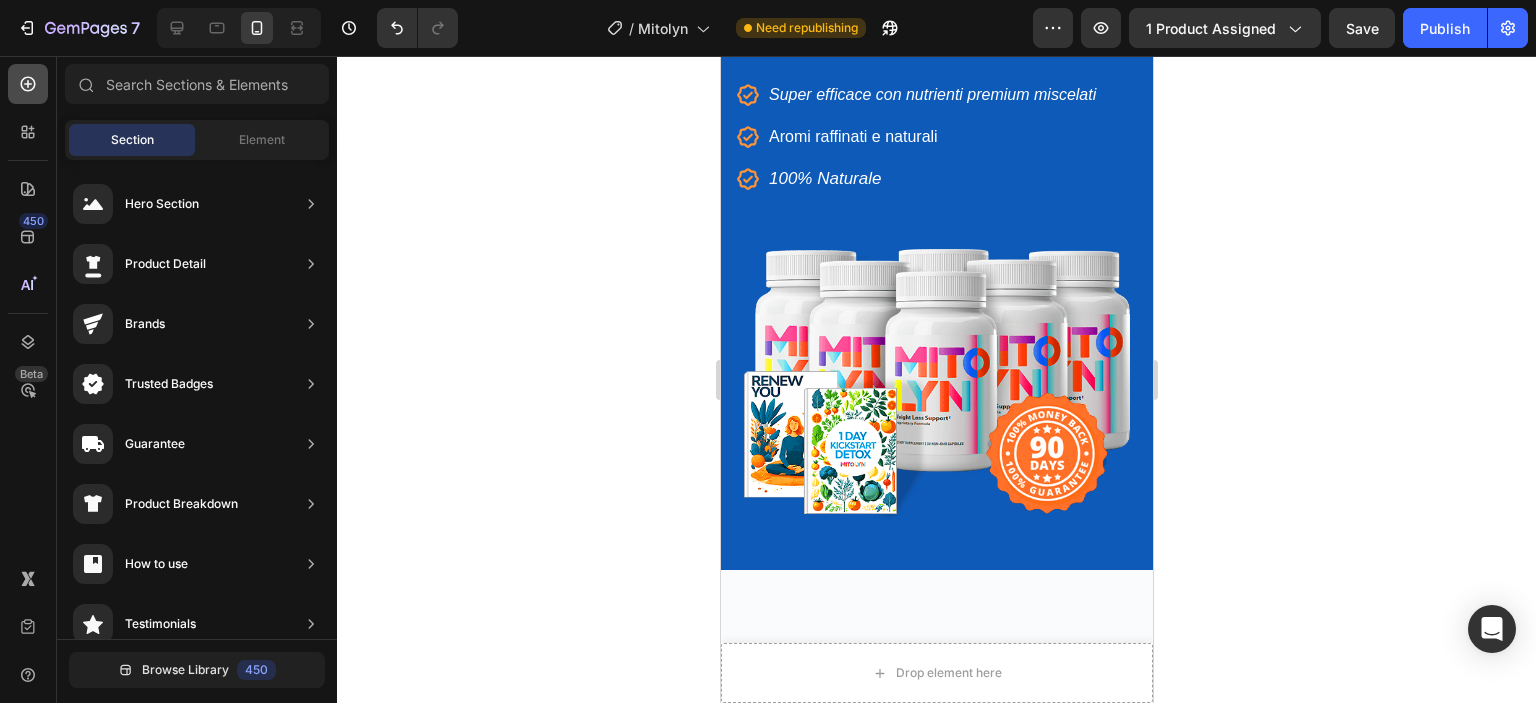click 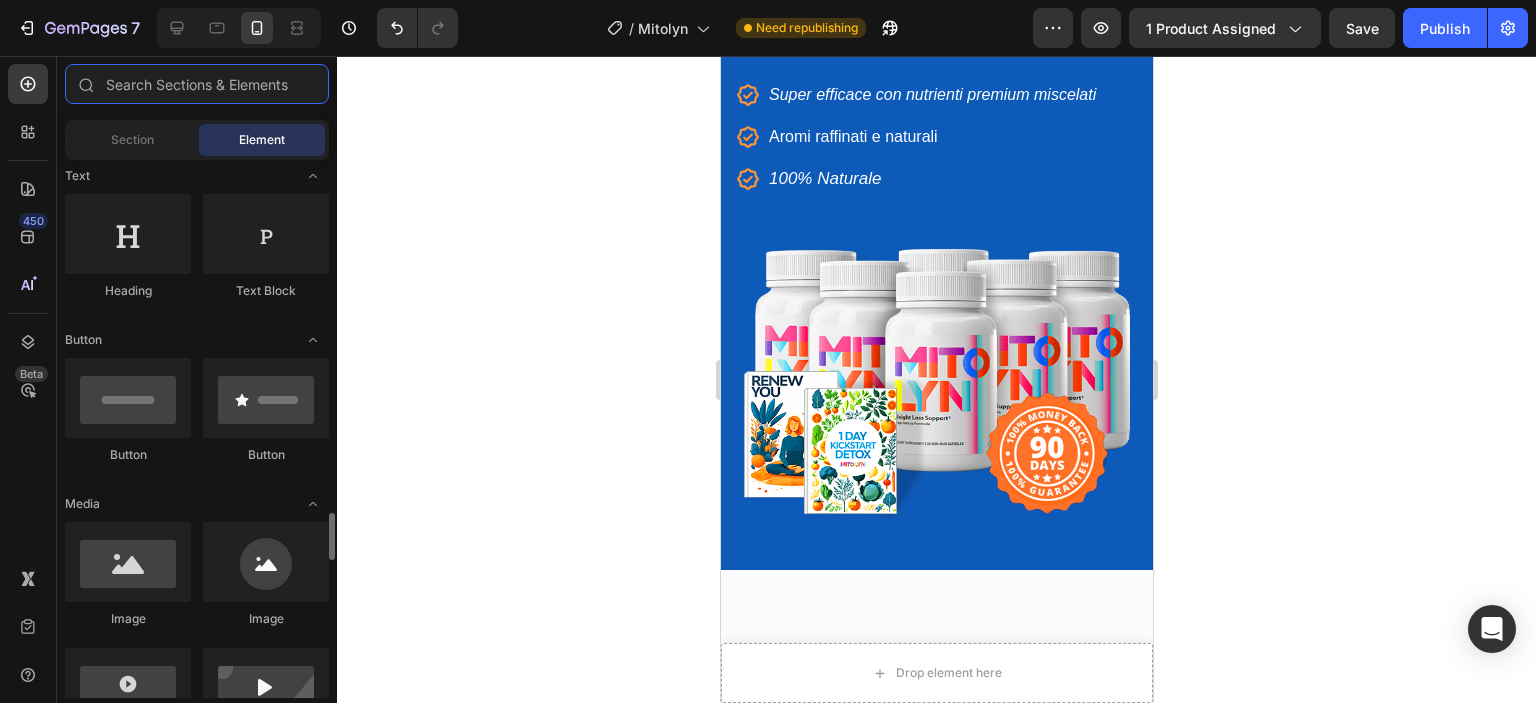 scroll, scrollTop: 600, scrollLeft: 0, axis: vertical 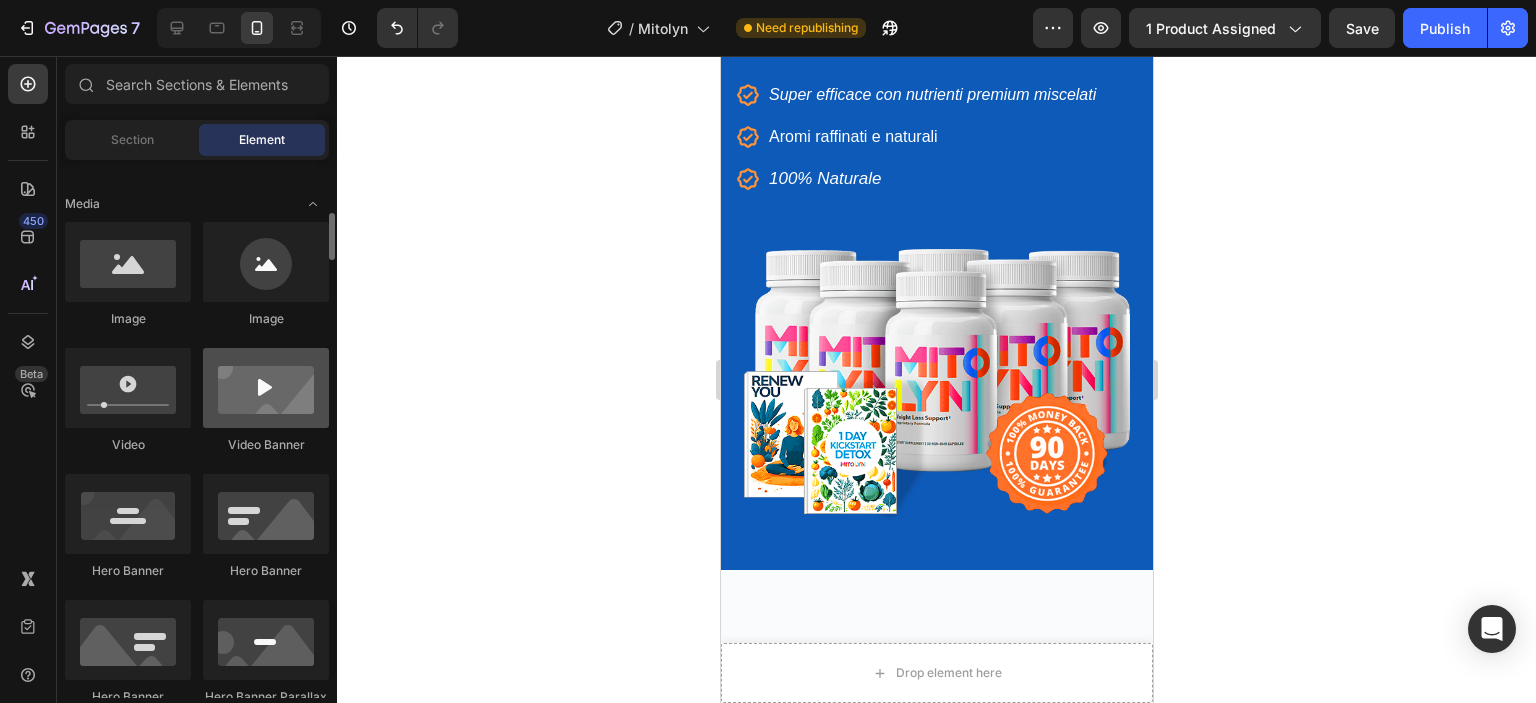 click at bounding box center (266, 388) 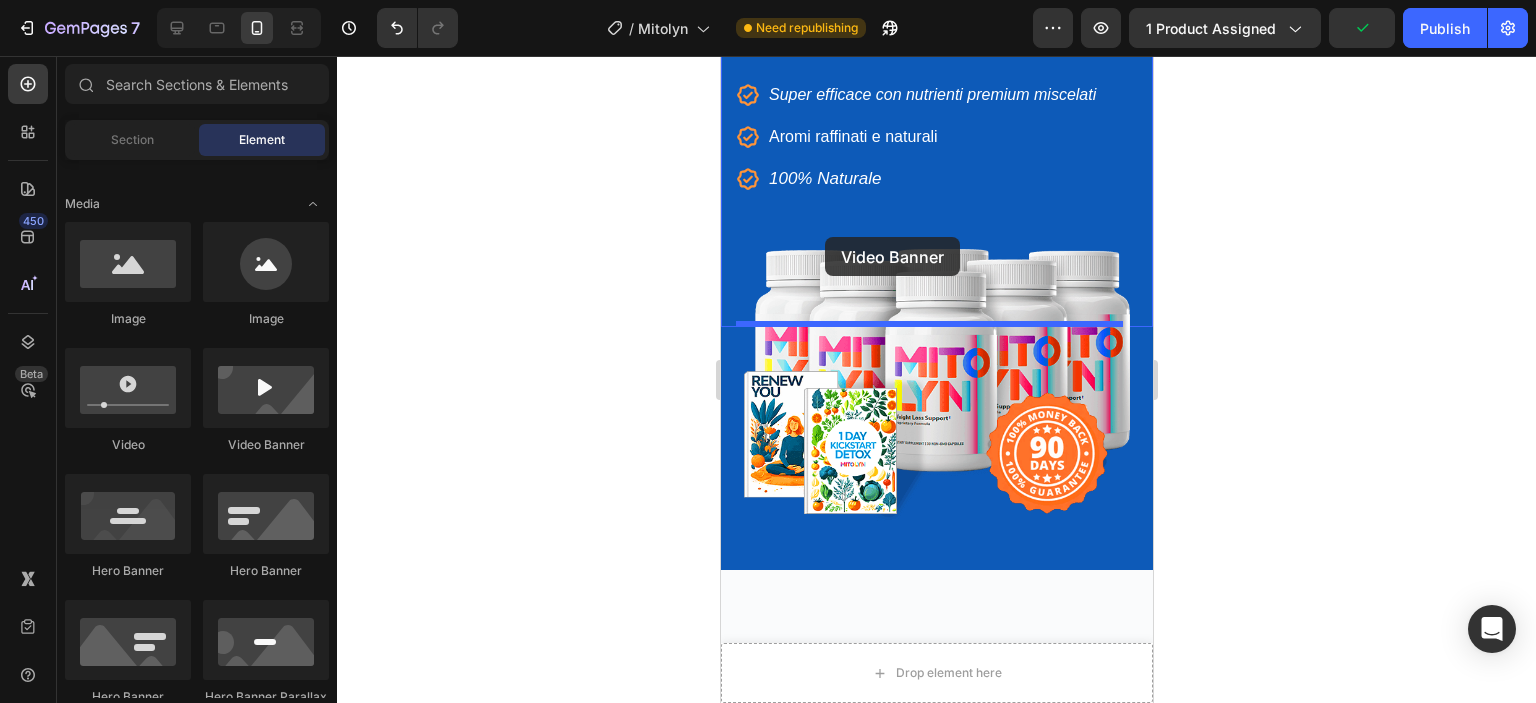 drag, startPoint x: 979, startPoint y: 466, endPoint x: 824, endPoint y: 237, distance: 276.52487 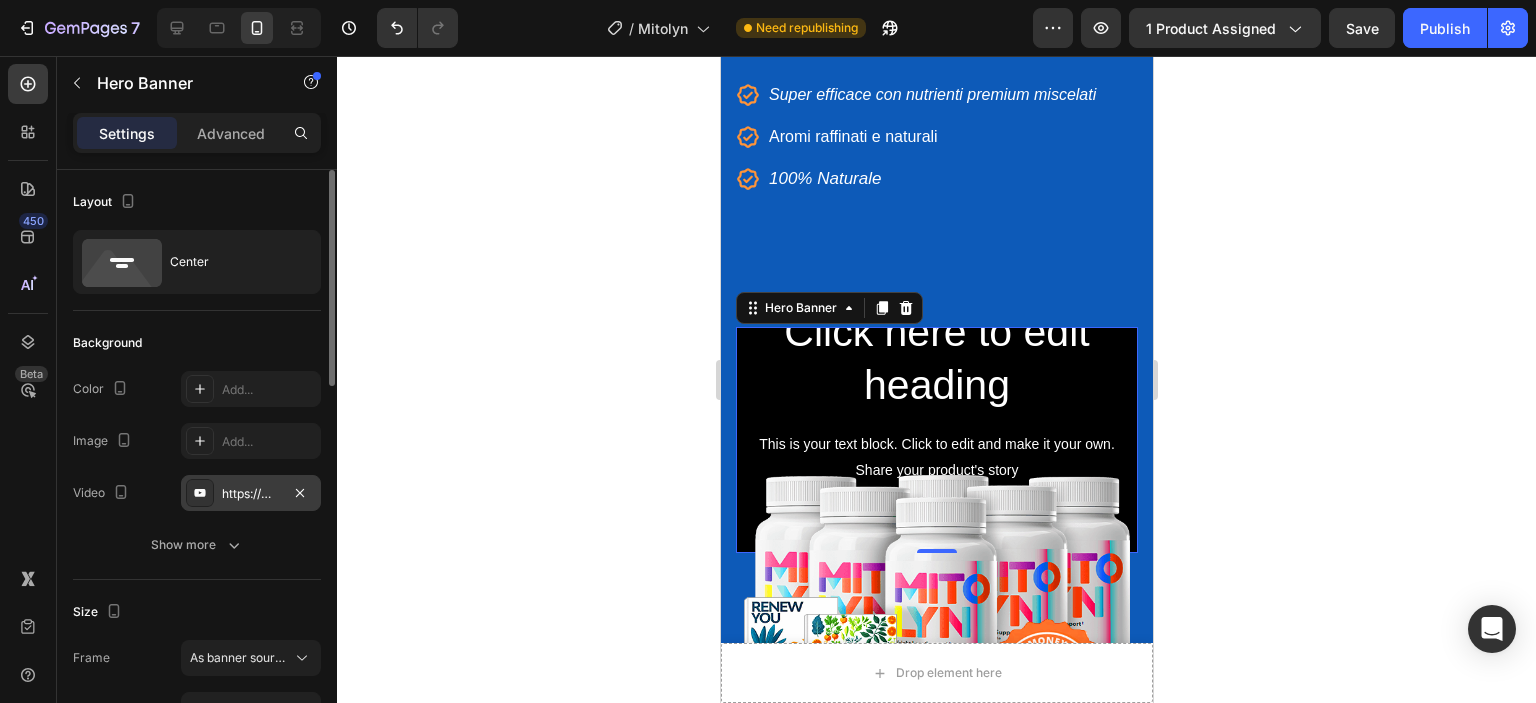 click on "https://www.youtube.com/watch?v=drIt4RH_kyQ" at bounding box center [251, 493] 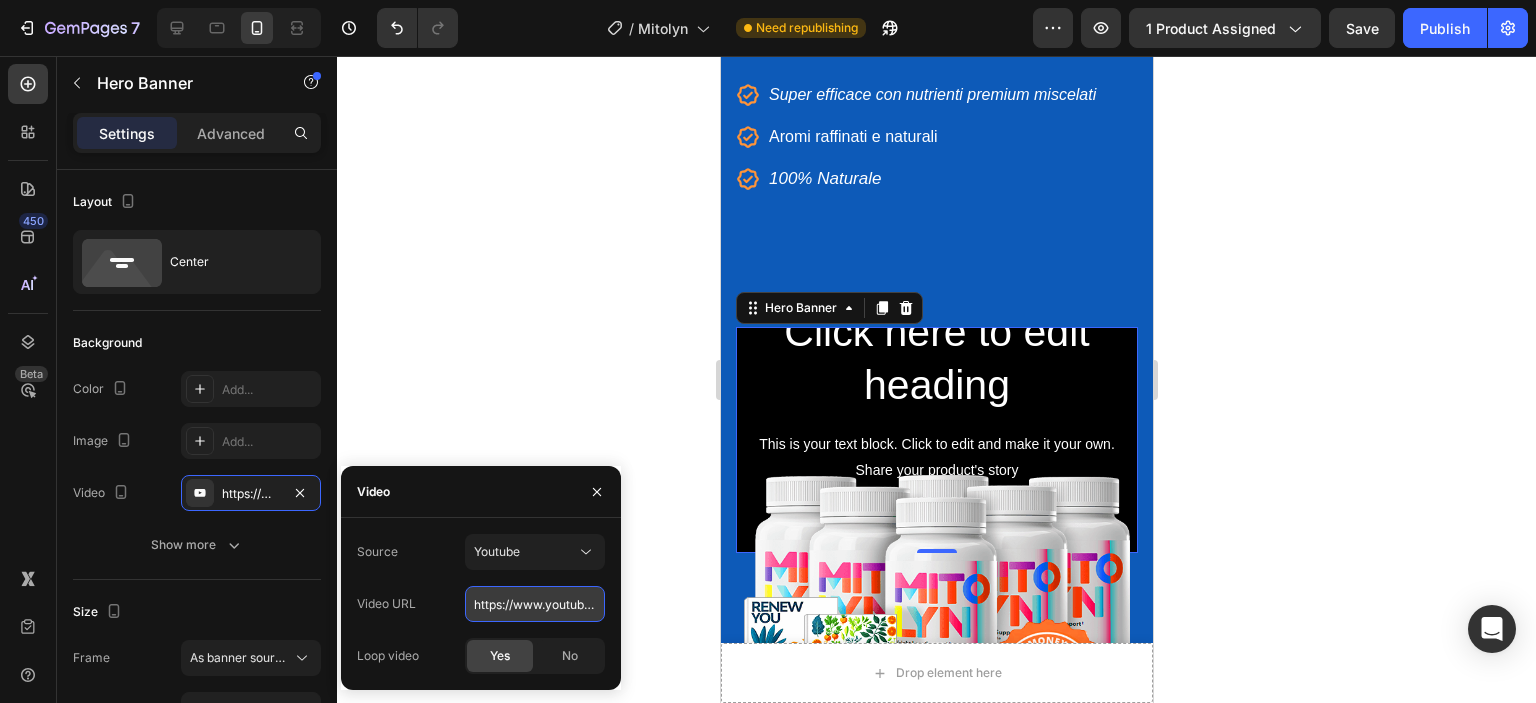 click on "https://www.youtube.com/watch?v=drIt4RH_kyQ" at bounding box center [535, 604] 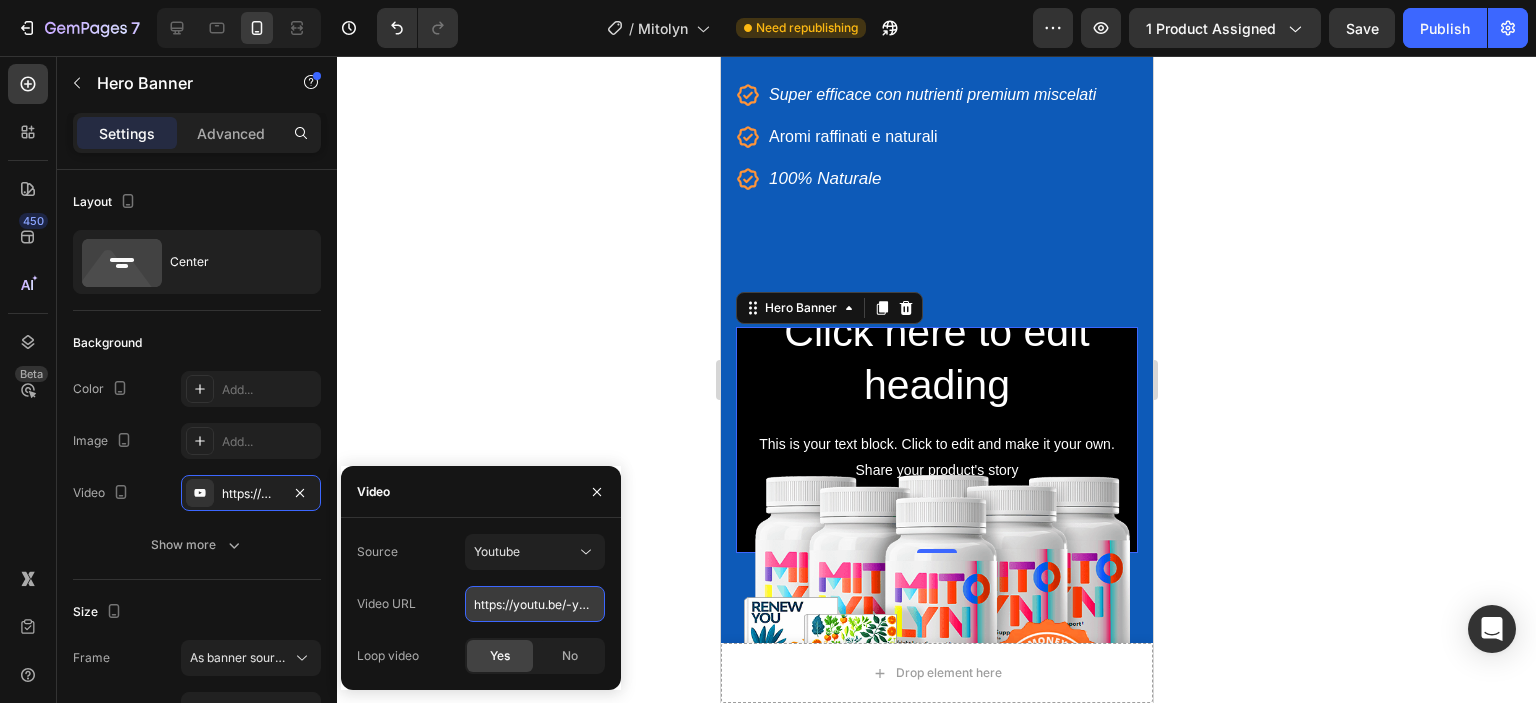 scroll, scrollTop: 0, scrollLeft: 44, axis: horizontal 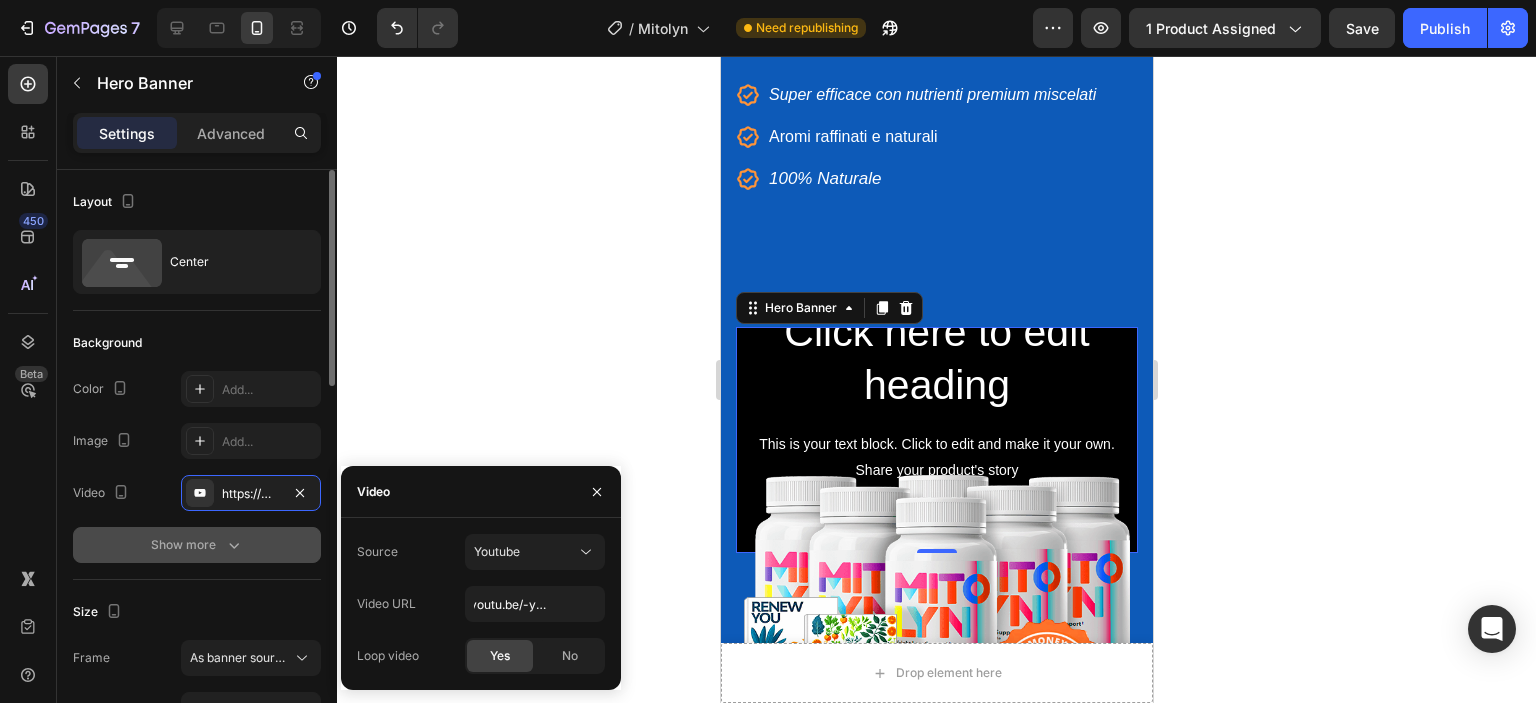 click 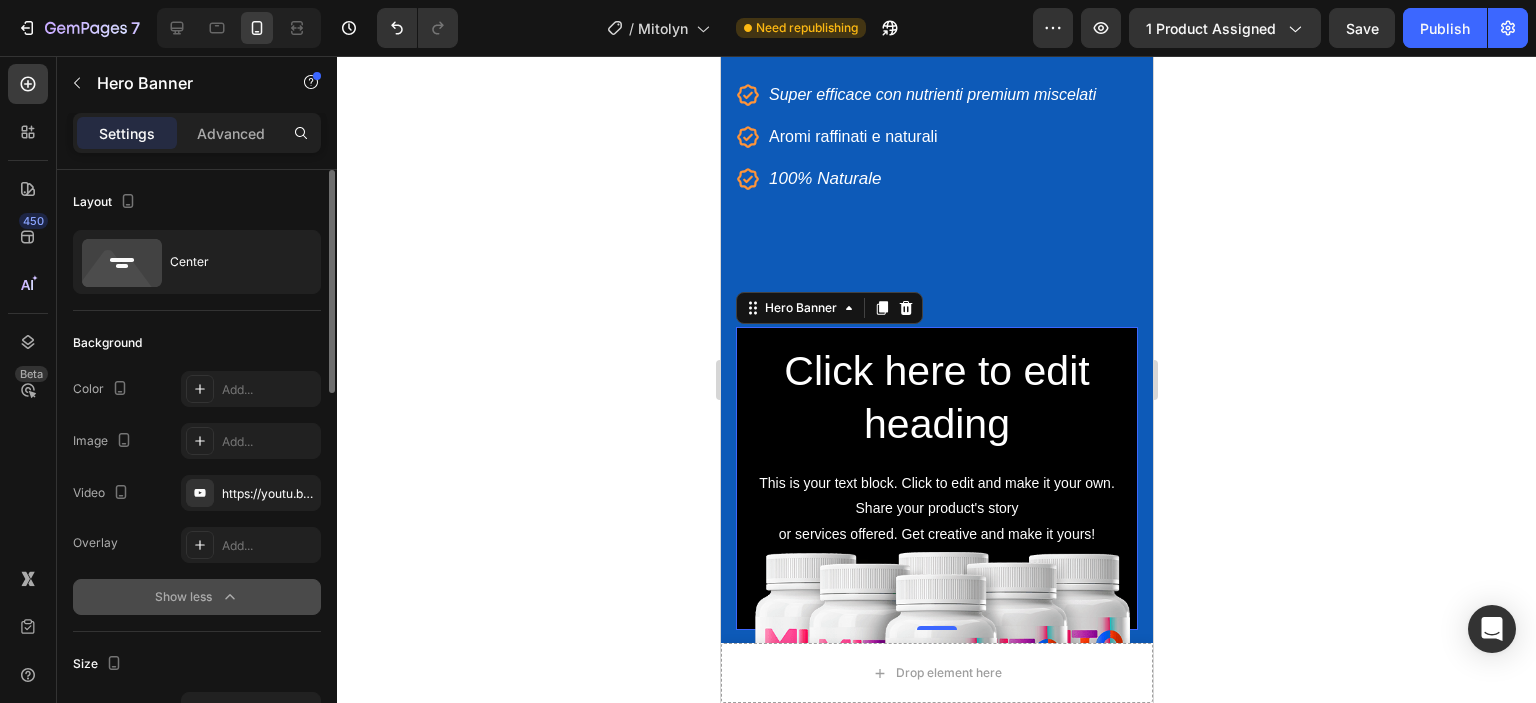 scroll, scrollTop: 0, scrollLeft: 0, axis: both 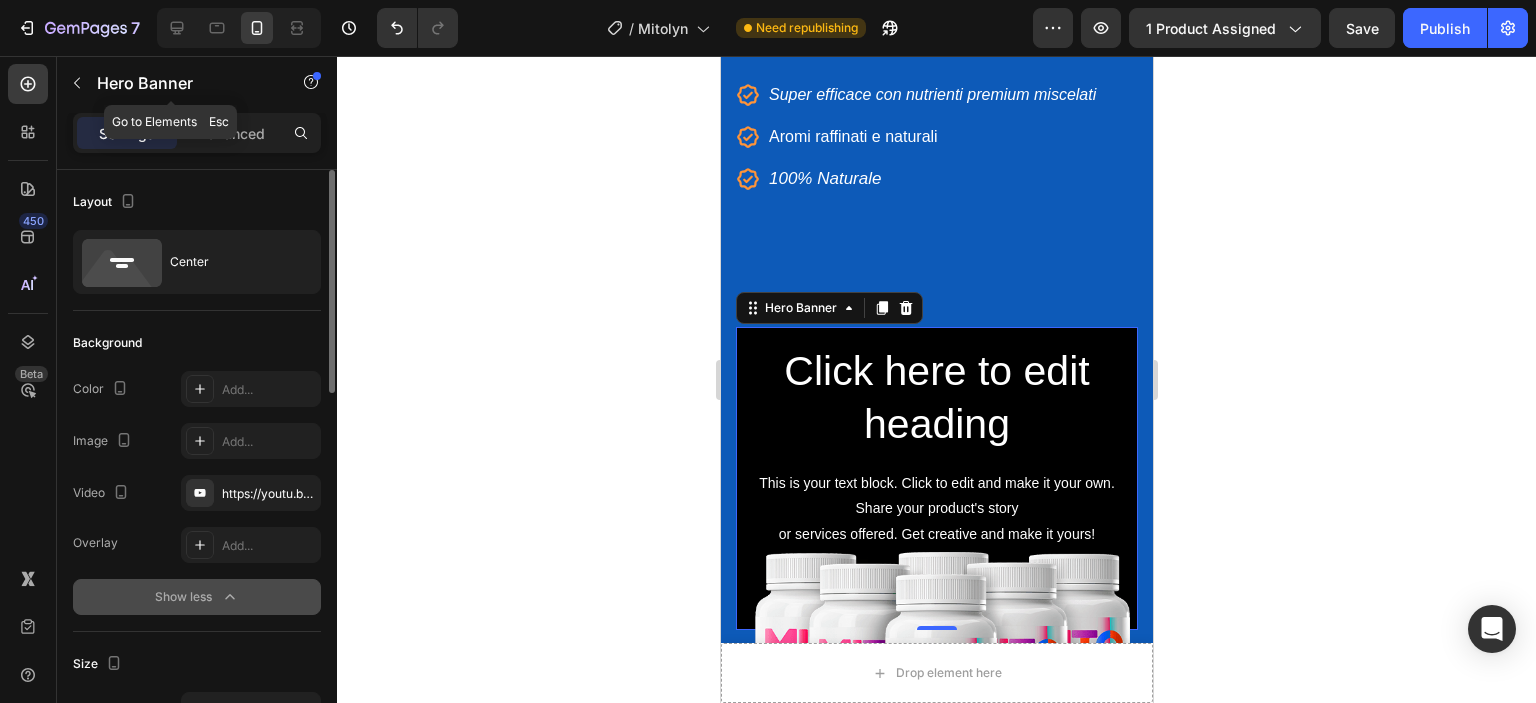 click on "Hero Banner" 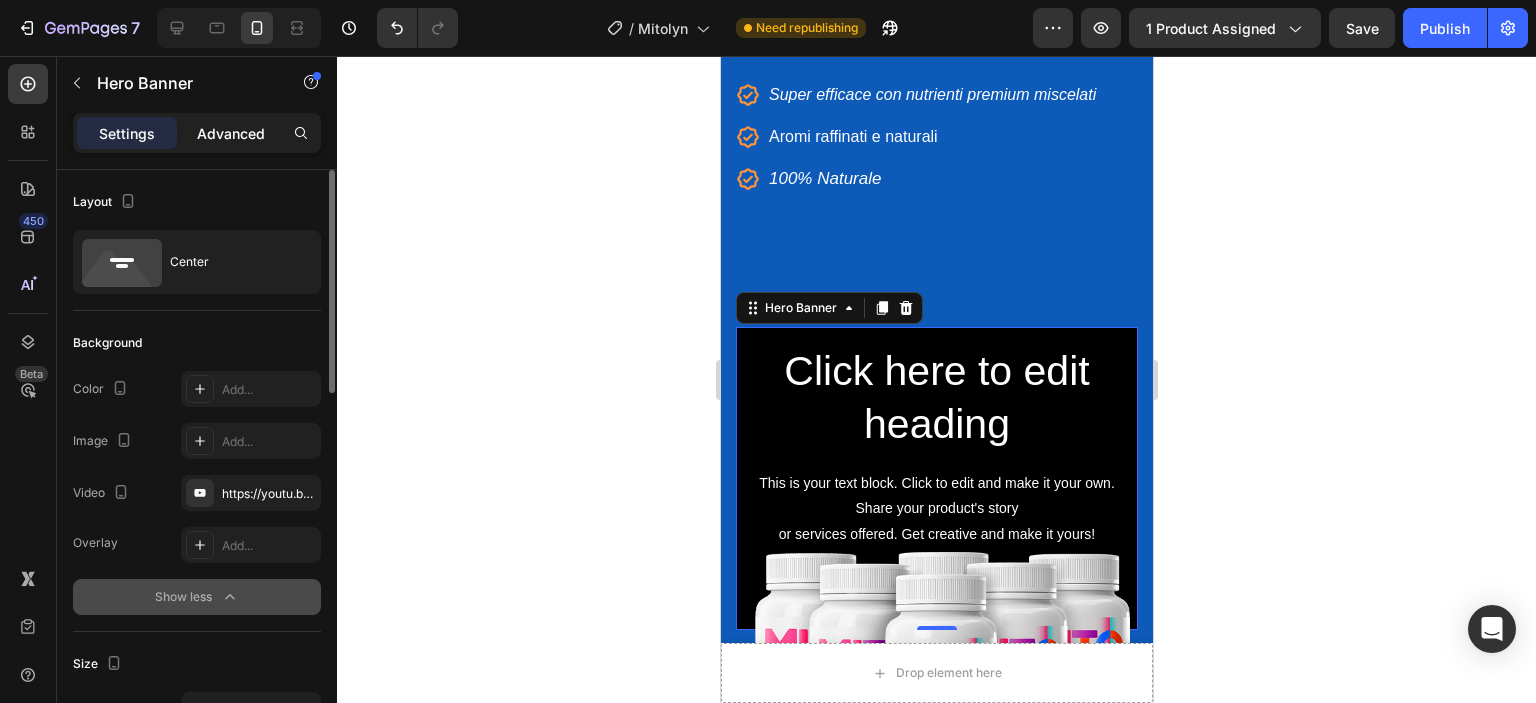 click on "Advanced" at bounding box center (231, 133) 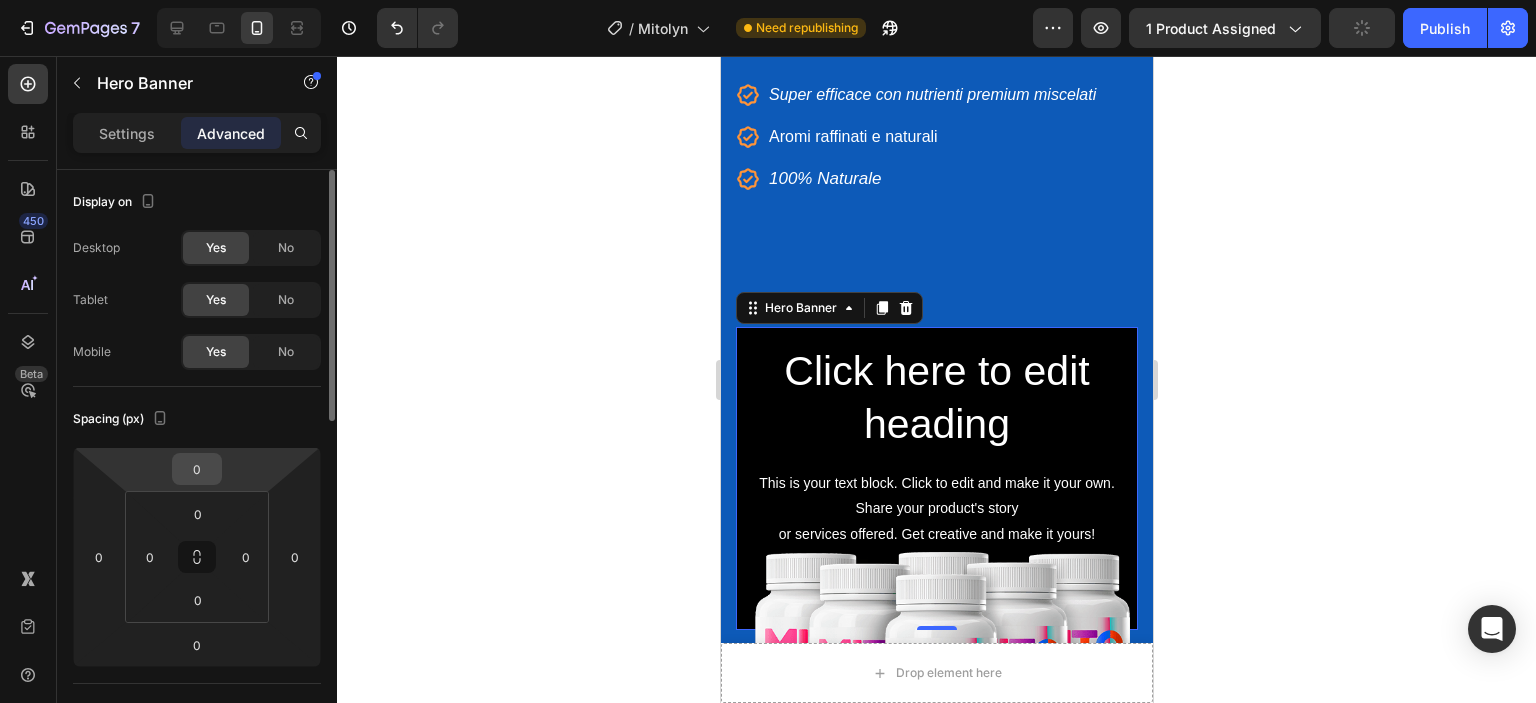 click on "0" at bounding box center [197, 469] 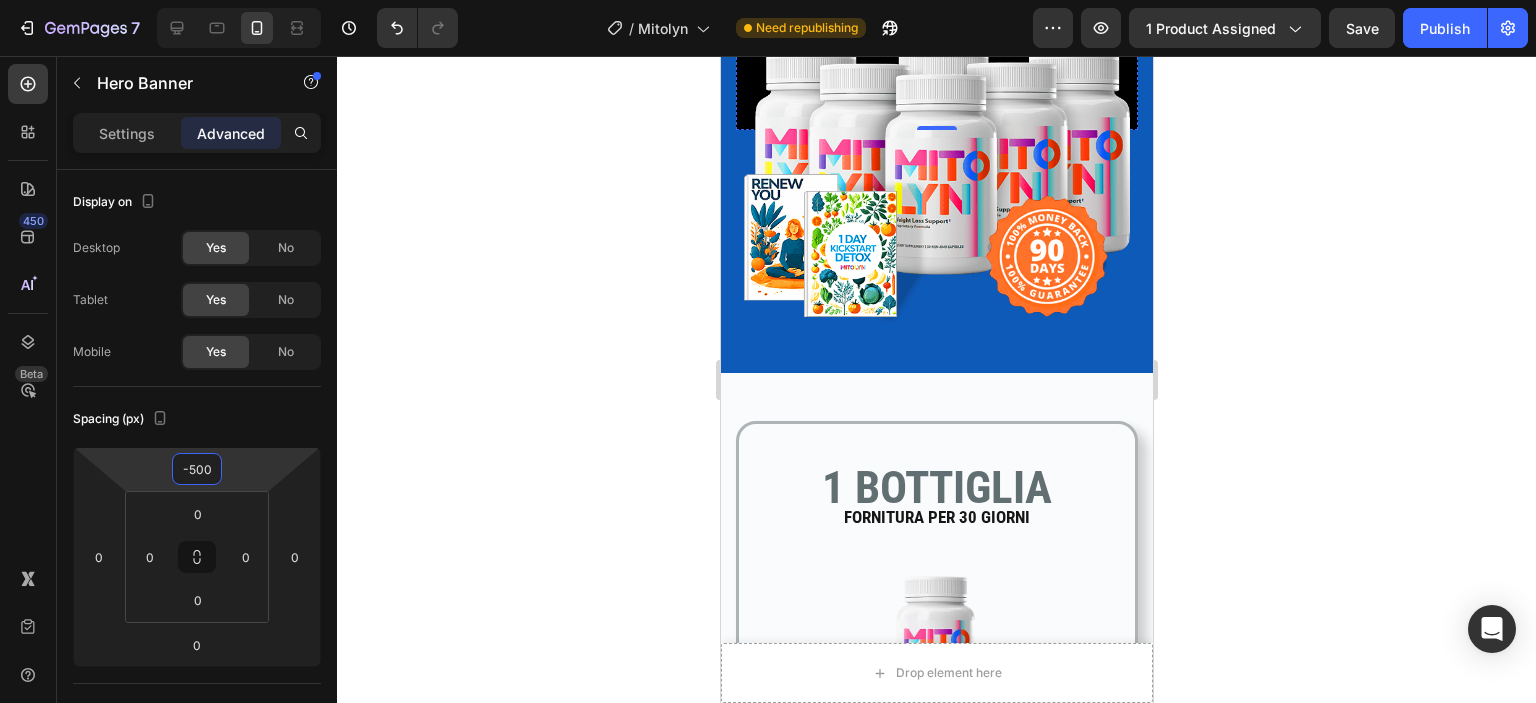 scroll, scrollTop: 0, scrollLeft: 0, axis: both 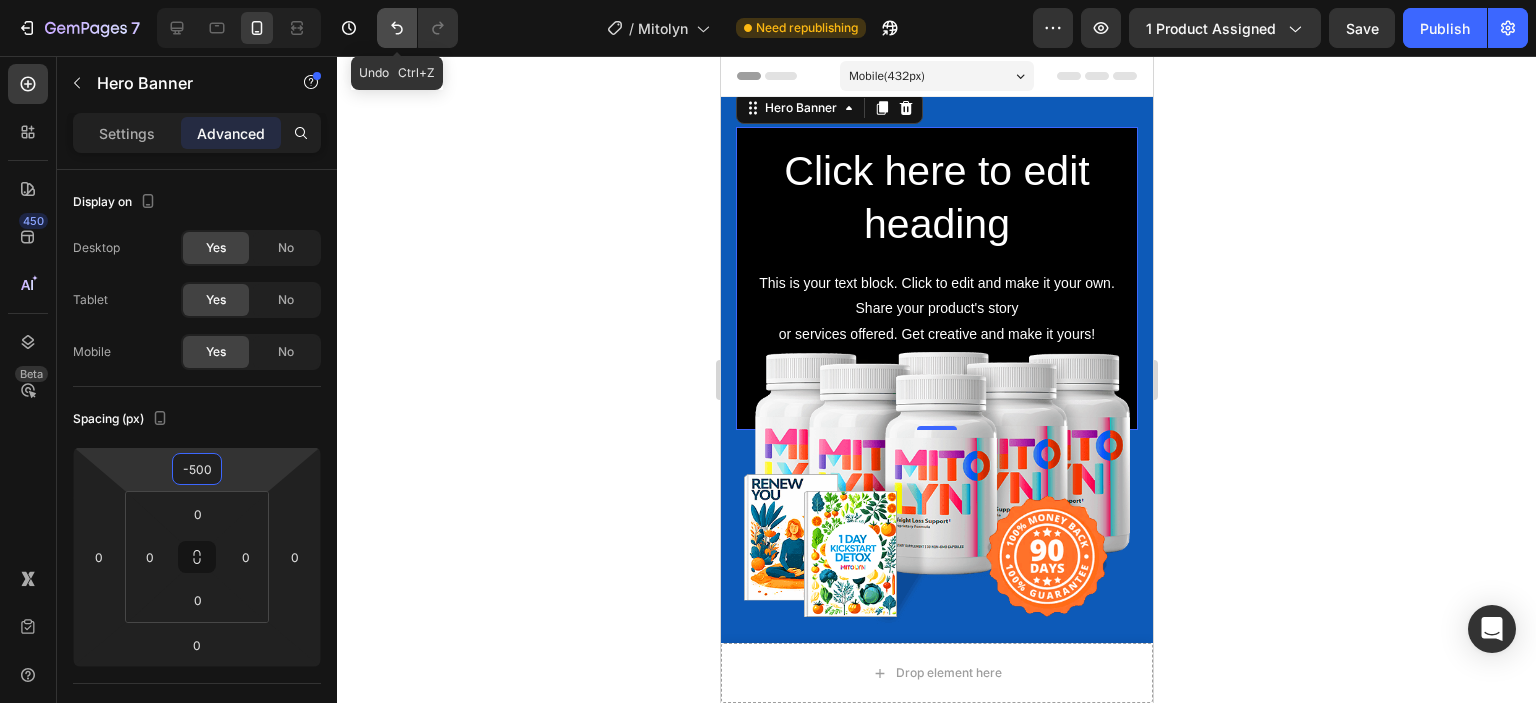 click 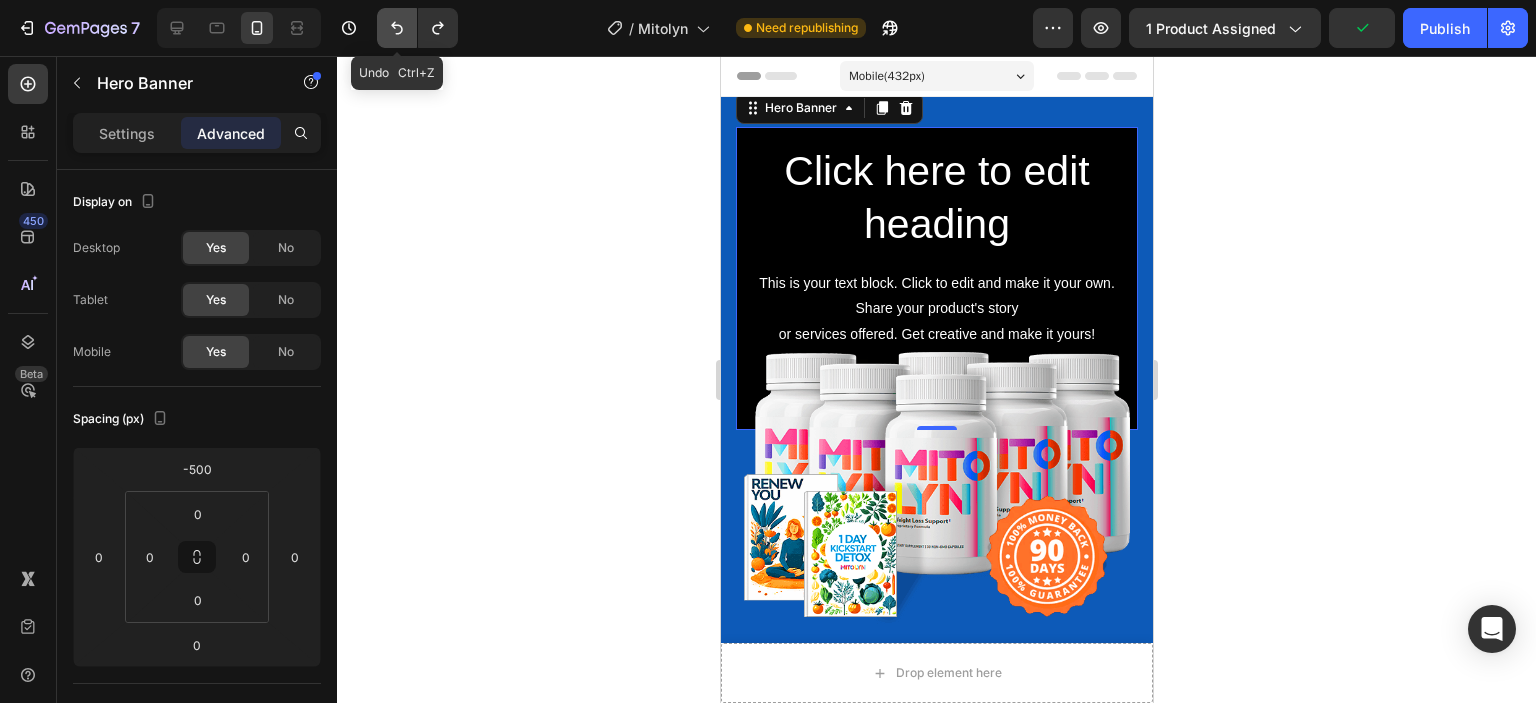 click 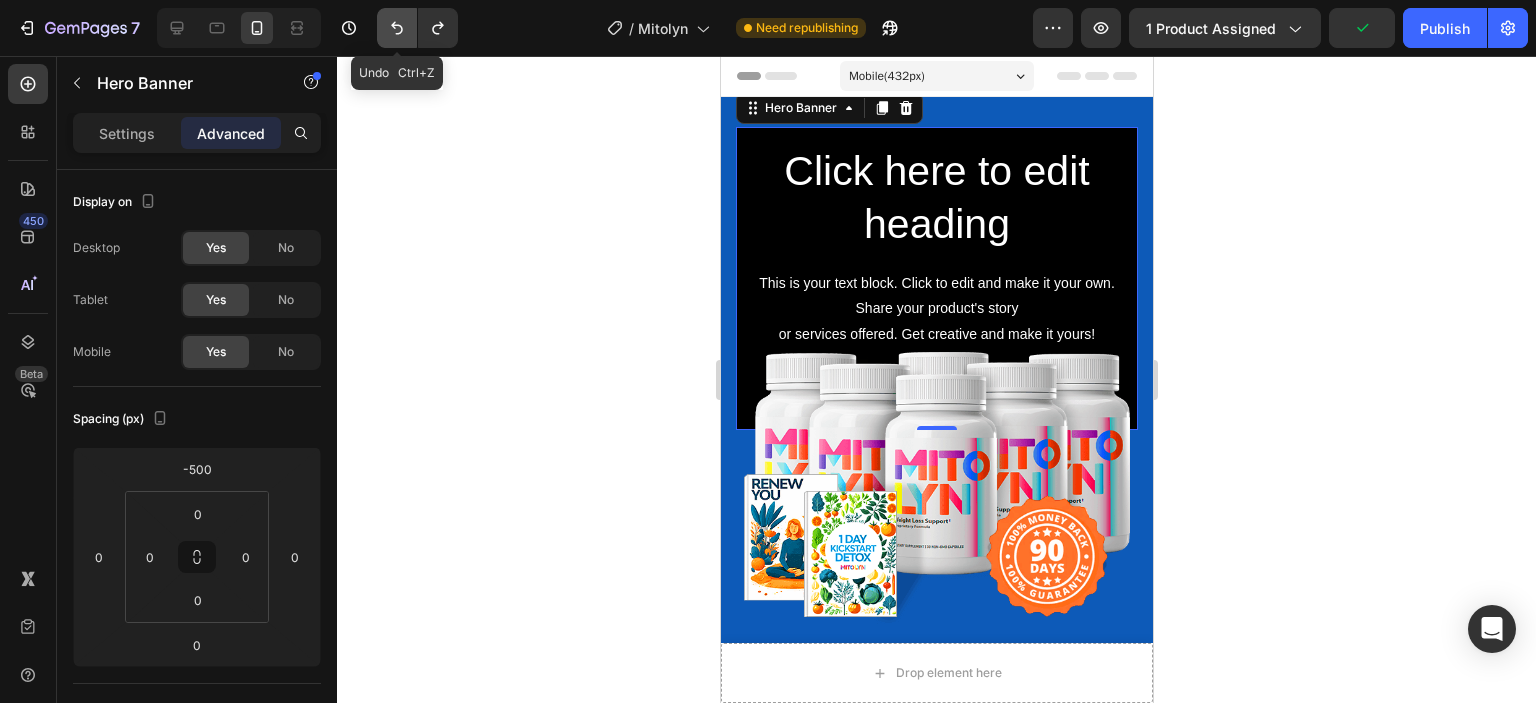type on "0" 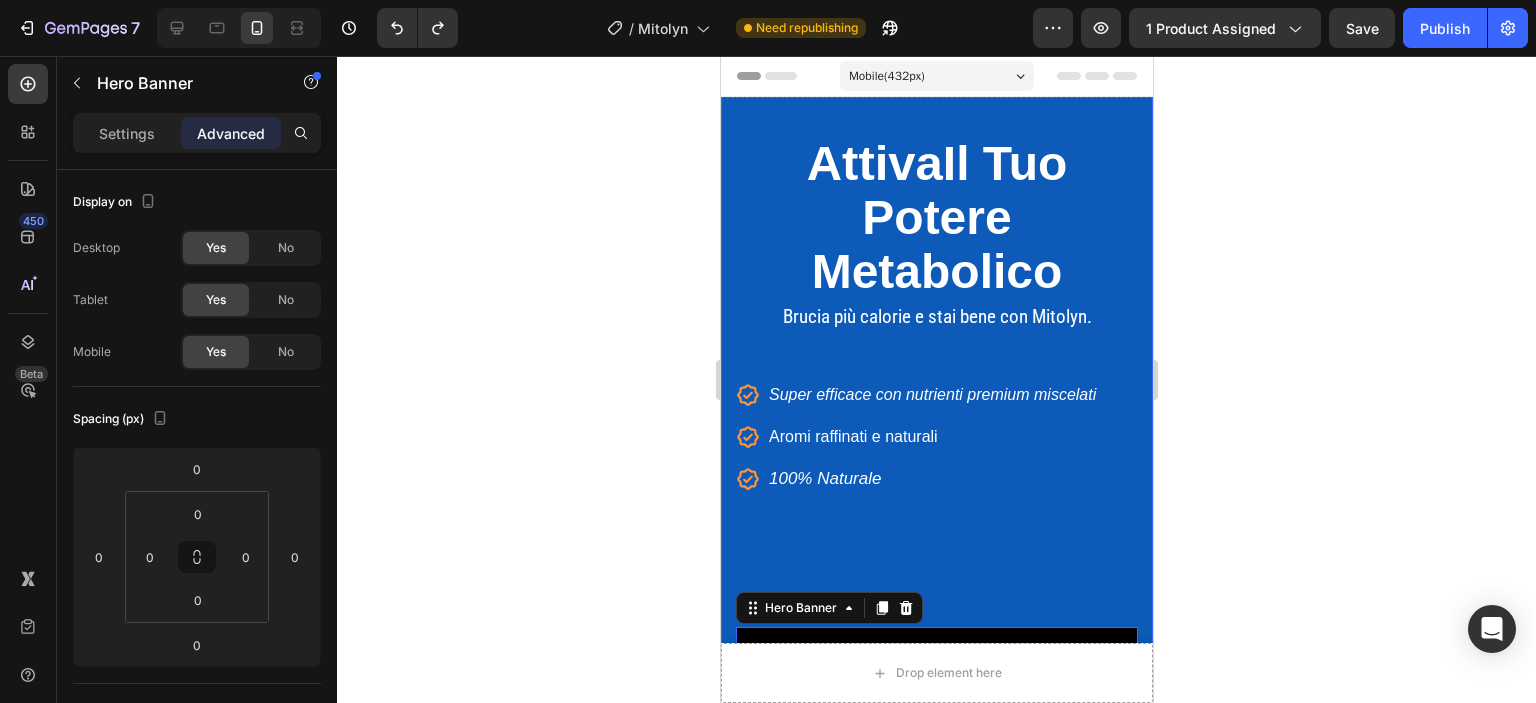 scroll, scrollTop: 200, scrollLeft: 0, axis: vertical 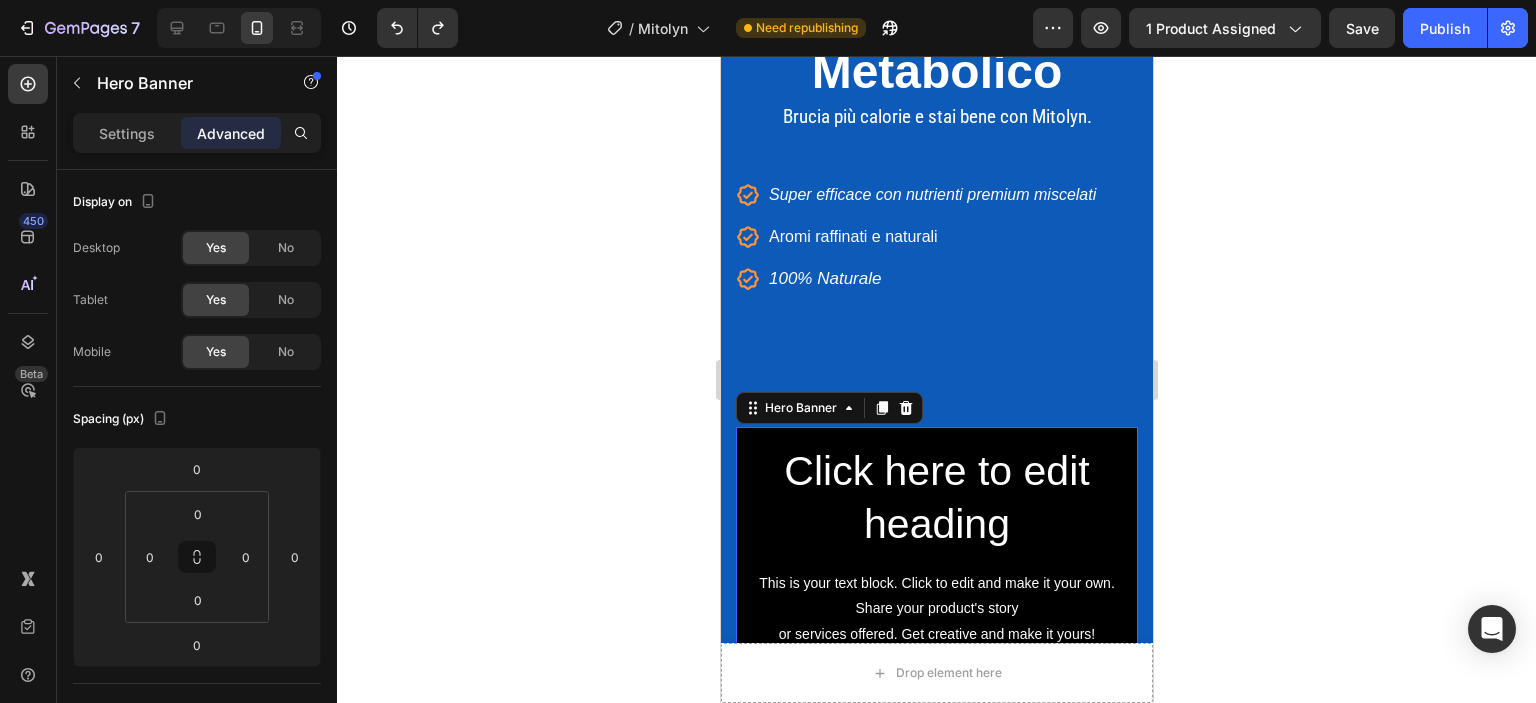 click on "Click here to edit heading Heading This is your text block. Click to edit and make it your own. Share your product's story                   or services offered. Get creative and make it yours! Text Block Get started Button" at bounding box center [936, 578] 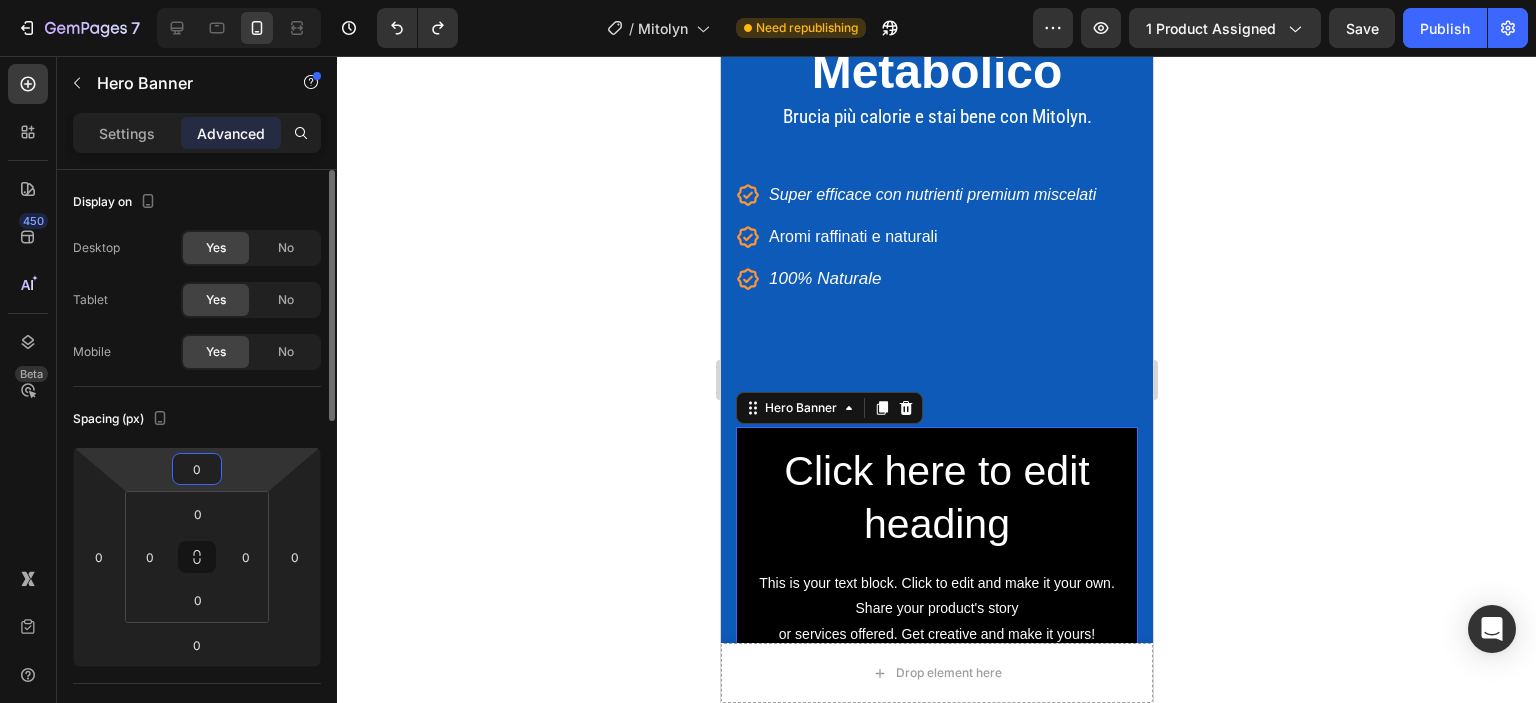 click on "0" at bounding box center [197, 469] 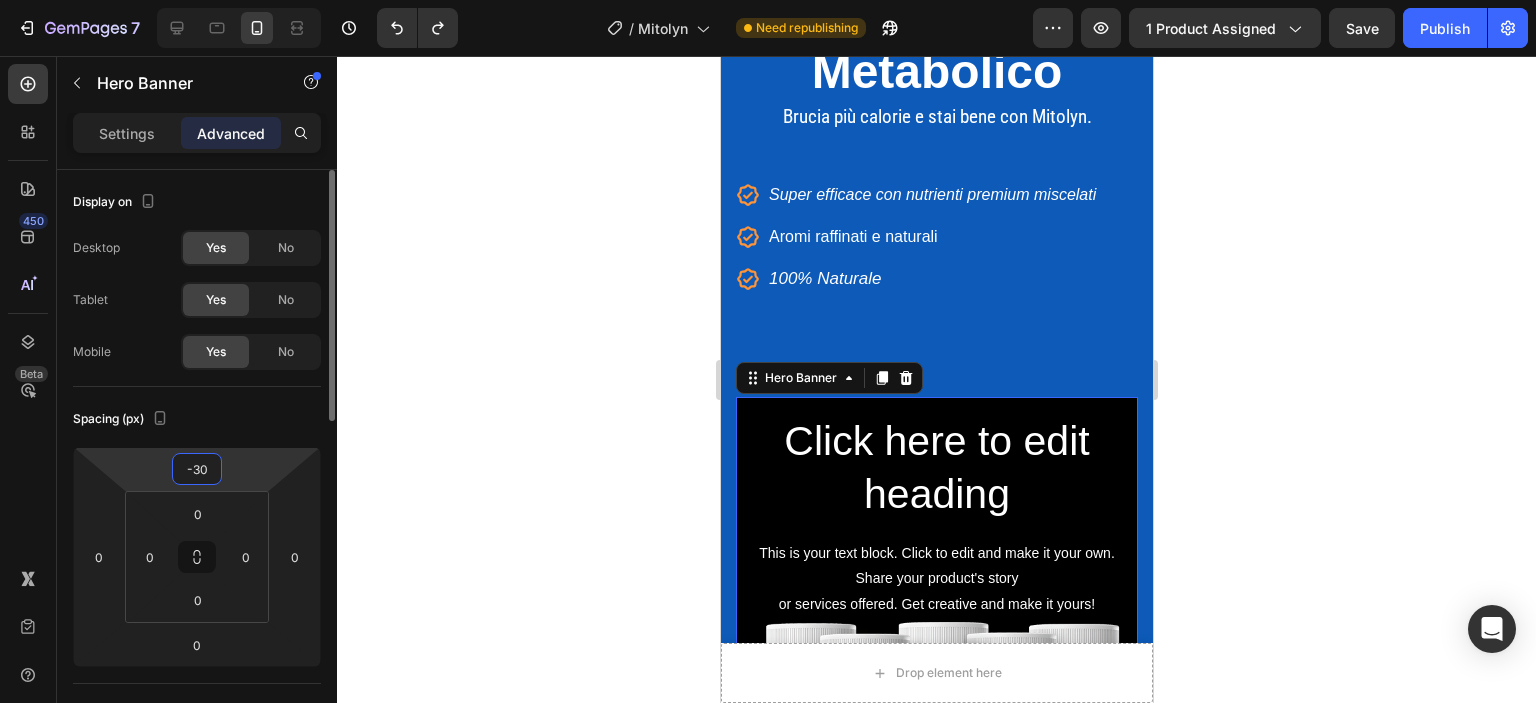 type on "-3" 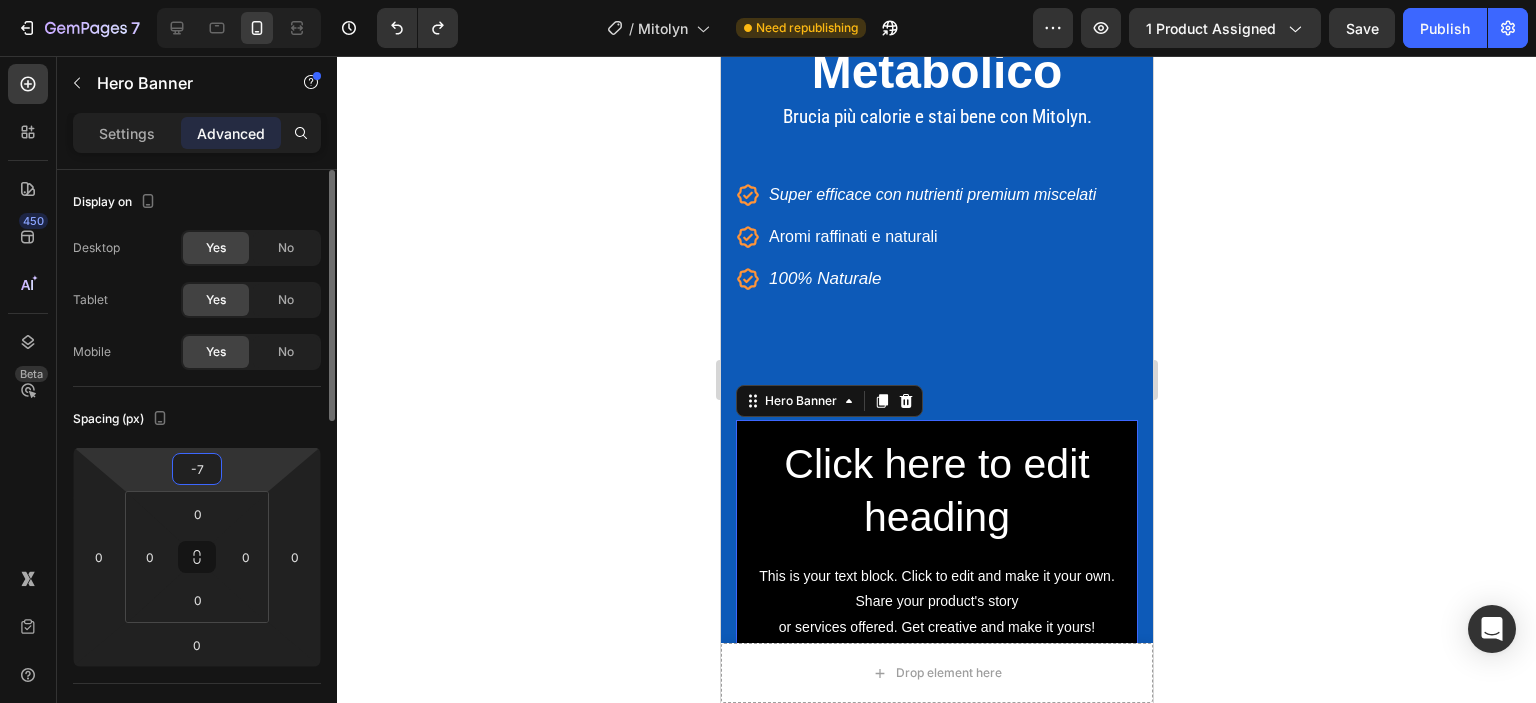 type on "-70" 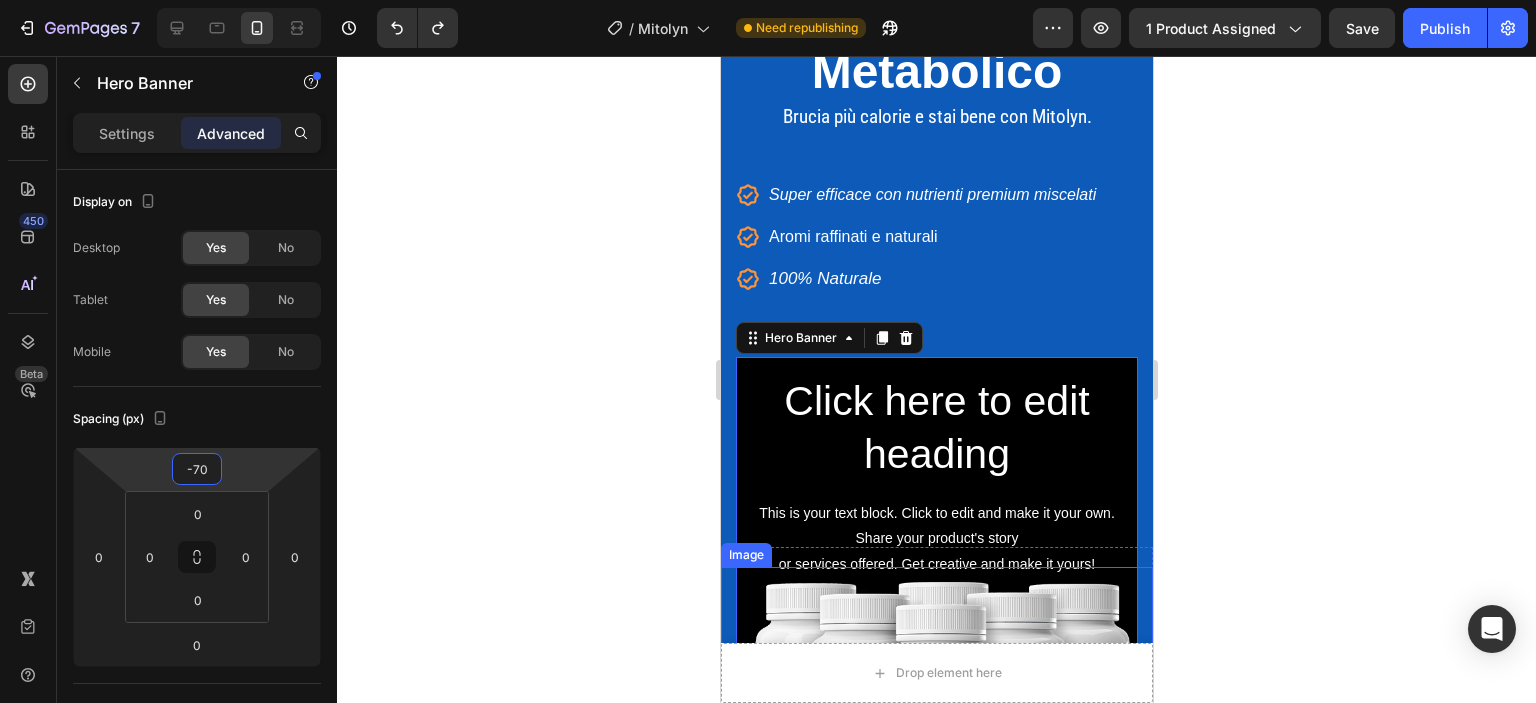 scroll, scrollTop: 400, scrollLeft: 0, axis: vertical 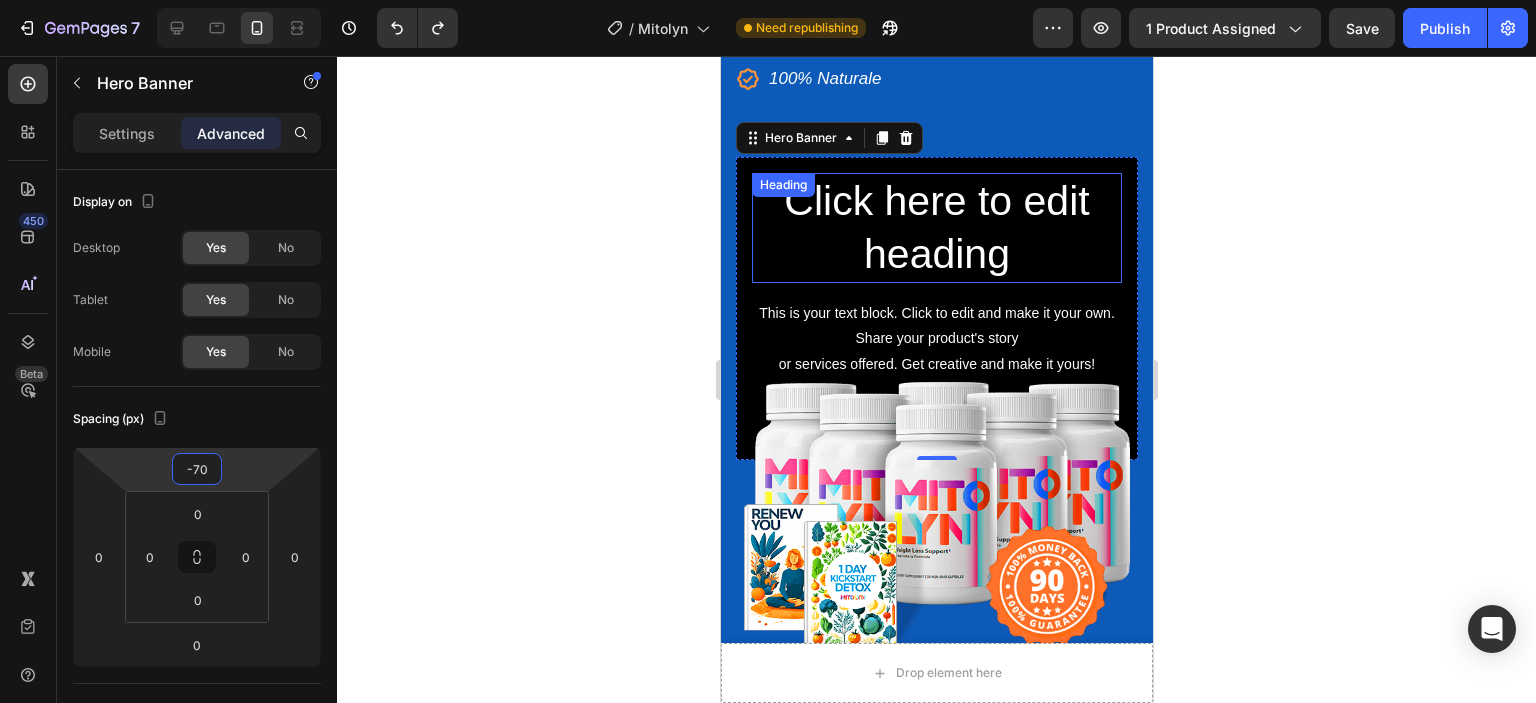 click on "Click here to edit heading" at bounding box center [936, 228] 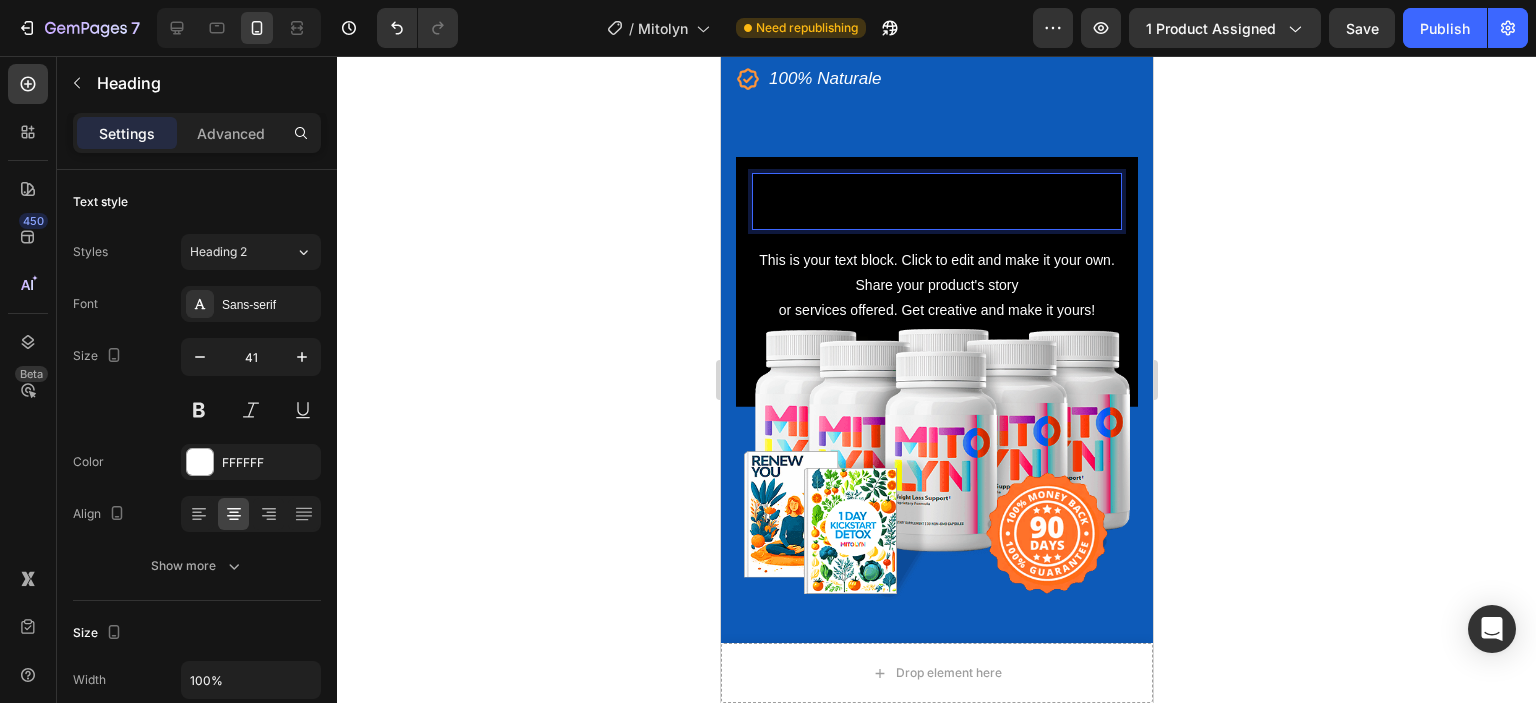click at bounding box center [936, 201] 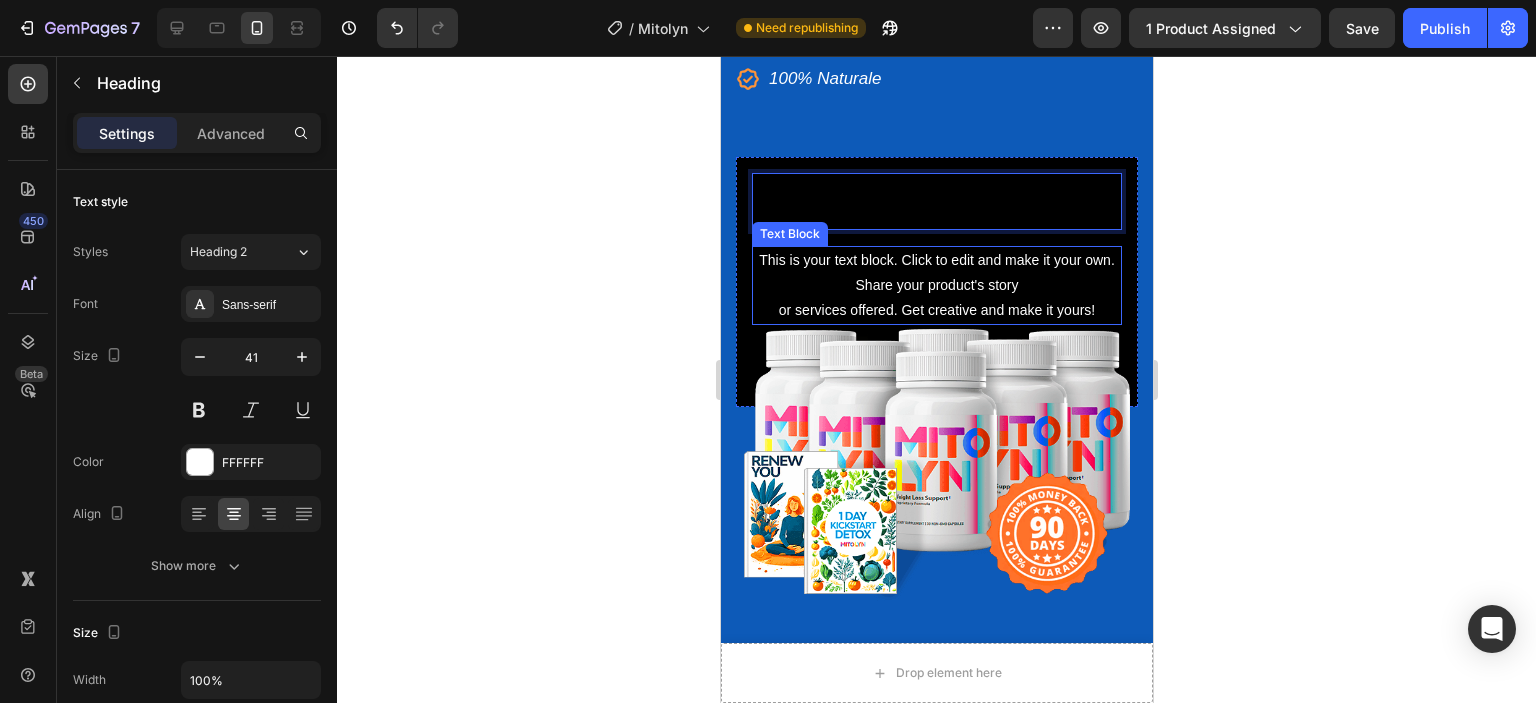 click on "This is your text block. Click to edit and make it your own. Share your product's story                   or services offered. Get creative and make it yours!" at bounding box center [936, 286] 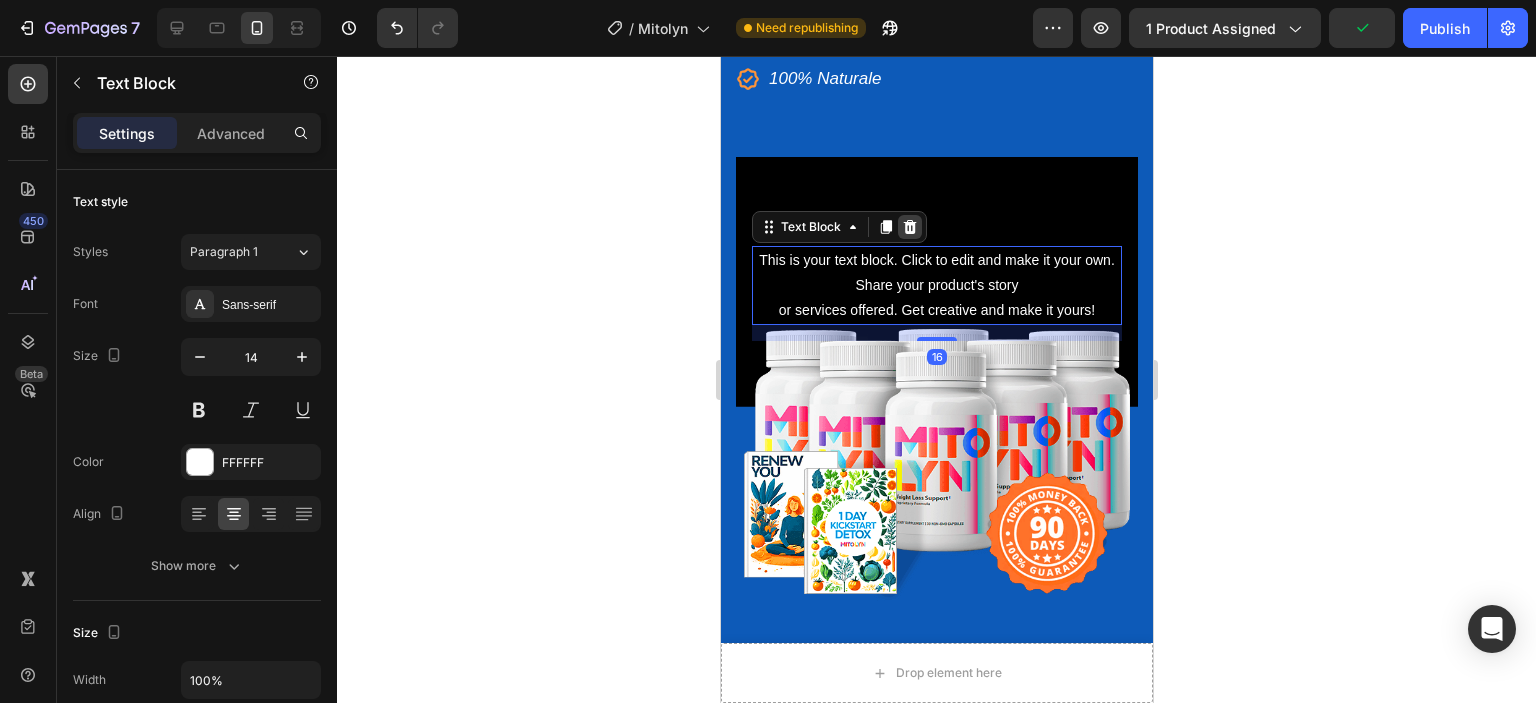 click 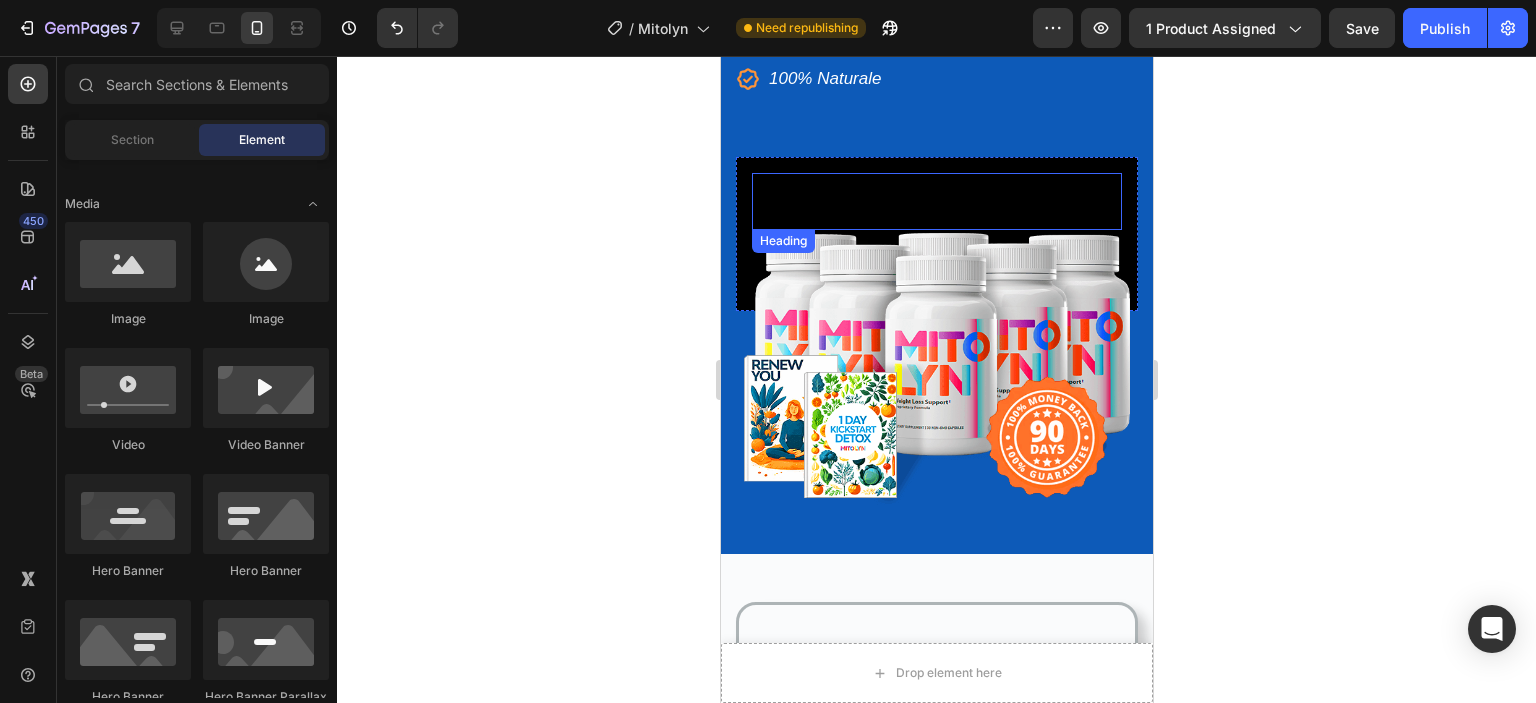 click at bounding box center (936, 201) 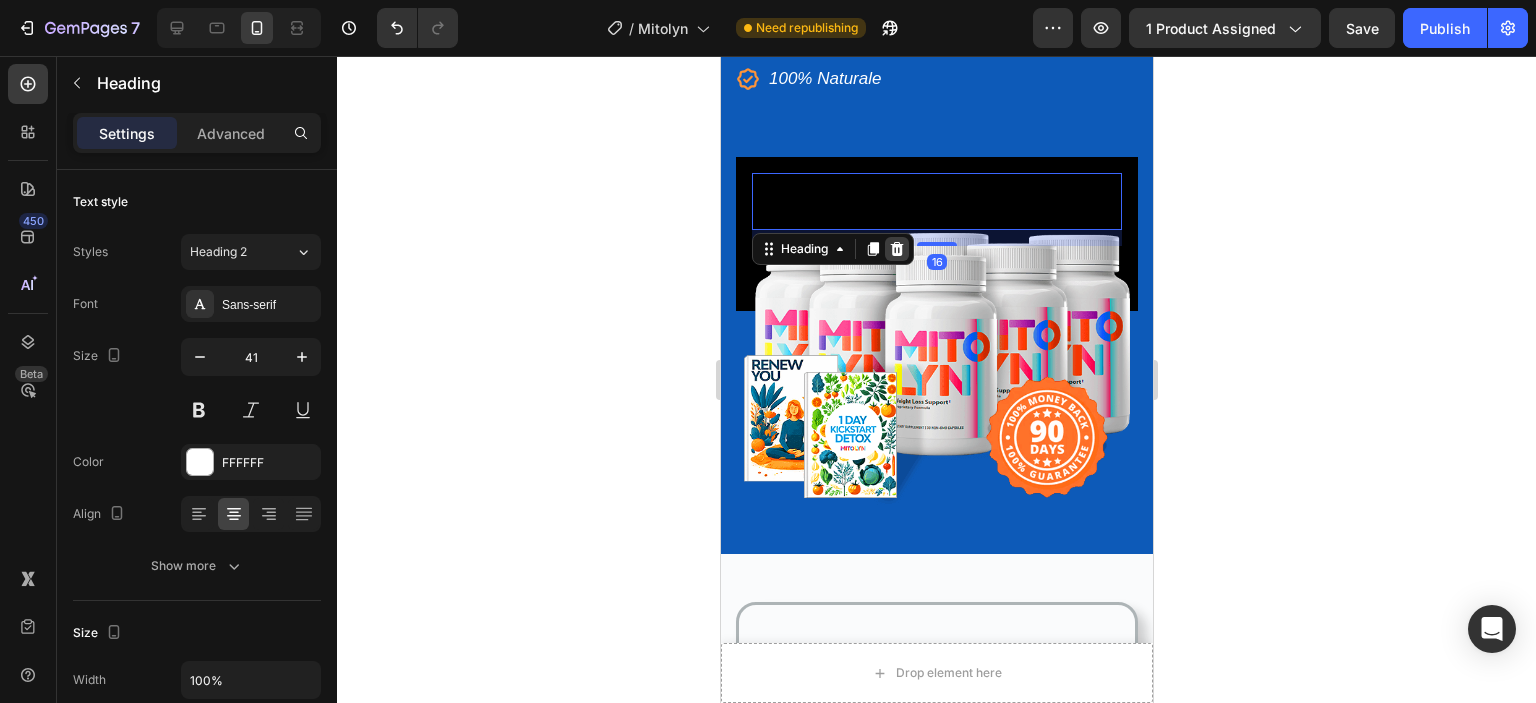 click 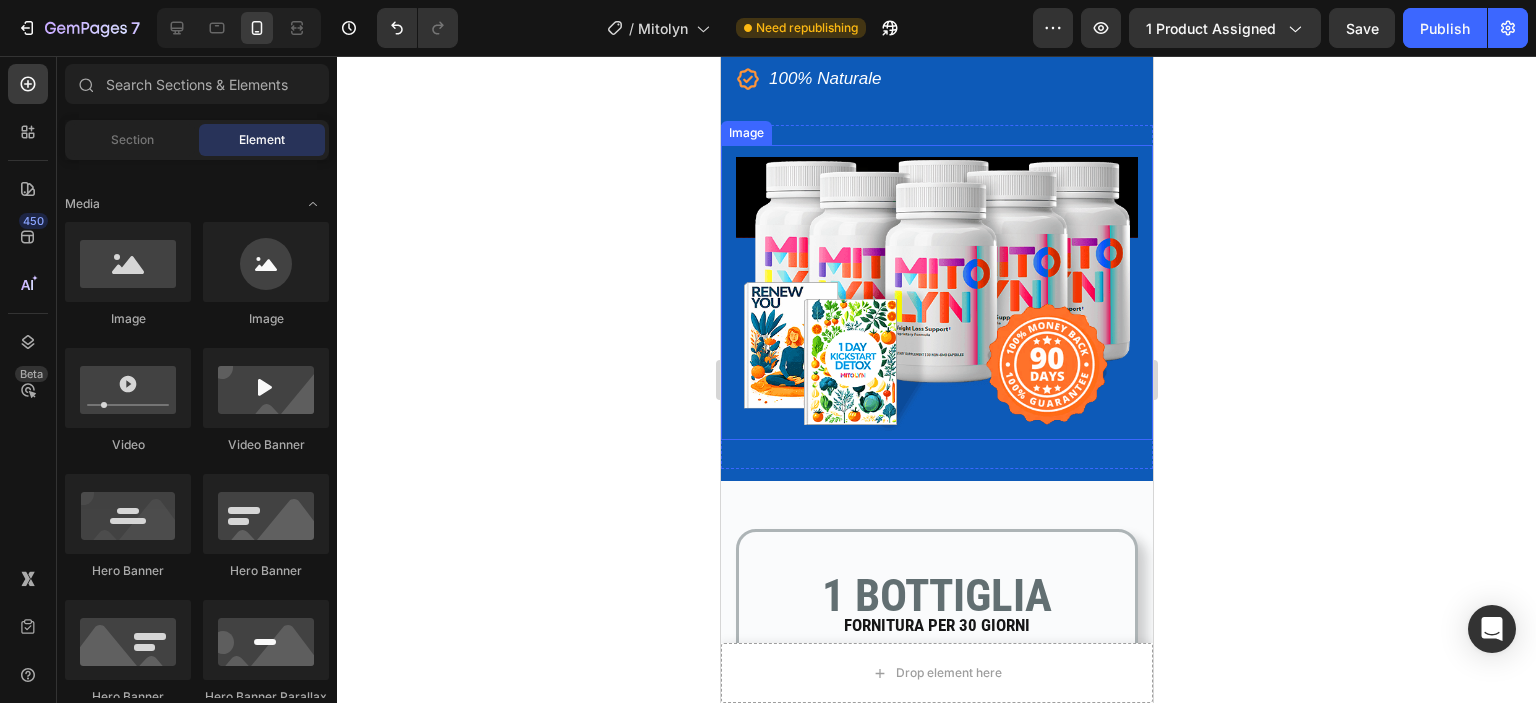 click at bounding box center [936, 292] 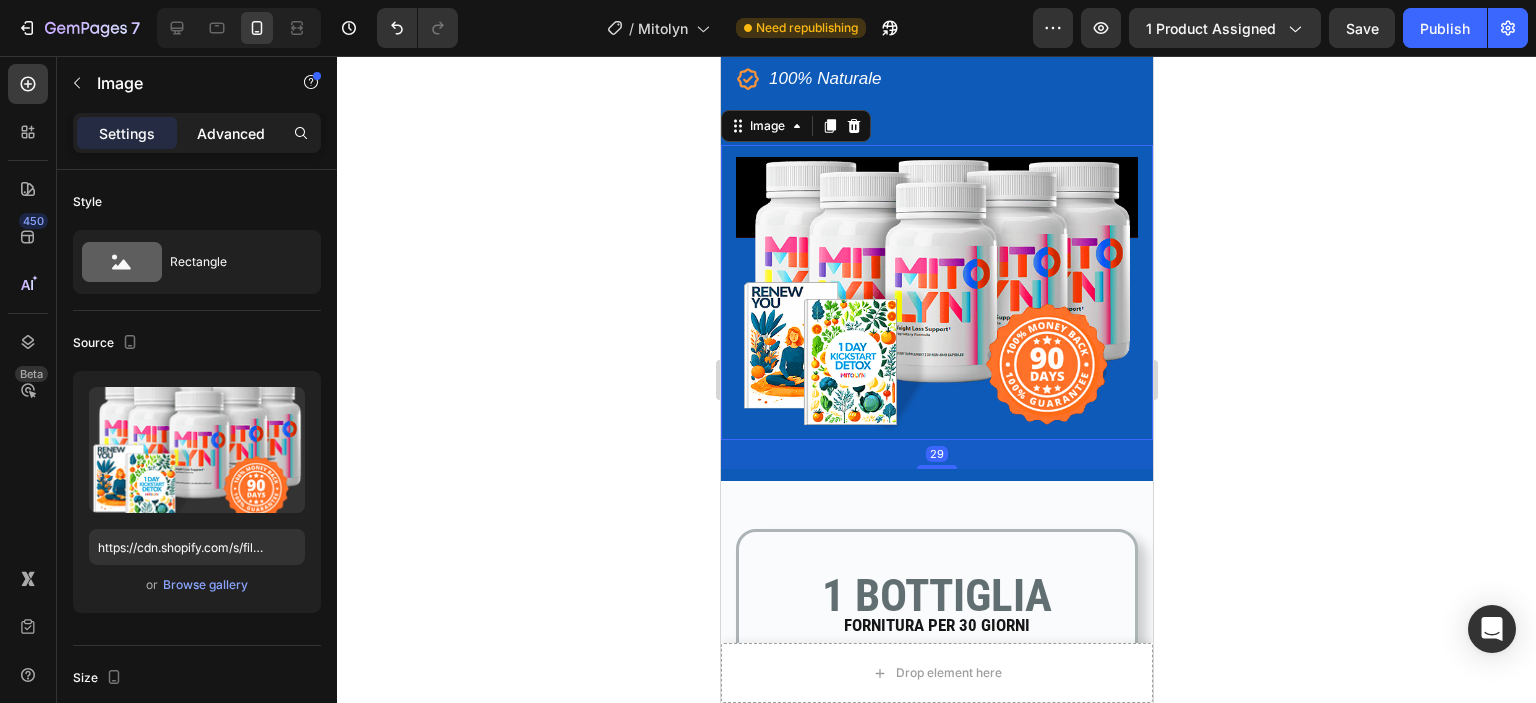 click on "Advanced" at bounding box center [231, 133] 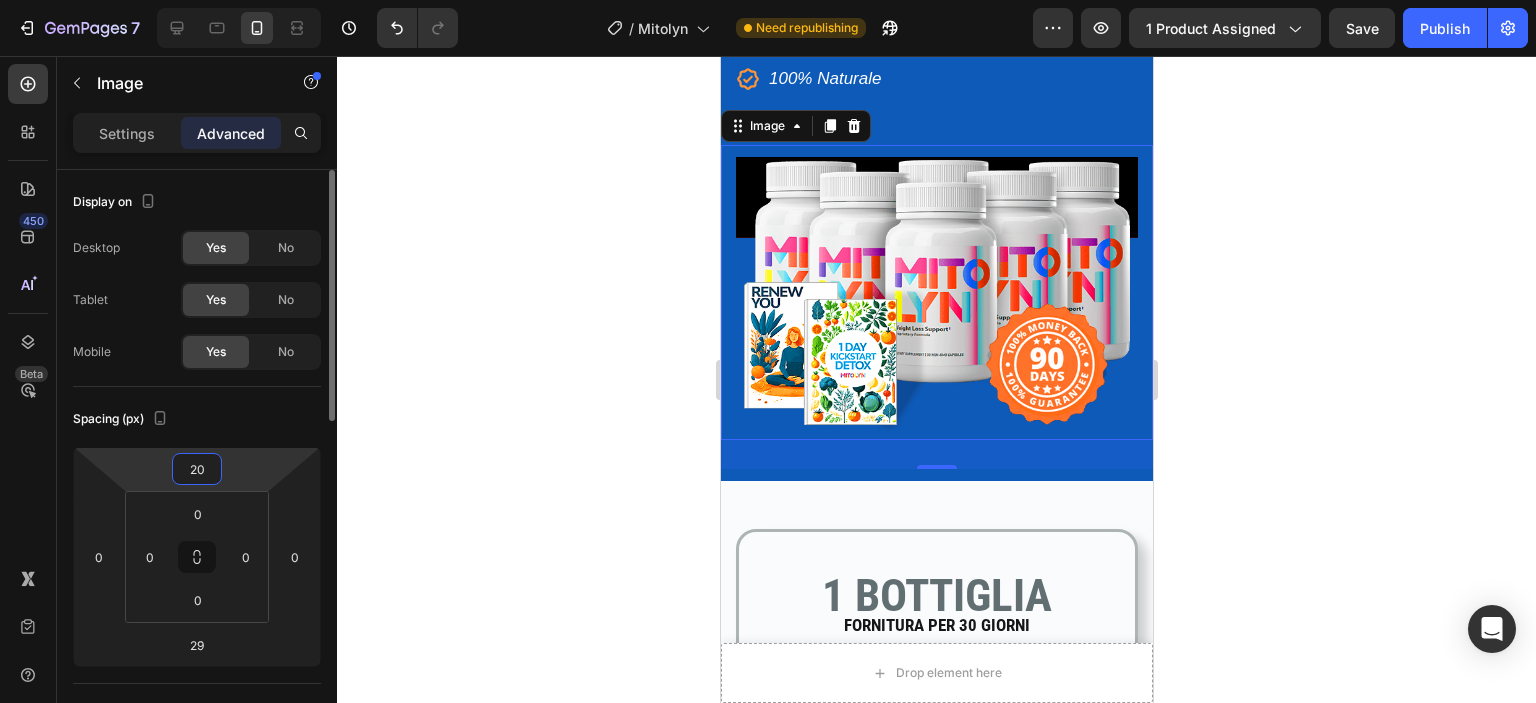 click on "20" at bounding box center [197, 469] 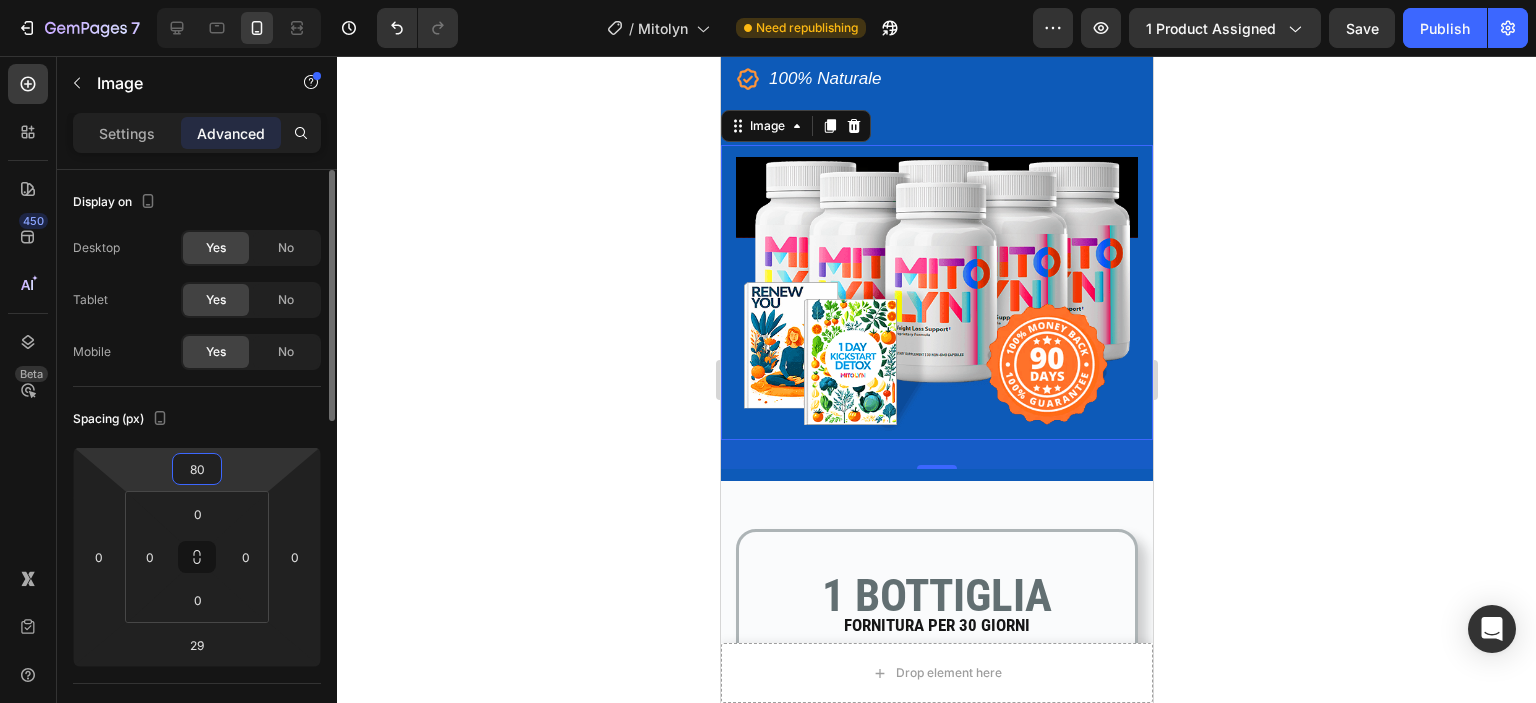 drag, startPoint x: 189, startPoint y: 465, endPoint x: 210, endPoint y: 466, distance: 21.023796 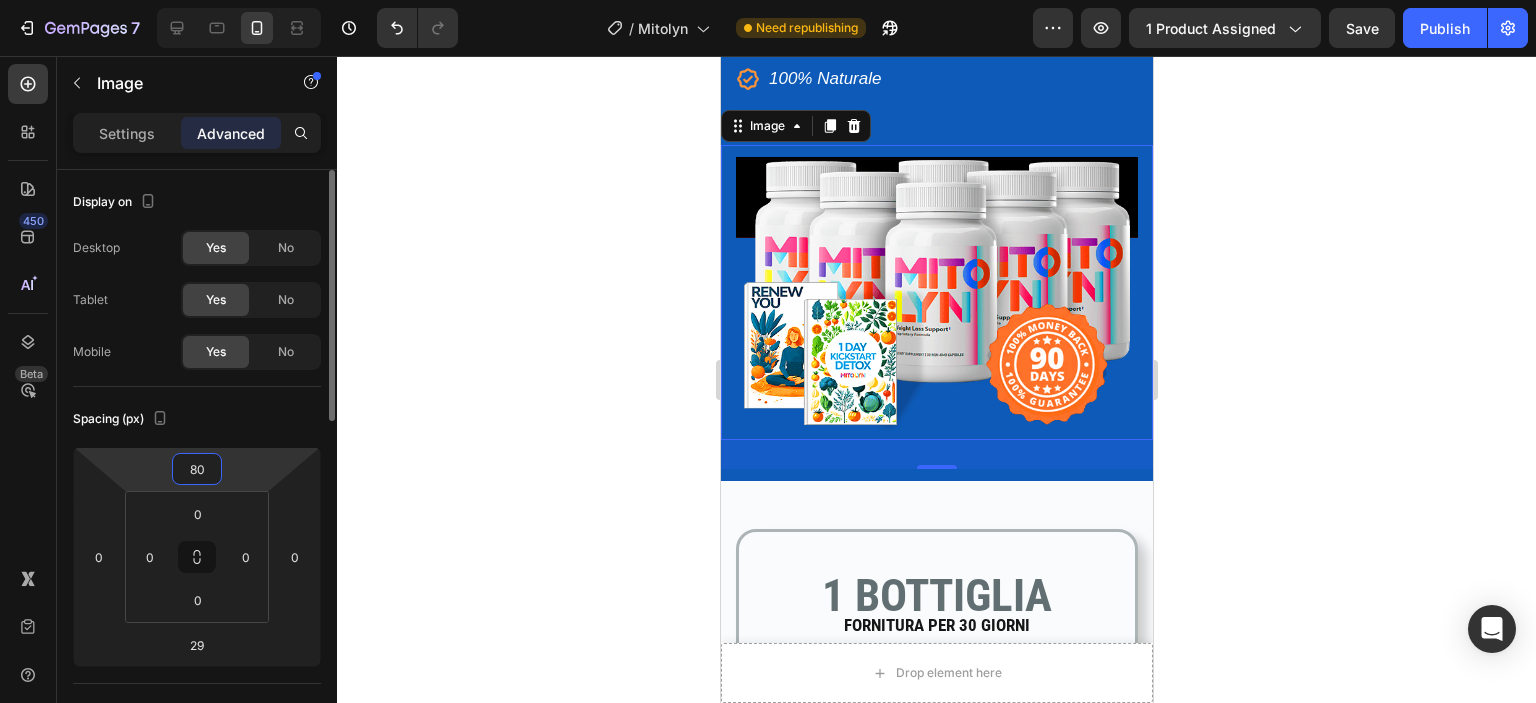 click on "80" at bounding box center [197, 469] 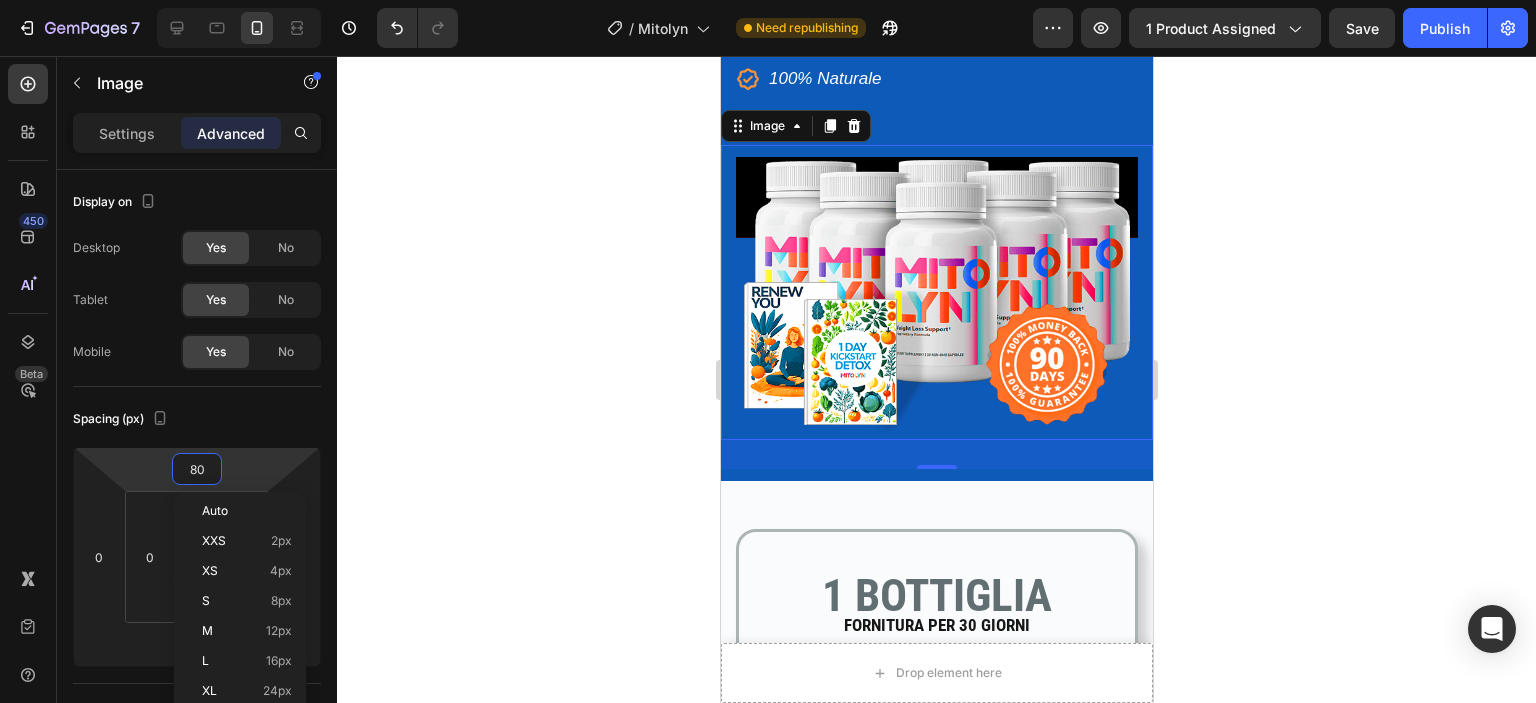 click at bounding box center (936, 292) 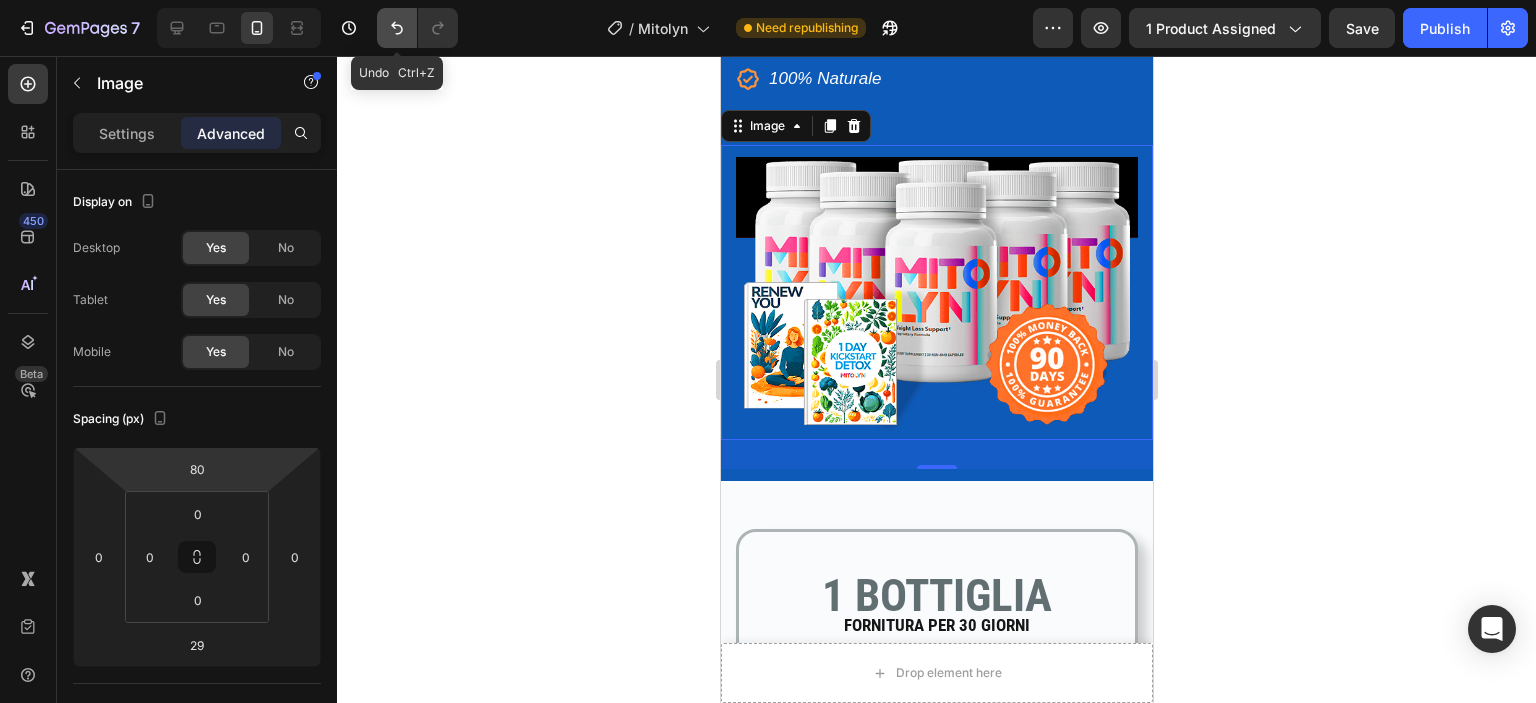 click 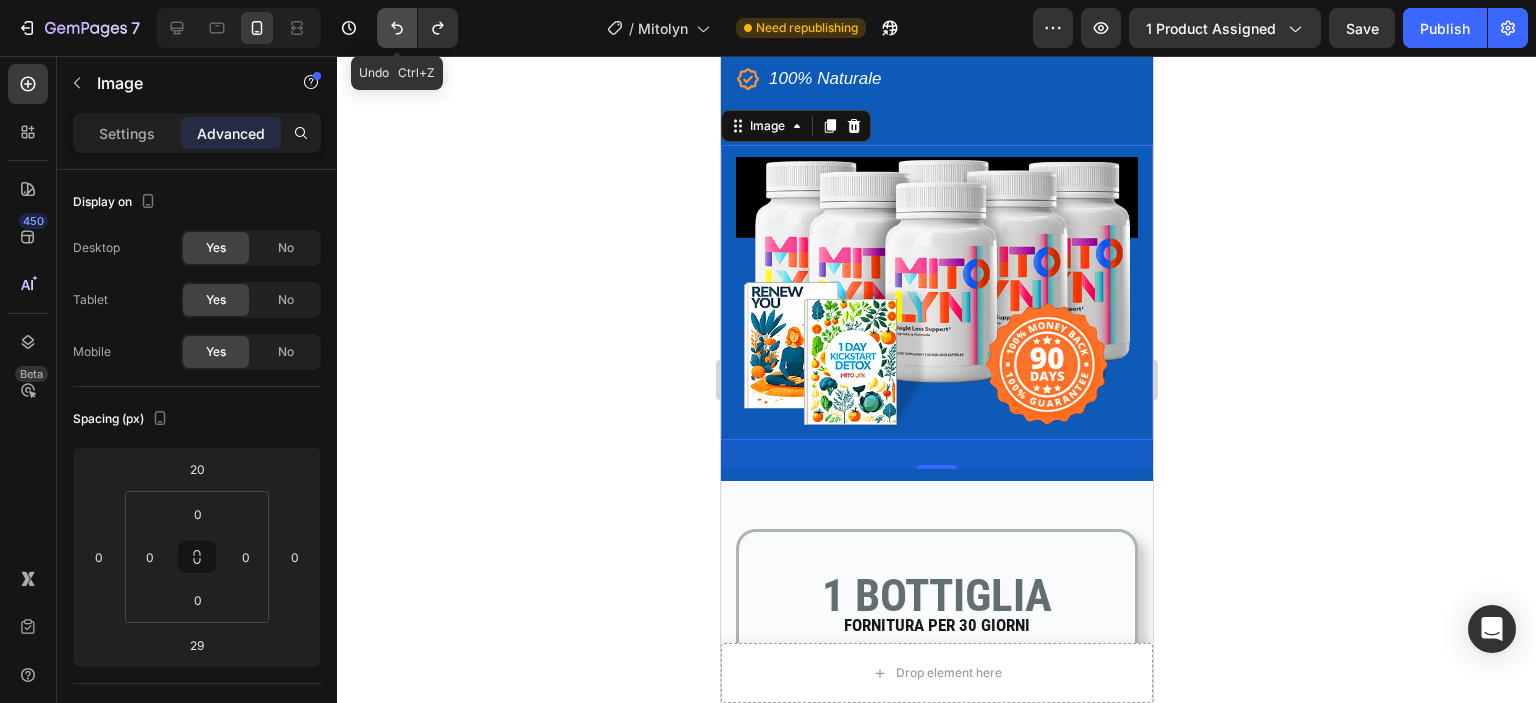 click 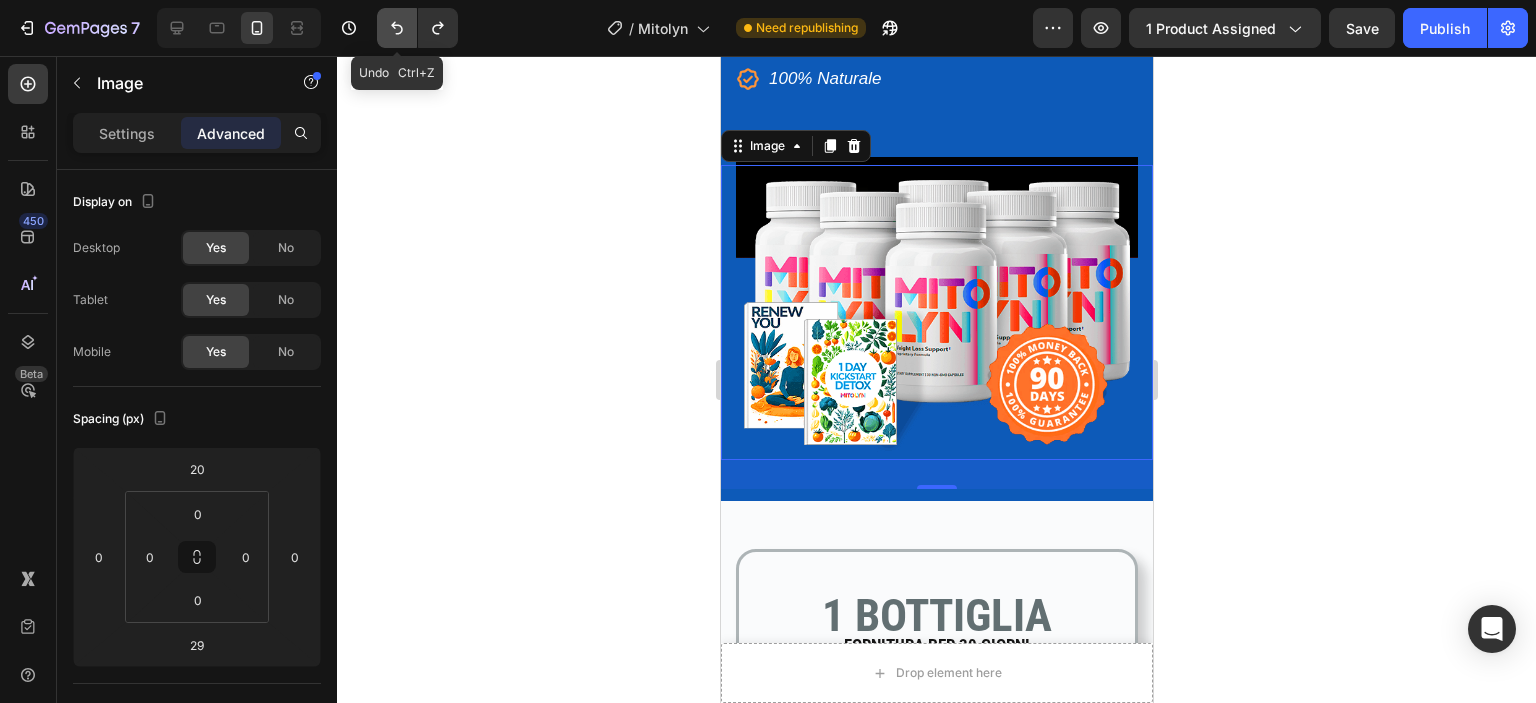 click 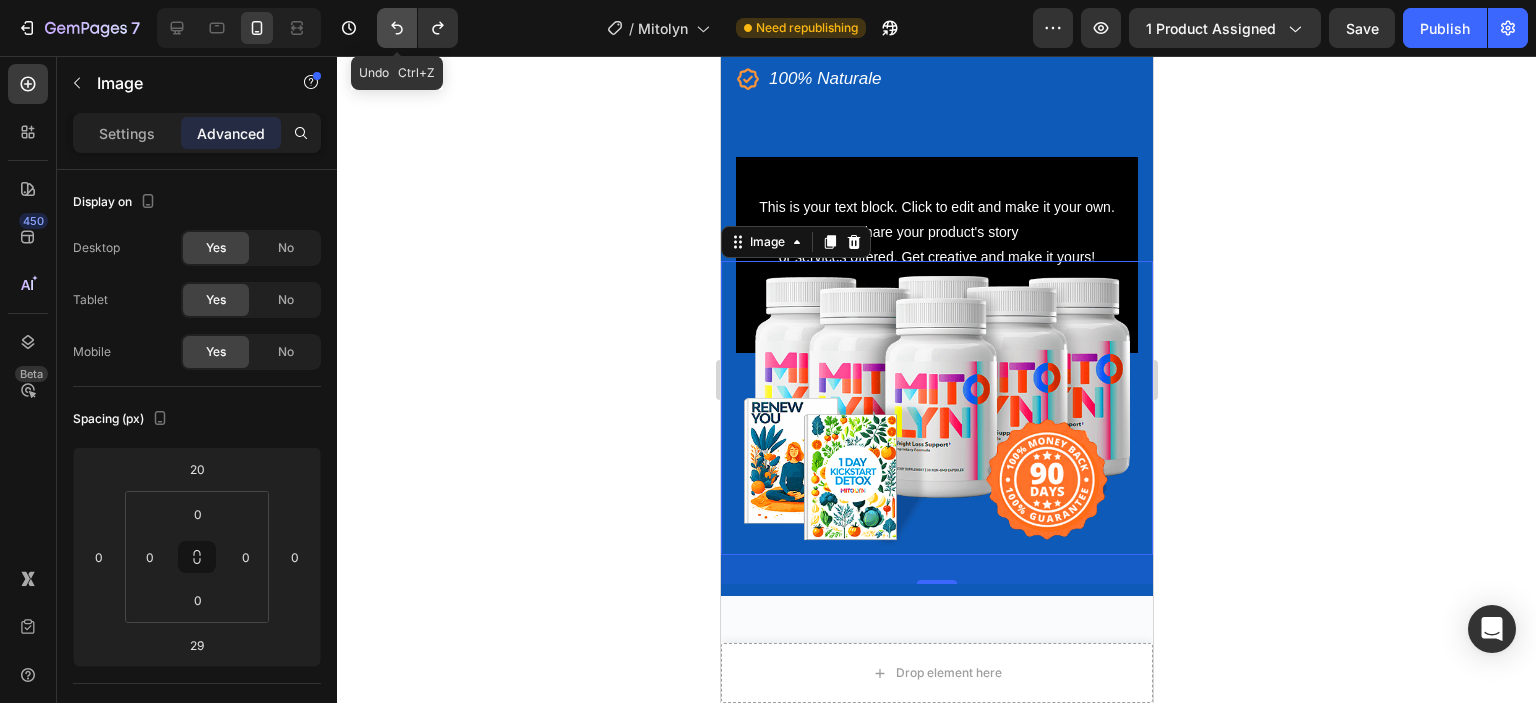 click 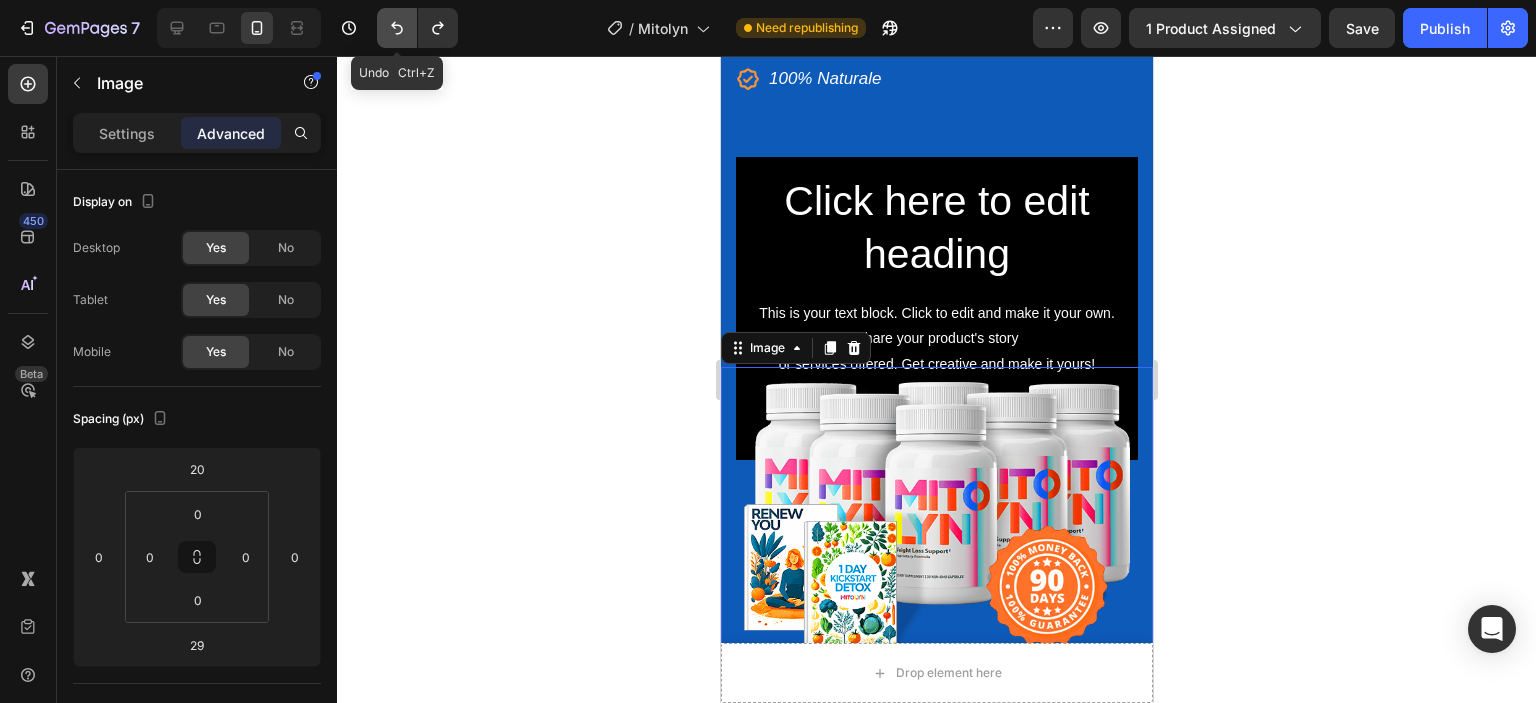 click 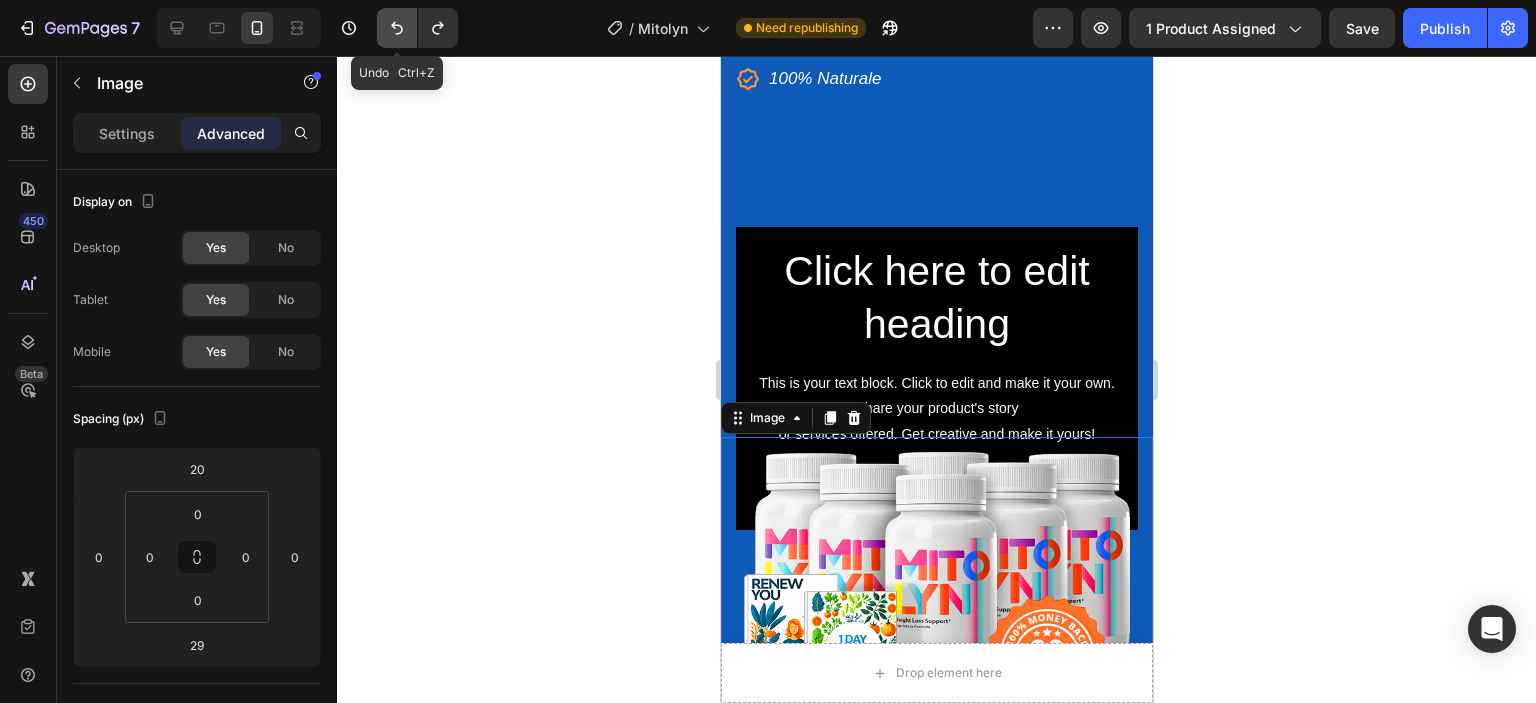 click 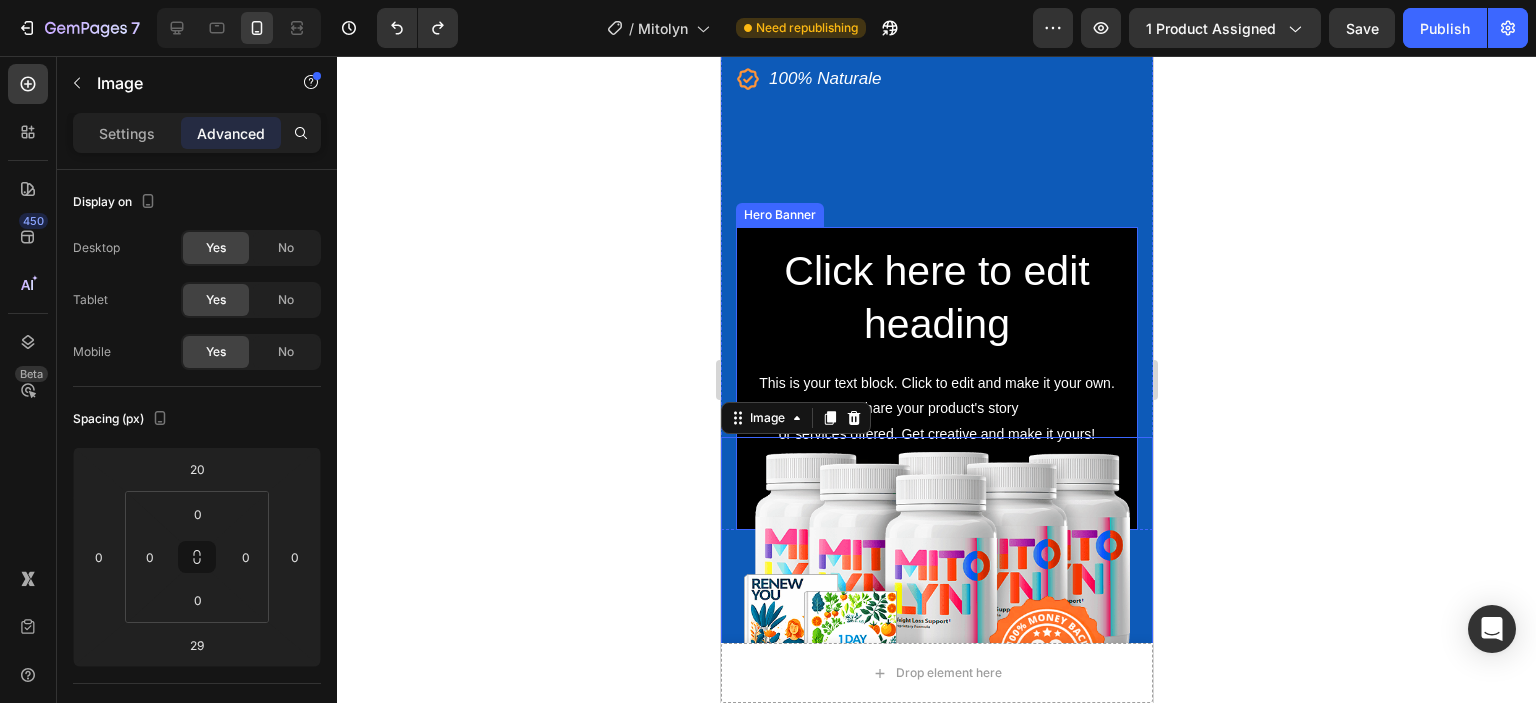 click on "Click here to edit heading Heading This is your text block. Click to edit and make it your own. Share your product's story                   or services offered. Get creative and make it yours! Text Block Get started Button" at bounding box center (936, 378) 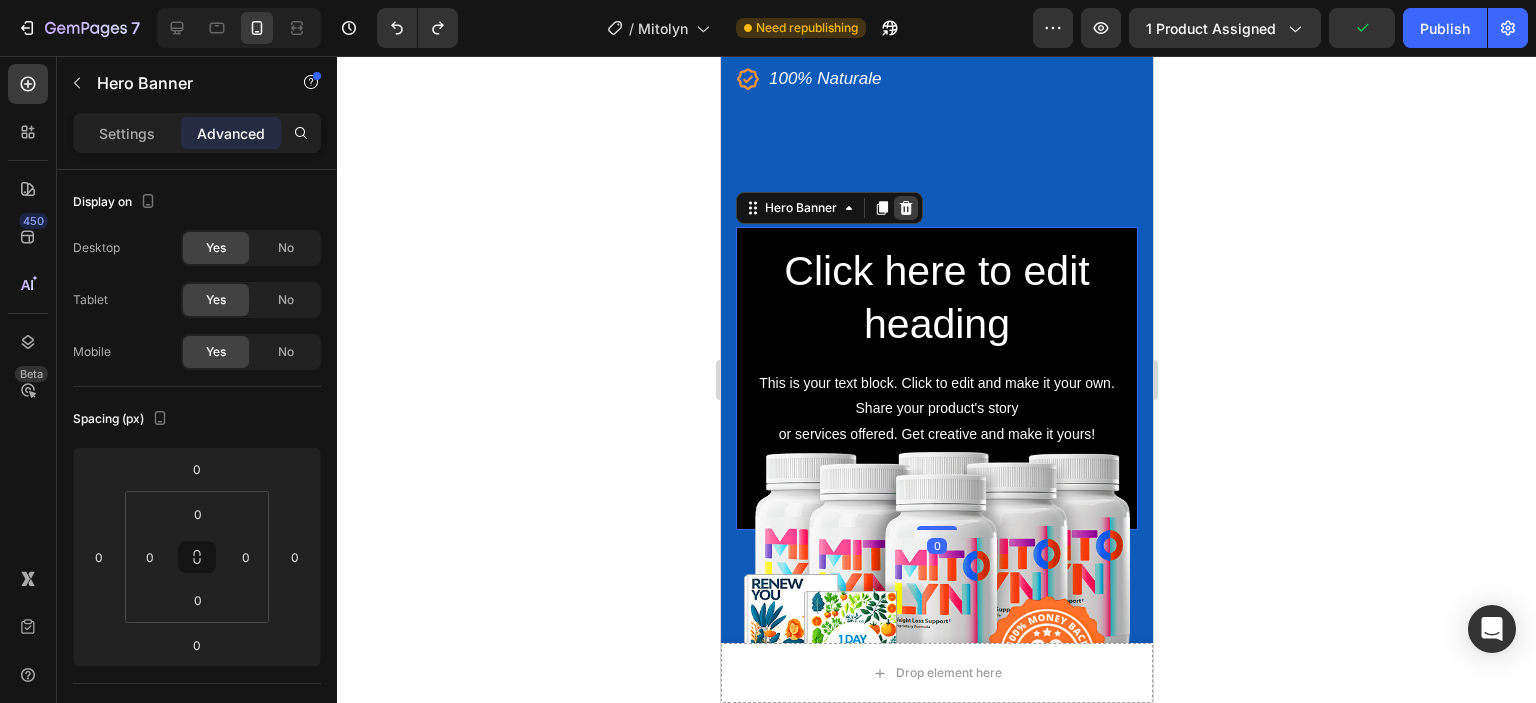 click 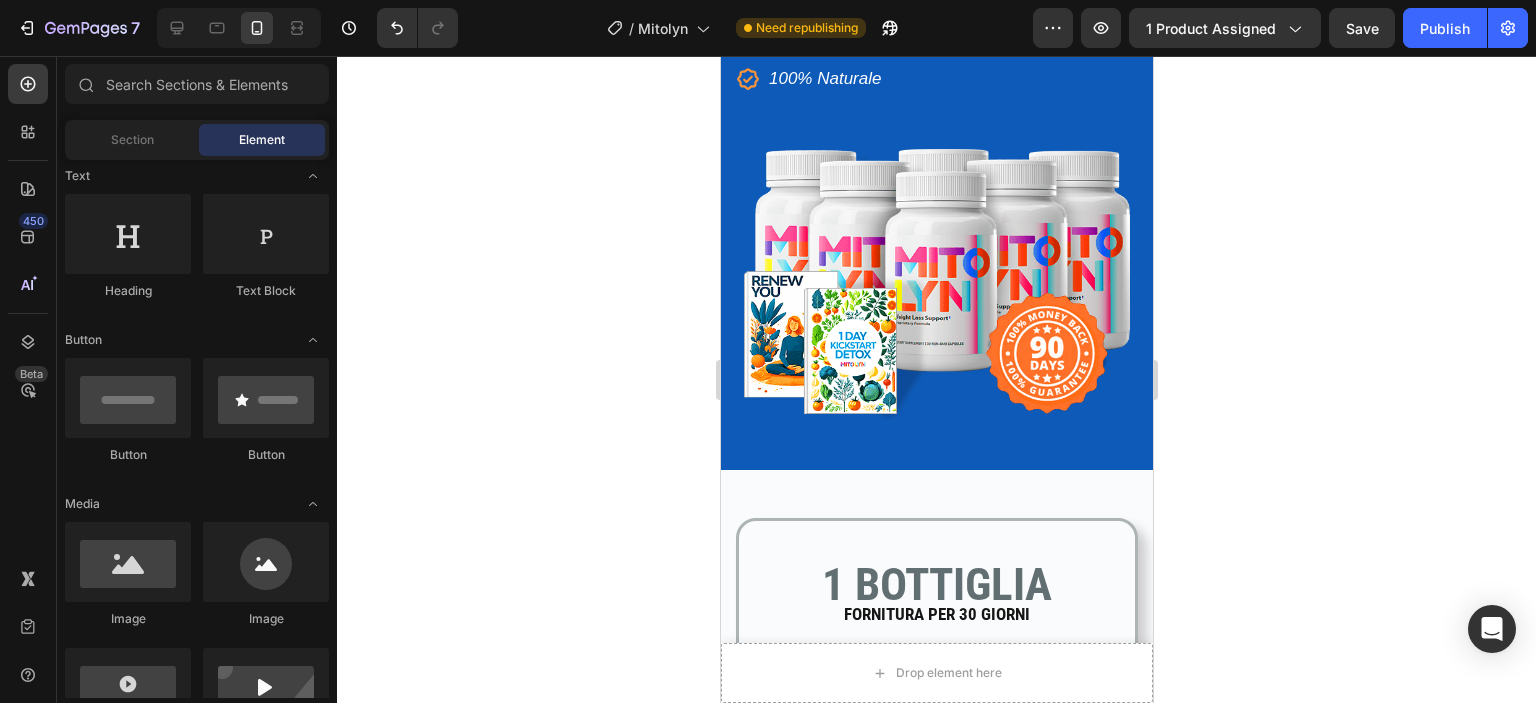 scroll, scrollTop: 0, scrollLeft: 0, axis: both 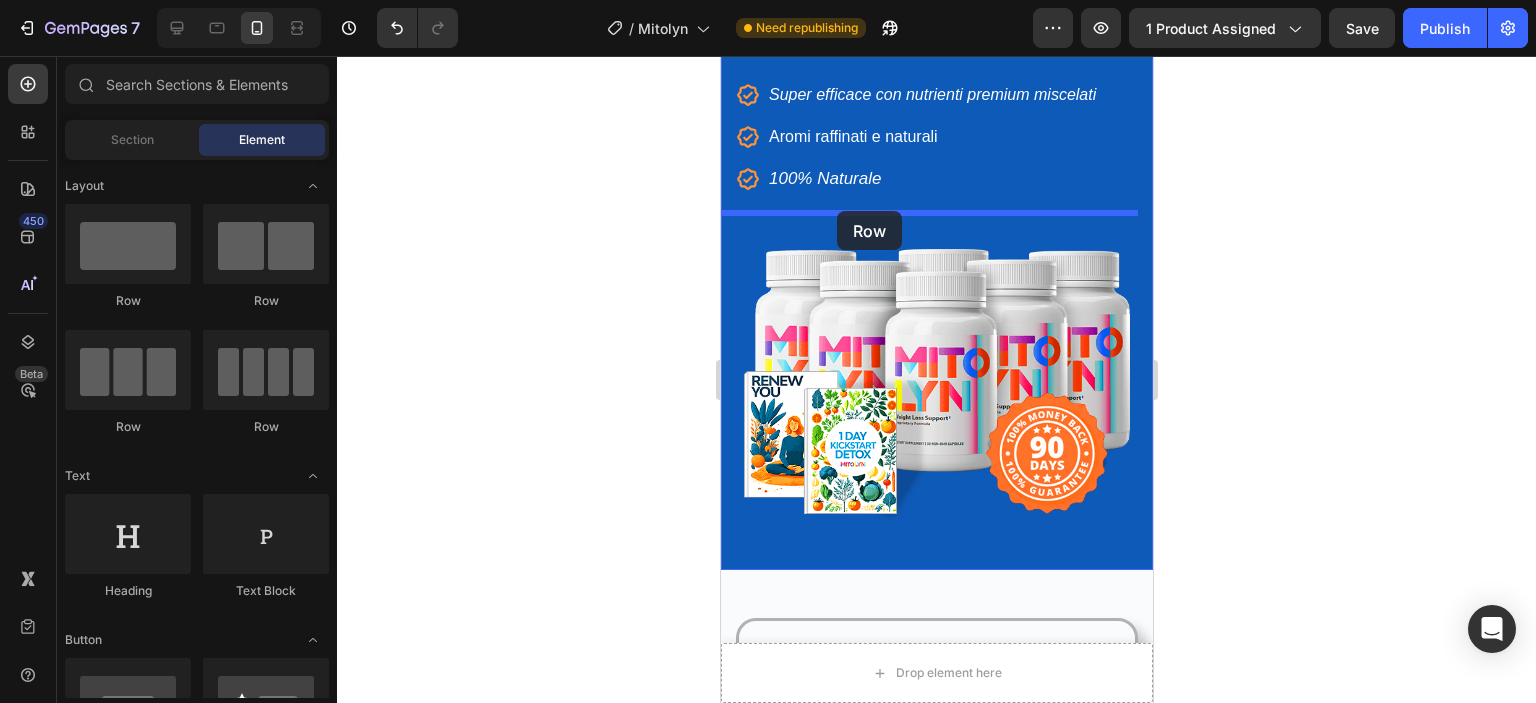drag, startPoint x: 845, startPoint y: 312, endPoint x: 836, endPoint y: 211, distance: 101.4002 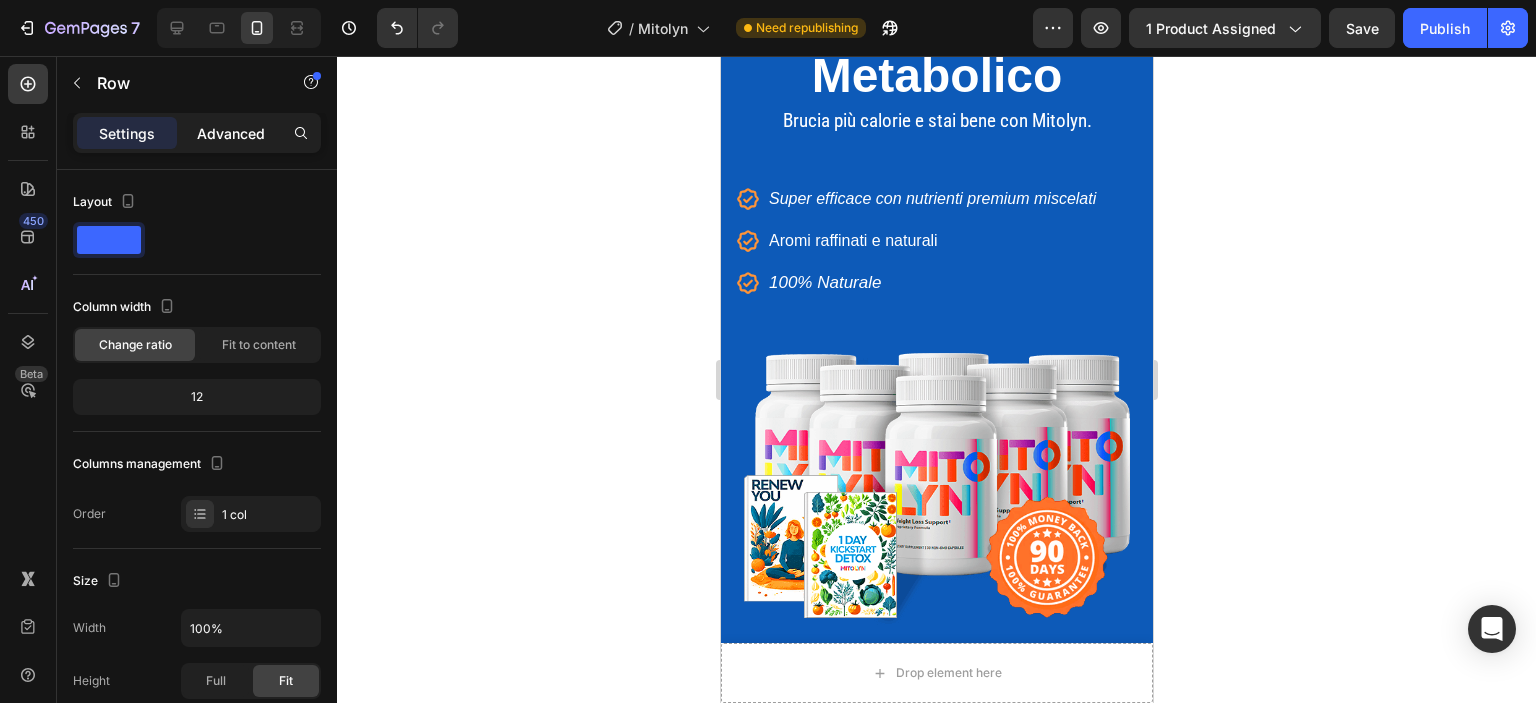 click on "Advanced" 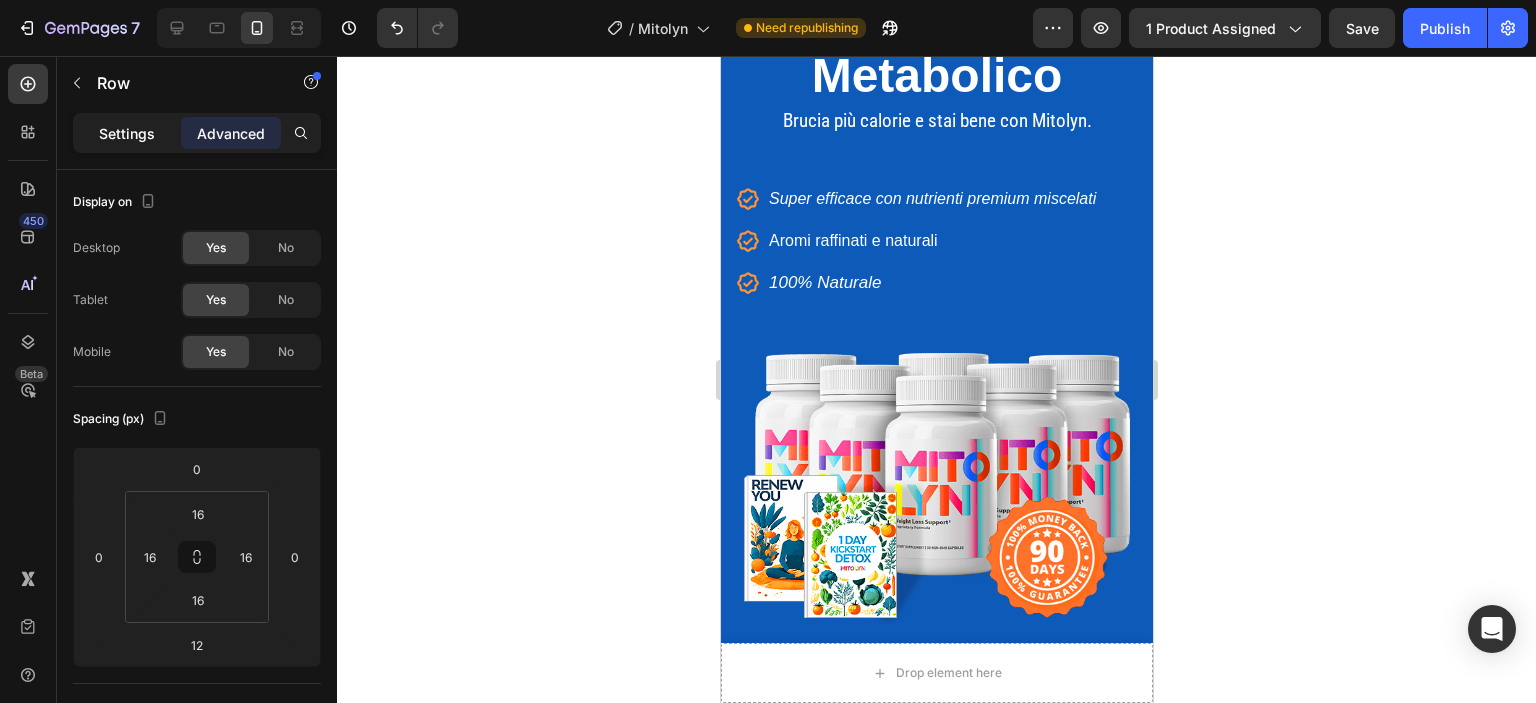 click on "Settings" at bounding box center [127, 133] 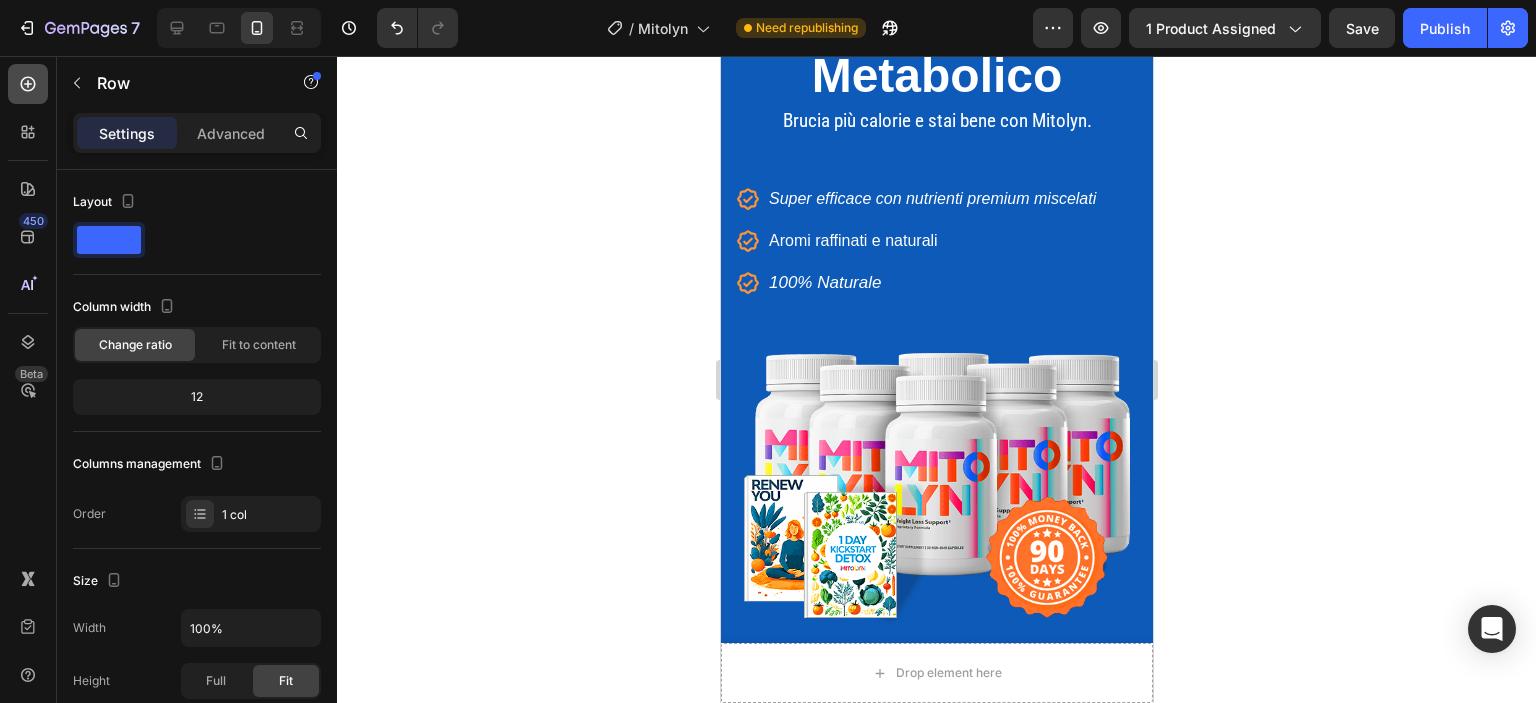 click 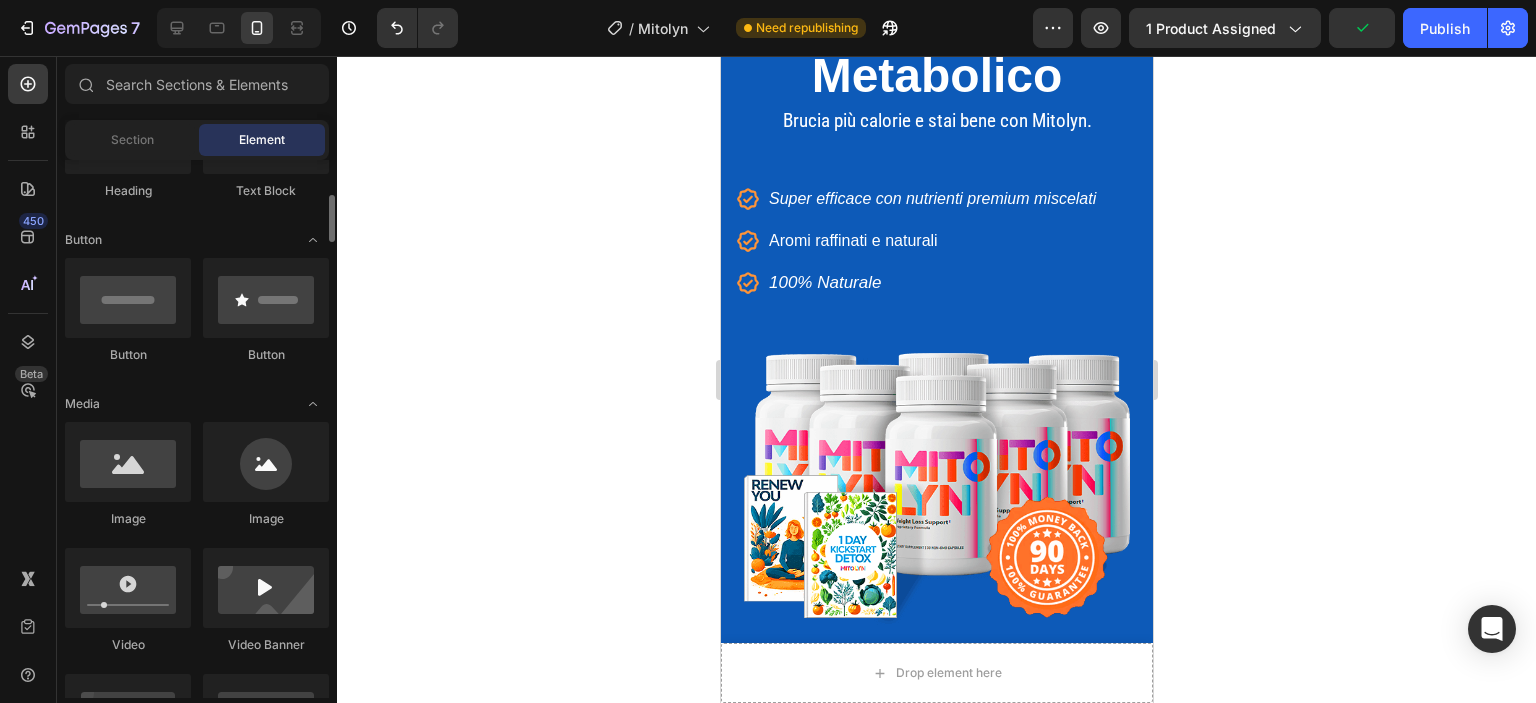 scroll, scrollTop: 500, scrollLeft: 0, axis: vertical 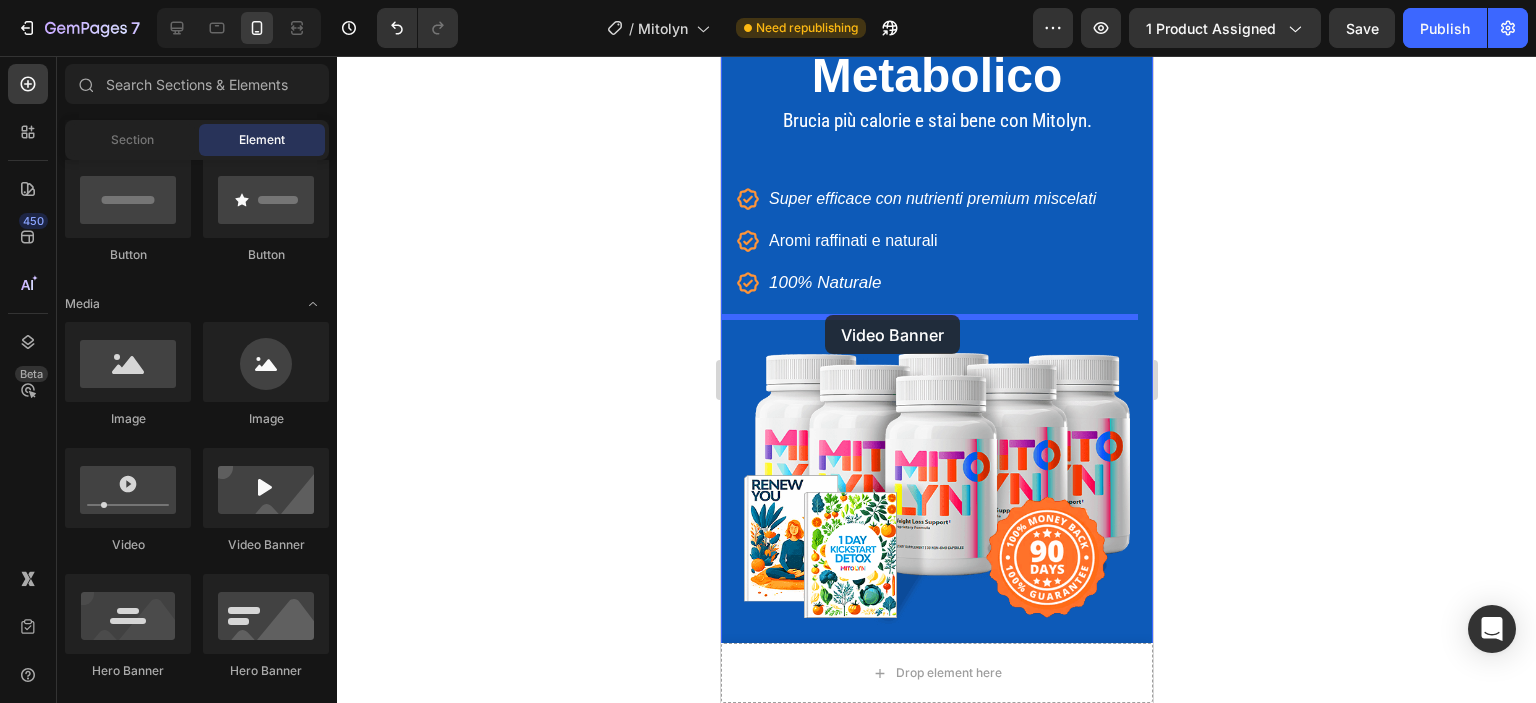 drag, startPoint x: 976, startPoint y: 576, endPoint x: 824, endPoint y: 315, distance: 302.03476 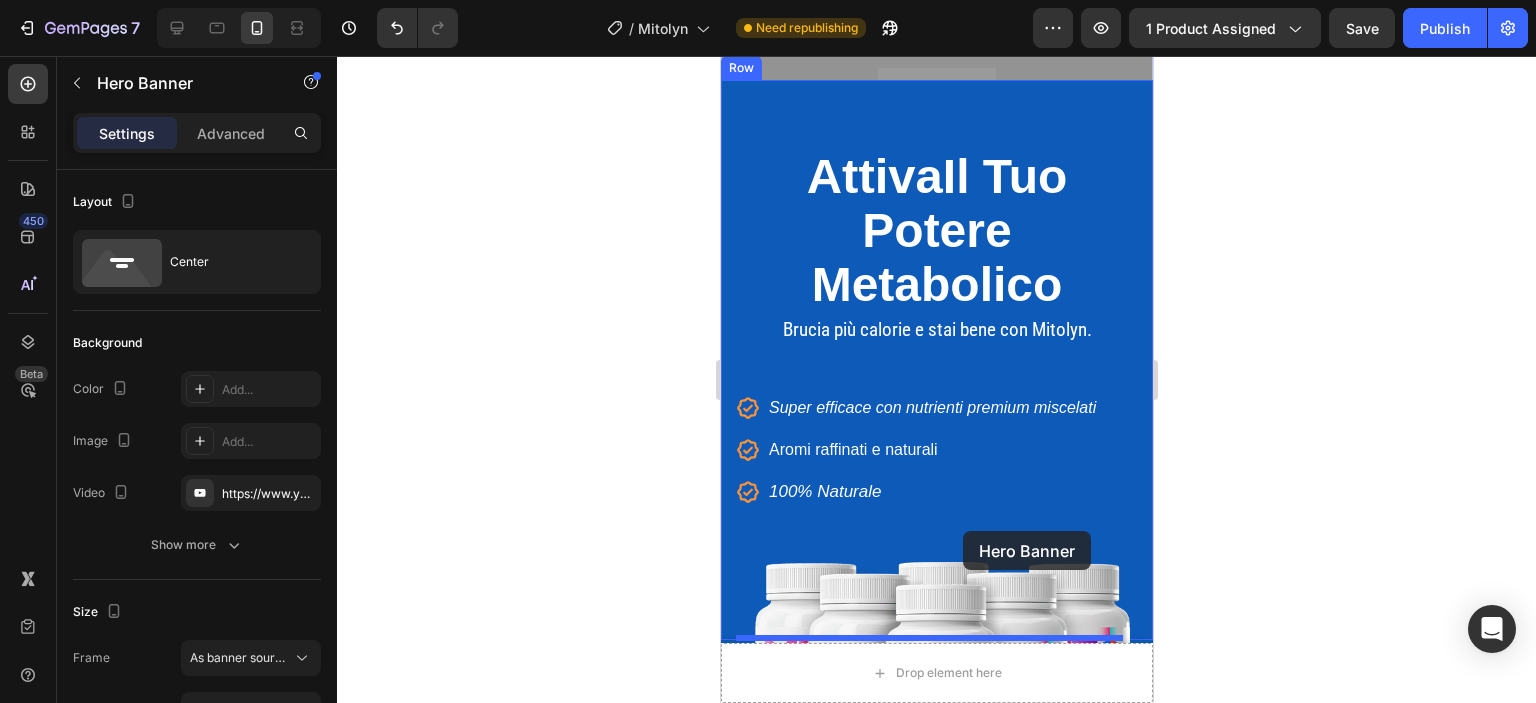 scroll, scrollTop: 500, scrollLeft: 0, axis: vertical 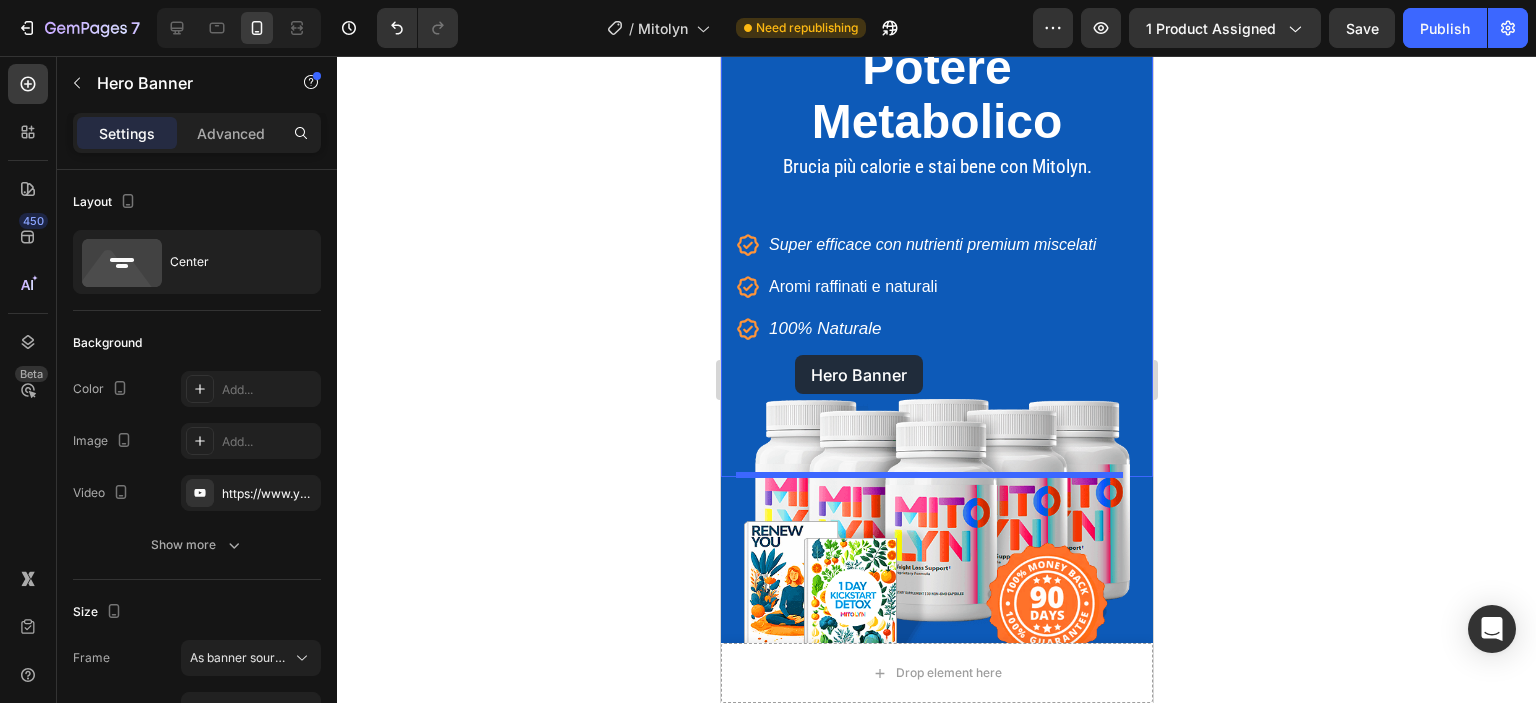 drag, startPoint x: 1101, startPoint y: 397, endPoint x: 794, endPoint y: 355, distance: 309.85965 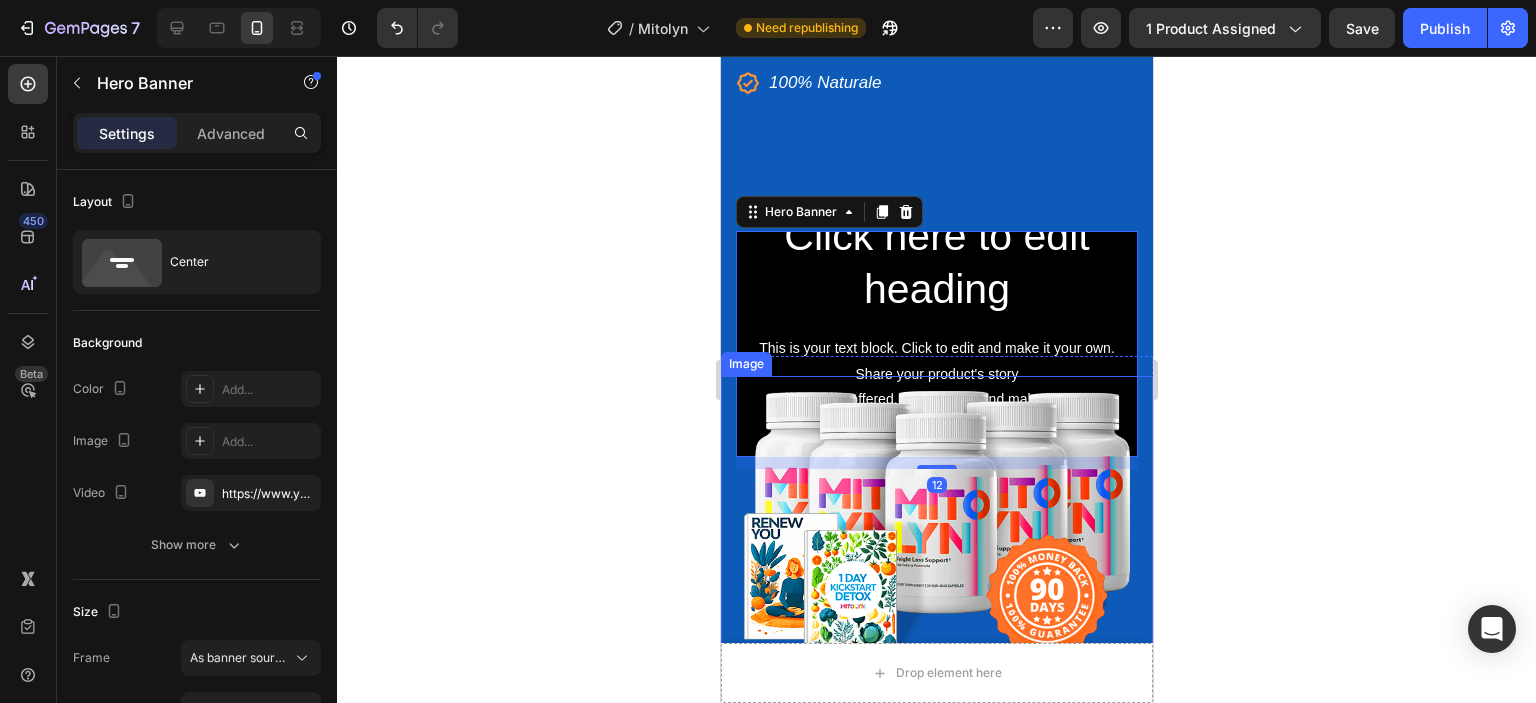 click at bounding box center [936, 523] 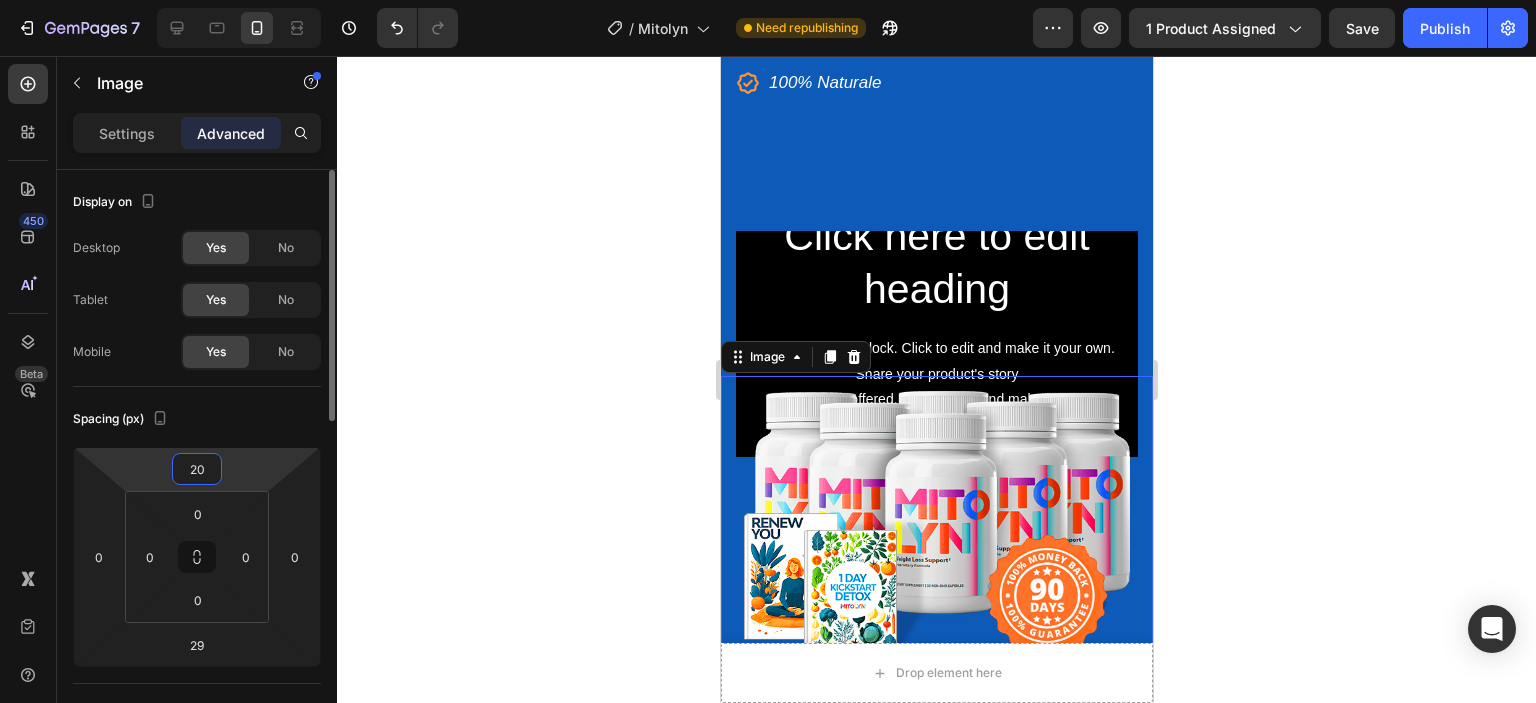 drag, startPoint x: 185, startPoint y: 463, endPoint x: 222, endPoint y: 466, distance: 37.12142 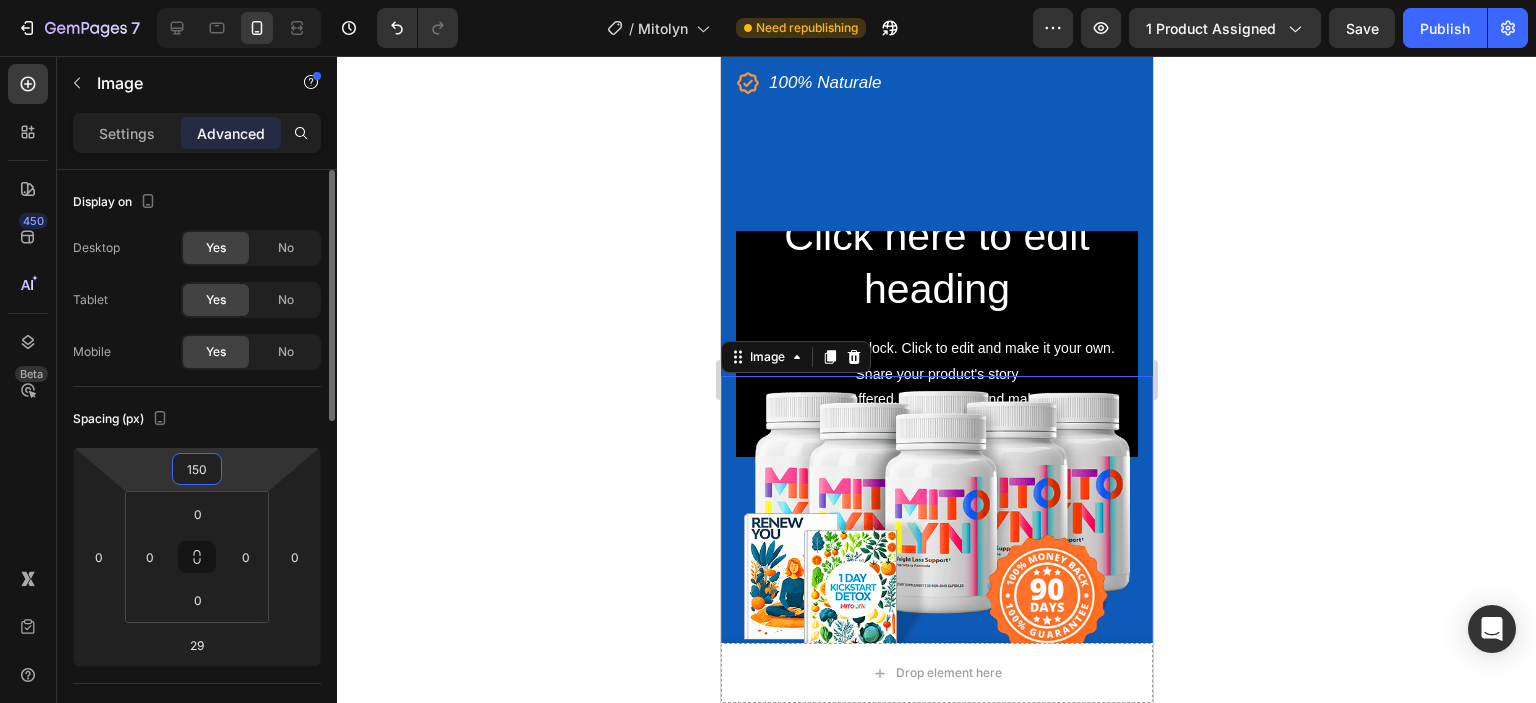 type on "150" 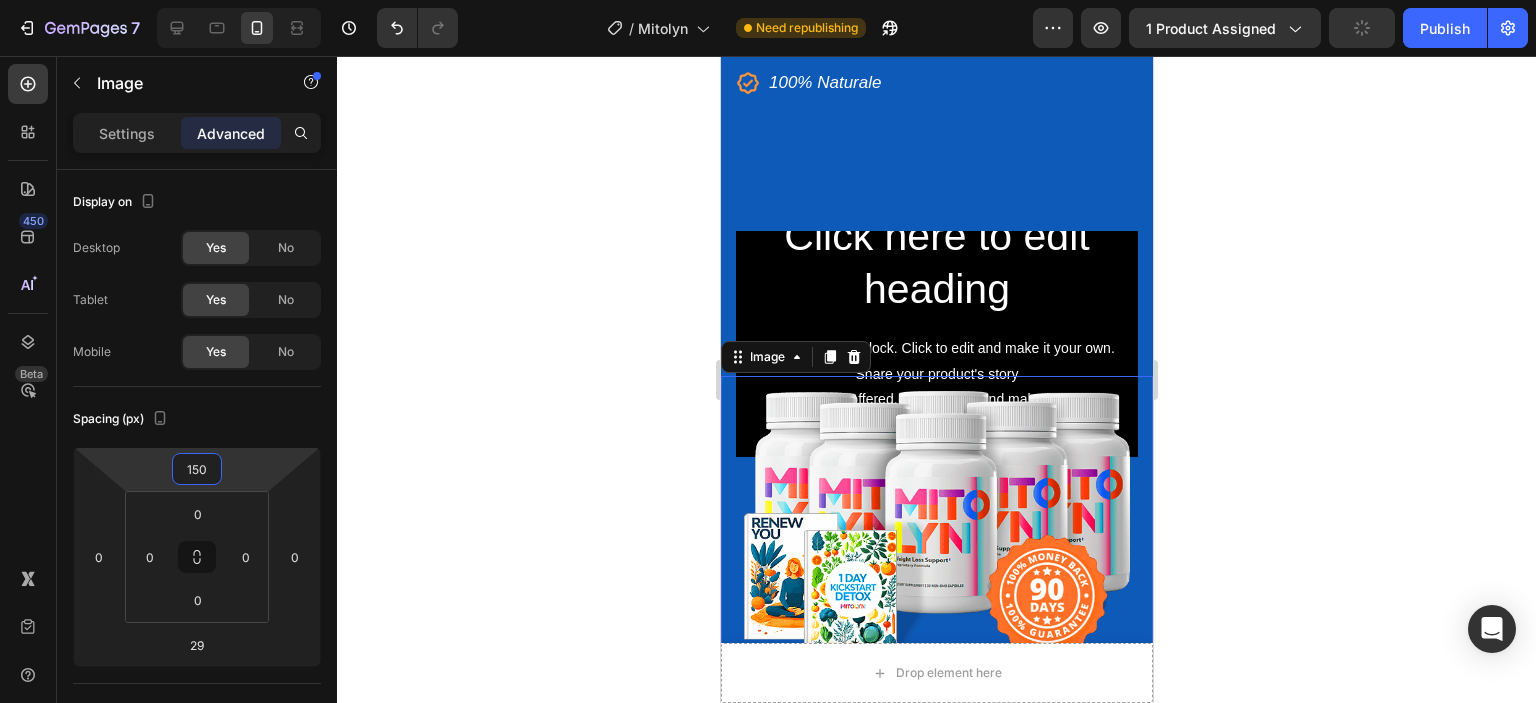 click 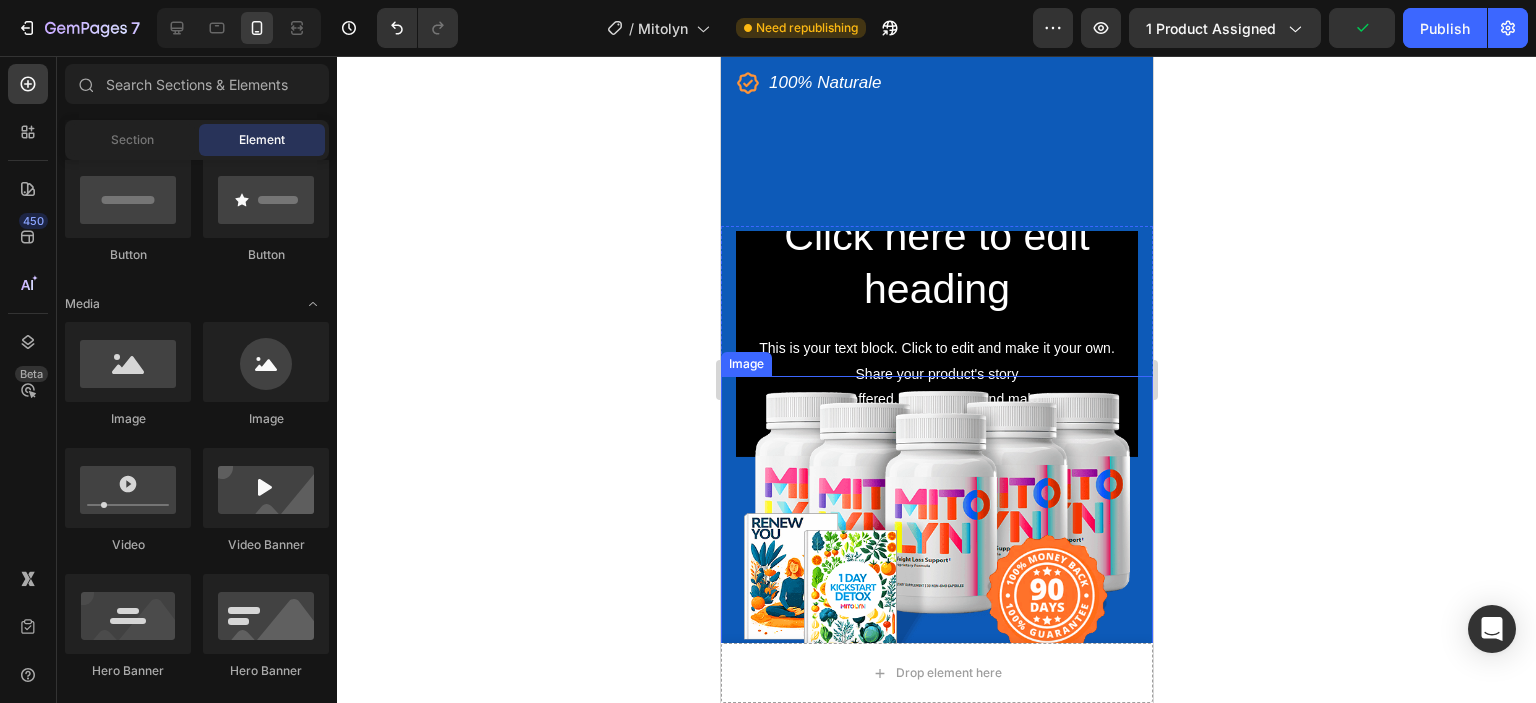 click at bounding box center (936, 523) 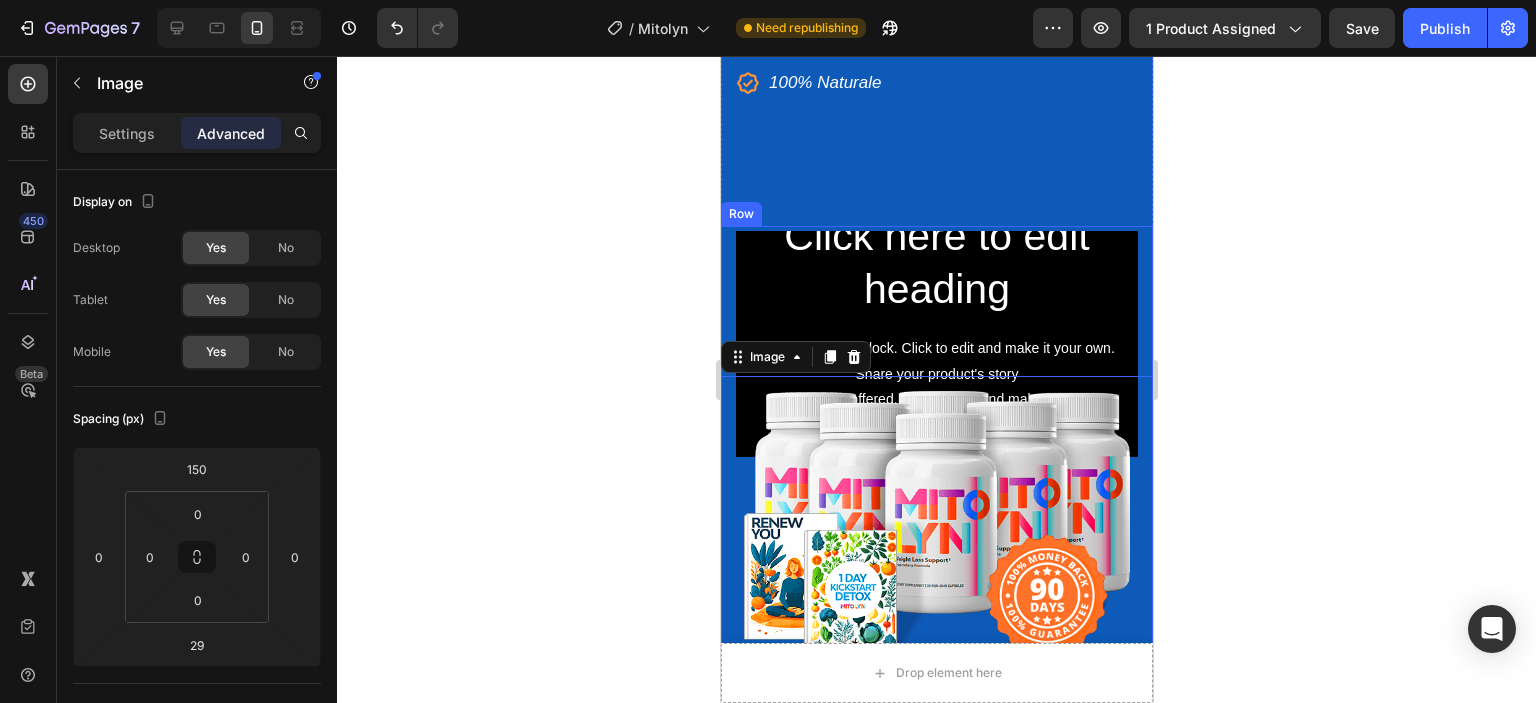 click on "Image   29" at bounding box center (936, 463) 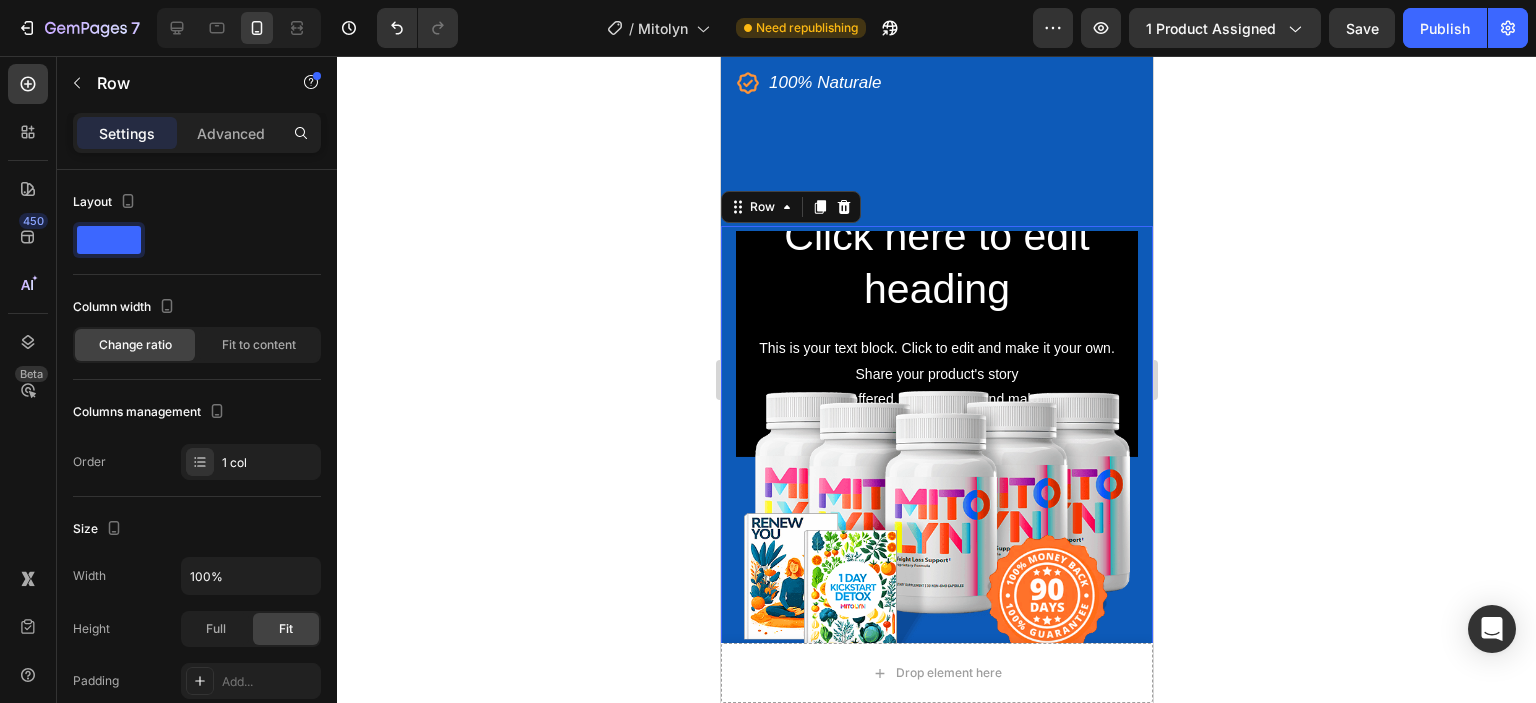 click on "Settings Advanced" at bounding box center [197, 133] 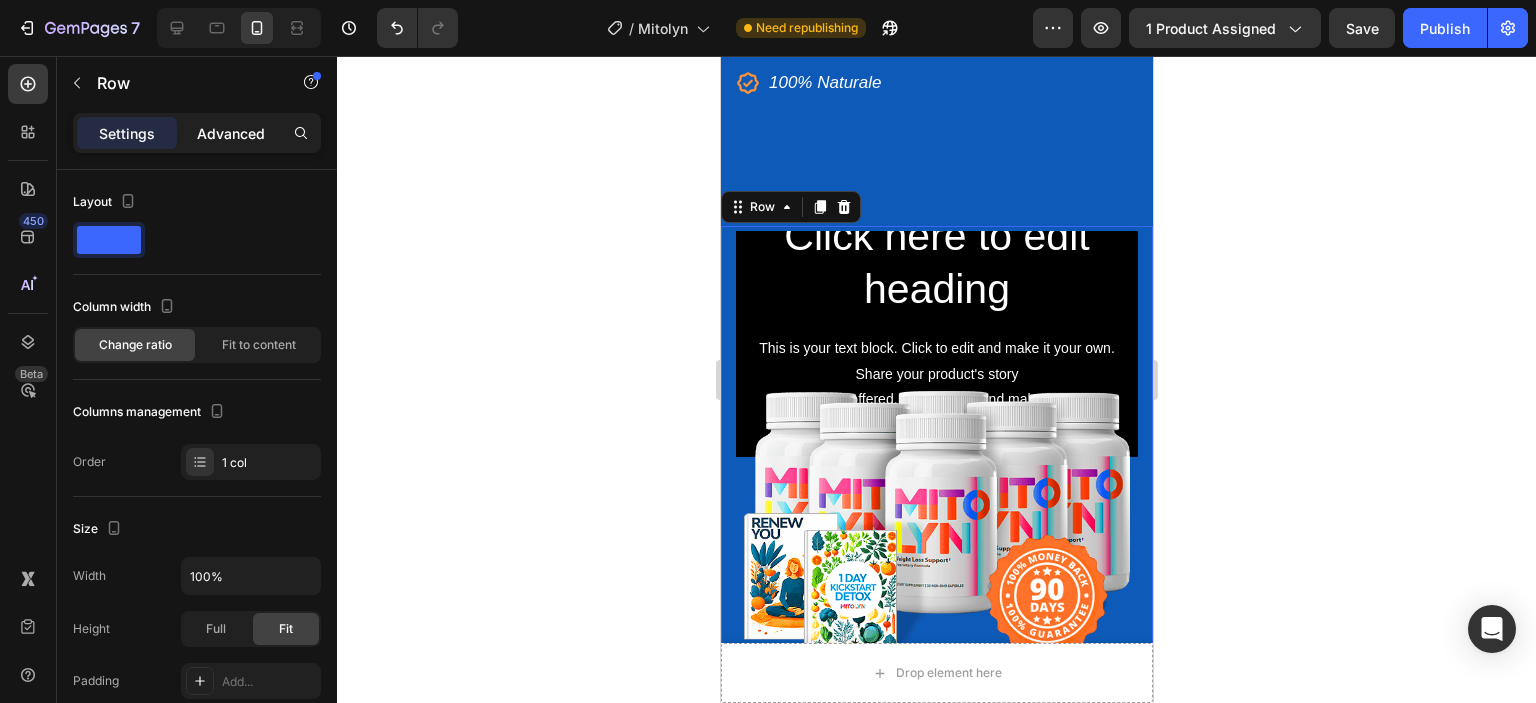 click on "Advanced" at bounding box center (231, 133) 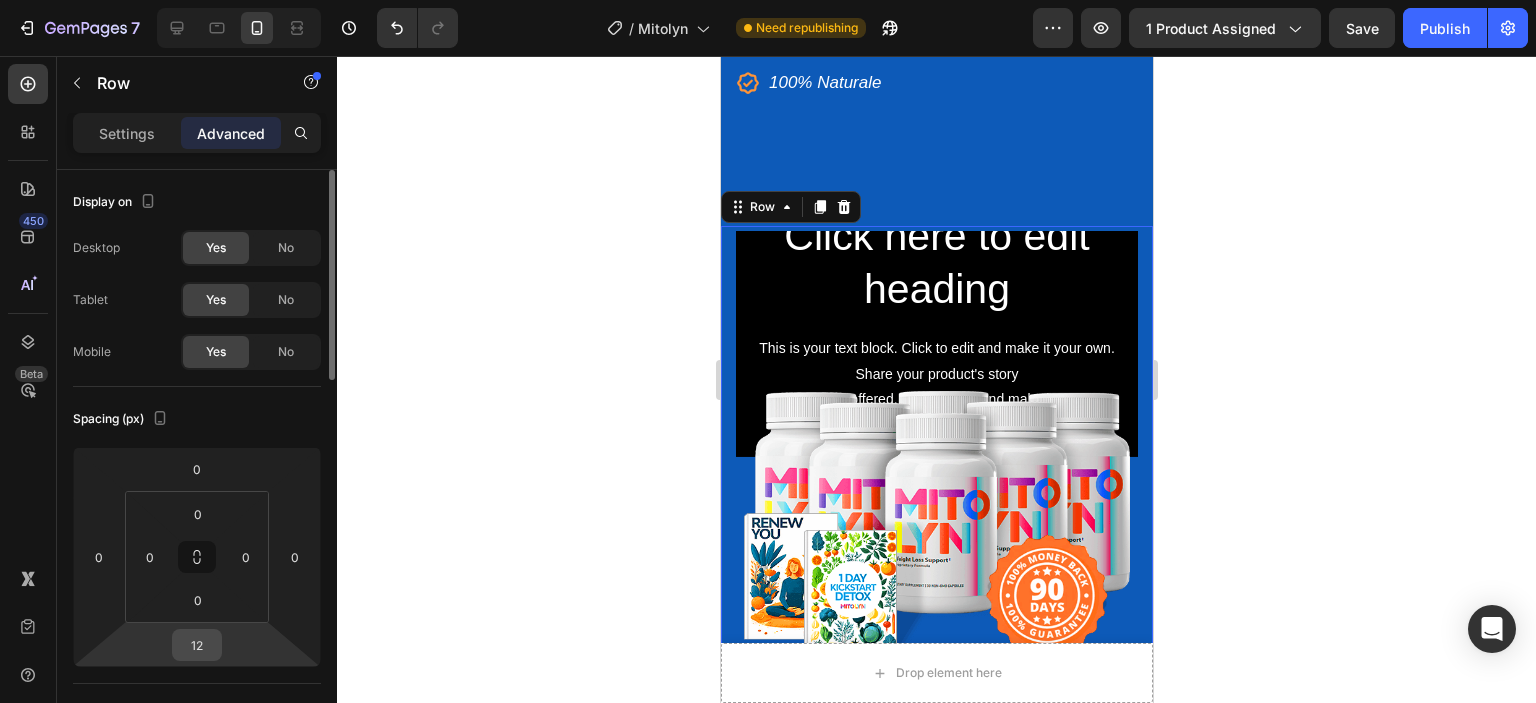 click on "12" at bounding box center (197, 645) 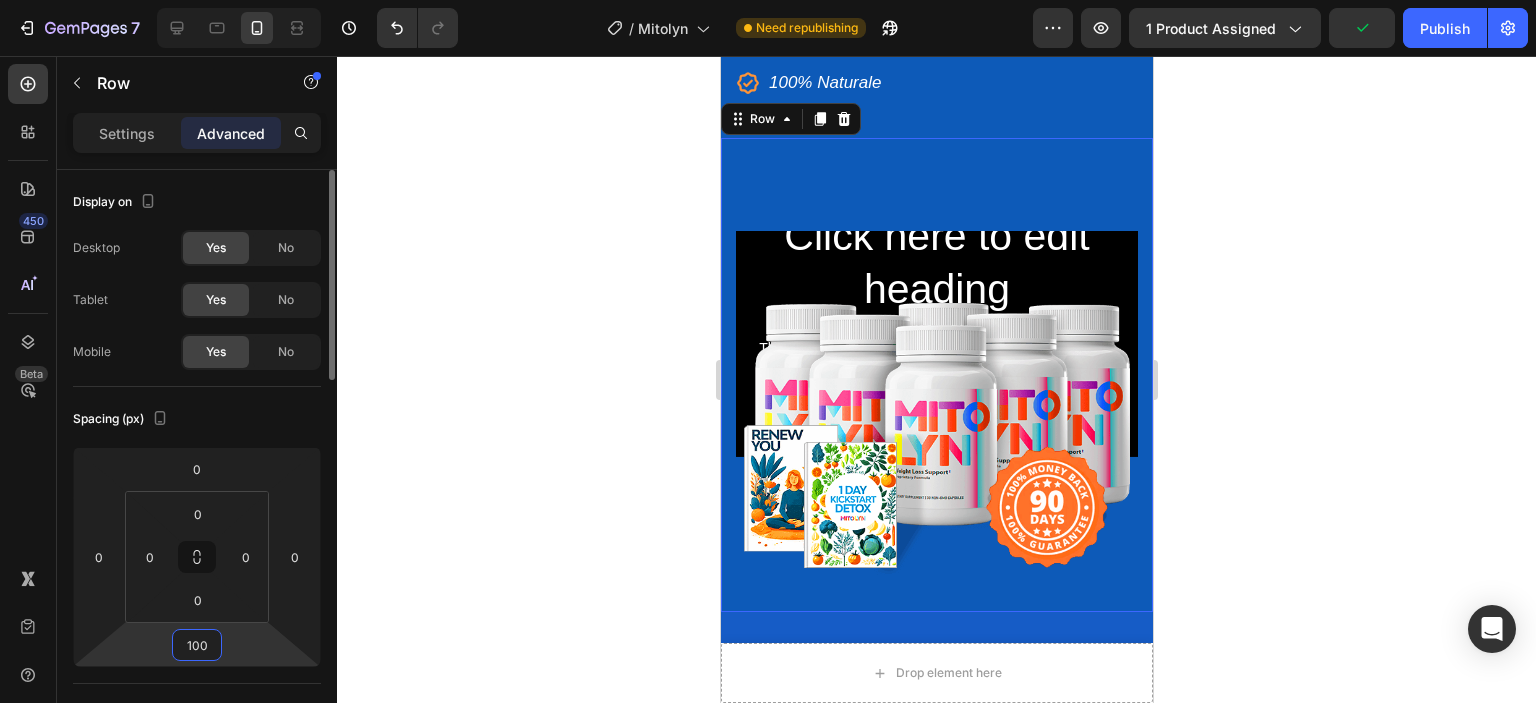 drag, startPoint x: 198, startPoint y: 642, endPoint x: 212, endPoint y: 643, distance: 14.035668 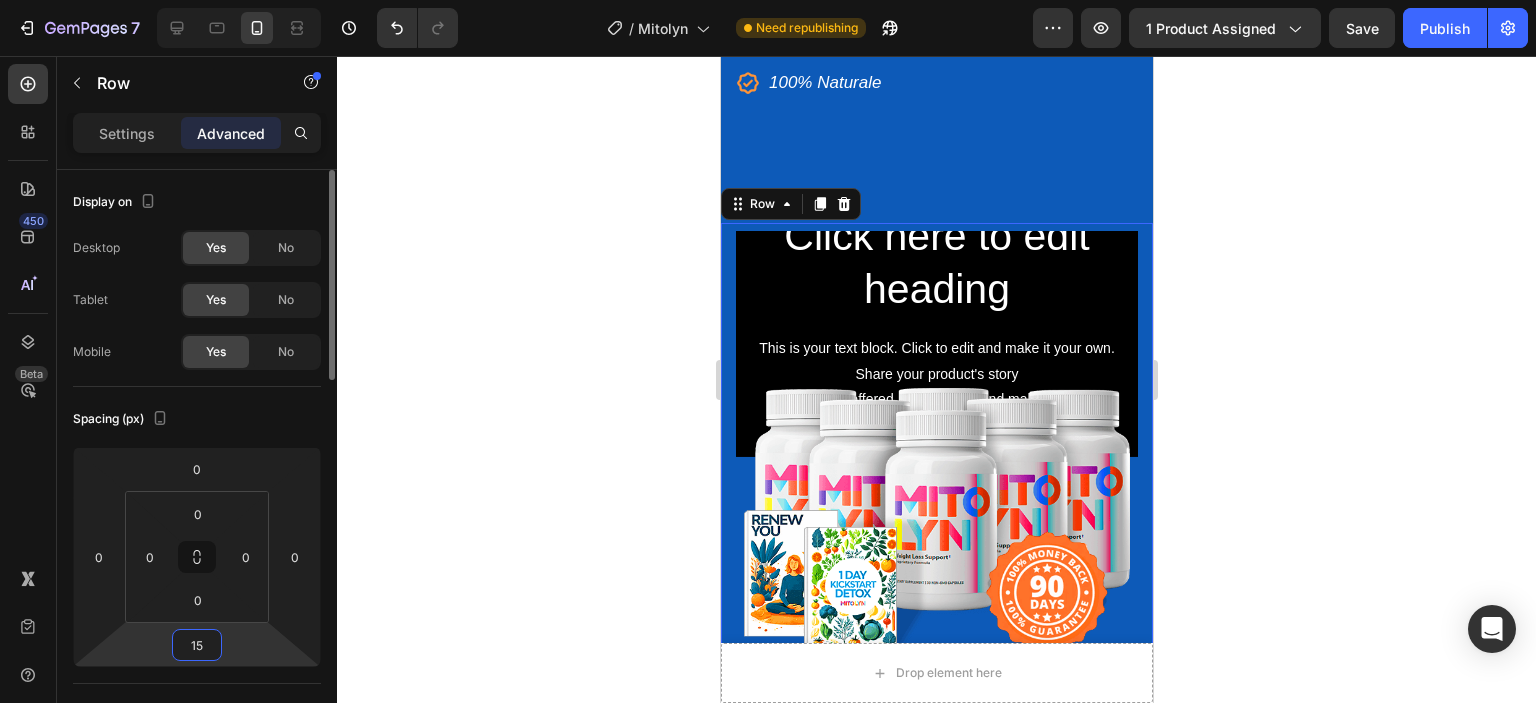 type on "1" 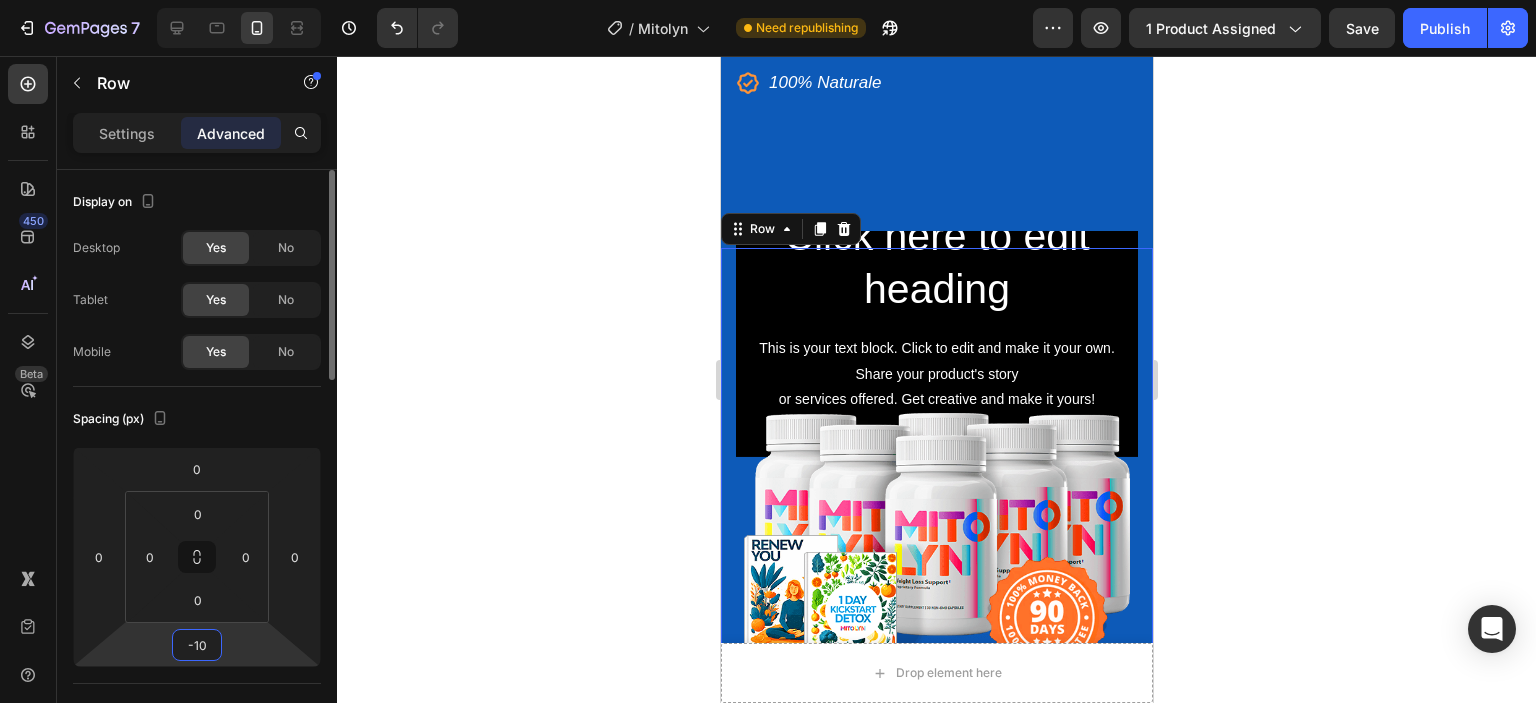 type on "-100" 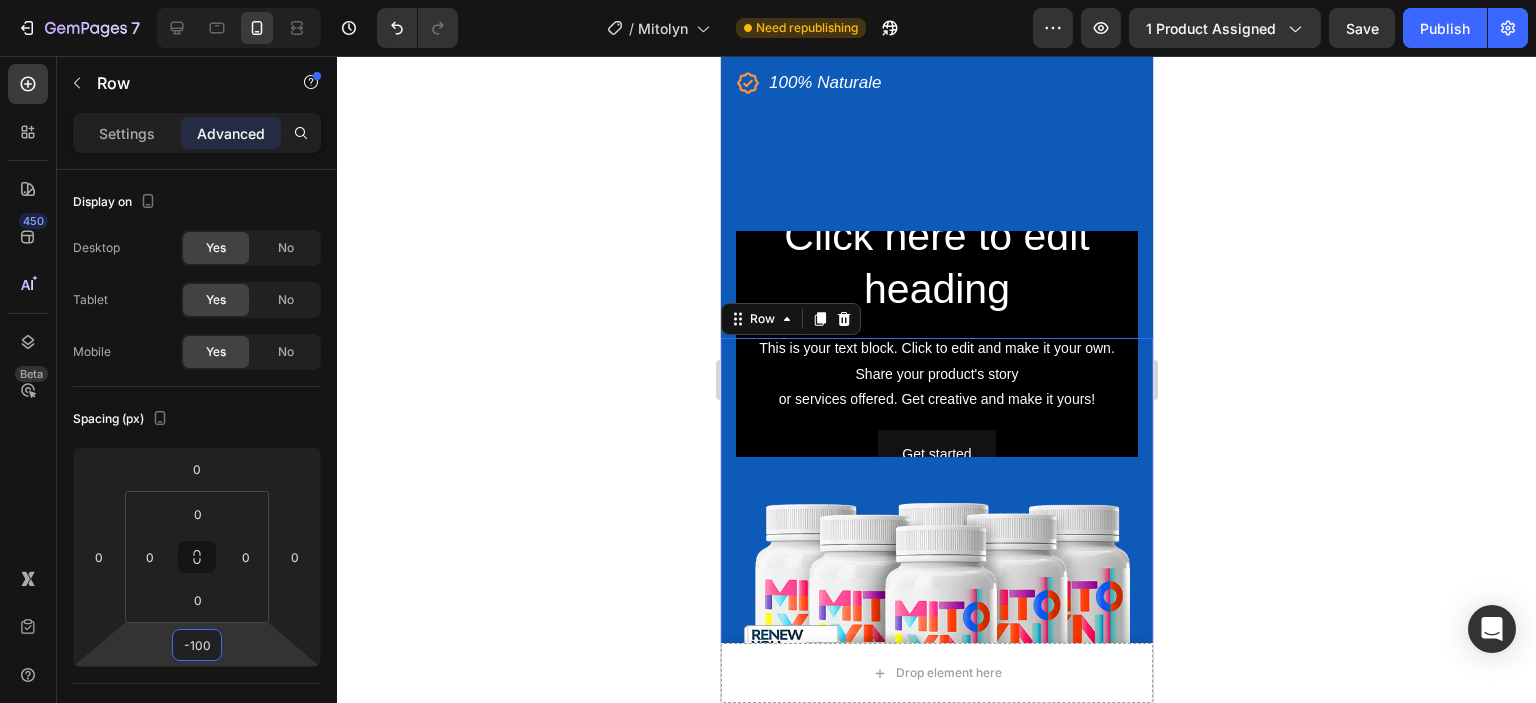 click 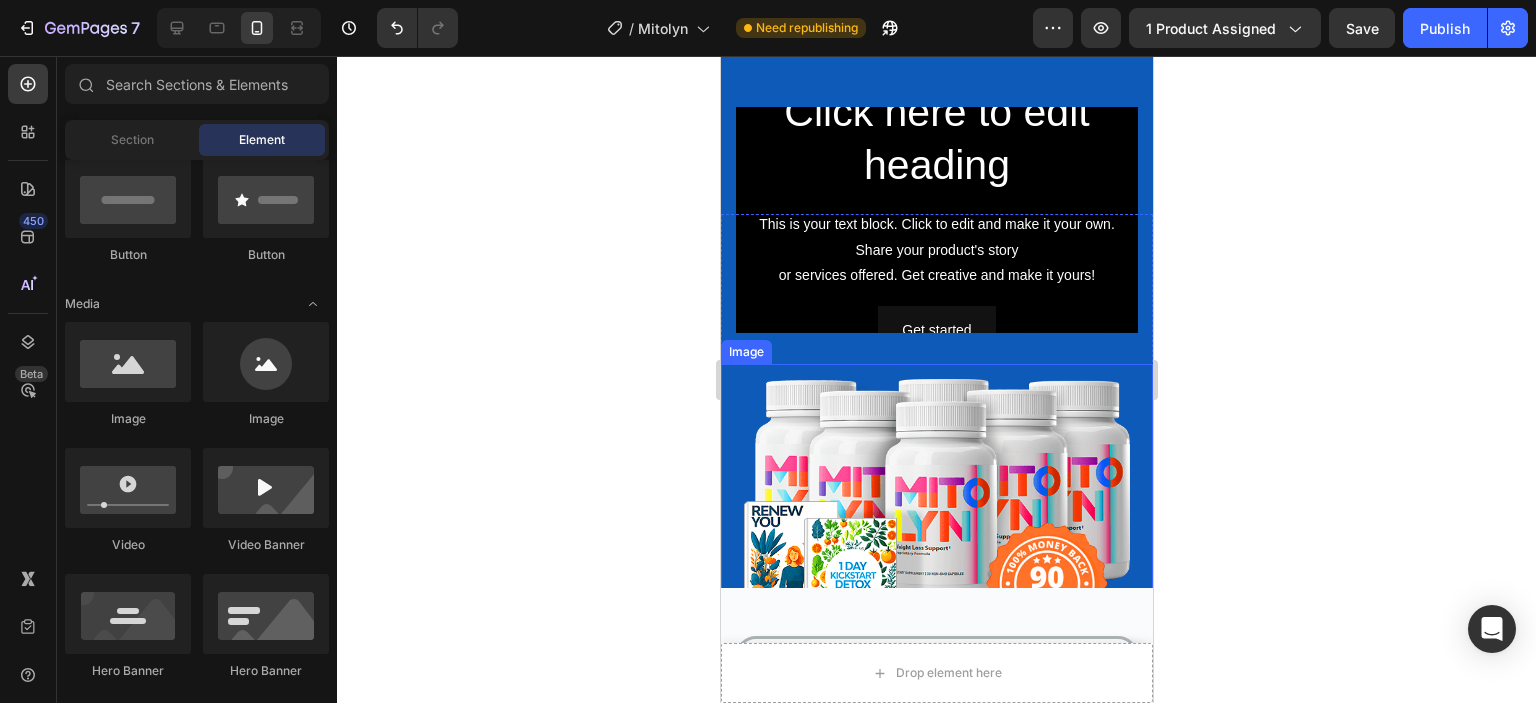 scroll, scrollTop: 700, scrollLeft: 0, axis: vertical 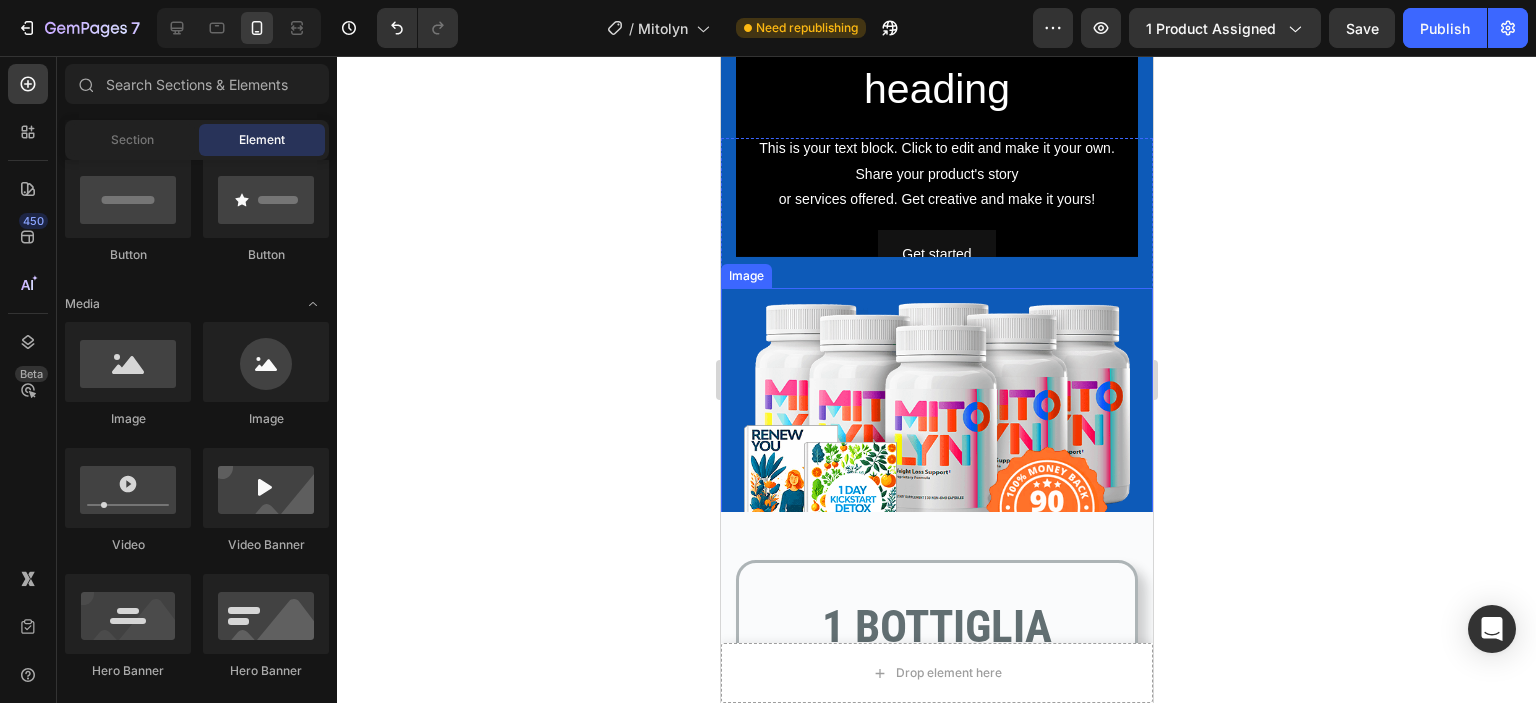 click at bounding box center (936, 435) 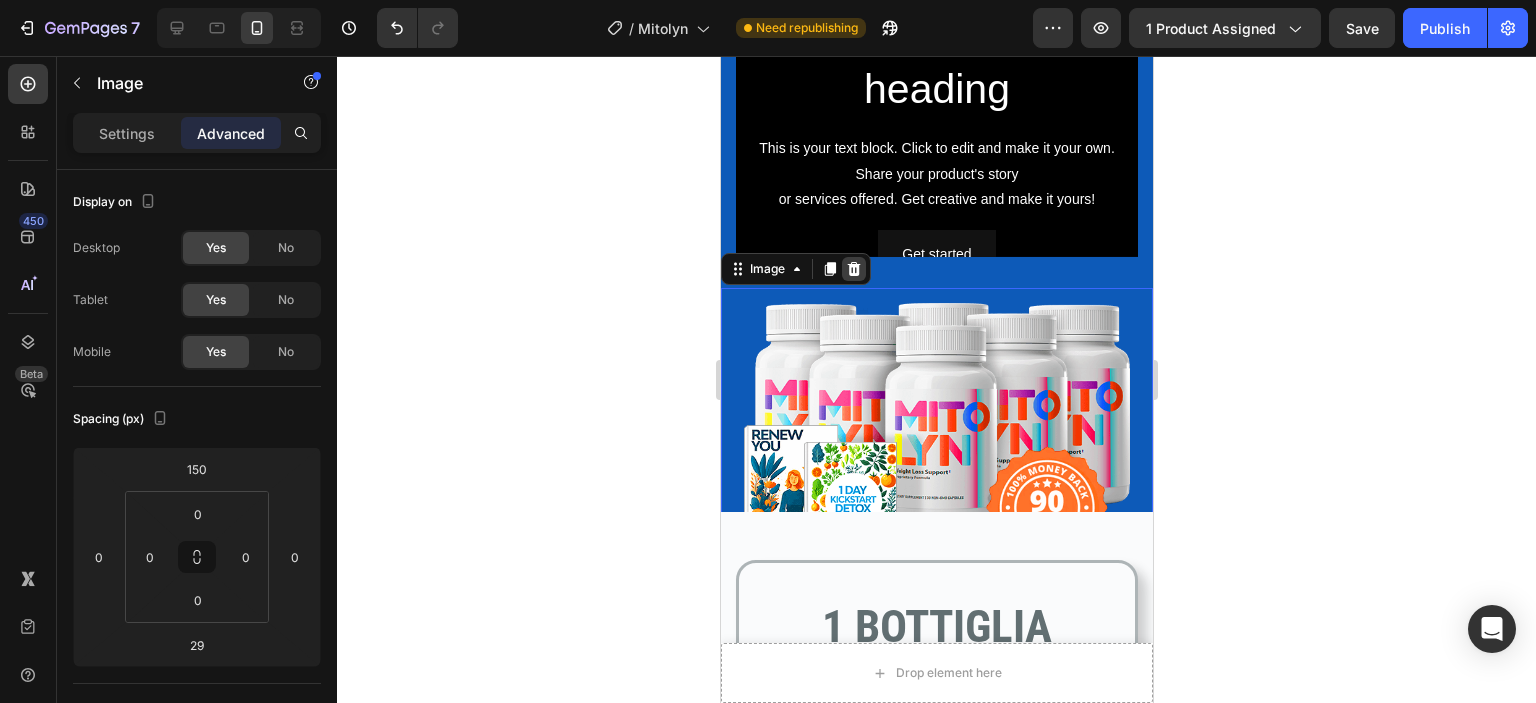 click at bounding box center (853, 269) 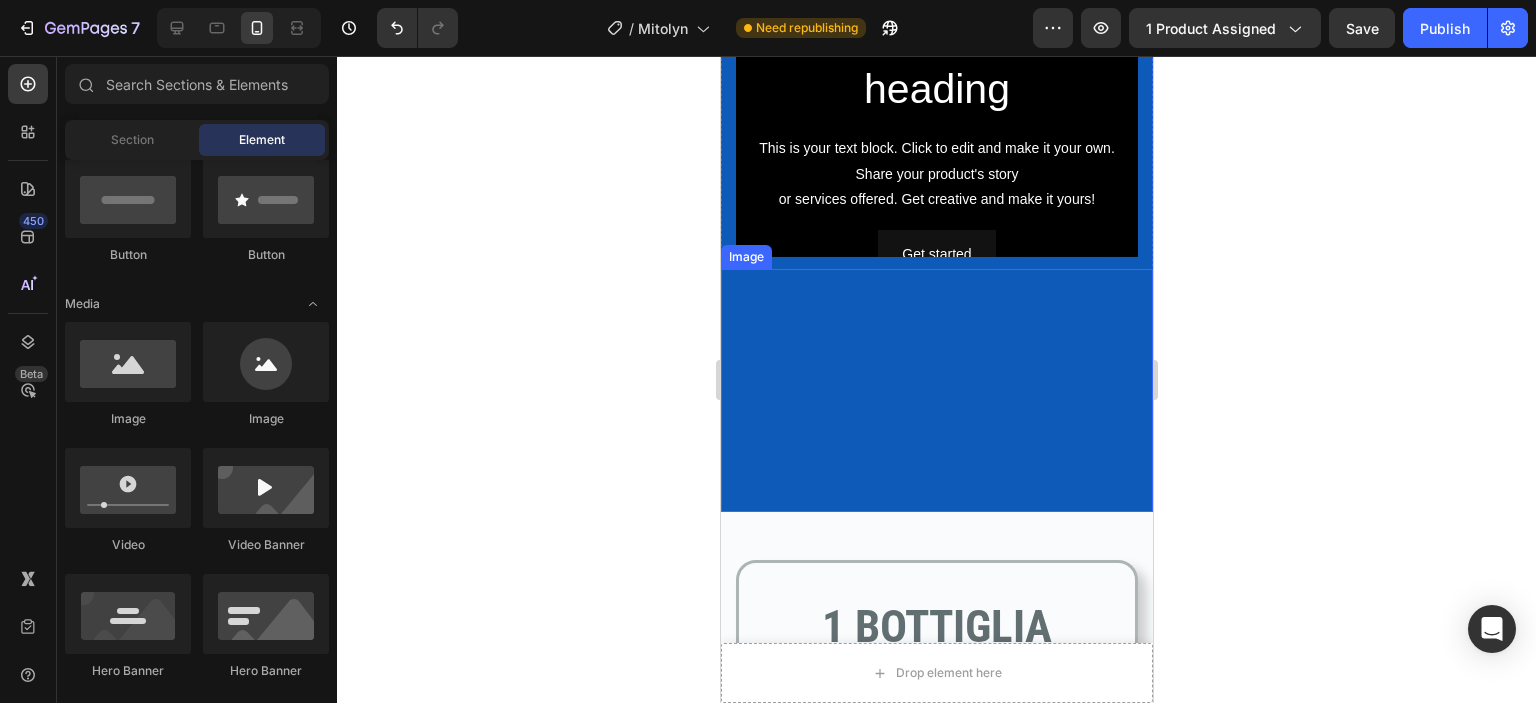 click at bounding box center [936, 390] 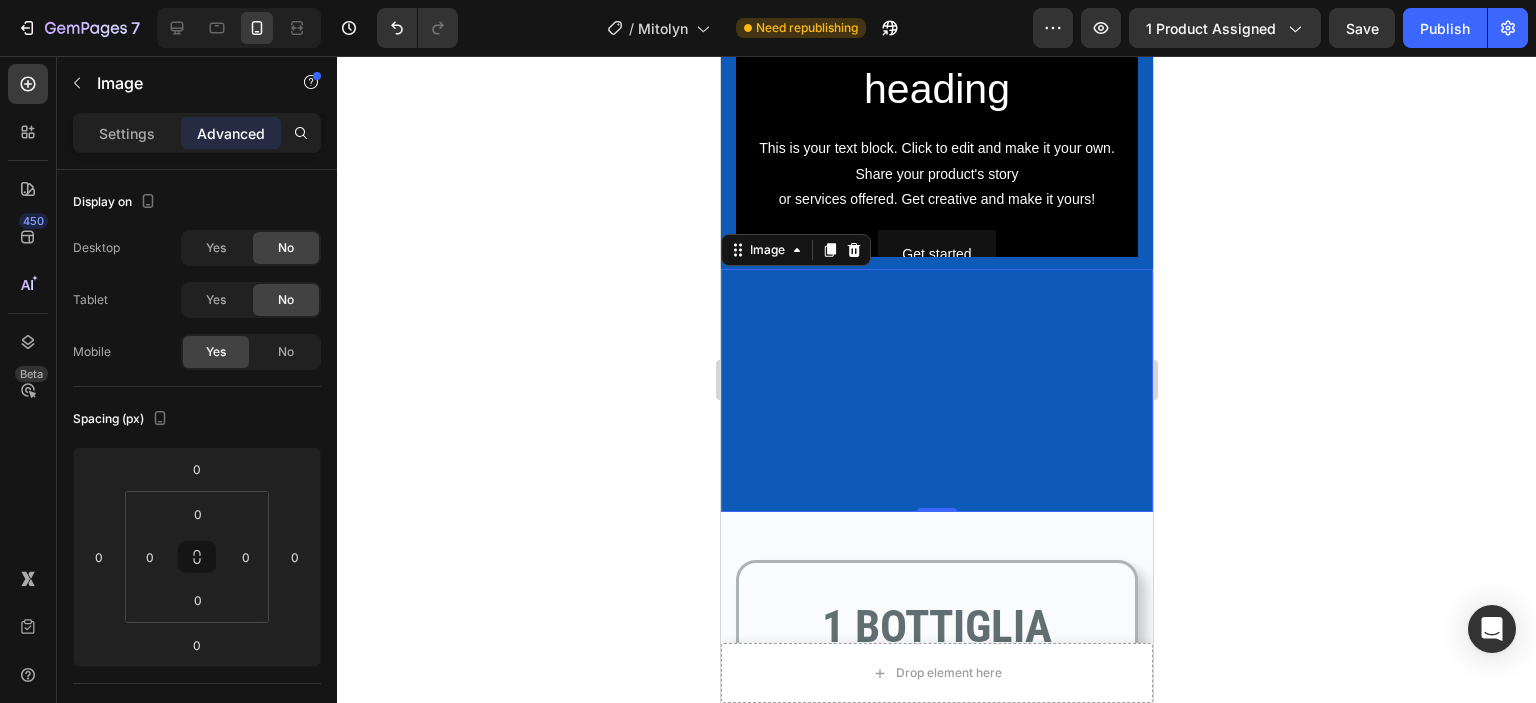 drag, startPoint x: 945, startPoint y: 487, endPoint x: 960, endPoint y: 491, distance: 15.524175 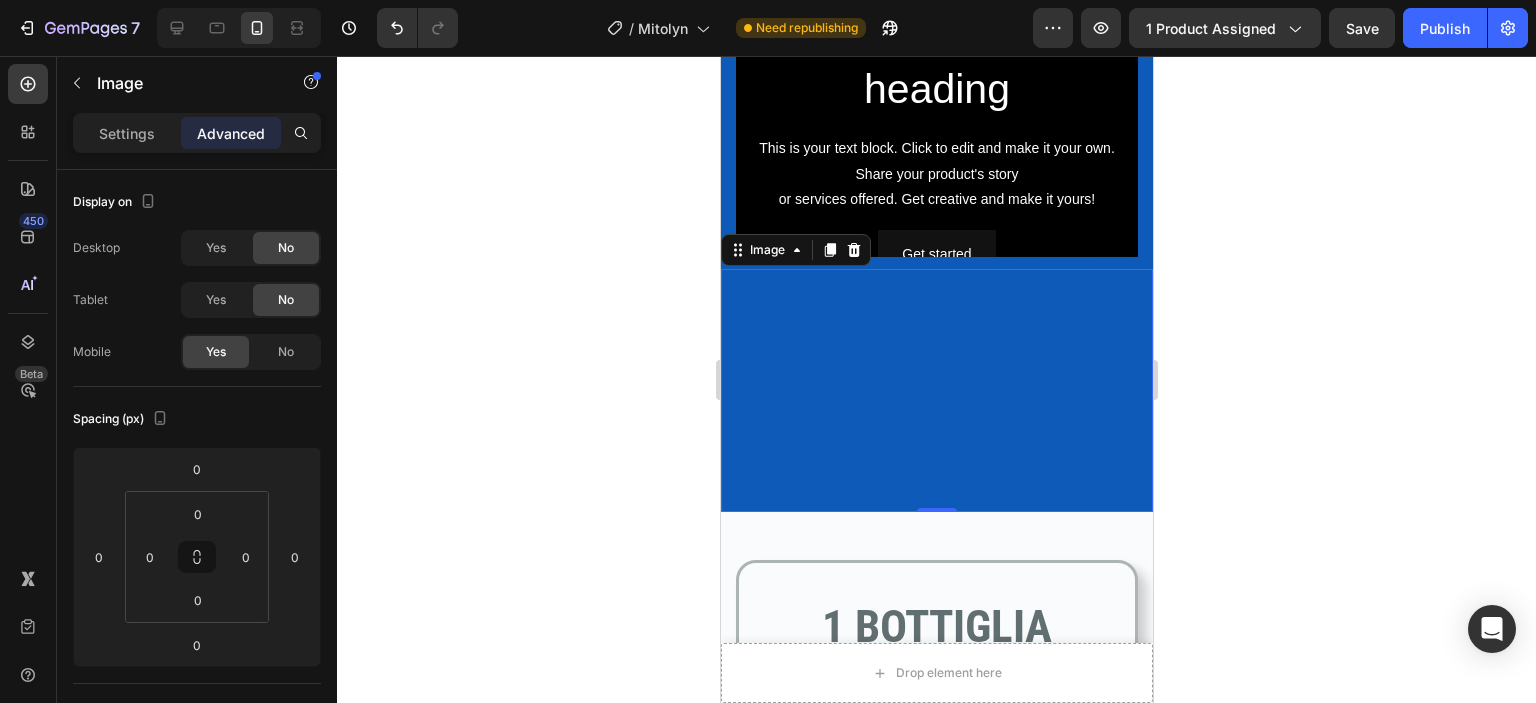 drag, startPoint x: 941, startPoint y: 491, endPoint x: 911, endPoint y: 375, distance: 119.81653 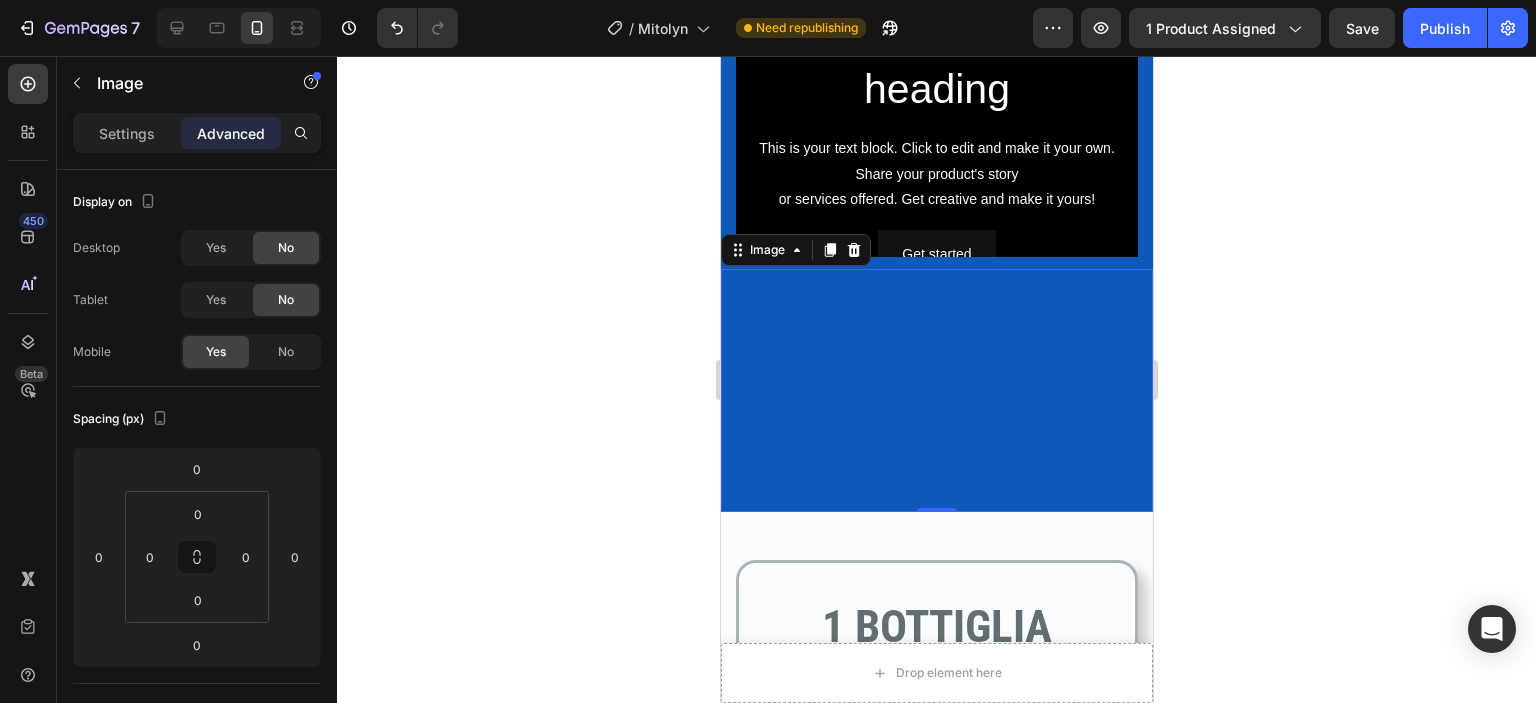 click on "Image   0" at bounding box center [936, 390] 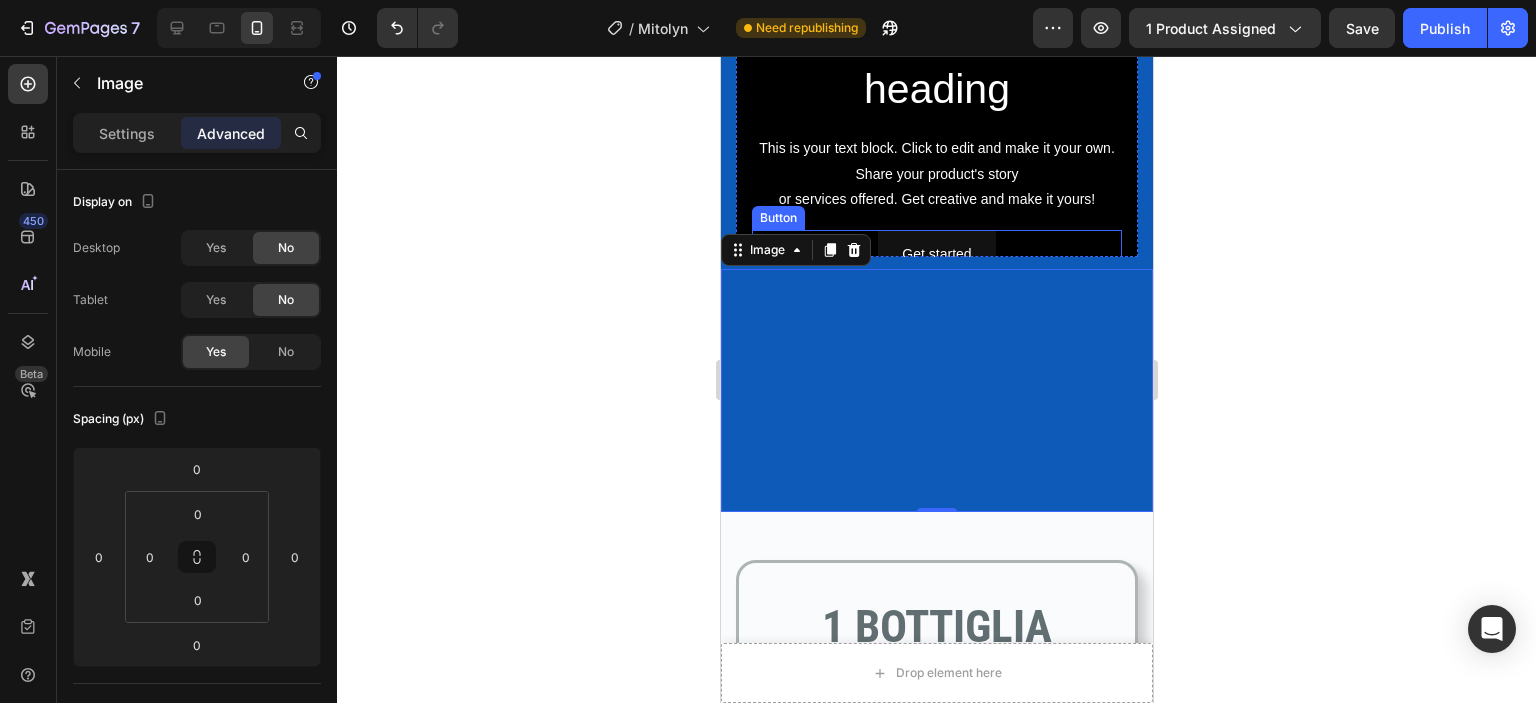 click on "Get started Button" at bounding box center [936, 254] 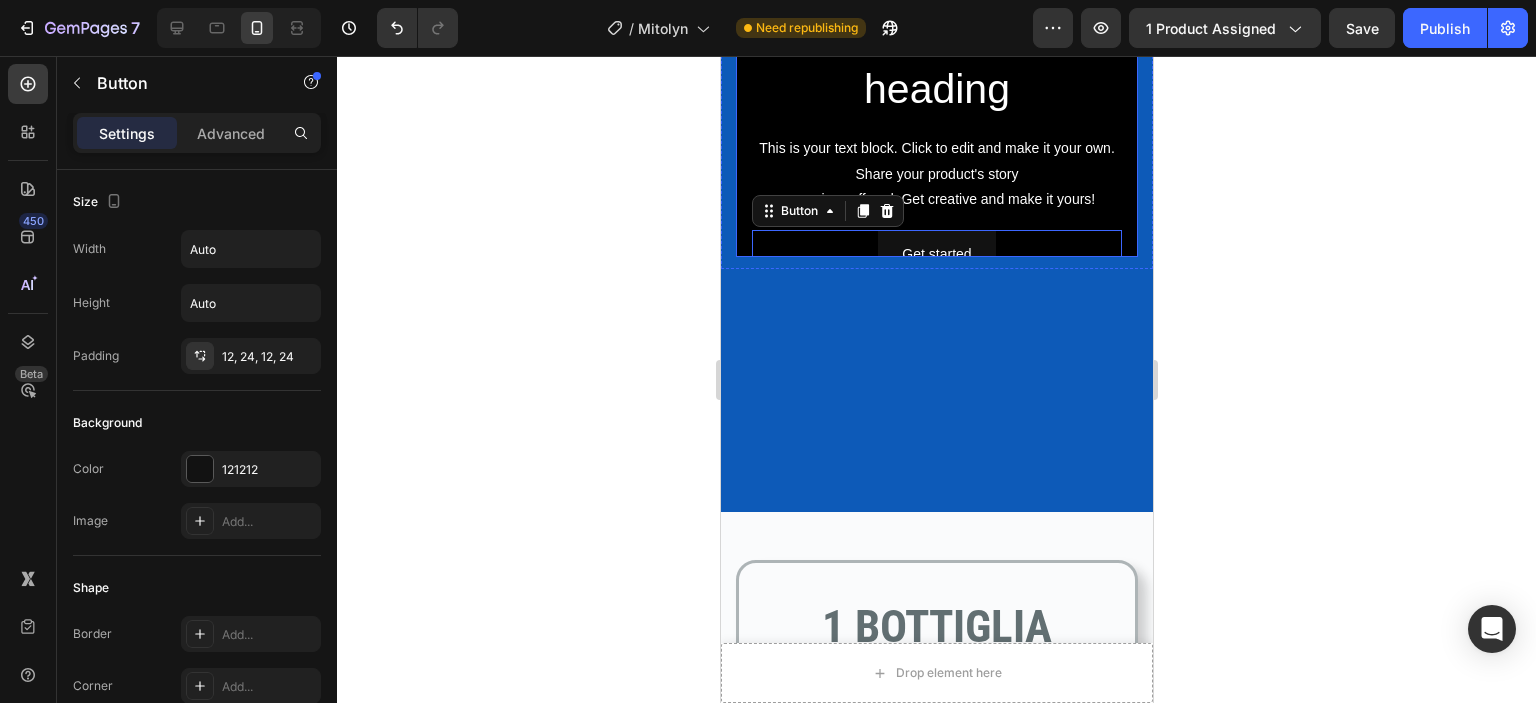click on "Click here to edit heading Heading This is your text block. Click to edit and make it your own. Share your product's story                   or services offered. Get creative and make it yours! Text Block Get started Button   0" at bounding box center (936, 143) 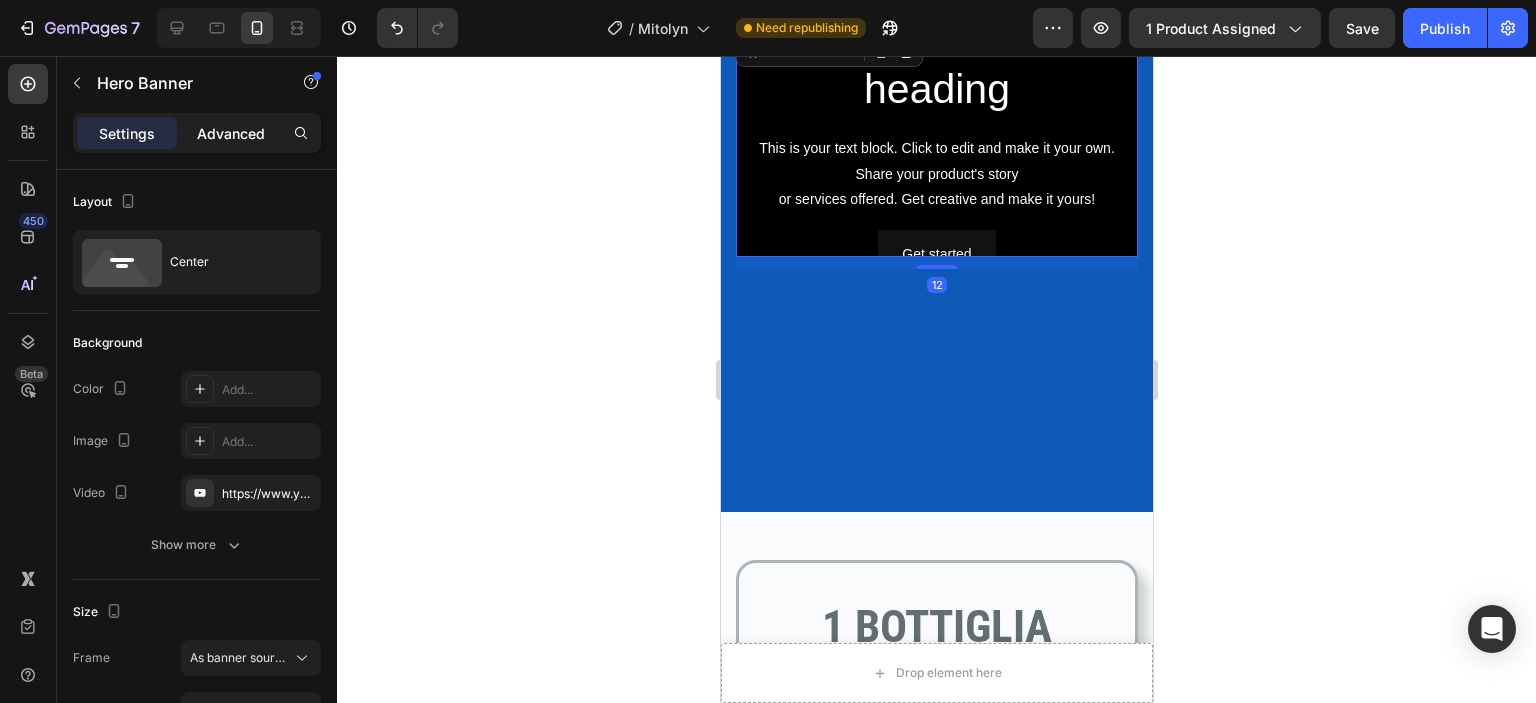 click on "Advanced" at bounding box center [231, 133] 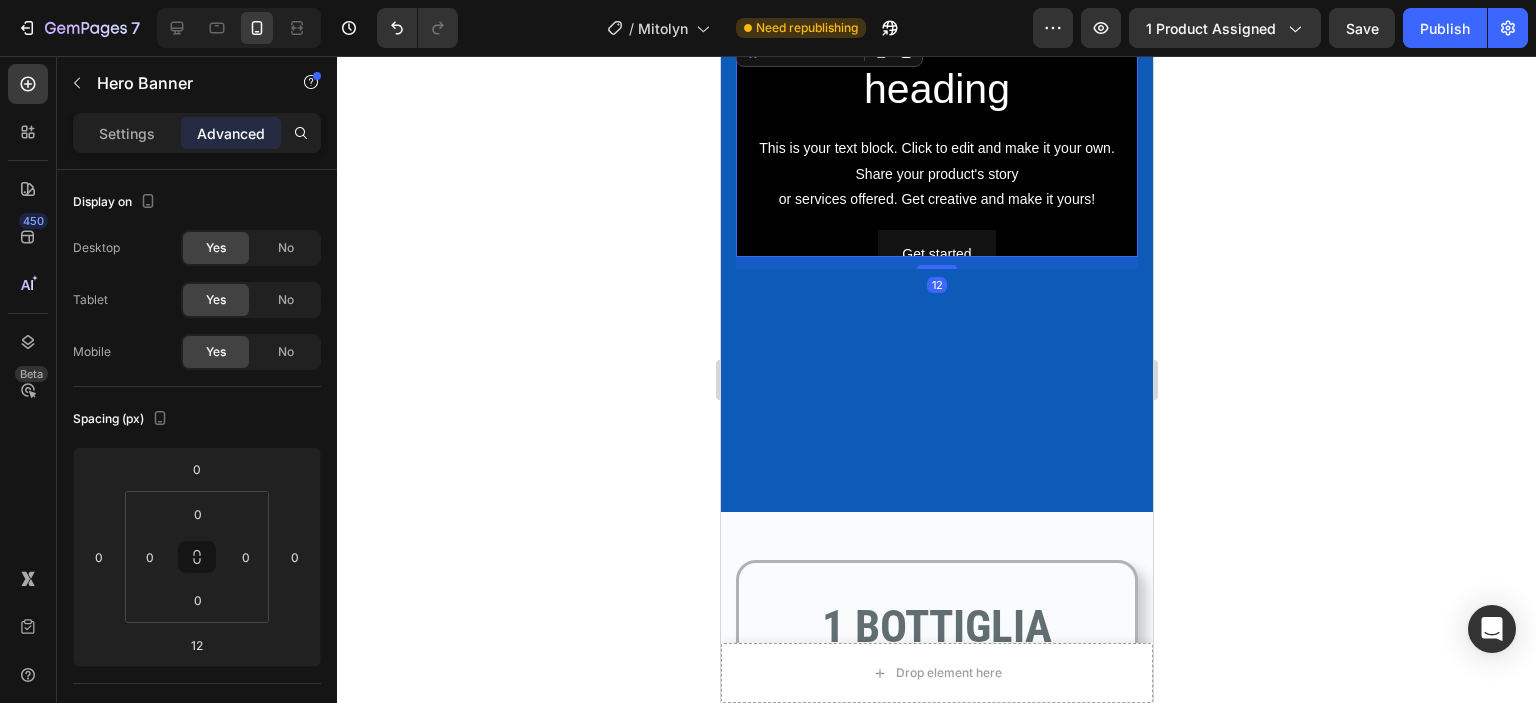 drag, startPoint x: 925, startPoint y: 255, endPoint x: 930, endPoint y: 279, distance: 24.5153 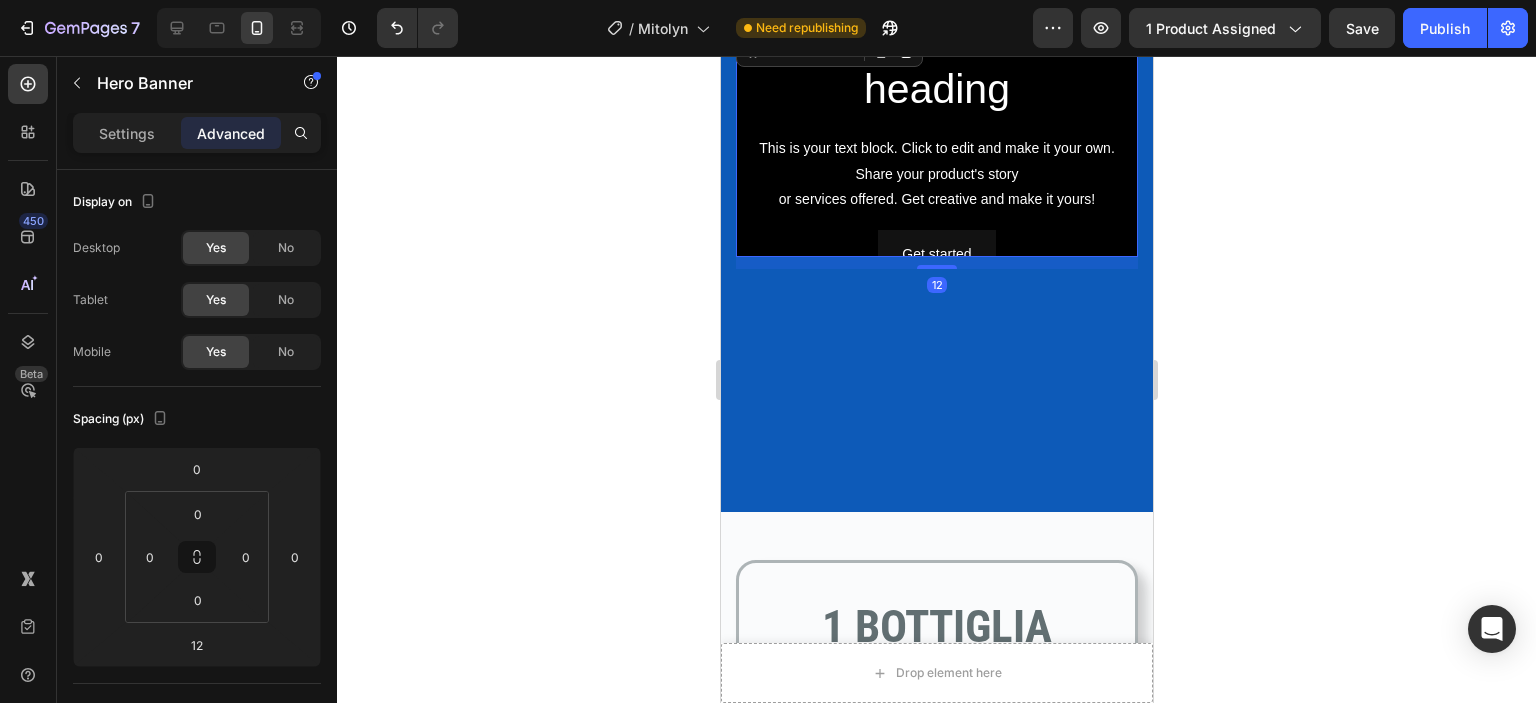 click at bounding box center (936, 267) 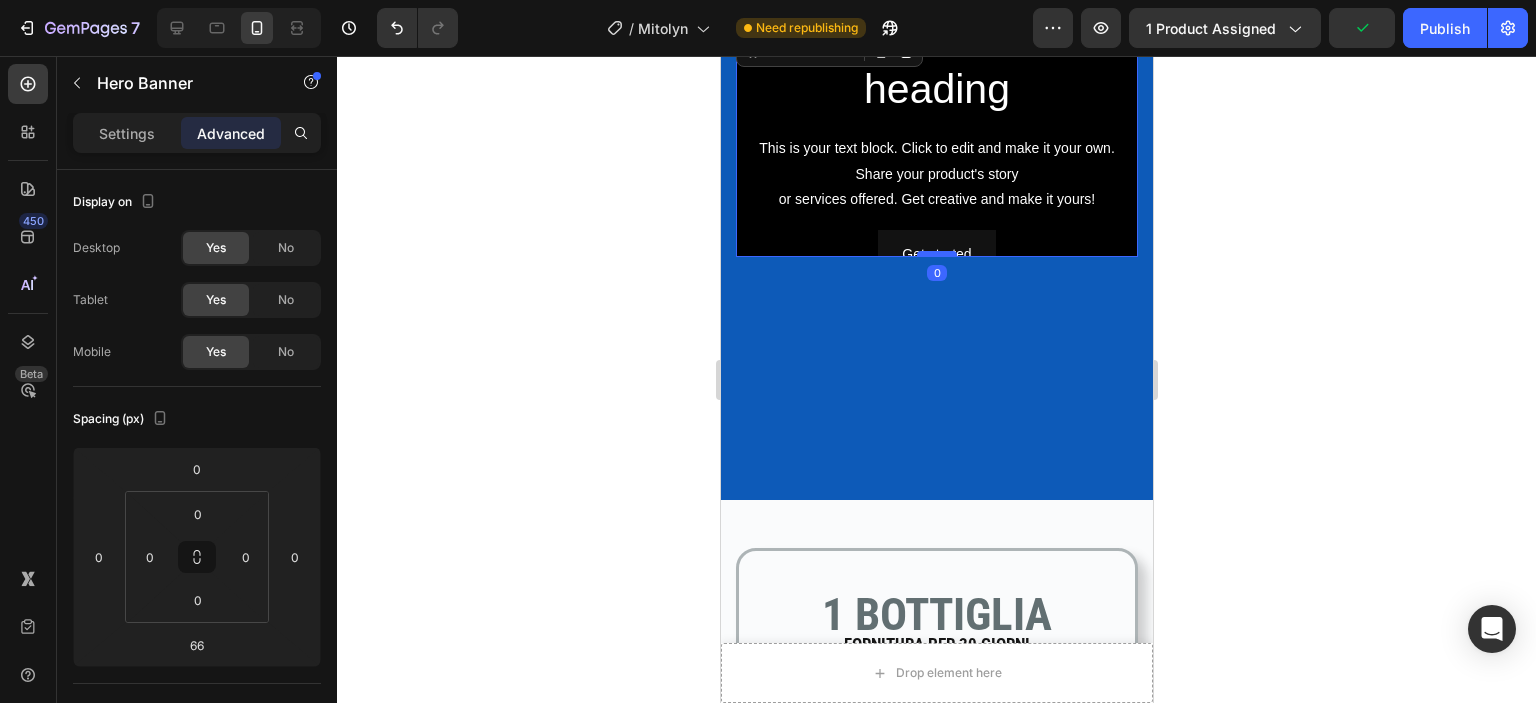drag, startPoint x: 933, startPoint y: 310, endPoint x: 927, endPoint y: 244, distance: 66.27216 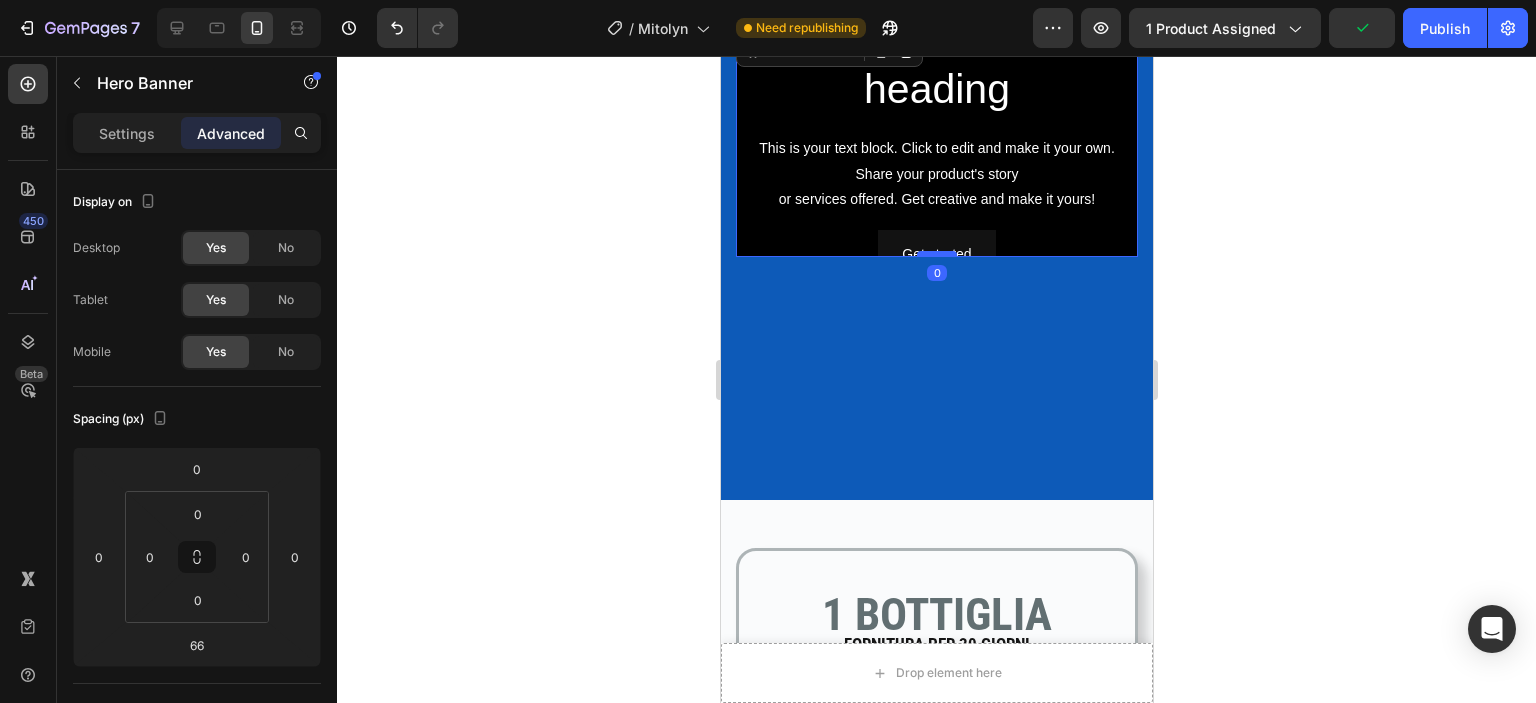 click at bounding box center [936, 254] 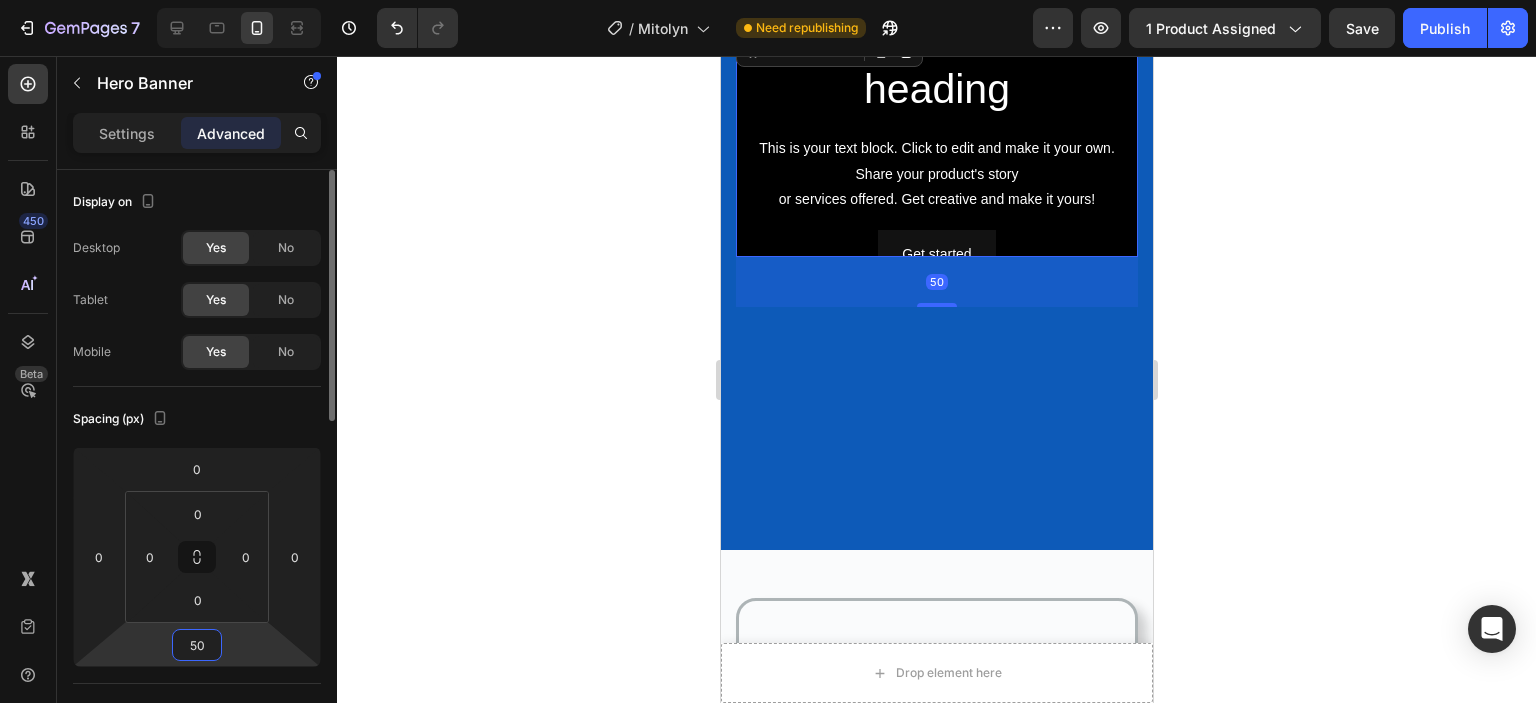 type on "5" 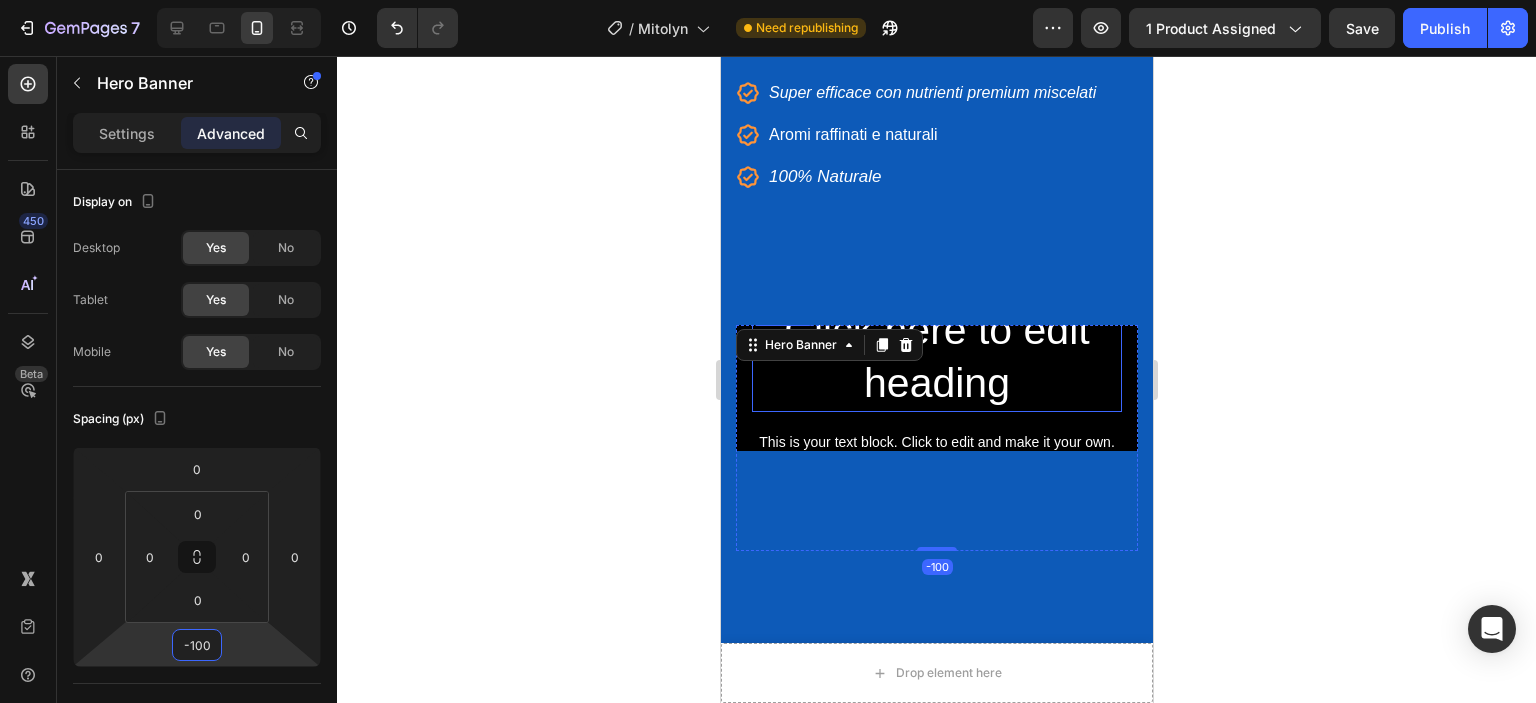 scroll, scrollTop: 400, scrollLeft: 0, axis: vertical 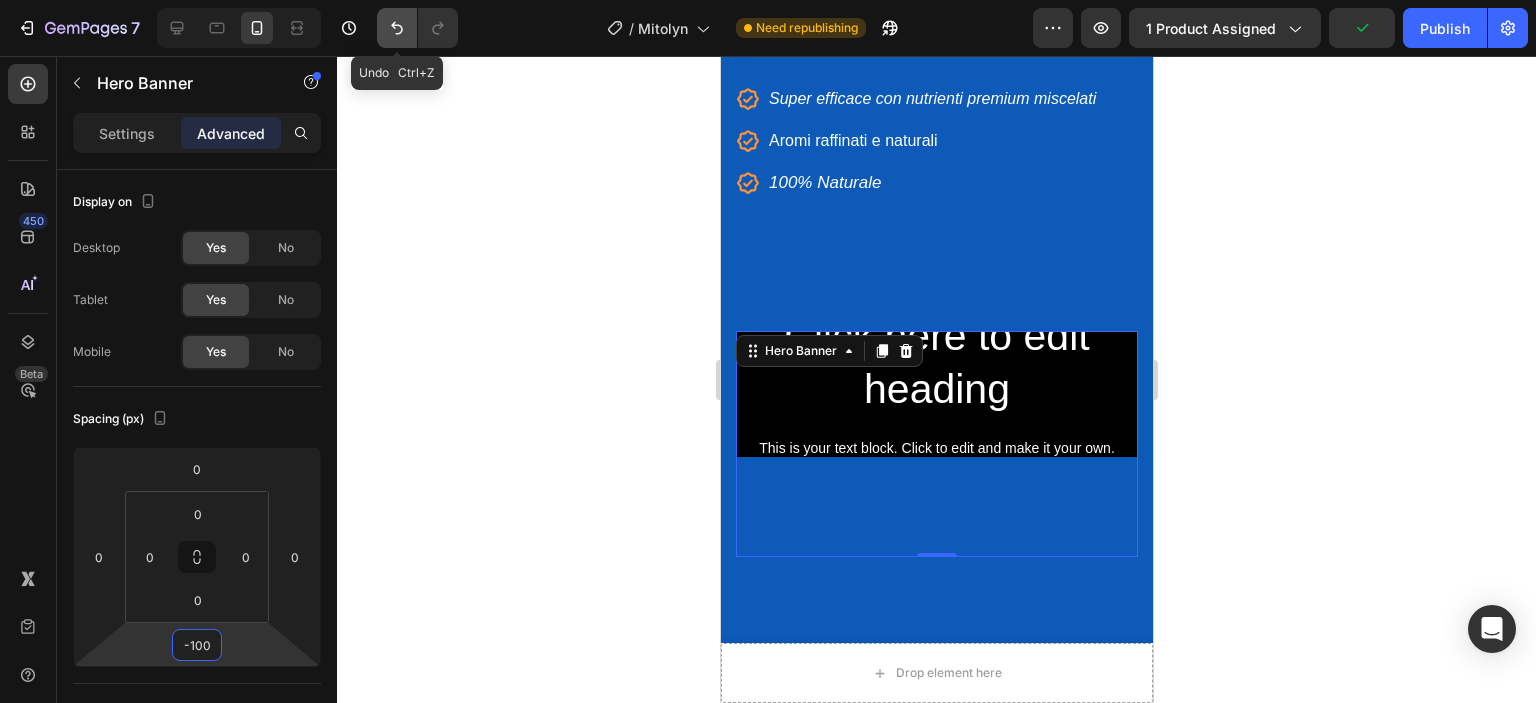 click 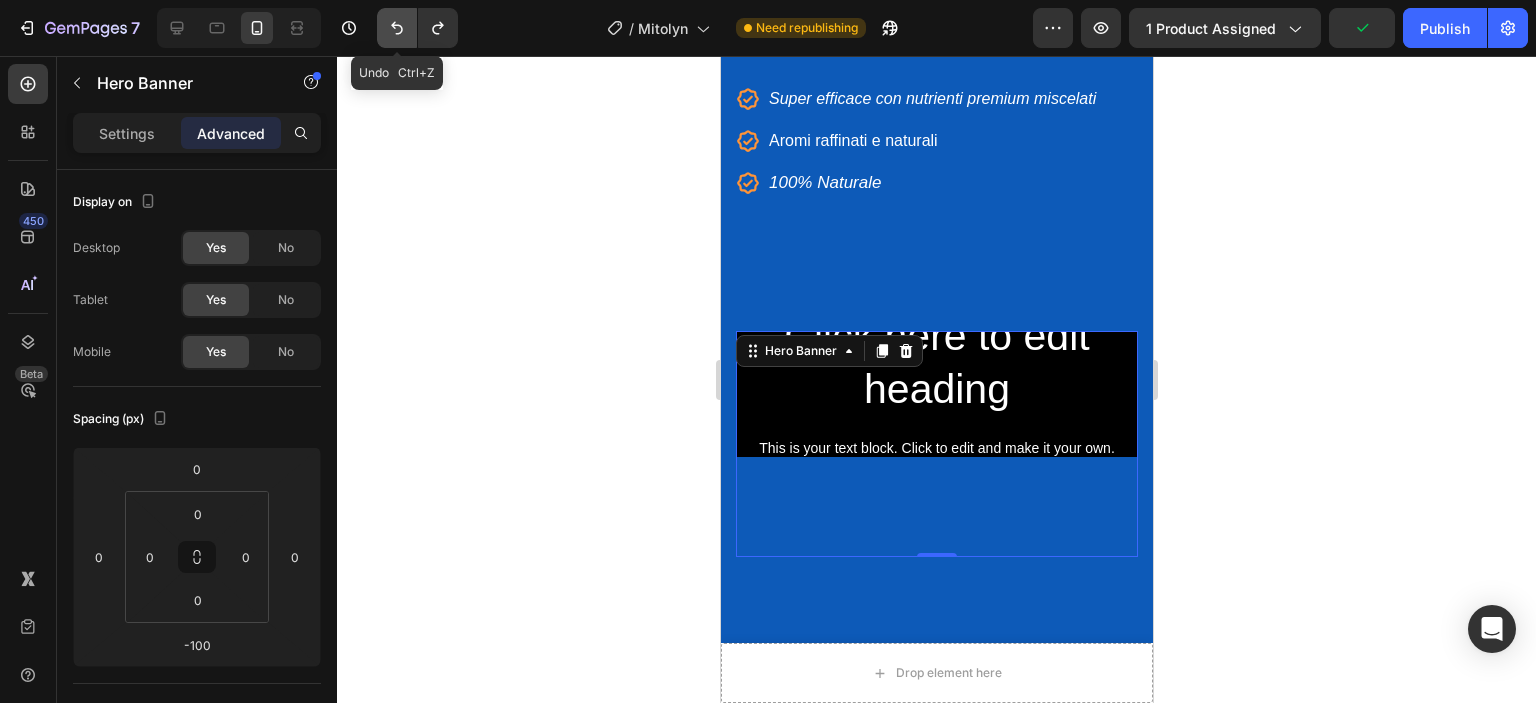 click 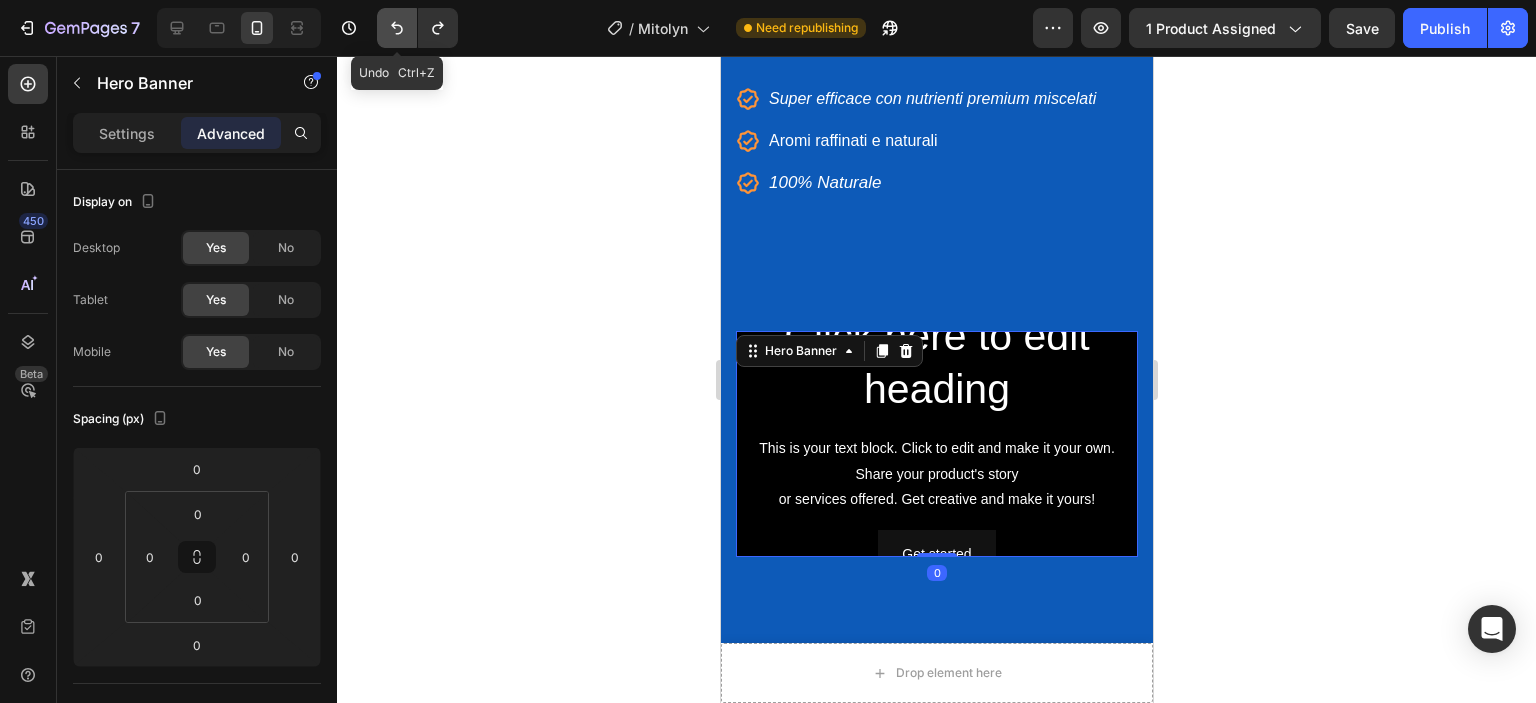 click 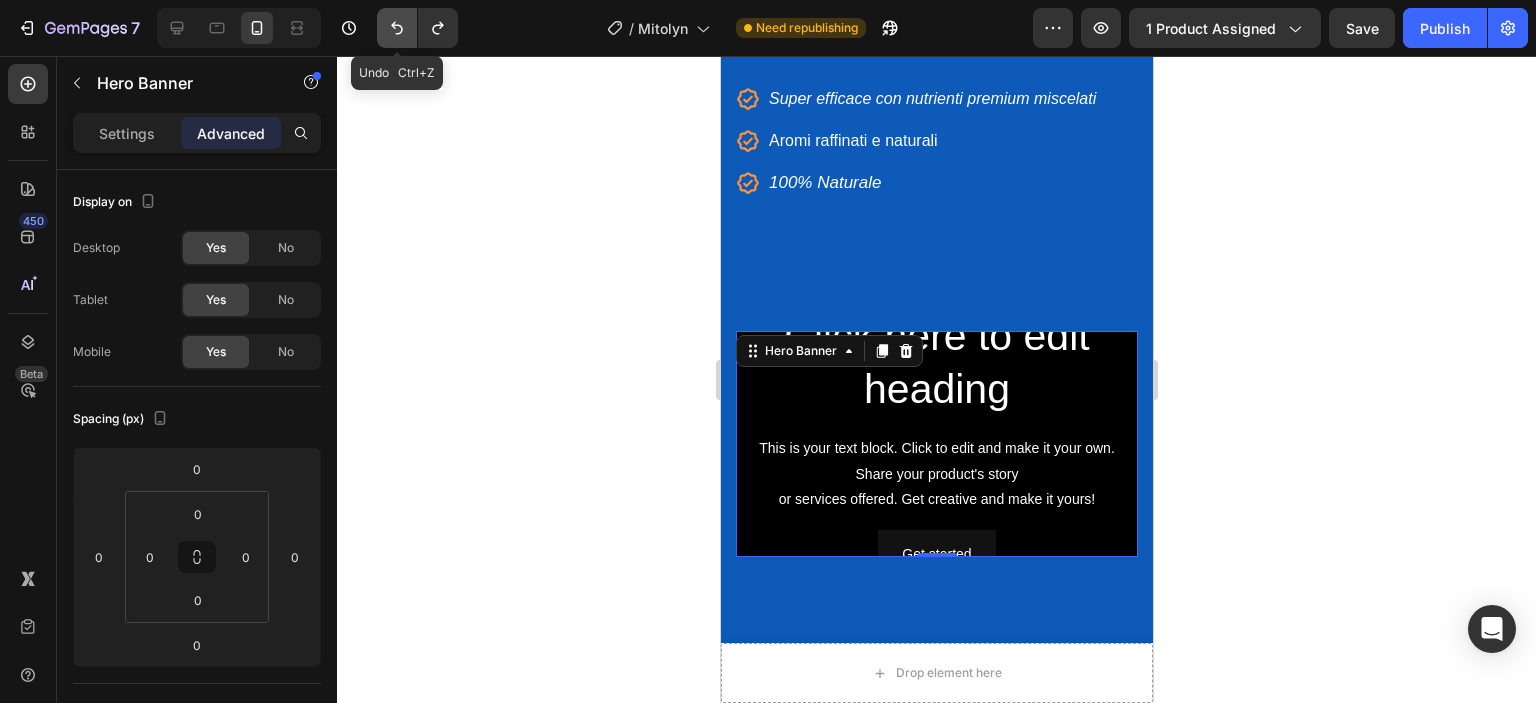 click 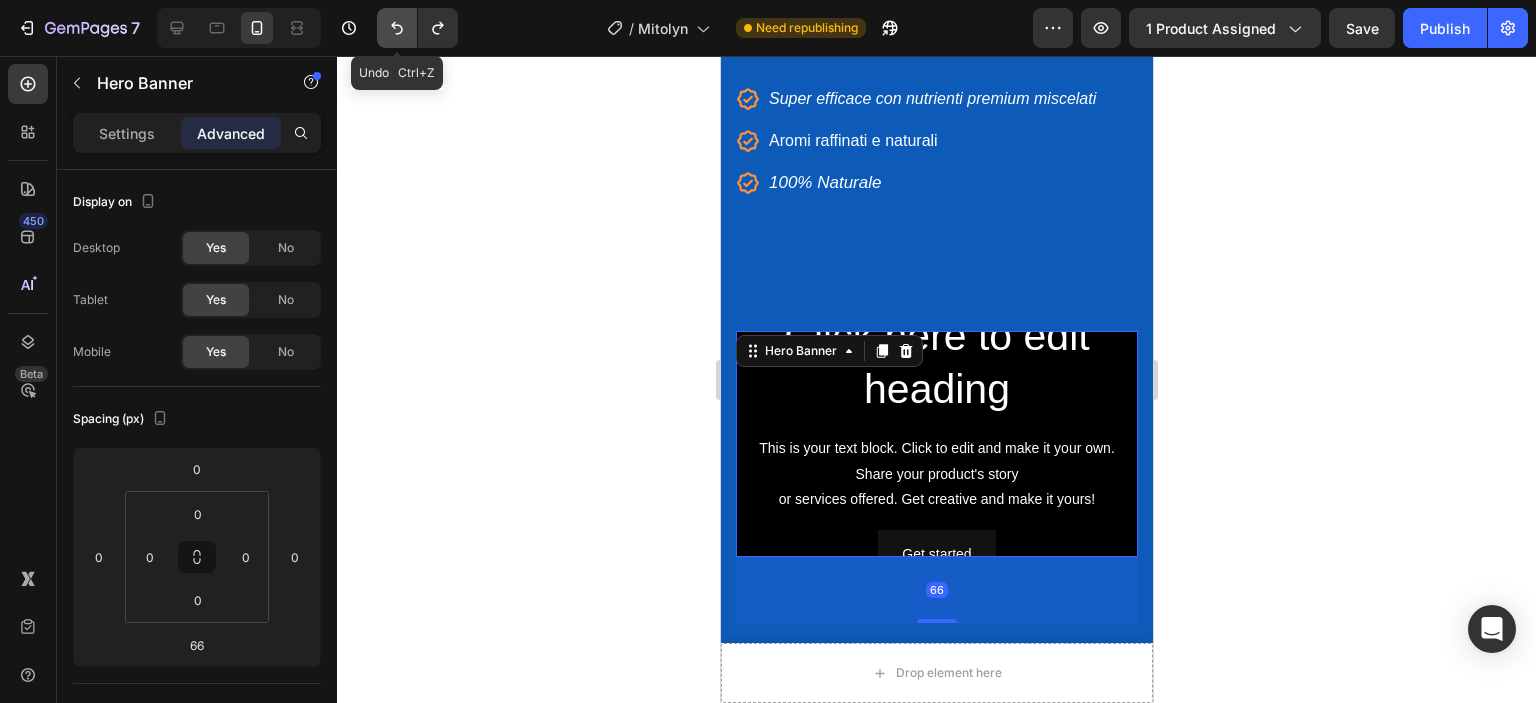 click 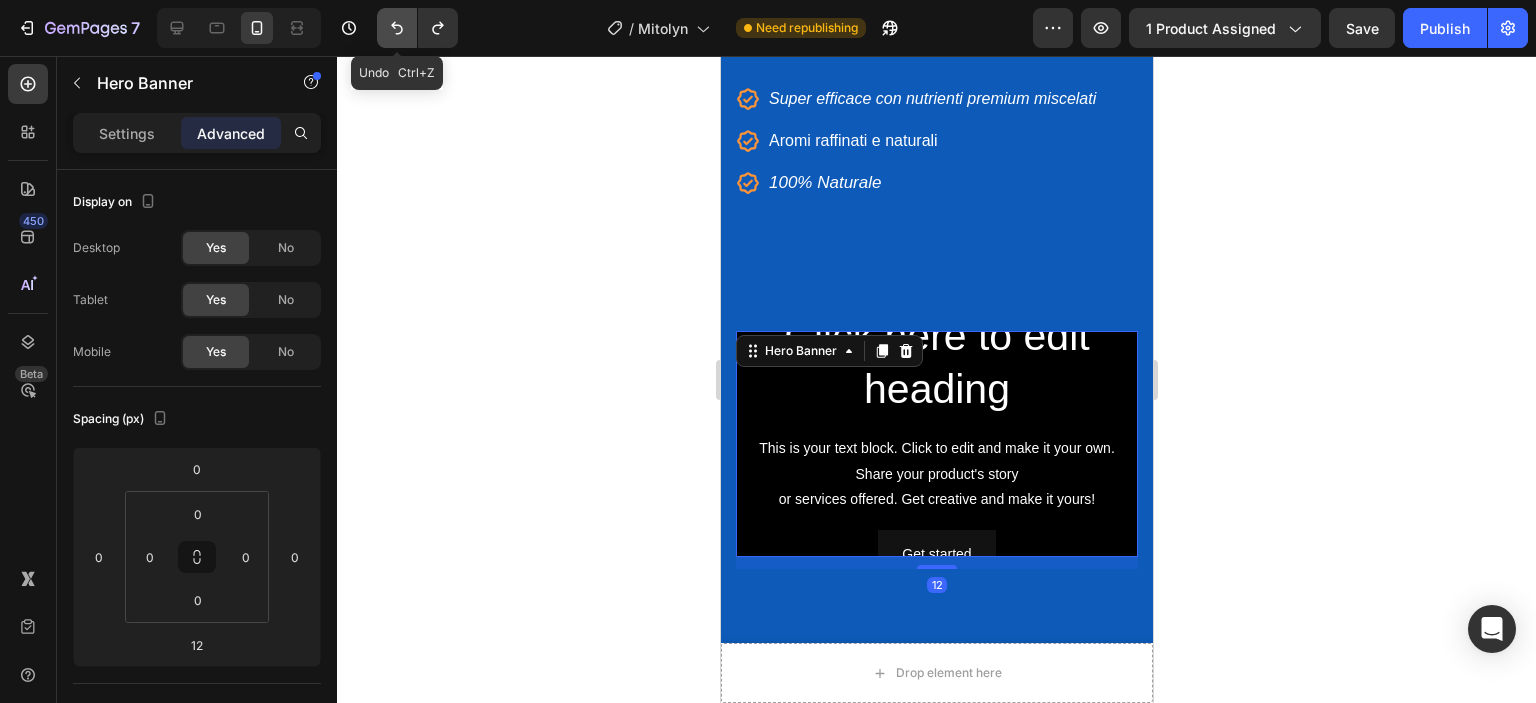 click 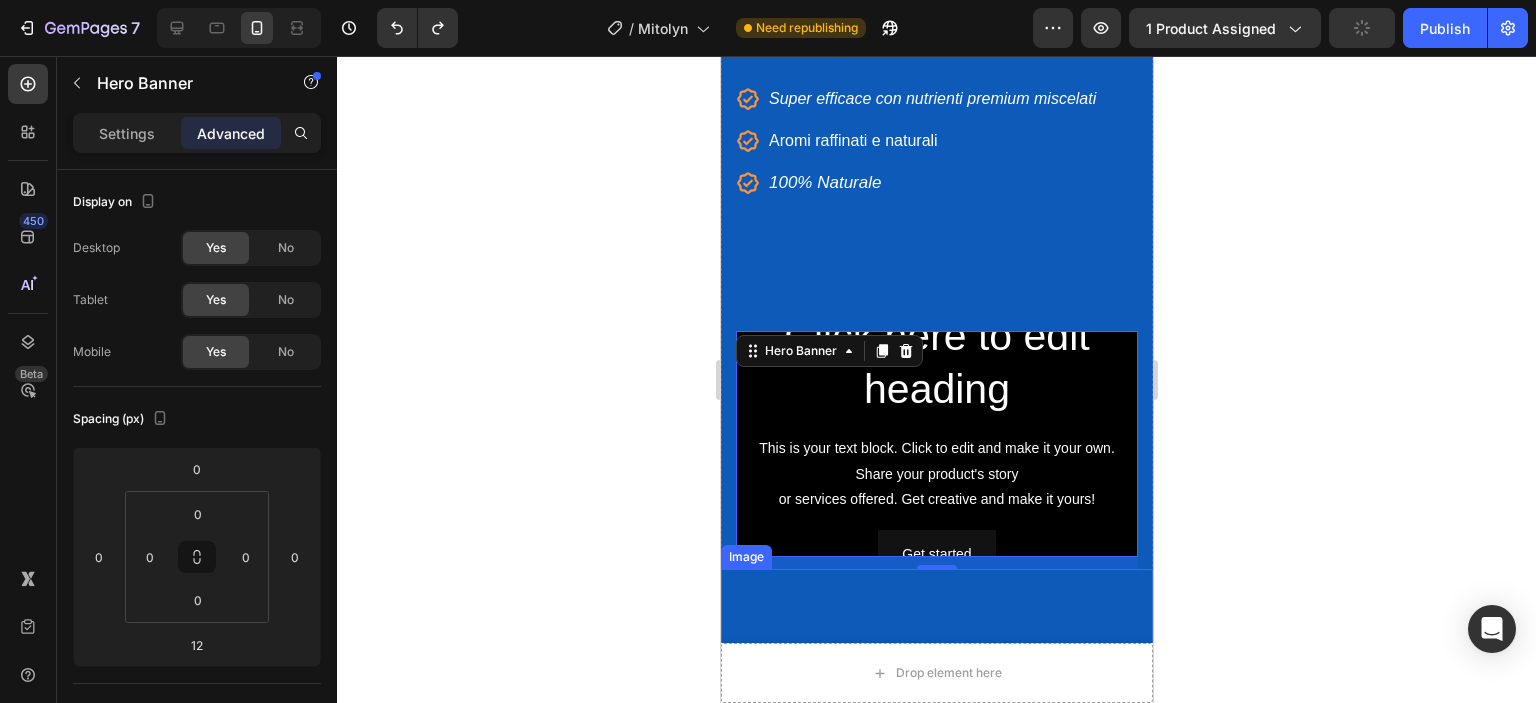 click 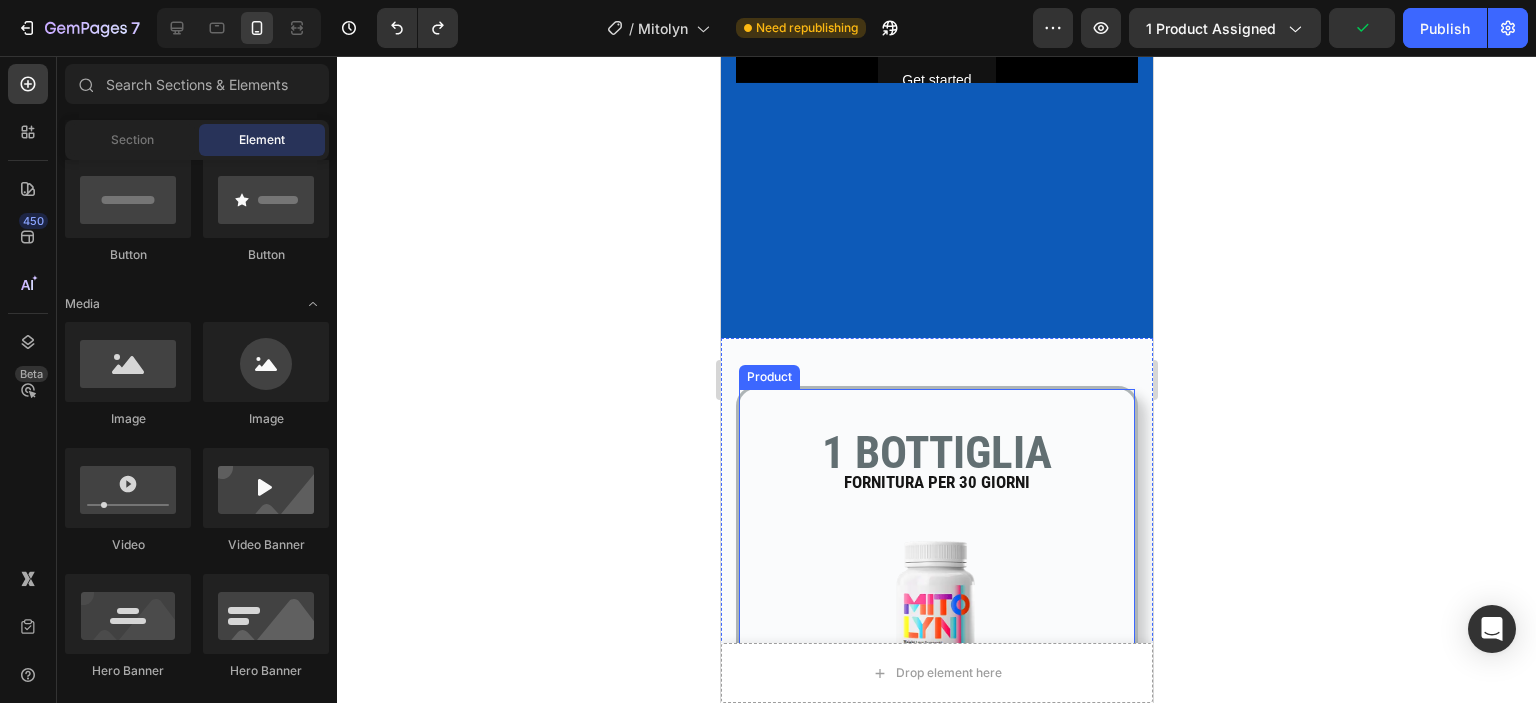 scroll, scrollTop: 700, scrollLeft: 0, axis: vertical 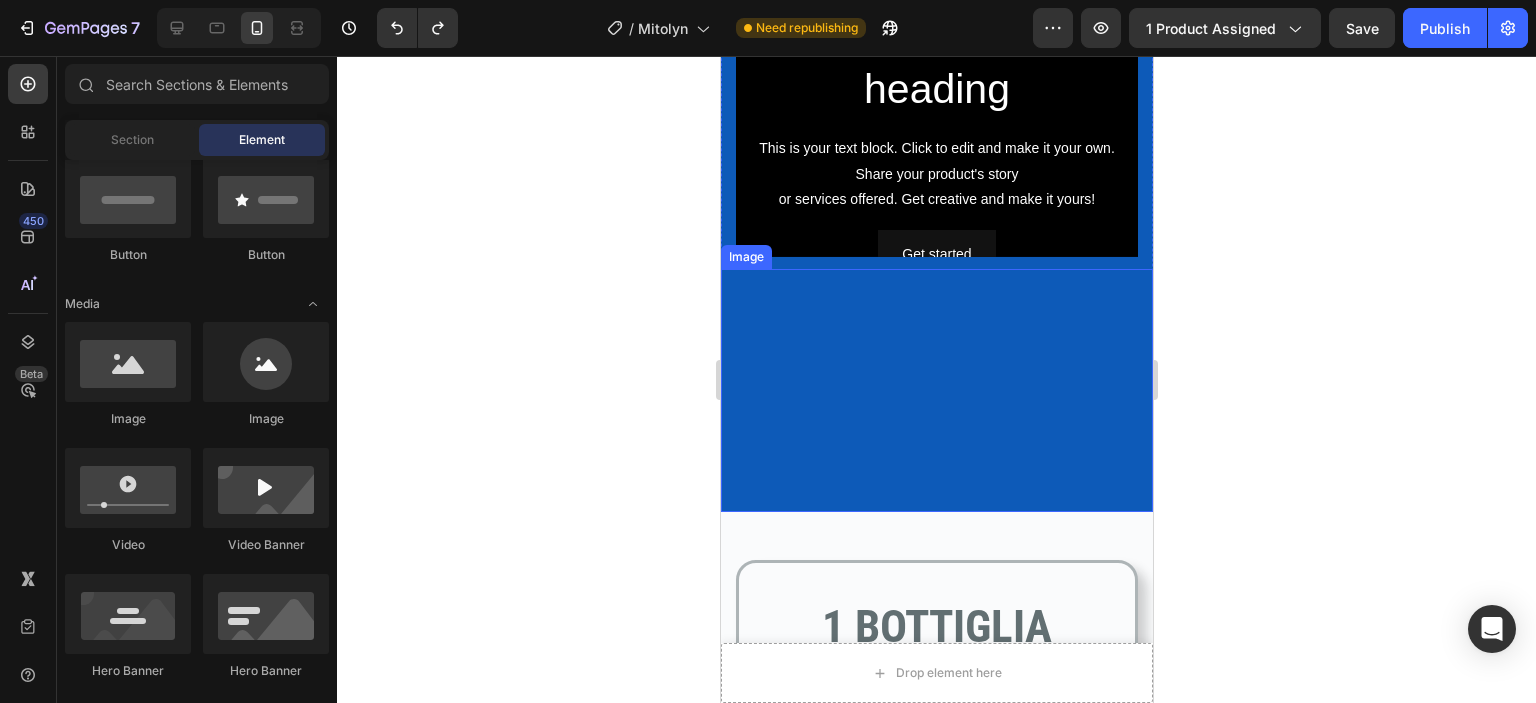 click at bounding box center [936, 390] 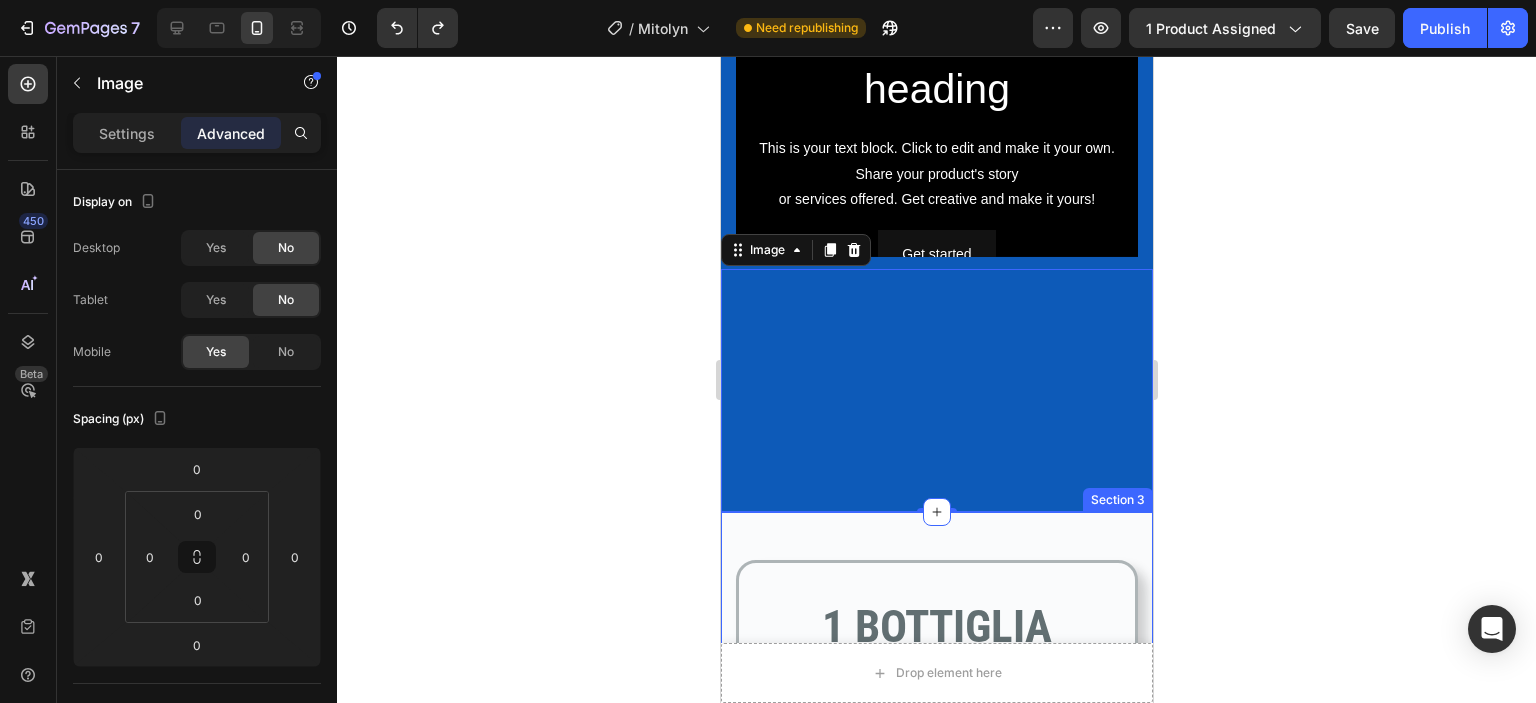 click on "1 BOTTIGLIA Text block FORNITURA PER 30 GIORNI Text block Text block Product Images [PRICE] Text block Releasit COD Form & Upsells Releasit COD Form & Upsells                Icon                Icon                Icon                Icon                Icon Icon List Hoz Product I PIÙ POPOLARI Button 6 BOTTIGLIE Text block FORNITURA PER 180 GIORNI Text block Image Row [PRICE] Text block Releasit COD Form & Upsells Releasit COD Form & Upsells                Icon                Icon                Icon                Icon                Icon Icon List Hoz Product Row Row PACCHETTO Button 3 BOTTIGLIE Text block FORNITURA PER 90 GIORNI Text block Image [PRICE] Text block Row Releasit COD Form & Upsells Releasit COD Form & Upsells                Icon                Icon                Icon                Icon                Icon Icon List Hoz Product Row Row
Drop element here Row Sbrigati! La vendita termina quando il timer arriva a zero. Text block 00 Days 03 Hrs 41 Mins 14 Secs Countdown Timer Row" at bounding box center (936, 1600) 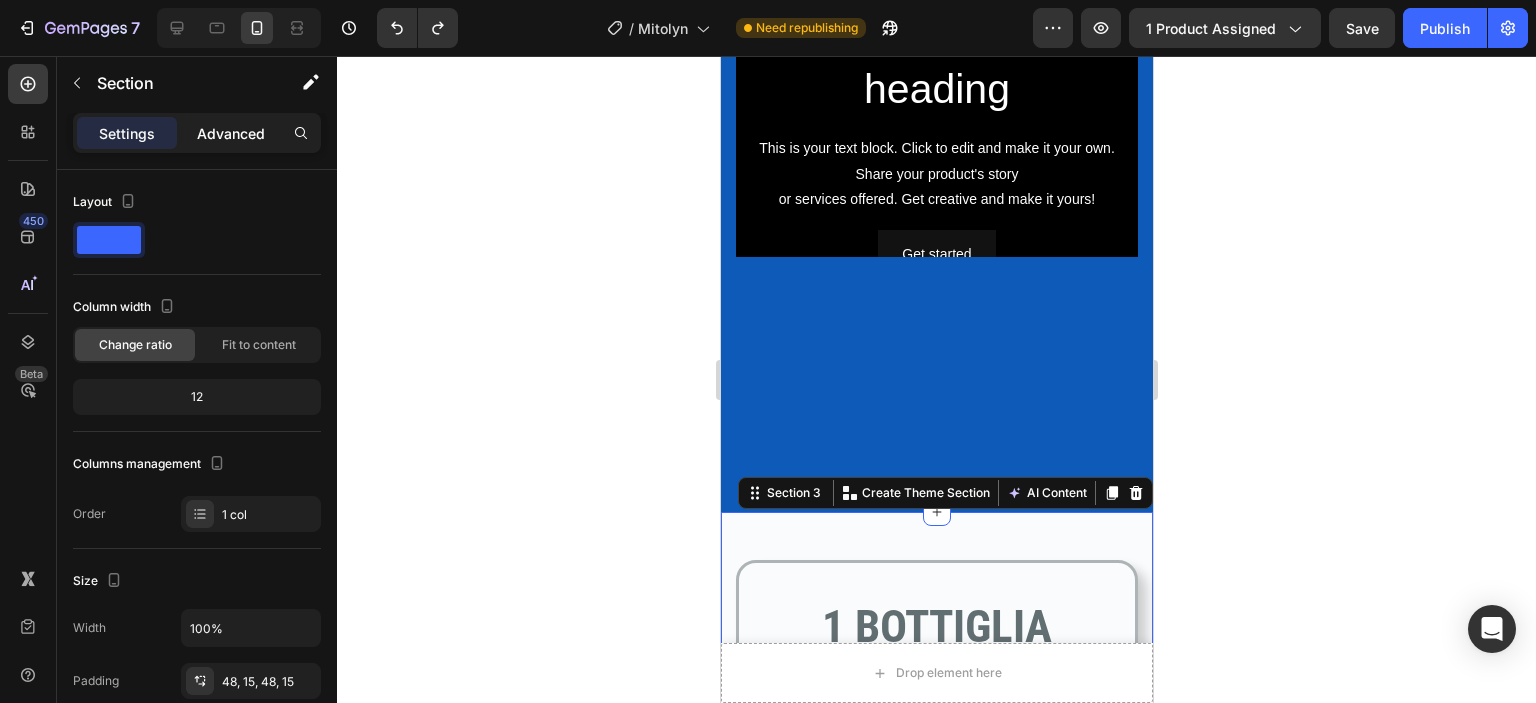 click on "Advanced" at bounding box center [231, 133] 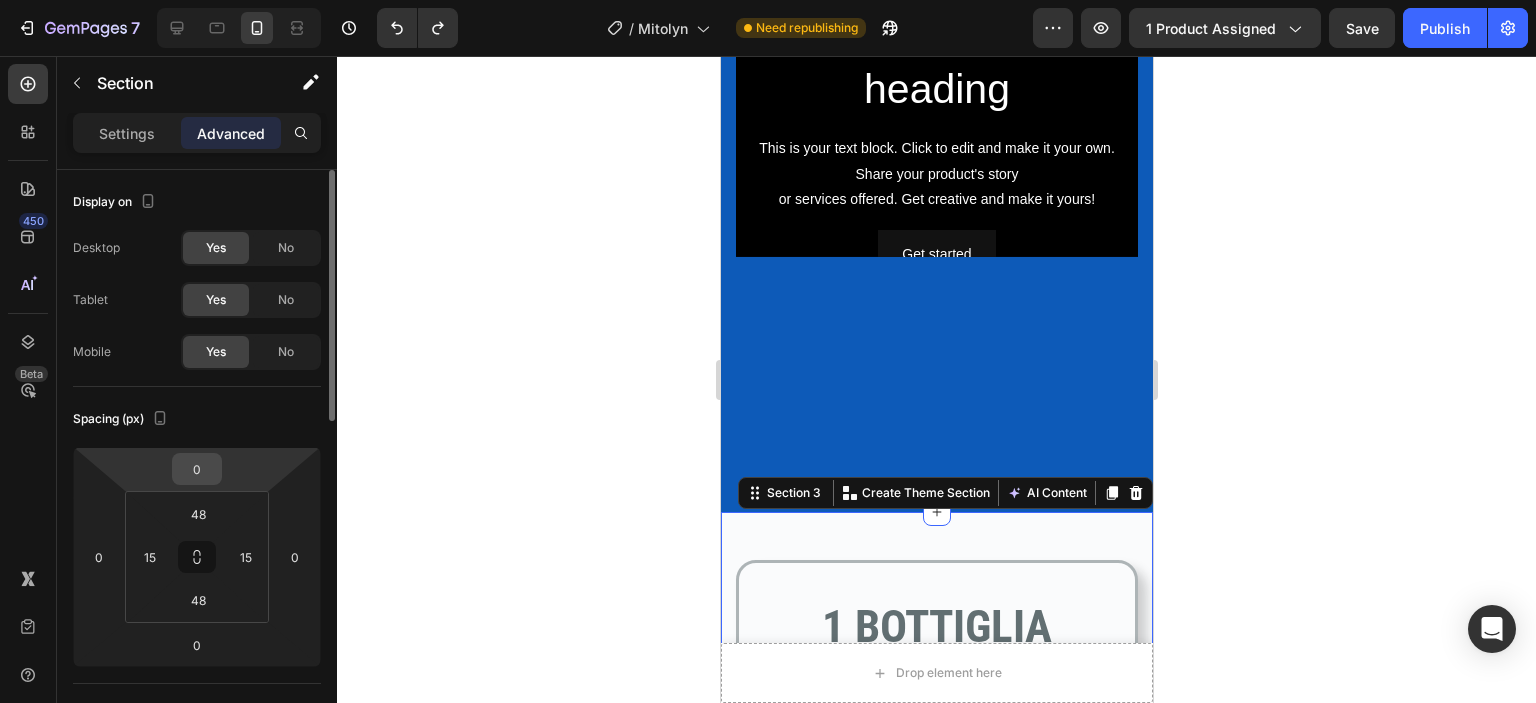 click on "0" at bounding box center [197, 469] 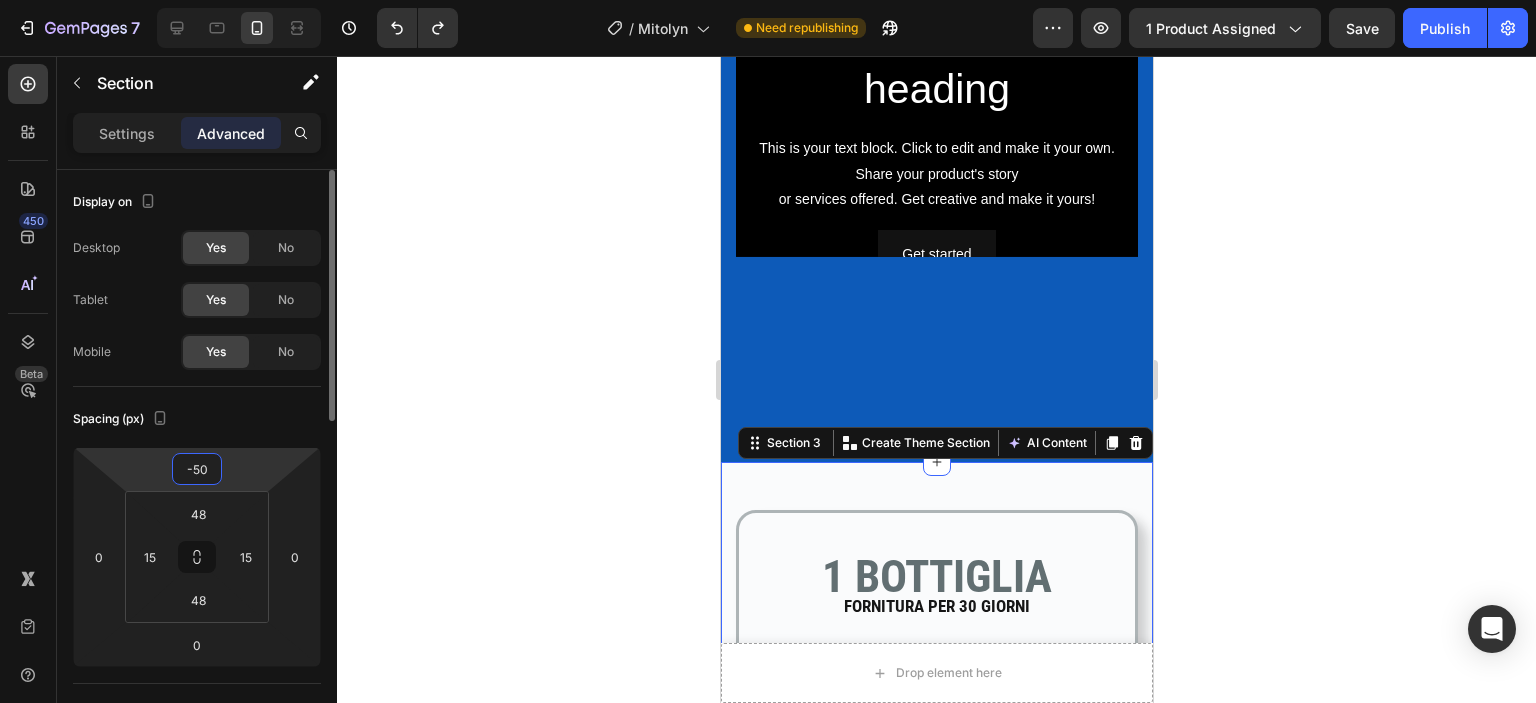 type on "-5" 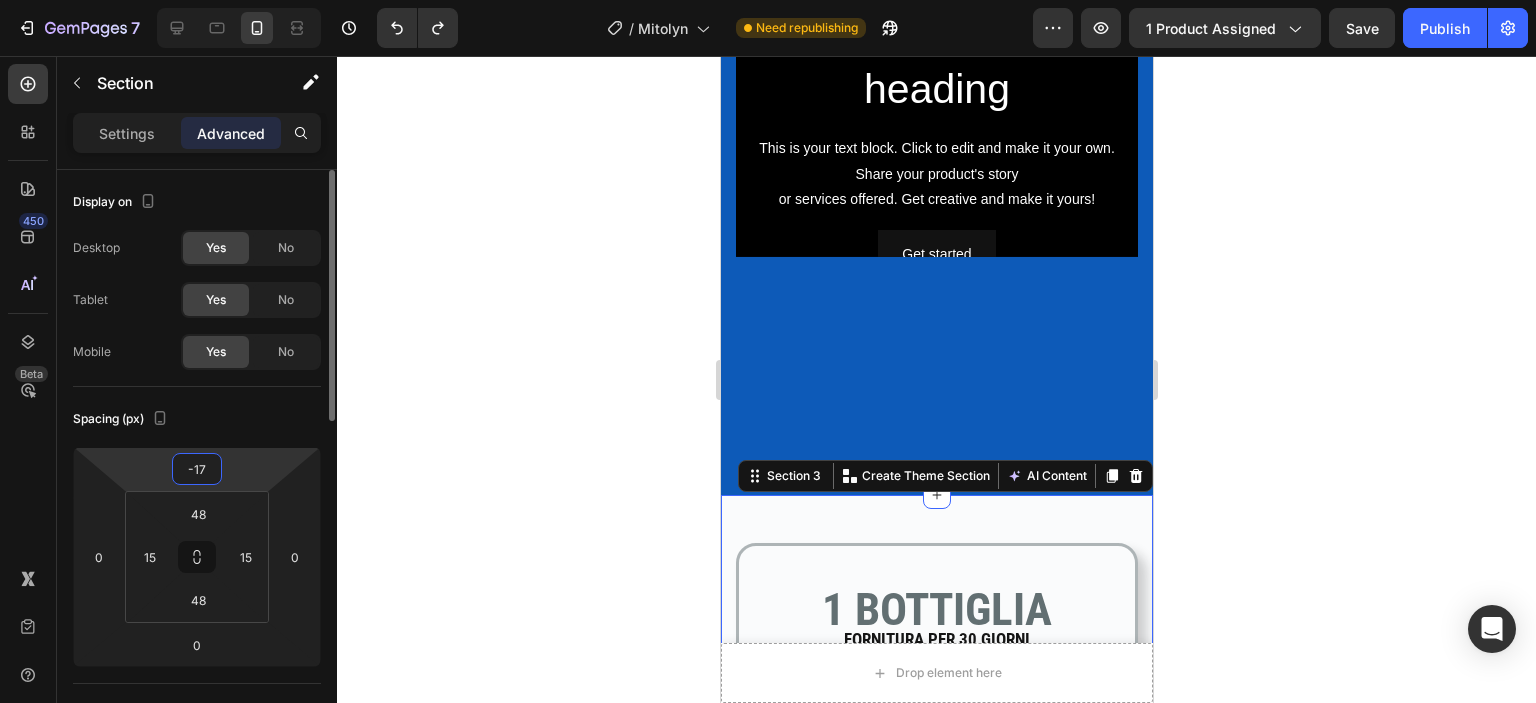 type on "-170" 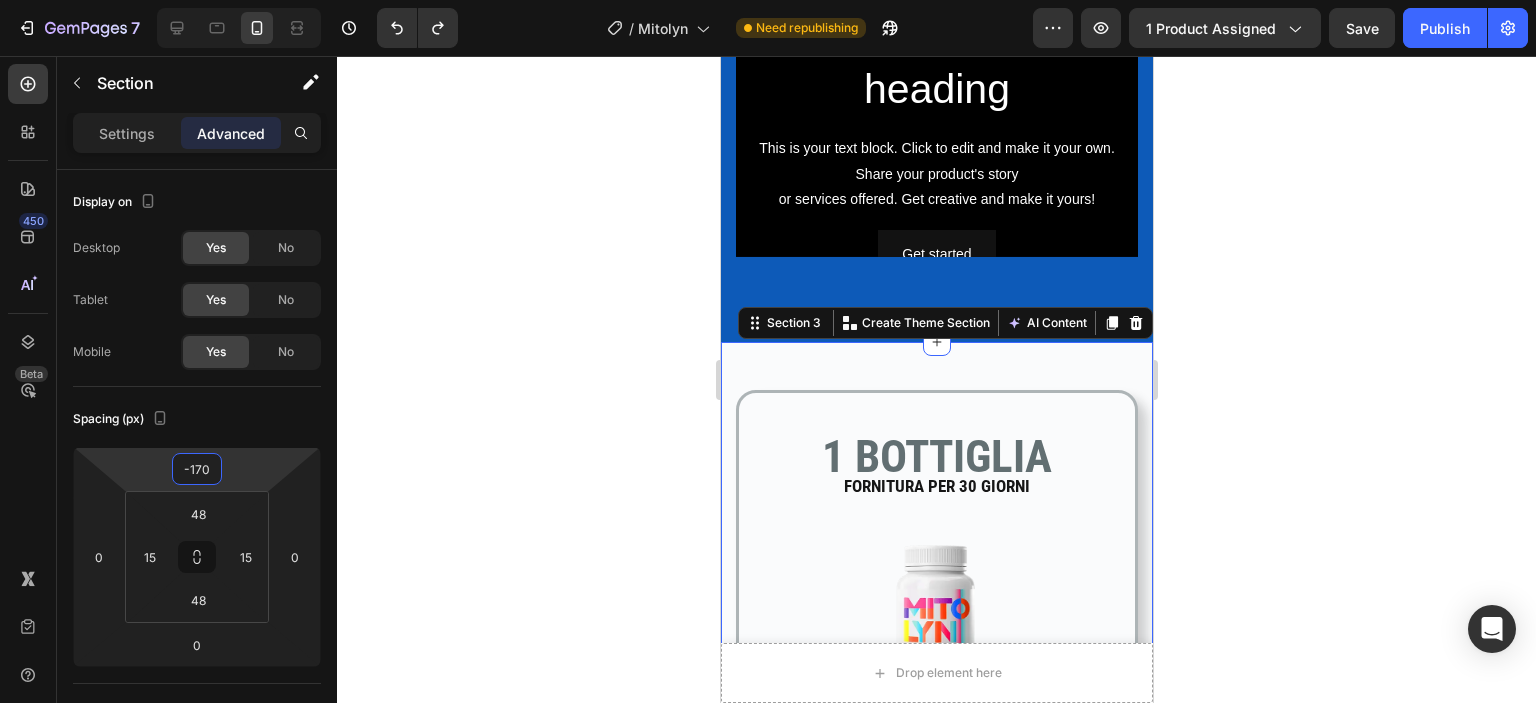 click 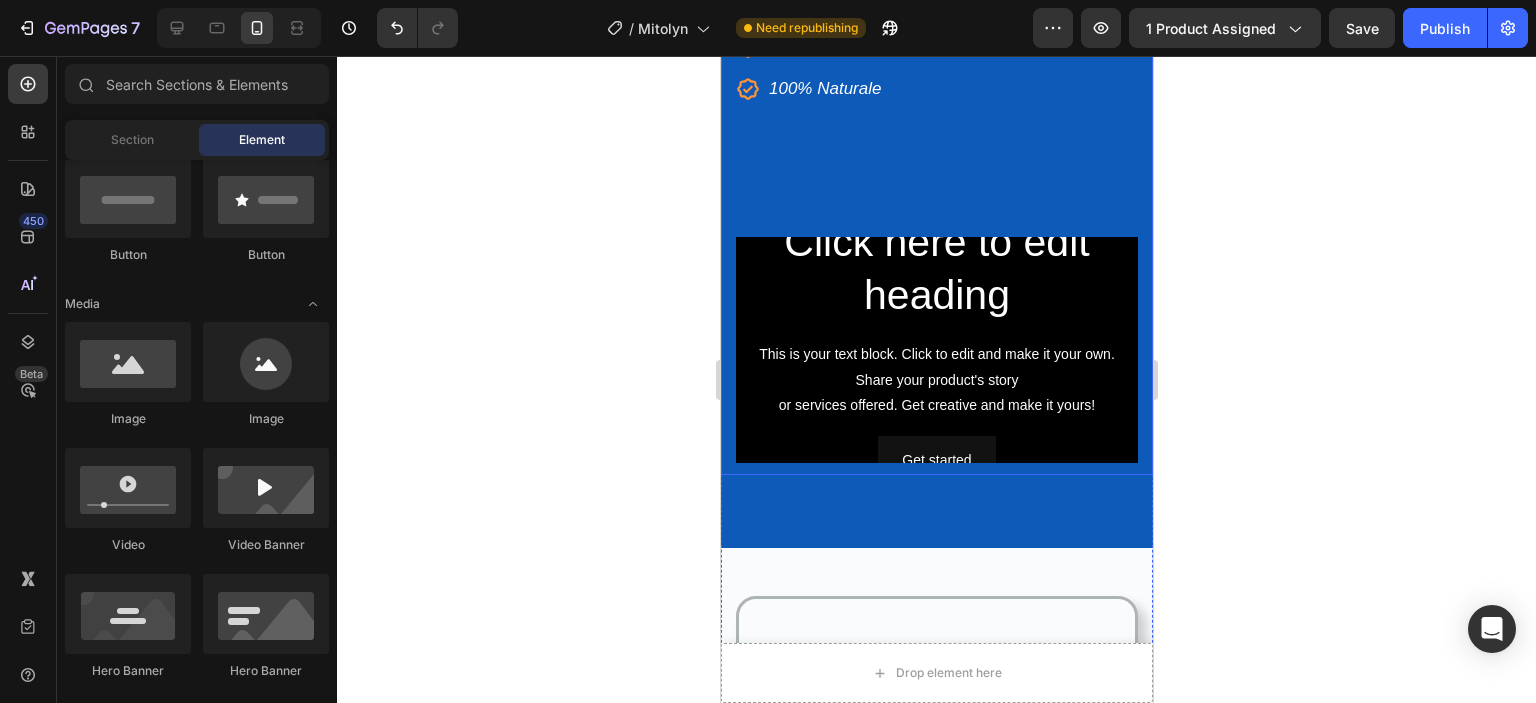 scroll, scrollTop: 400, scrollLeft: 0, axis: vertical 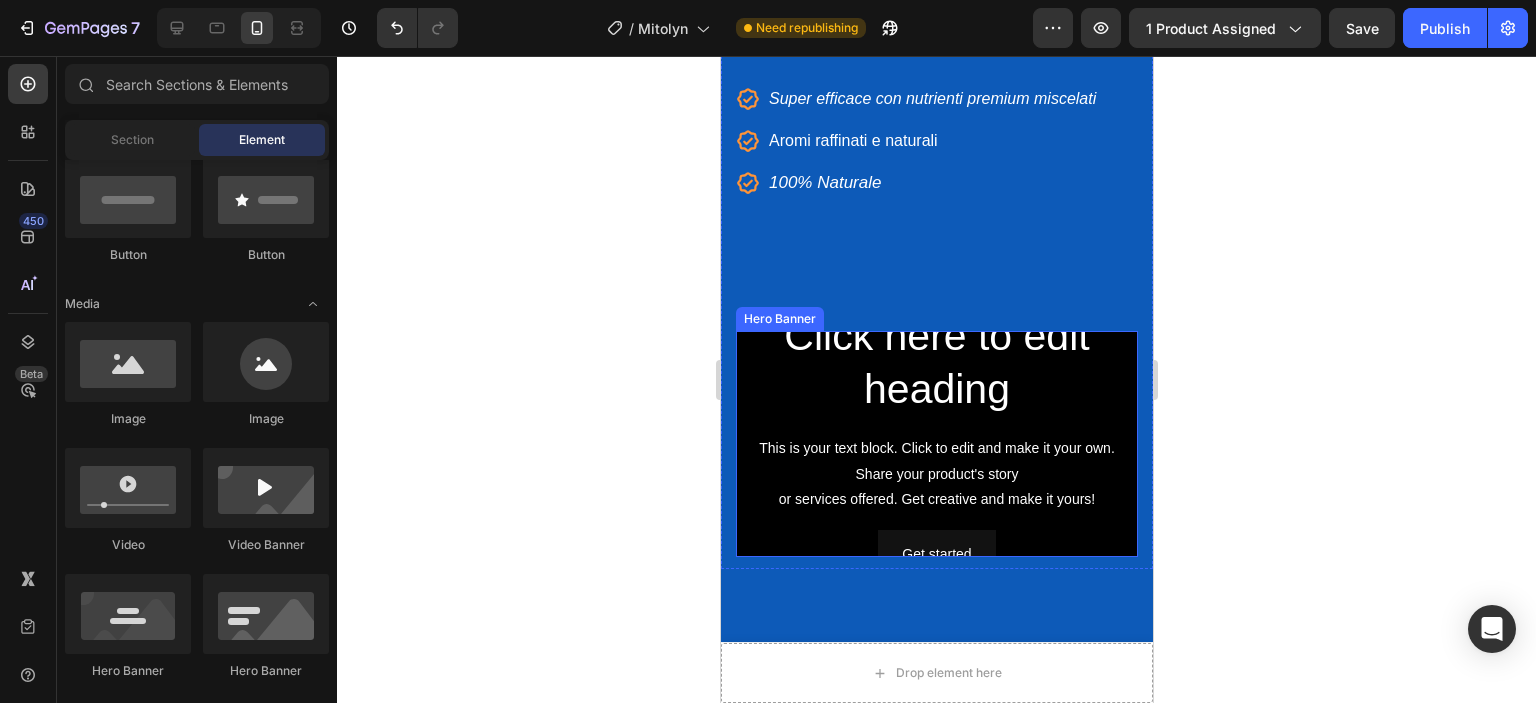 click on "Click here to edit heading Heading This is your text block. Click to edit and make it your own. Share your product's story                   or services offered. Get creative and make it yours! Text Block Get started Button" at bounding box center (936, 443) 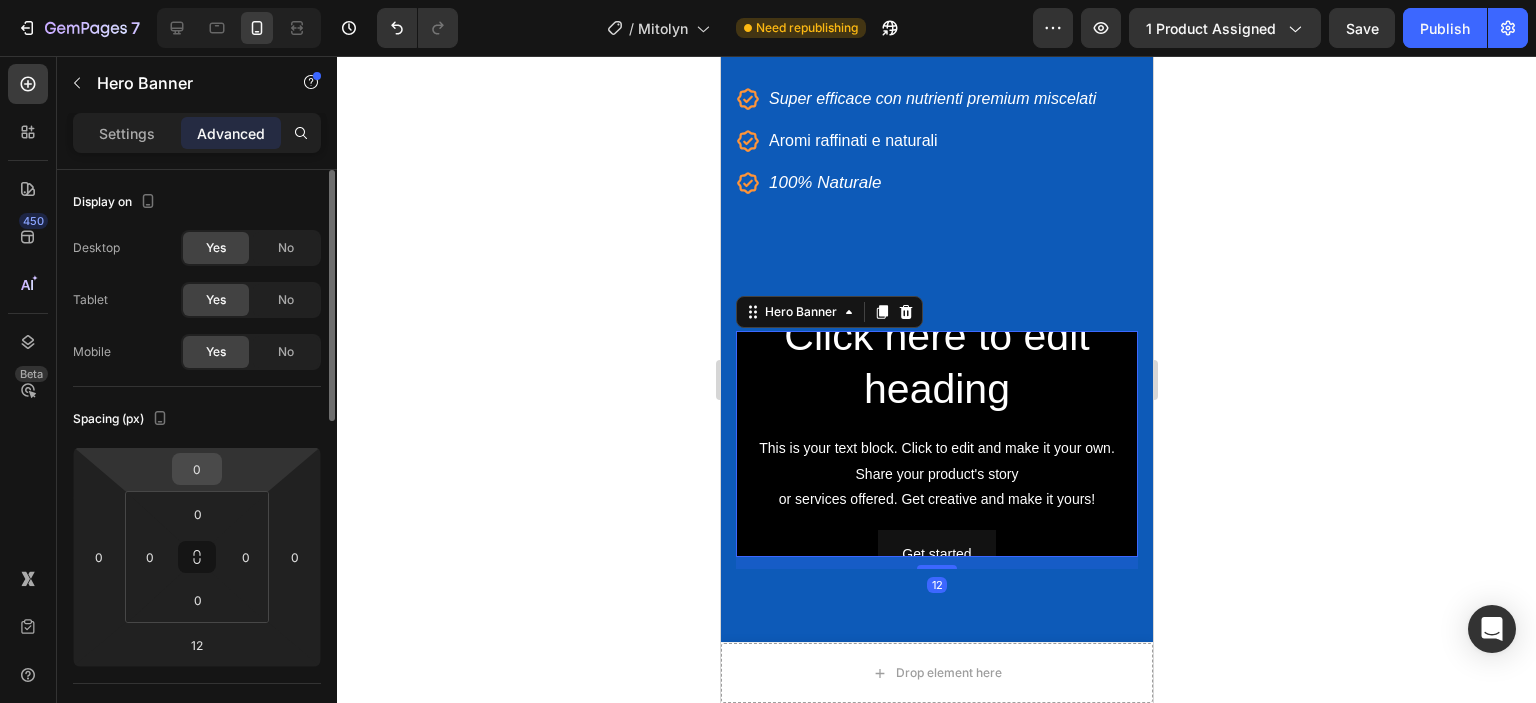 click on "0" at bounding box center [197, 469] 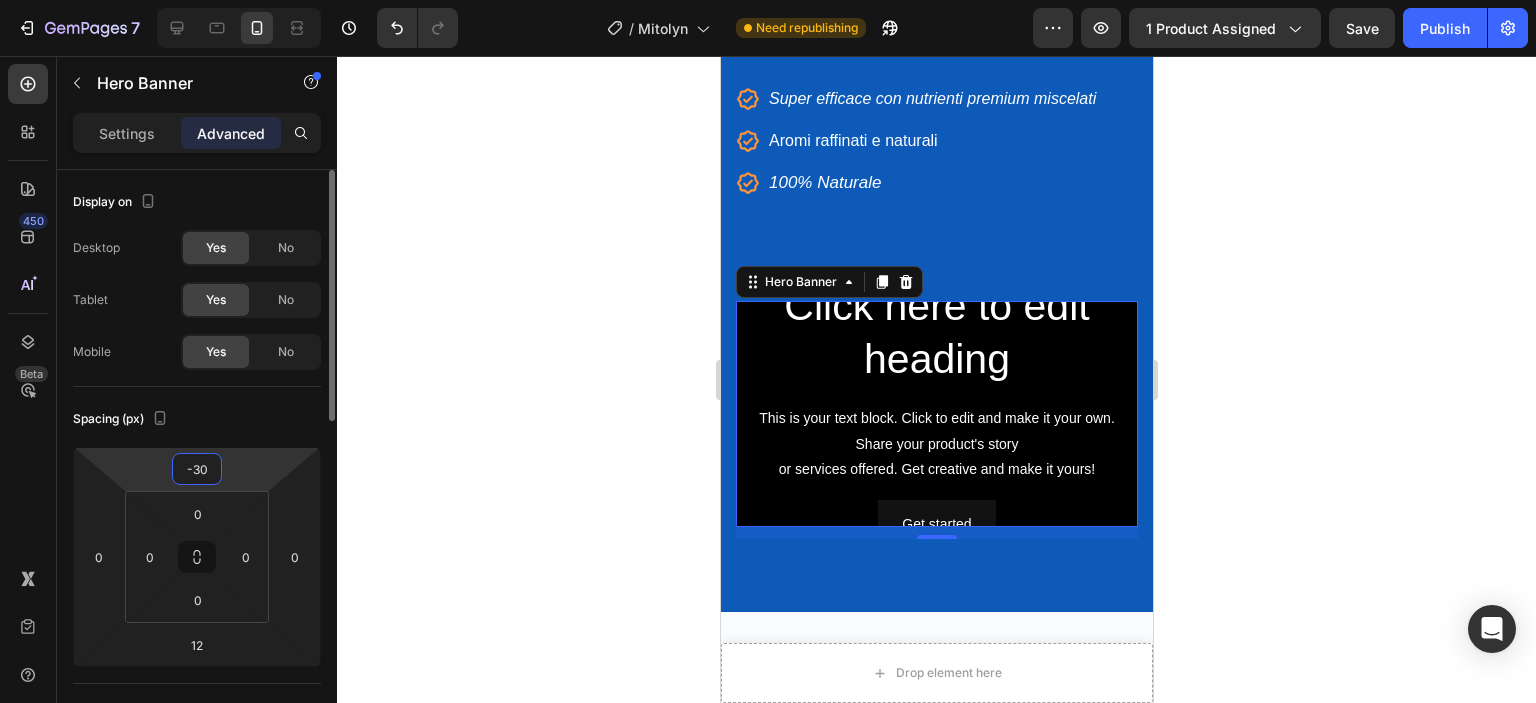 type on "-3" 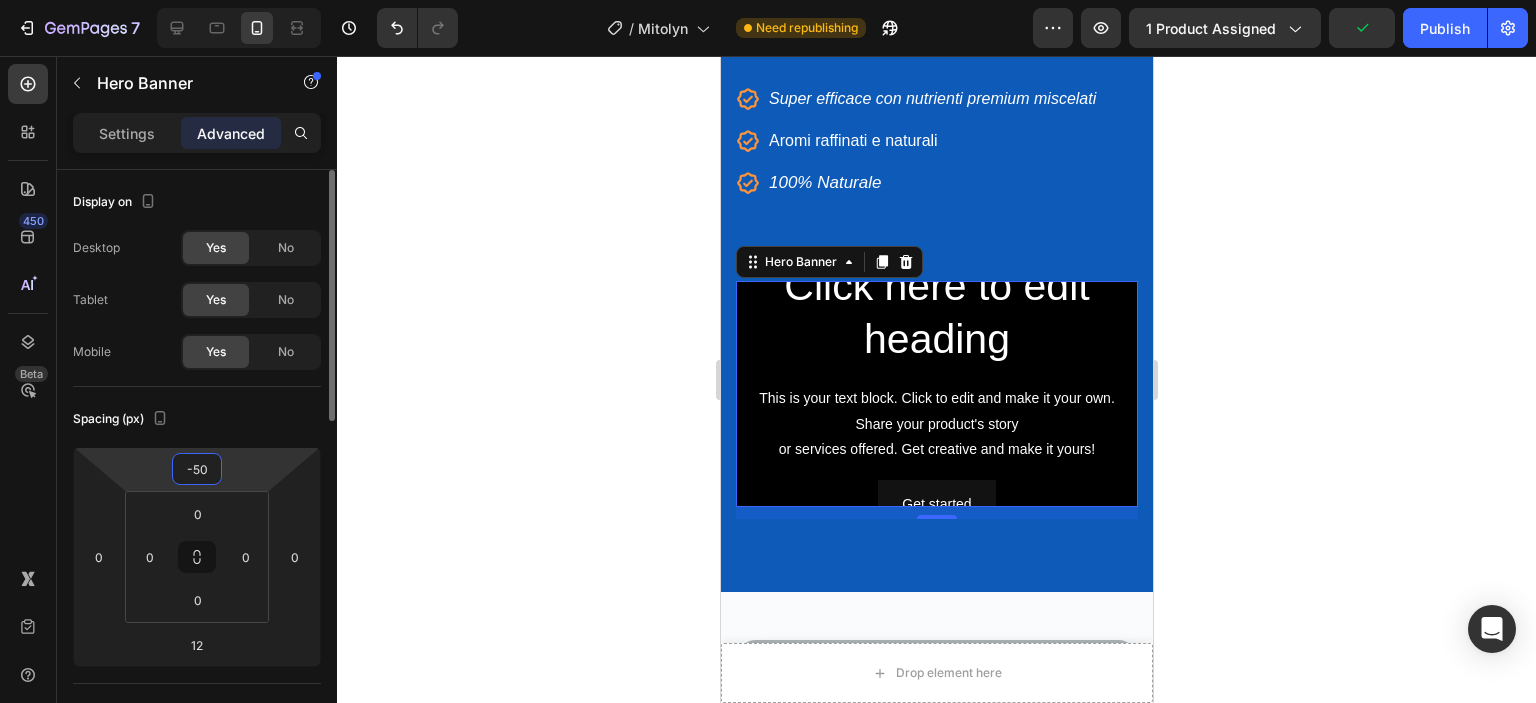 type on "-5" 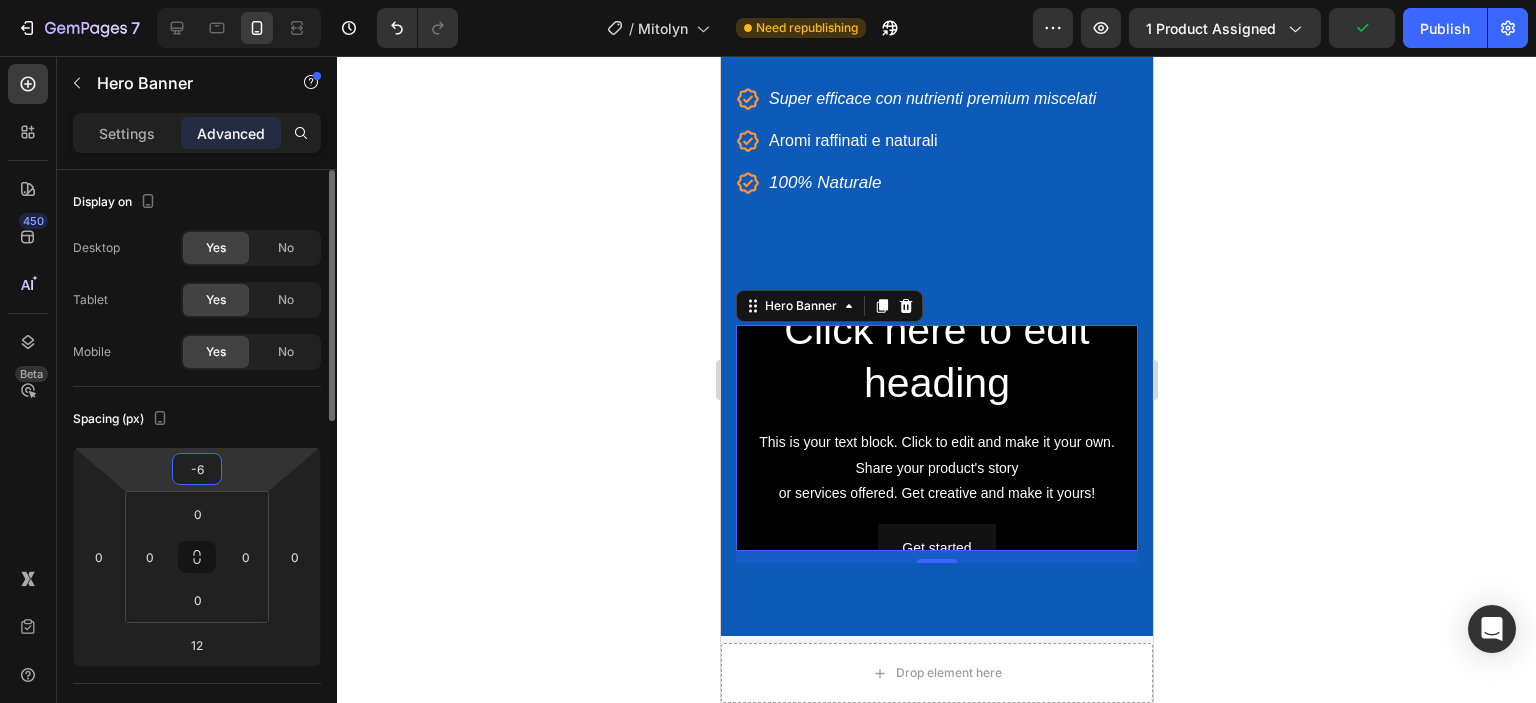 type on "-60" 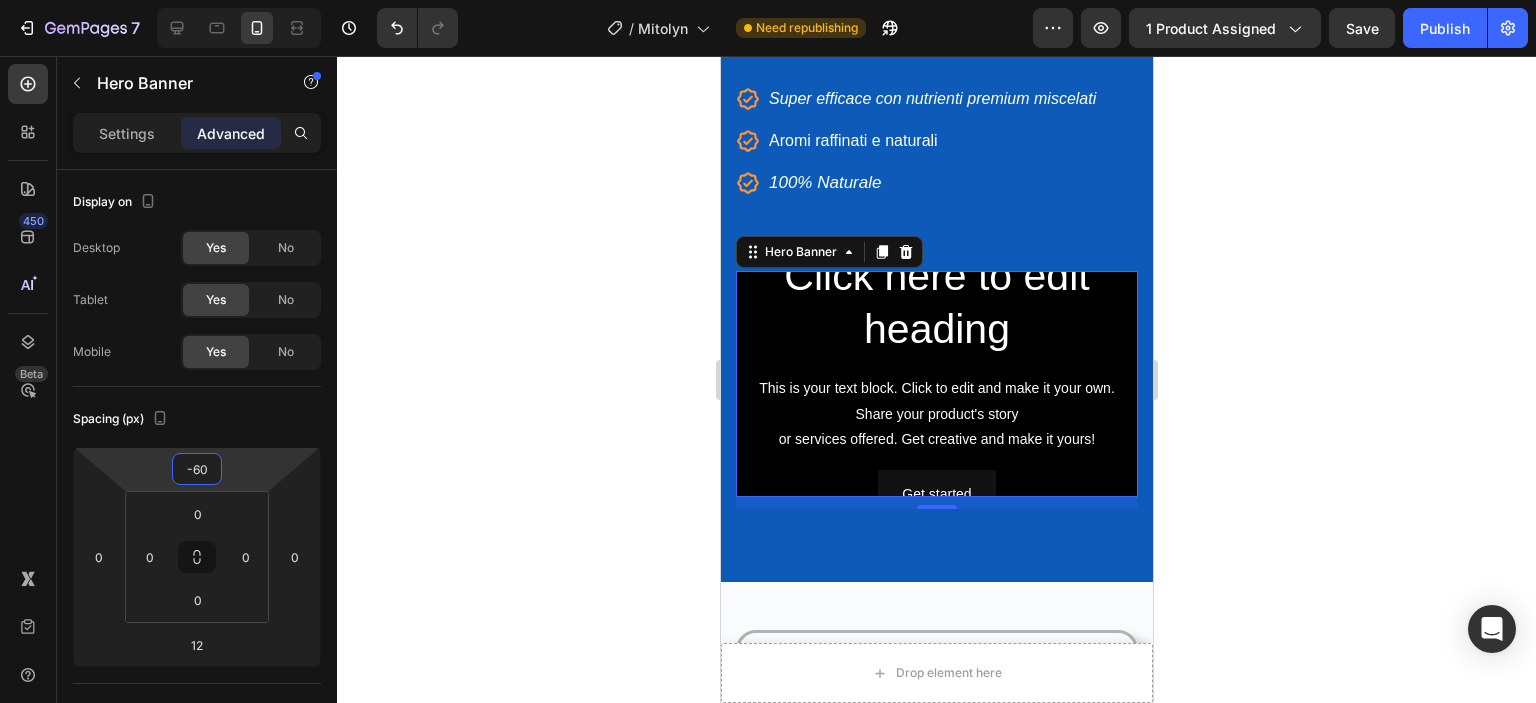 click 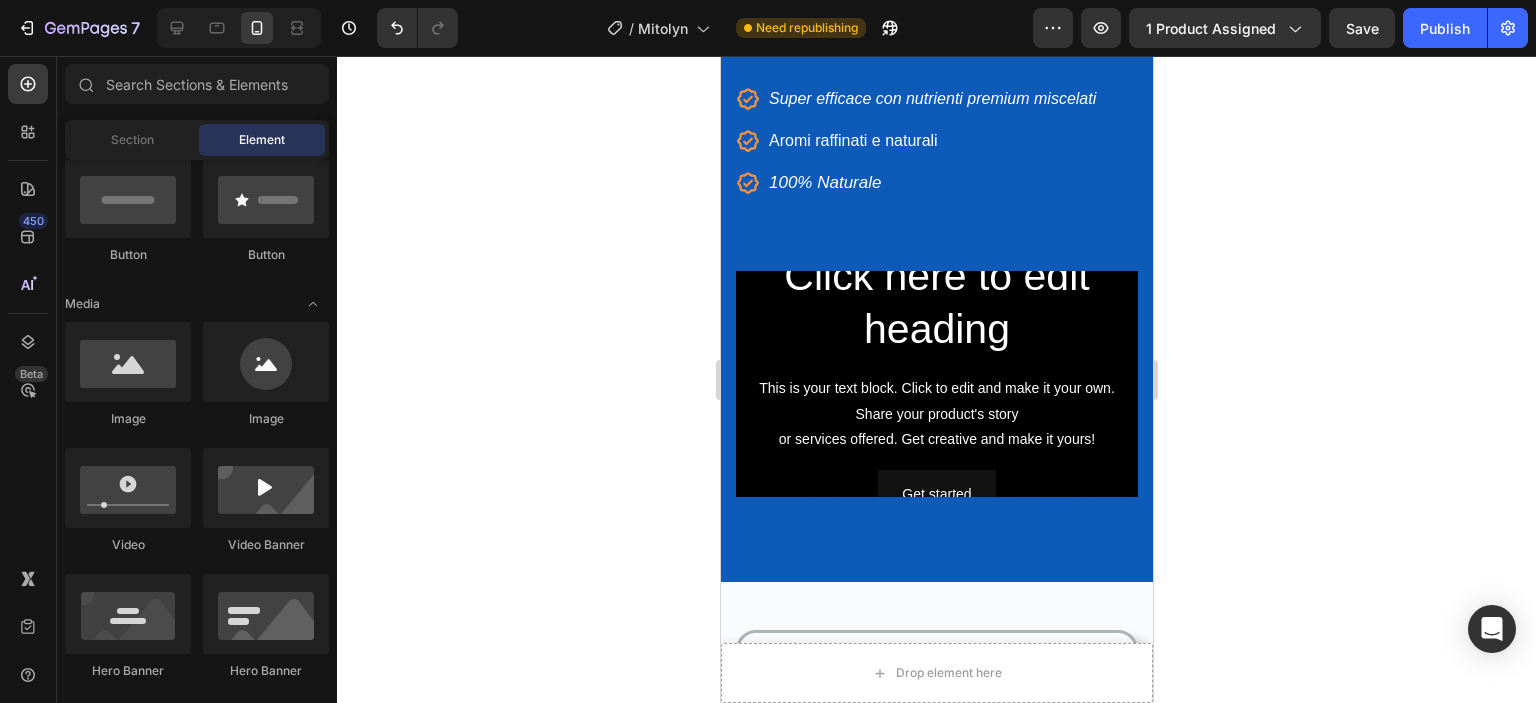 click 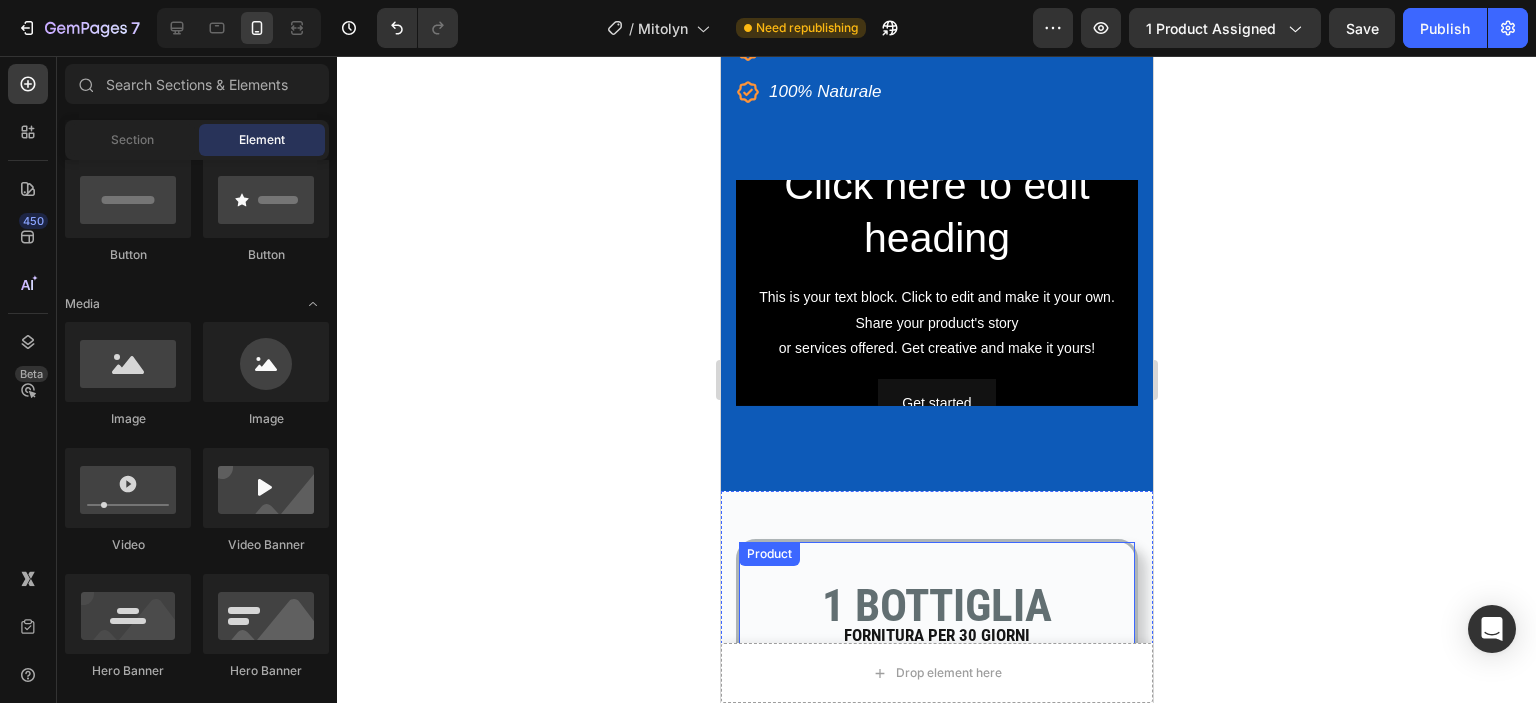 scroll, scrollTop: 400, scrollLeft: 0, axis: vertical 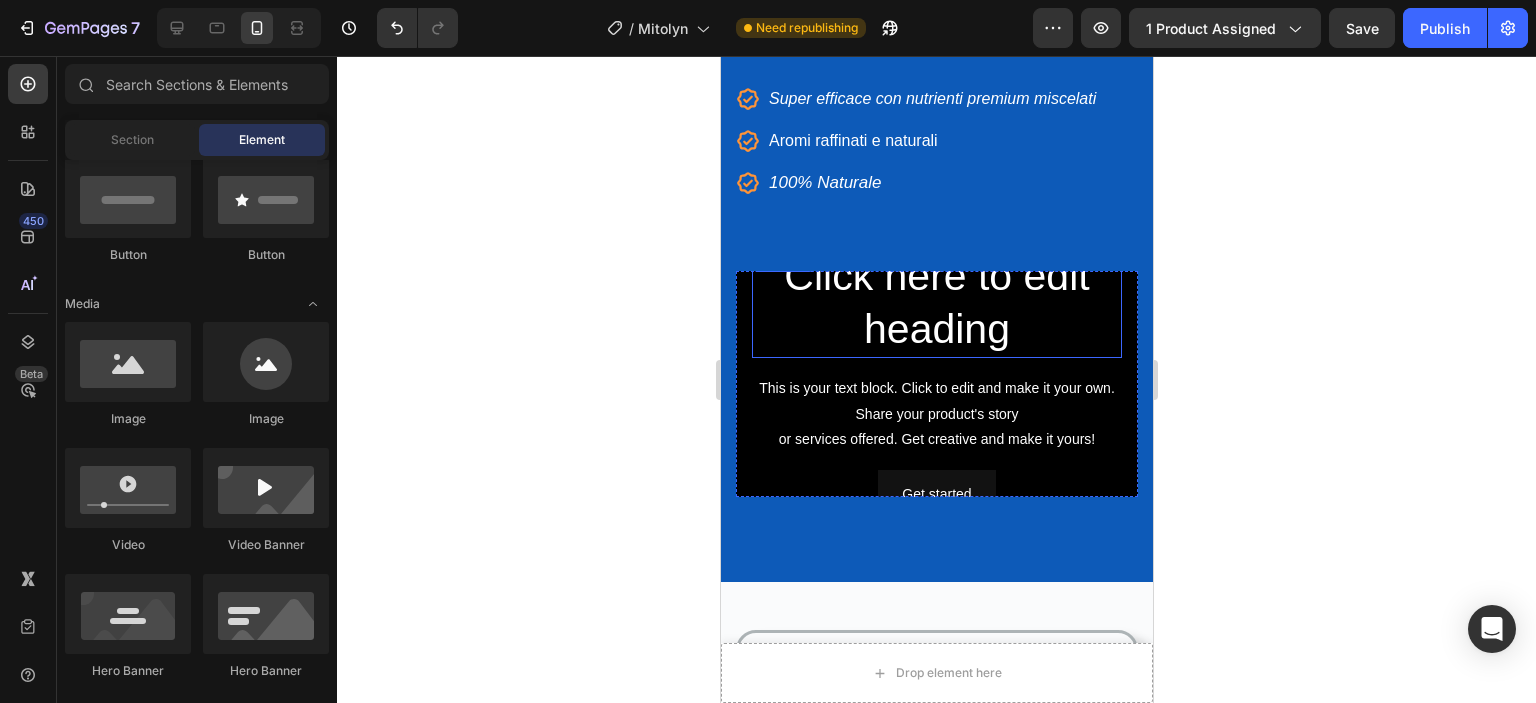click on "Click here to edit heading" at bounding box center [936, 303] 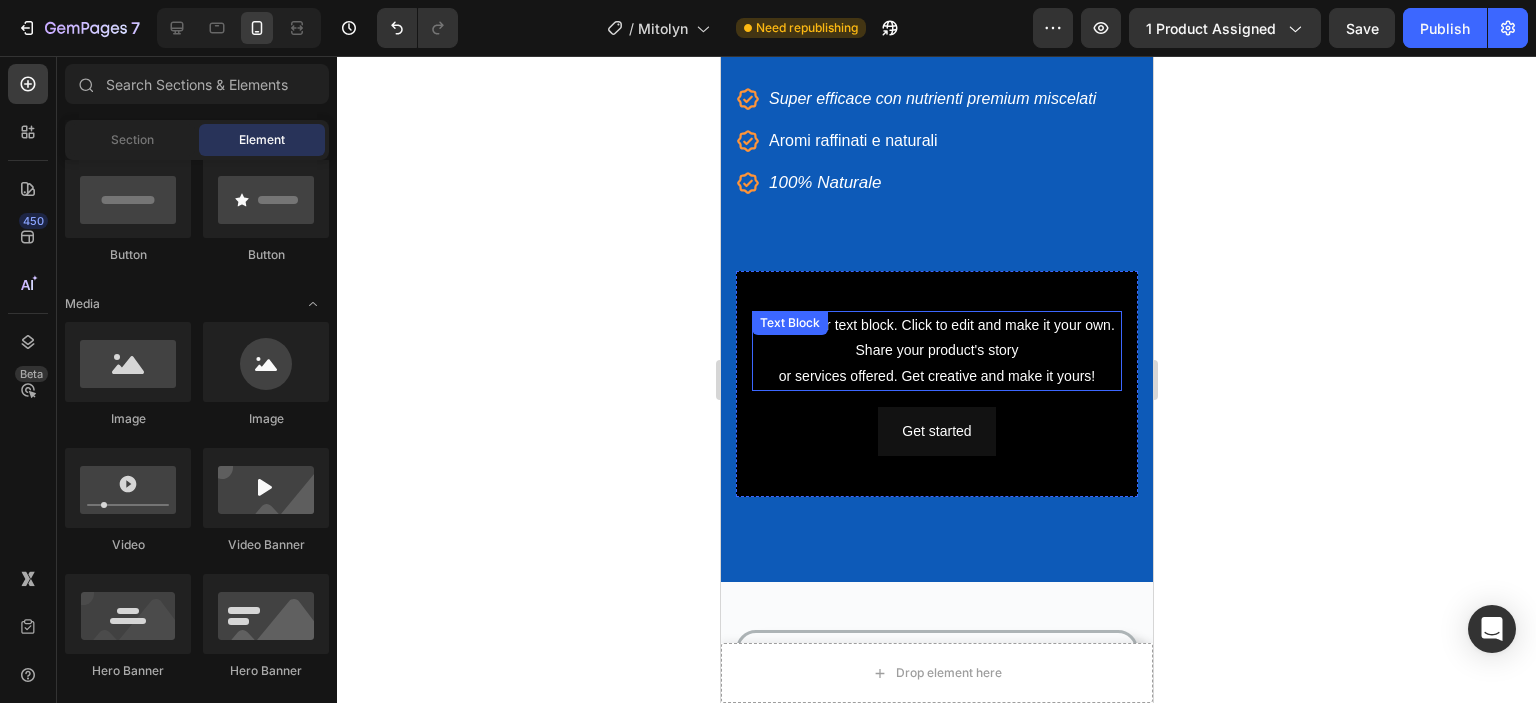 click on "This is your text block. Click to edit and make it your own. Share your product's story                   or services offered. Get creative and make it yours!" at bounding box center [936, 351] 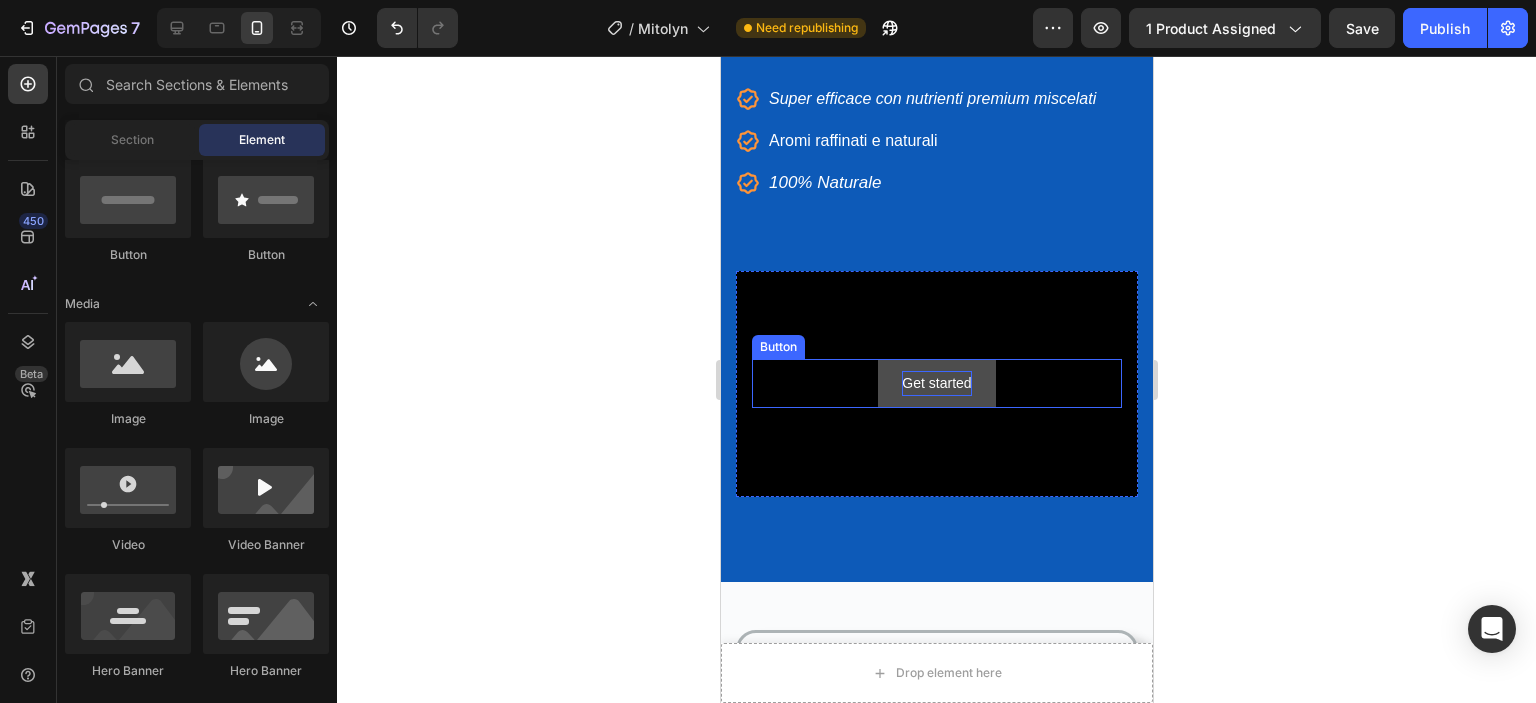 click on "Get started" at bounding box center [935, 383] 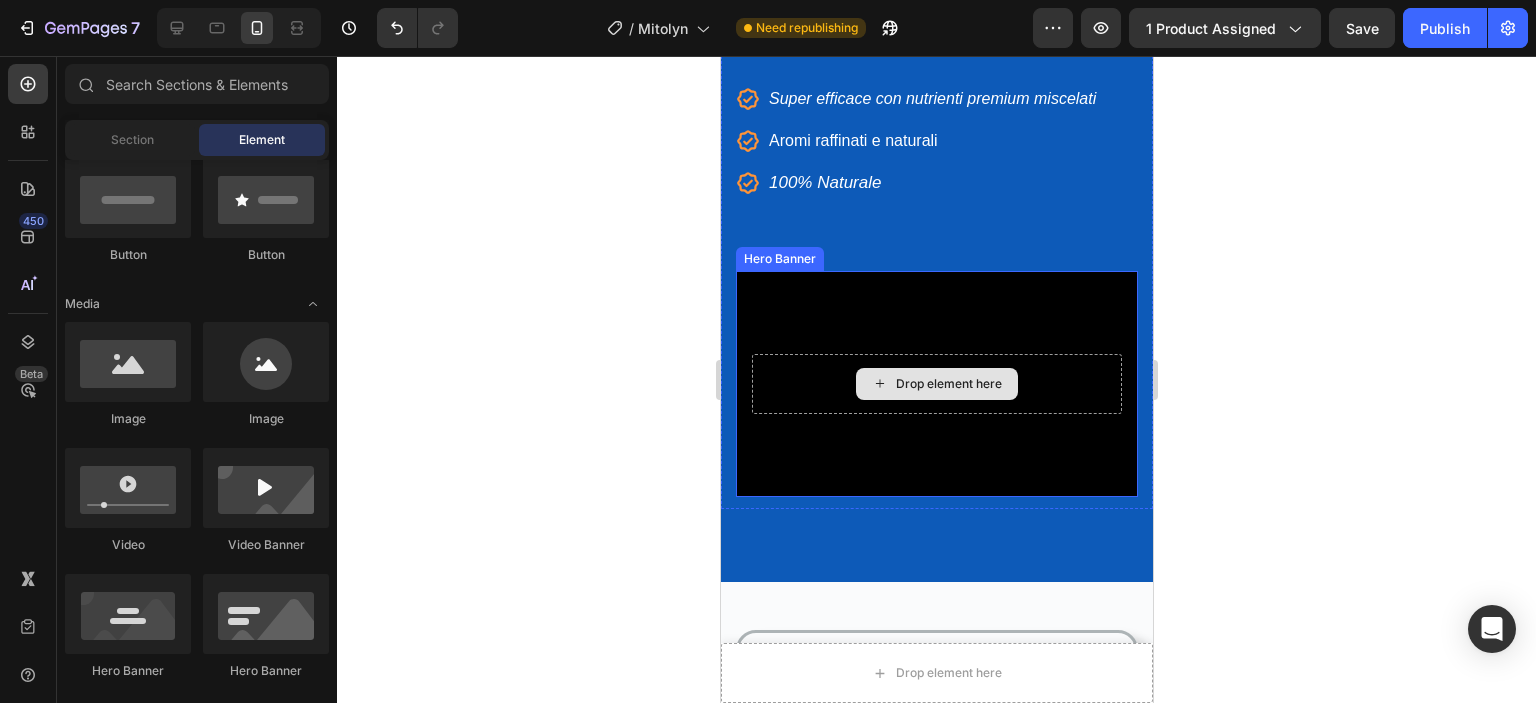click on "Drop element here" at bounding box center [948, 384] 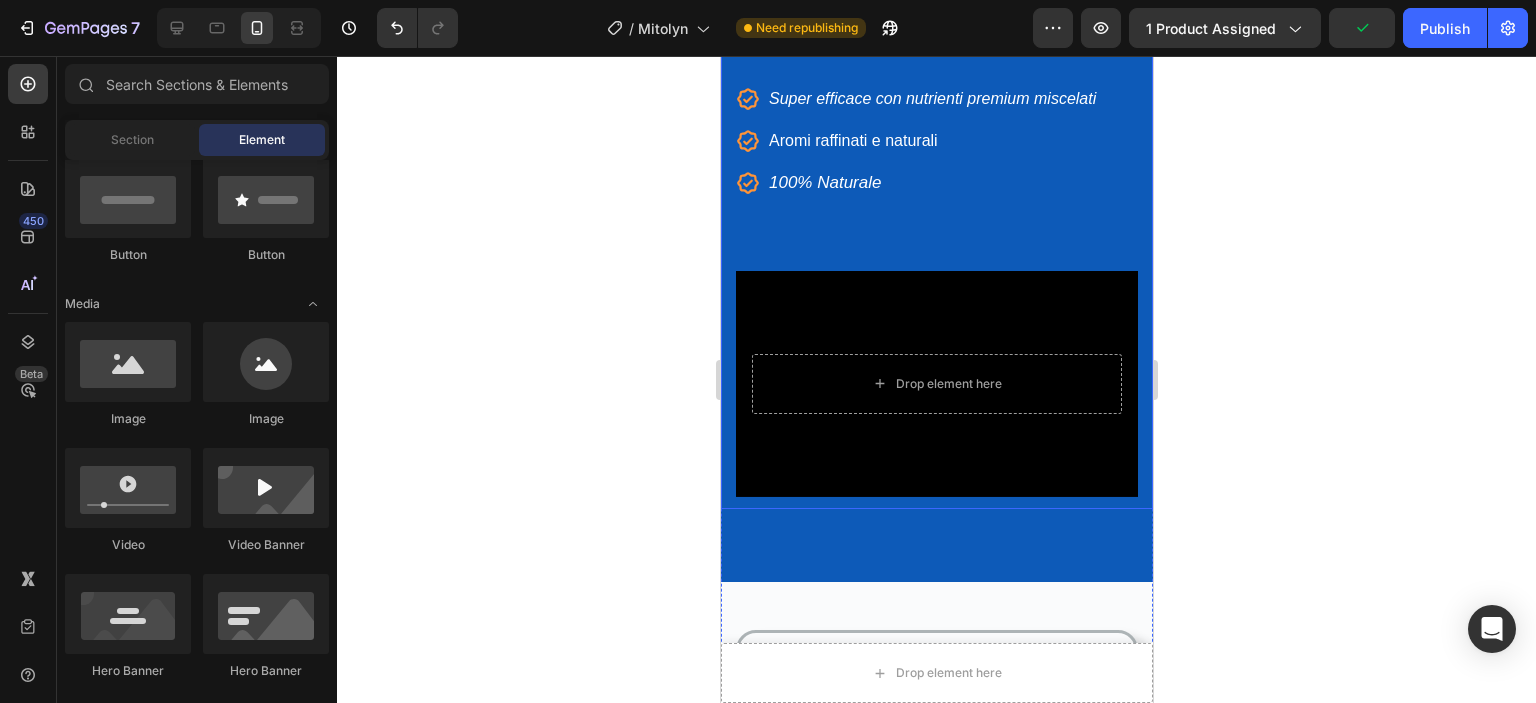 click at bounding box center (936, 384) 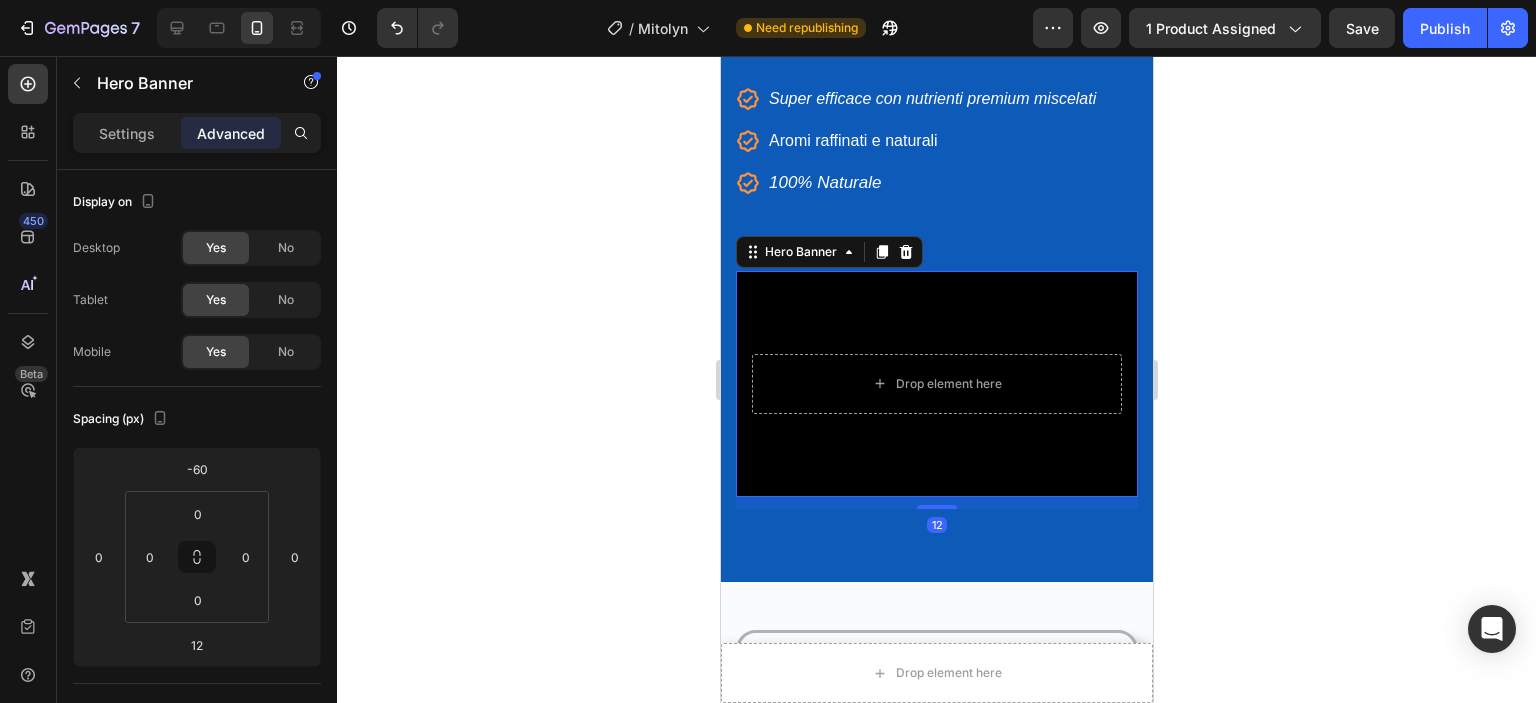 click on "Settings Advanced" at bounding box center (197, 133) 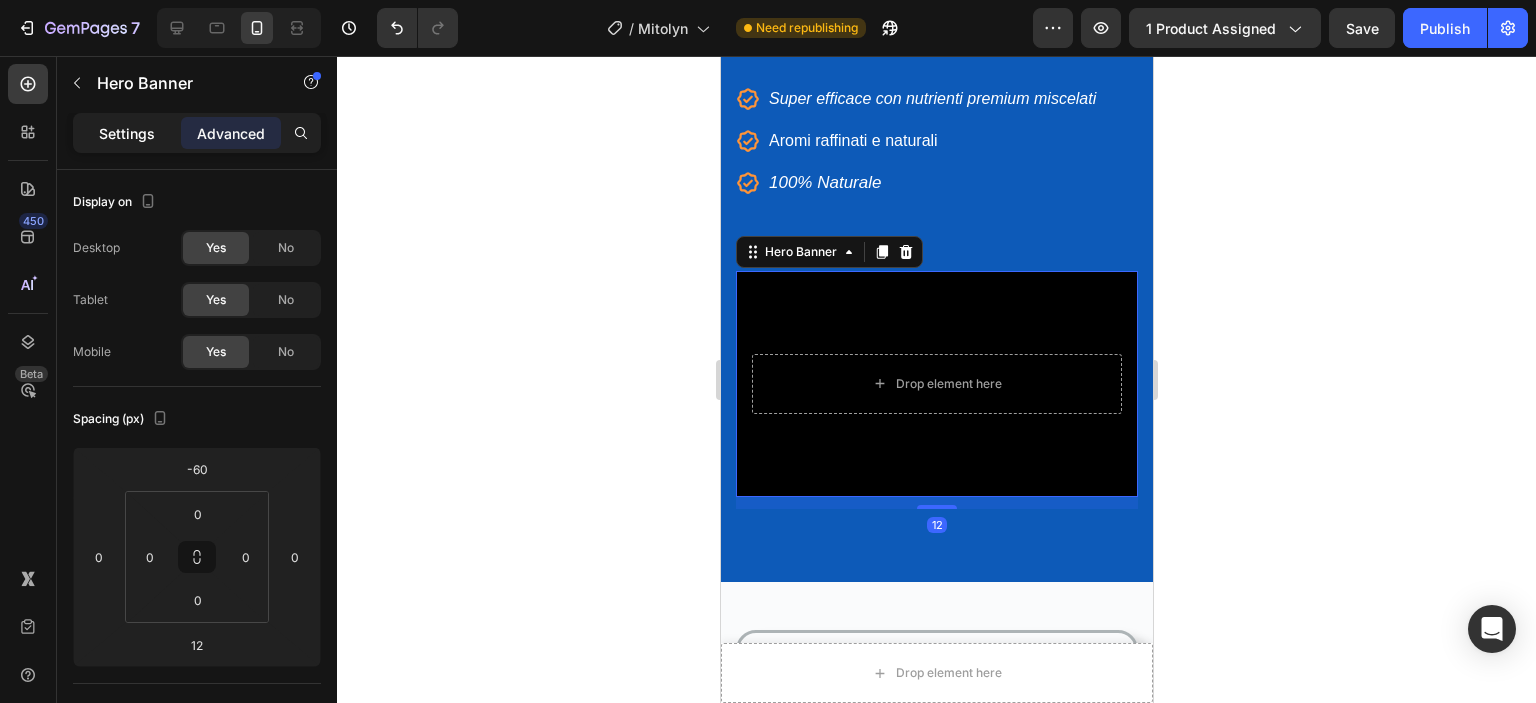 click on "Settings" at bounding box center (127, 133) 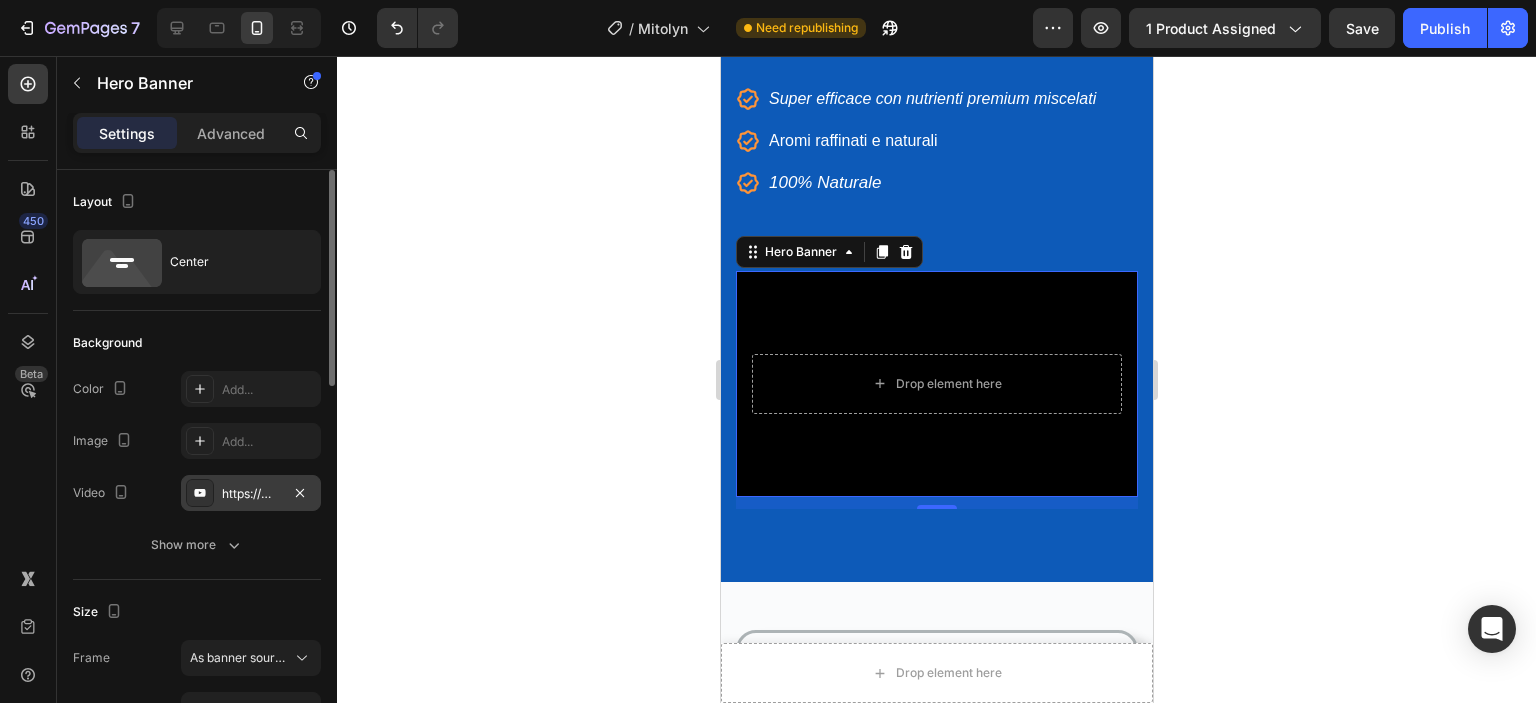 click on "https://www.youtube.com/watch?v=drIt4RH_kyQ" at bounding box center (251, 494) 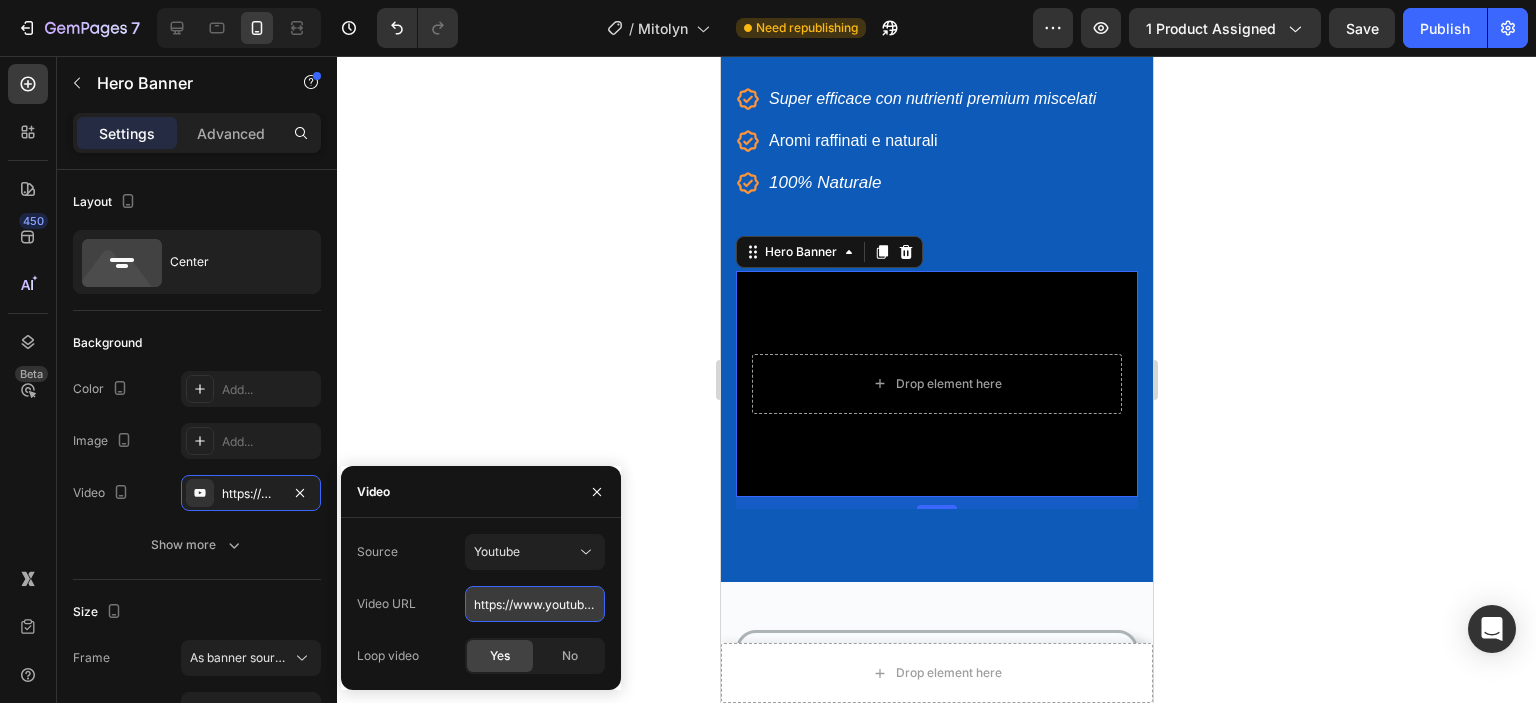 click on "https://www.youtube.com/watch?v=drIt4RH_kyQ" at bounding box center [535, 604] 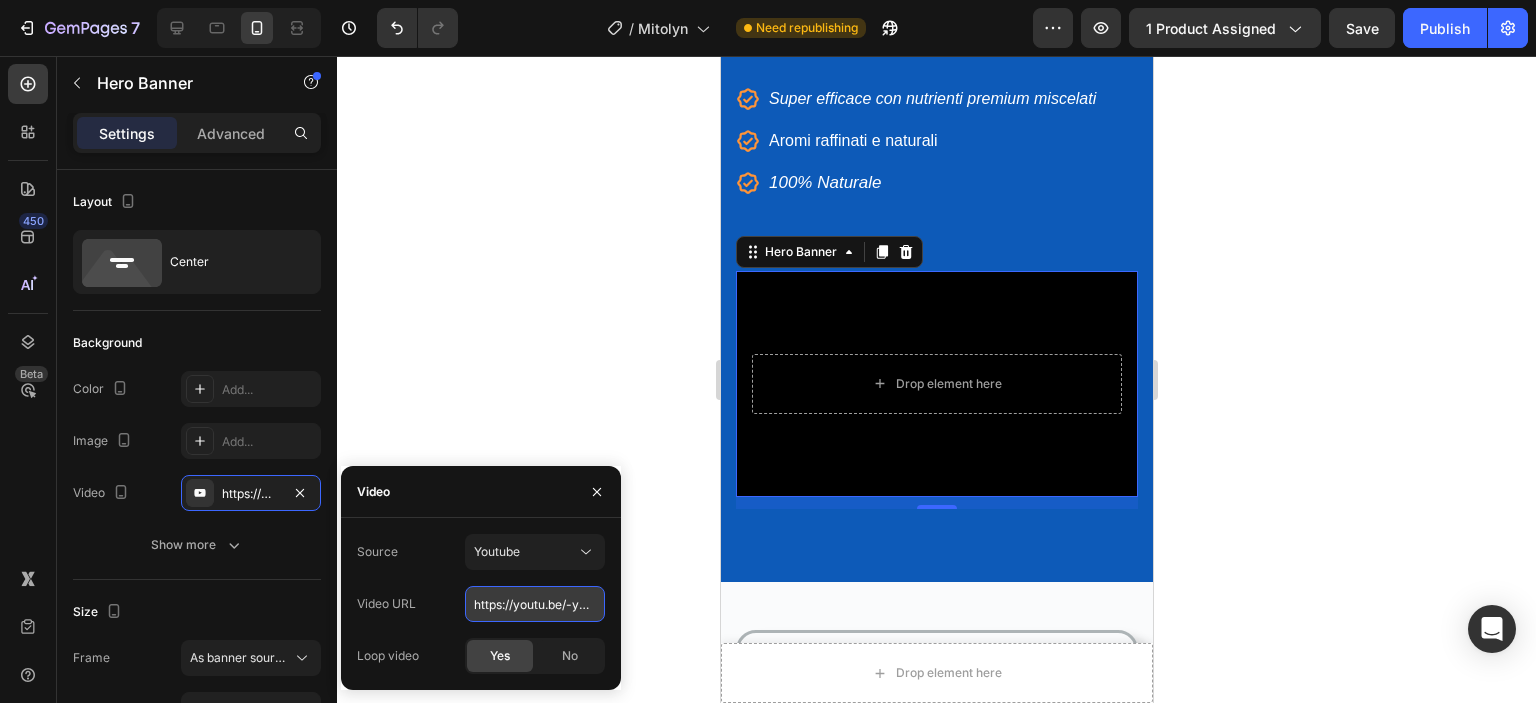 scroll, scrollTop: 0, scrollLeft: 44, axis: horizontal 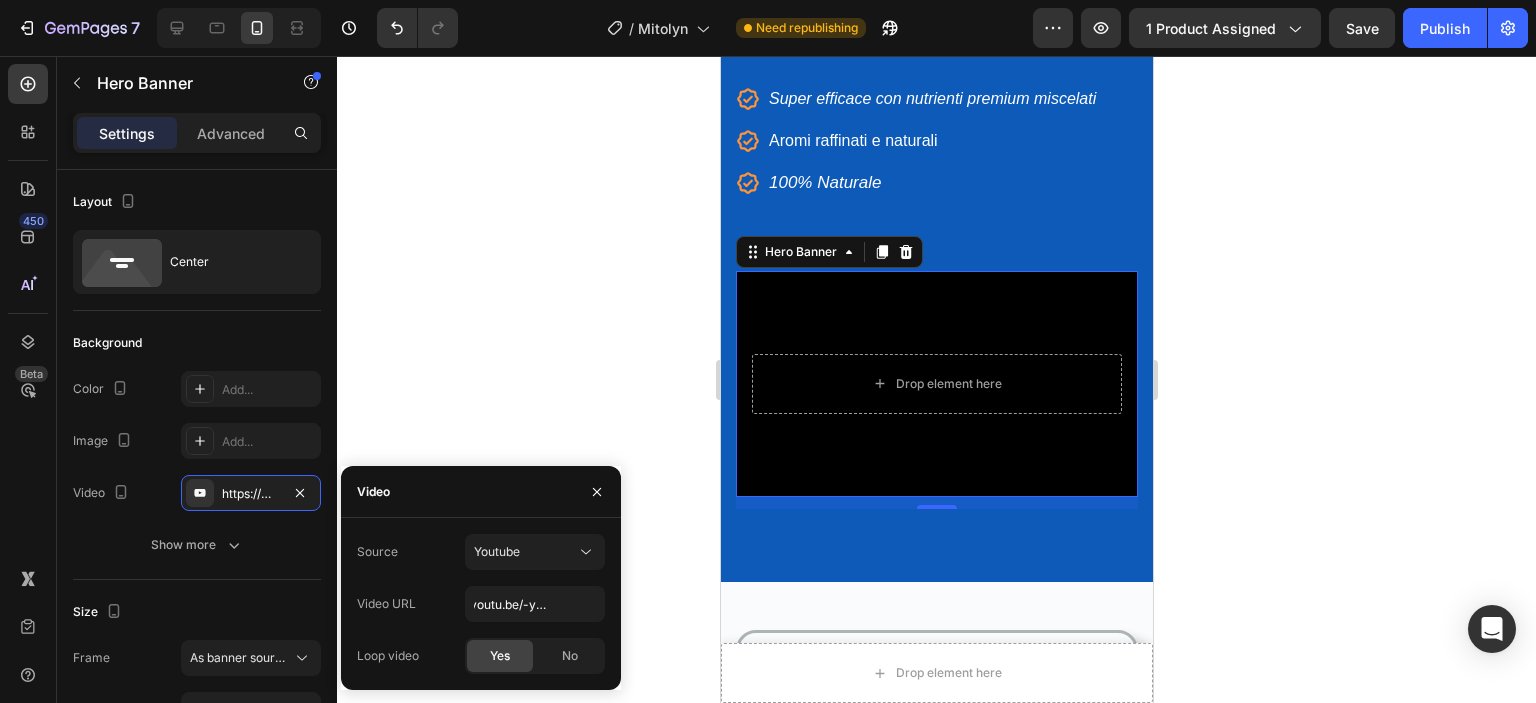 click 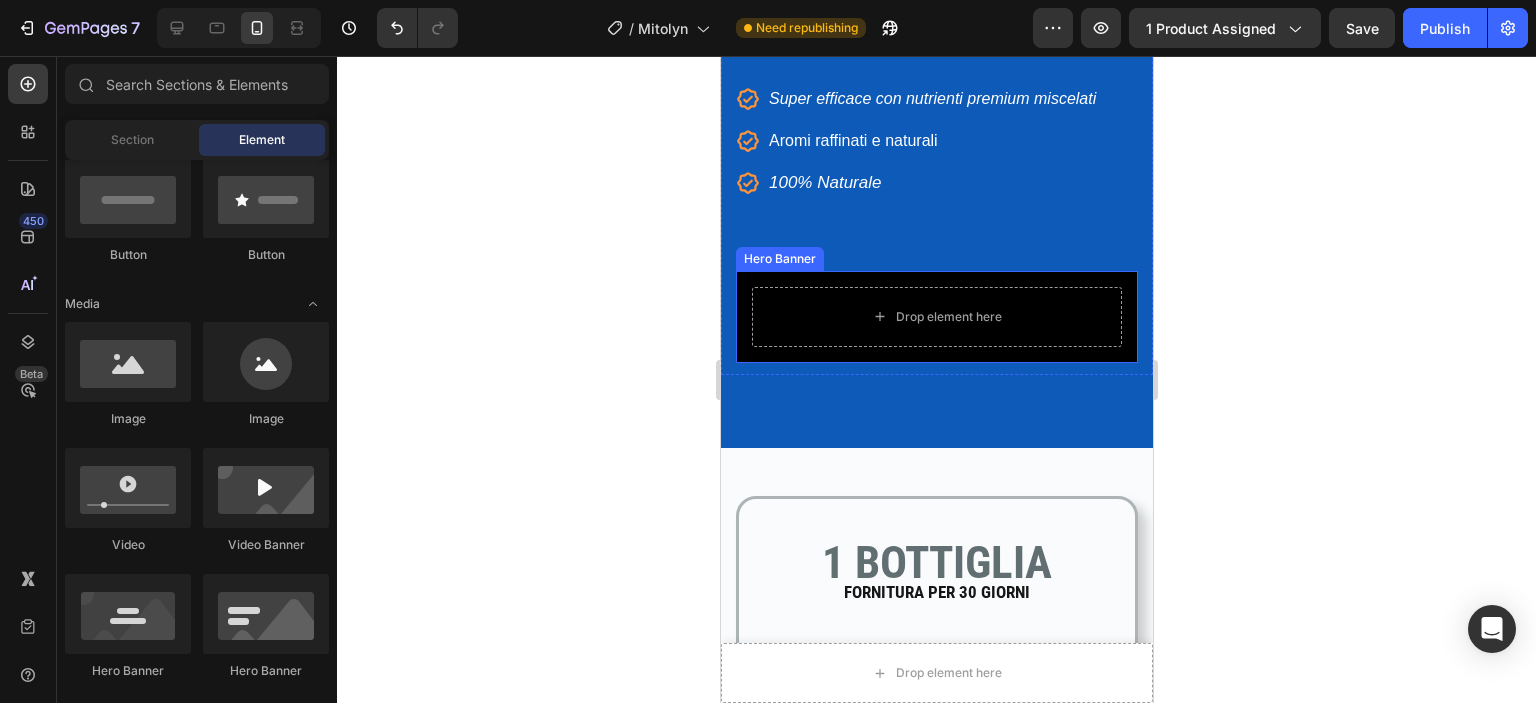 click on "Drop element here" at bounding box center [936, 317] 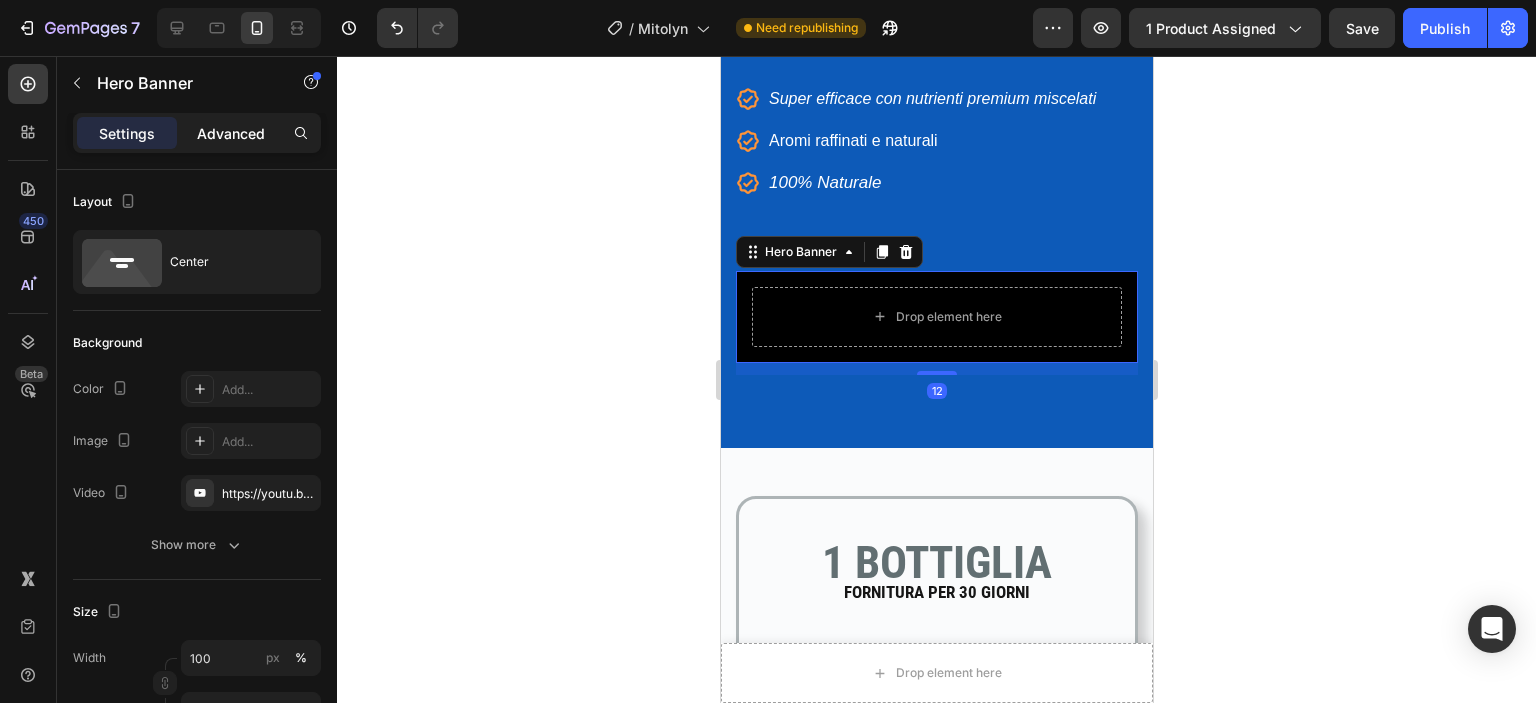 click on "Advanced" at bounding box center [231, 133] 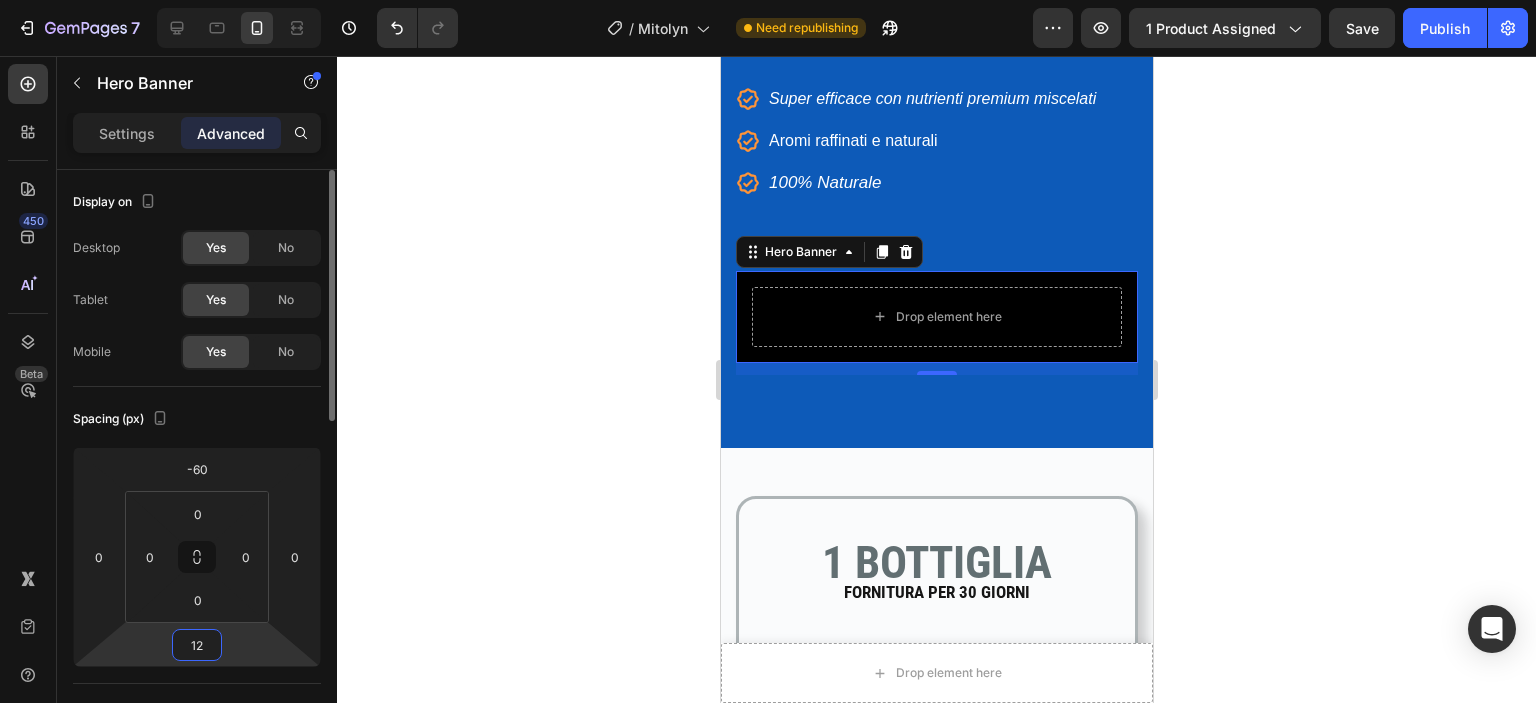 click on "12" at bounding box center (197, 645) 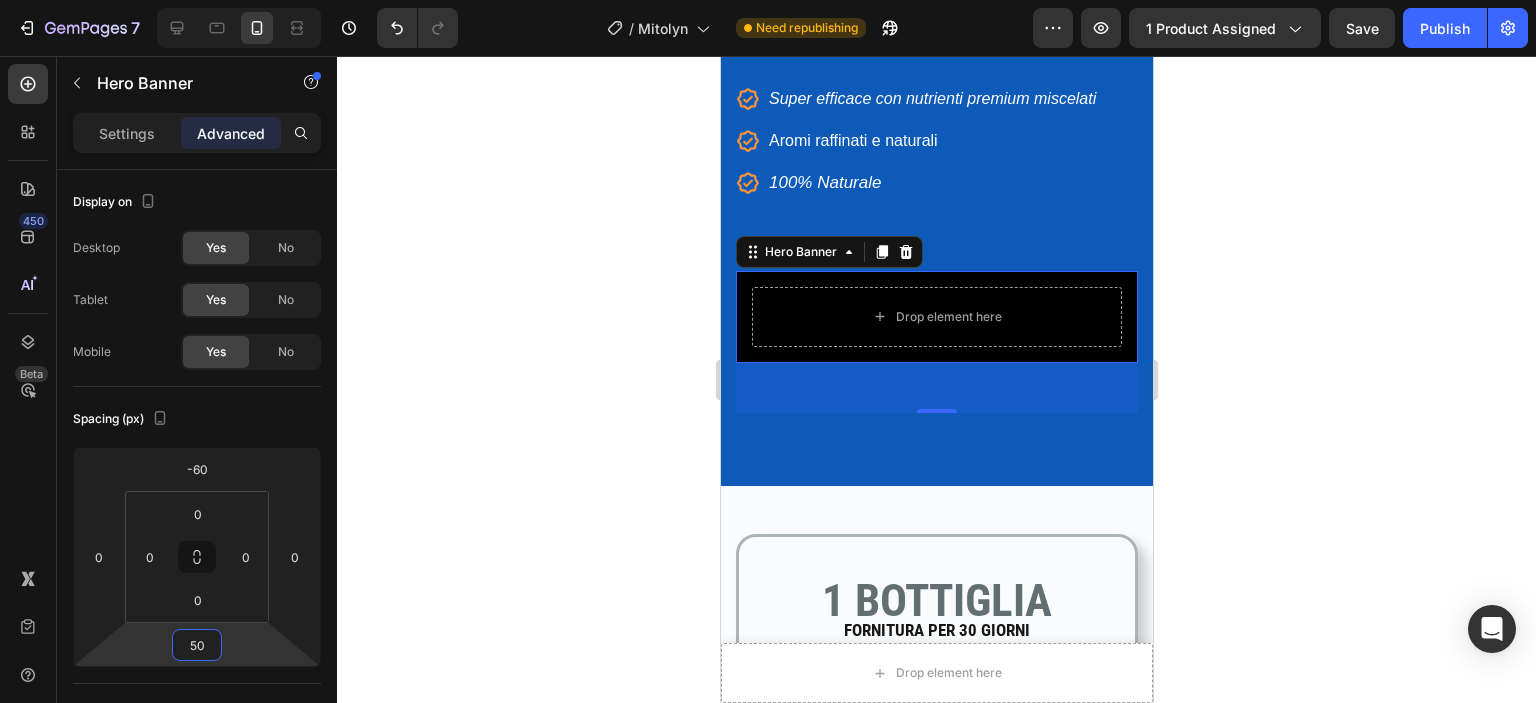 type on "50" 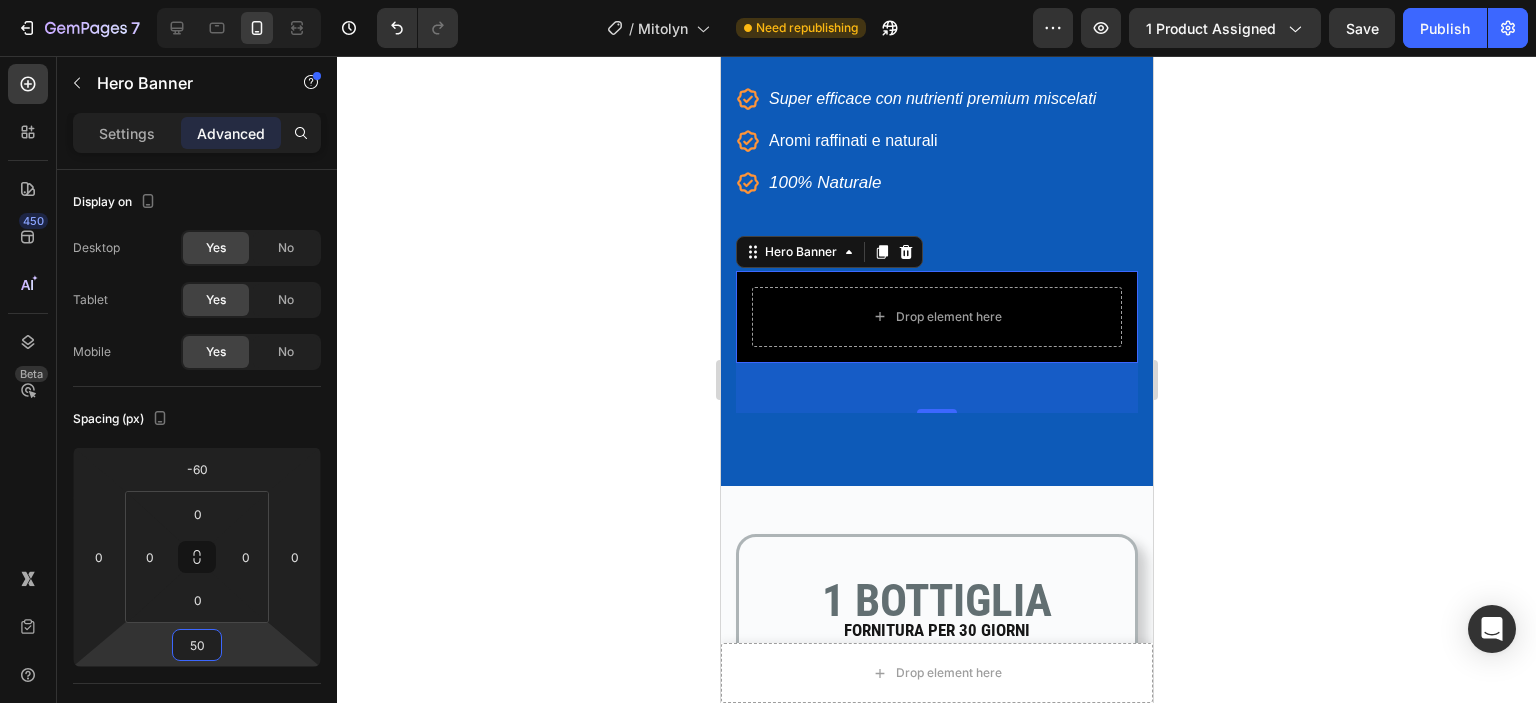 click on "Drop element here" at bounding box center [936, 317] 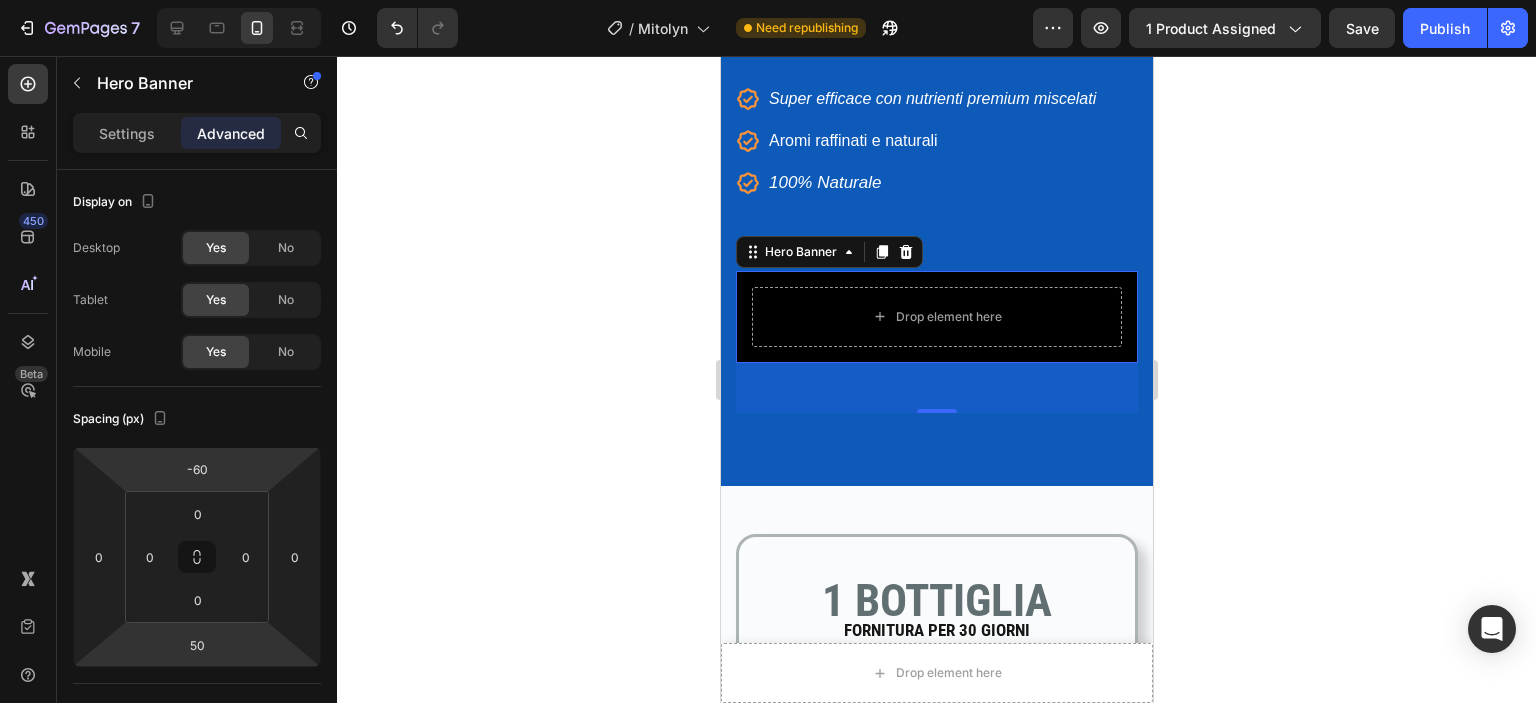 click on "Drop element here" at bounding box center (936, 317) 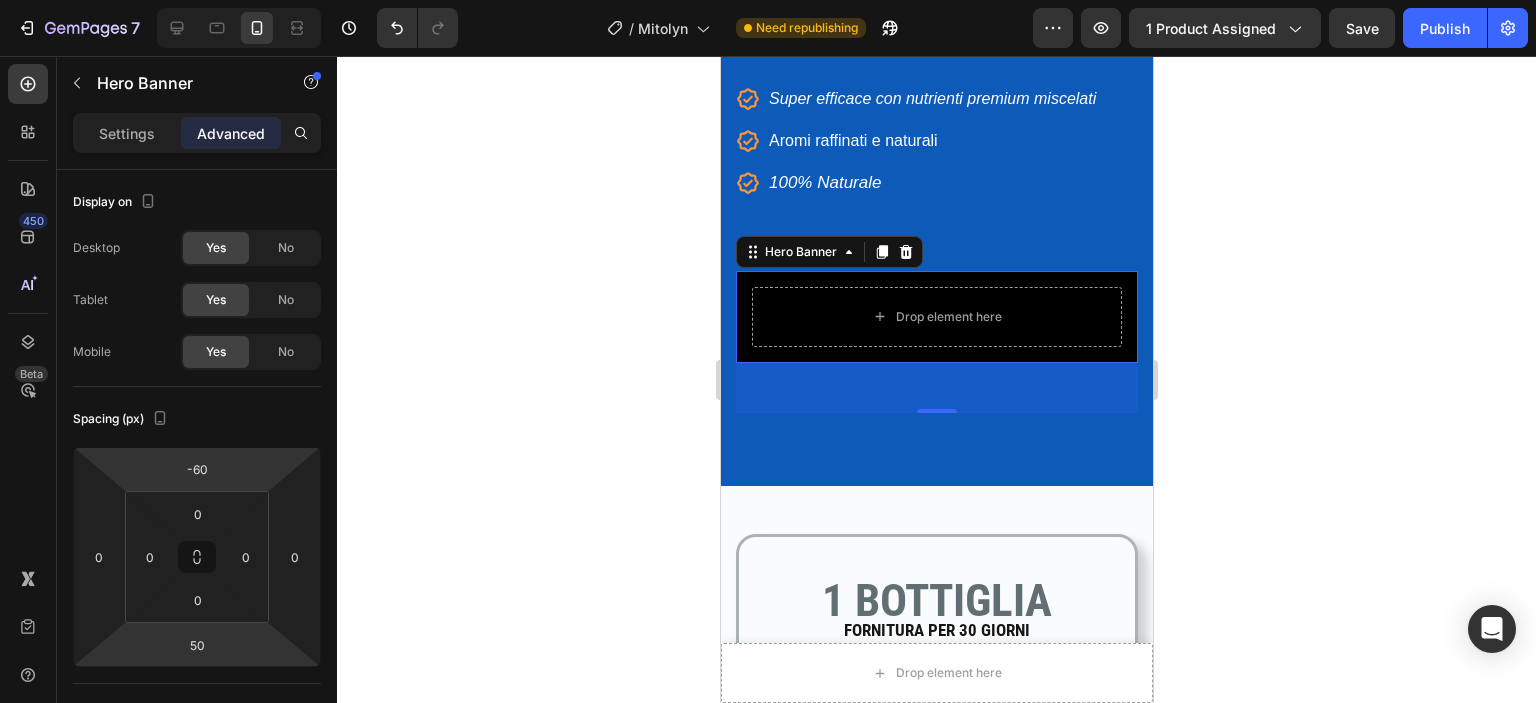 click on "Drop element here" at bounding box center (936, 317) 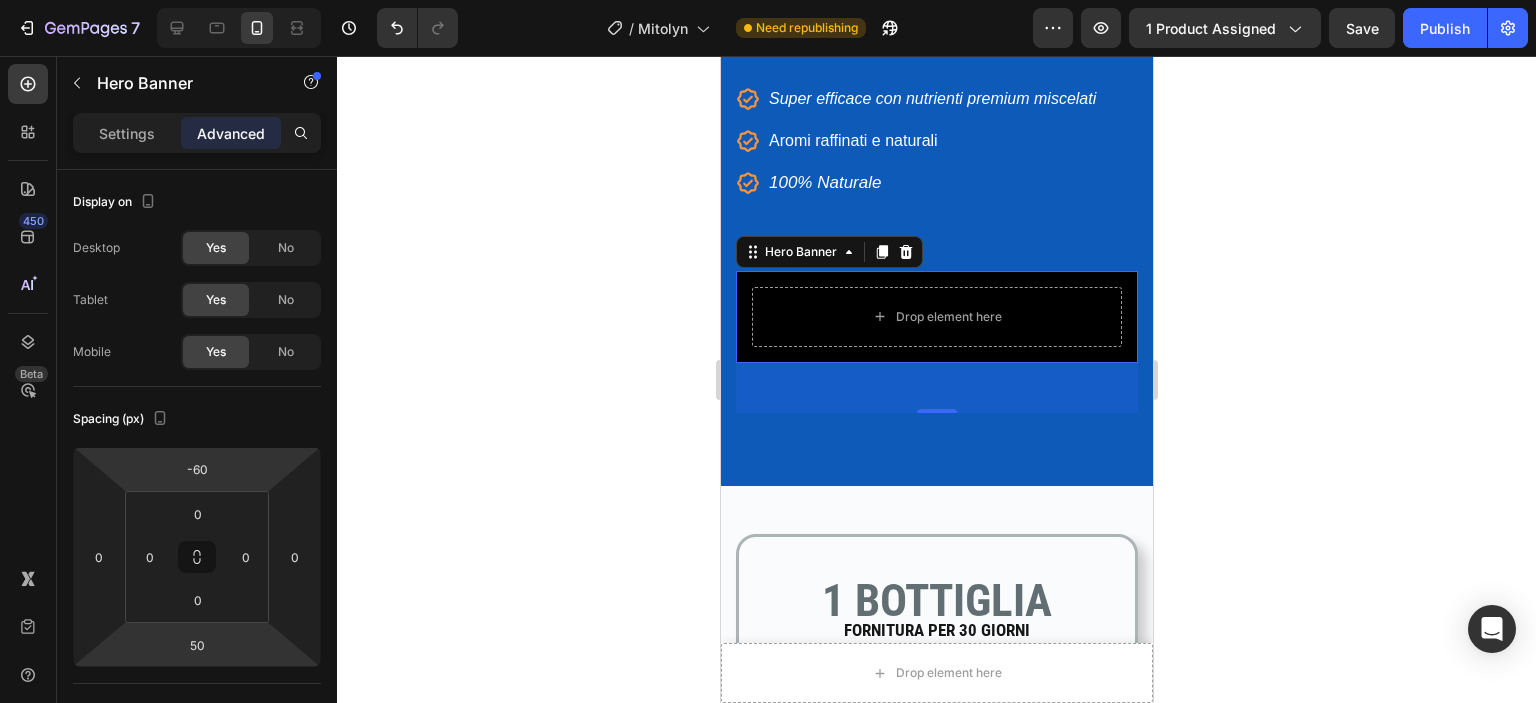click on "Drop element here" at bounding box center (936, 317) 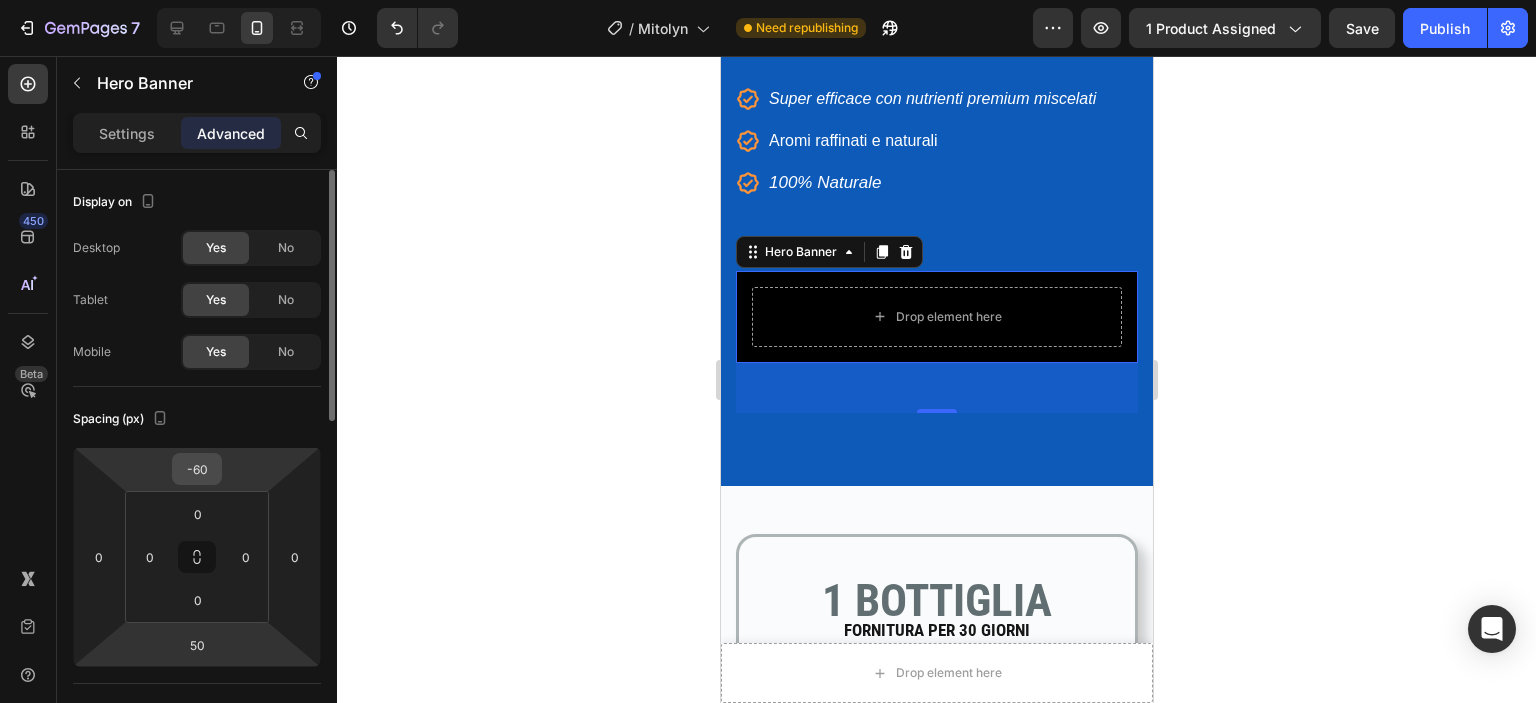 click on "-60" at bounding box center (197, 469) 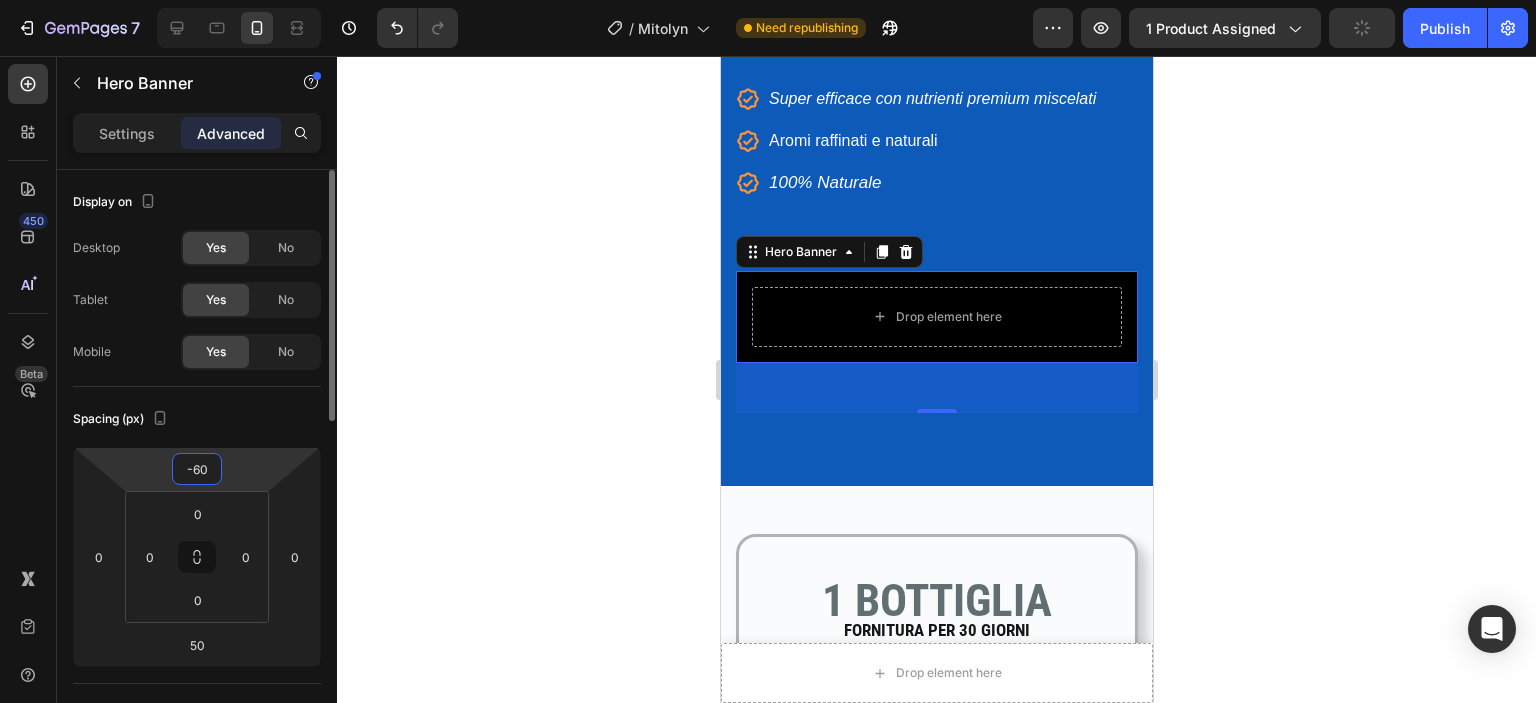 click on "-60" at bounding box center [197, 469] 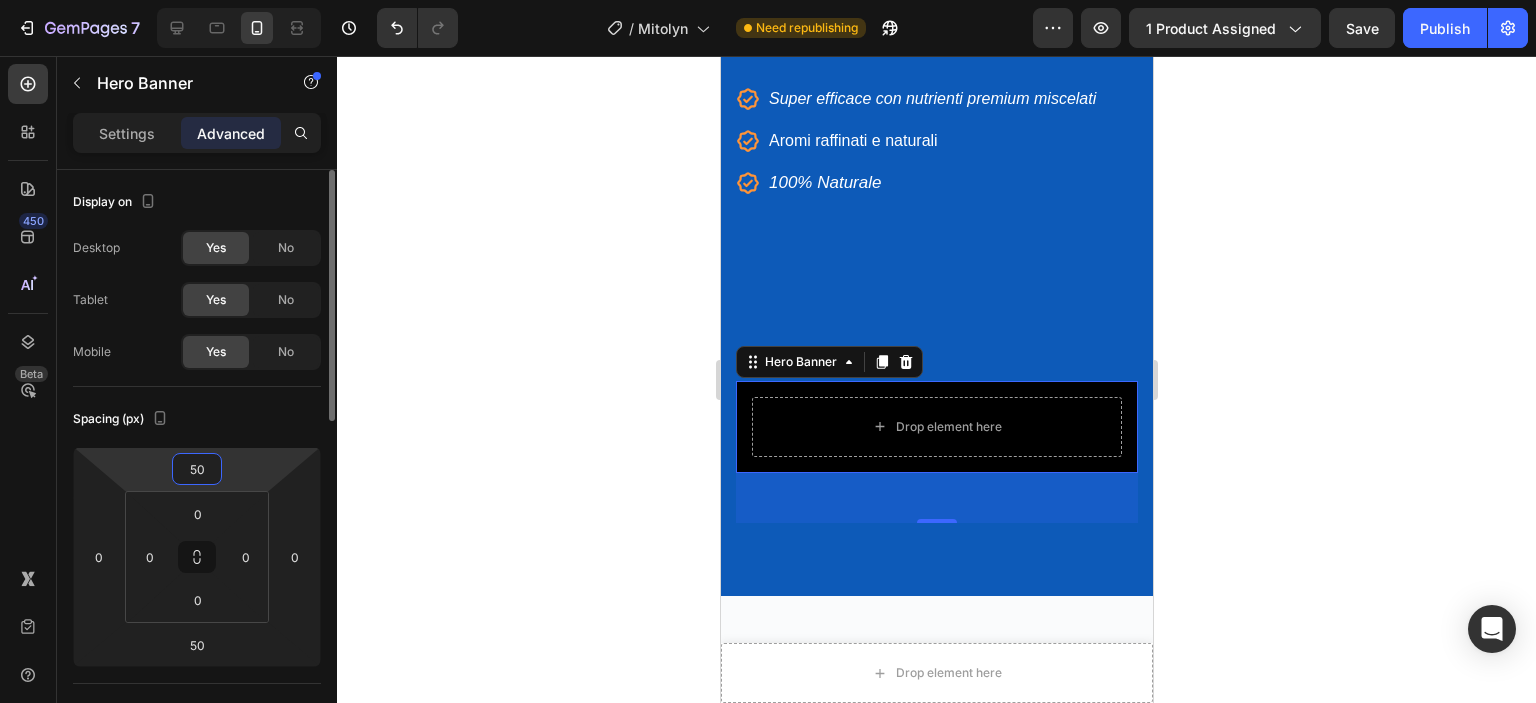 type on "5" 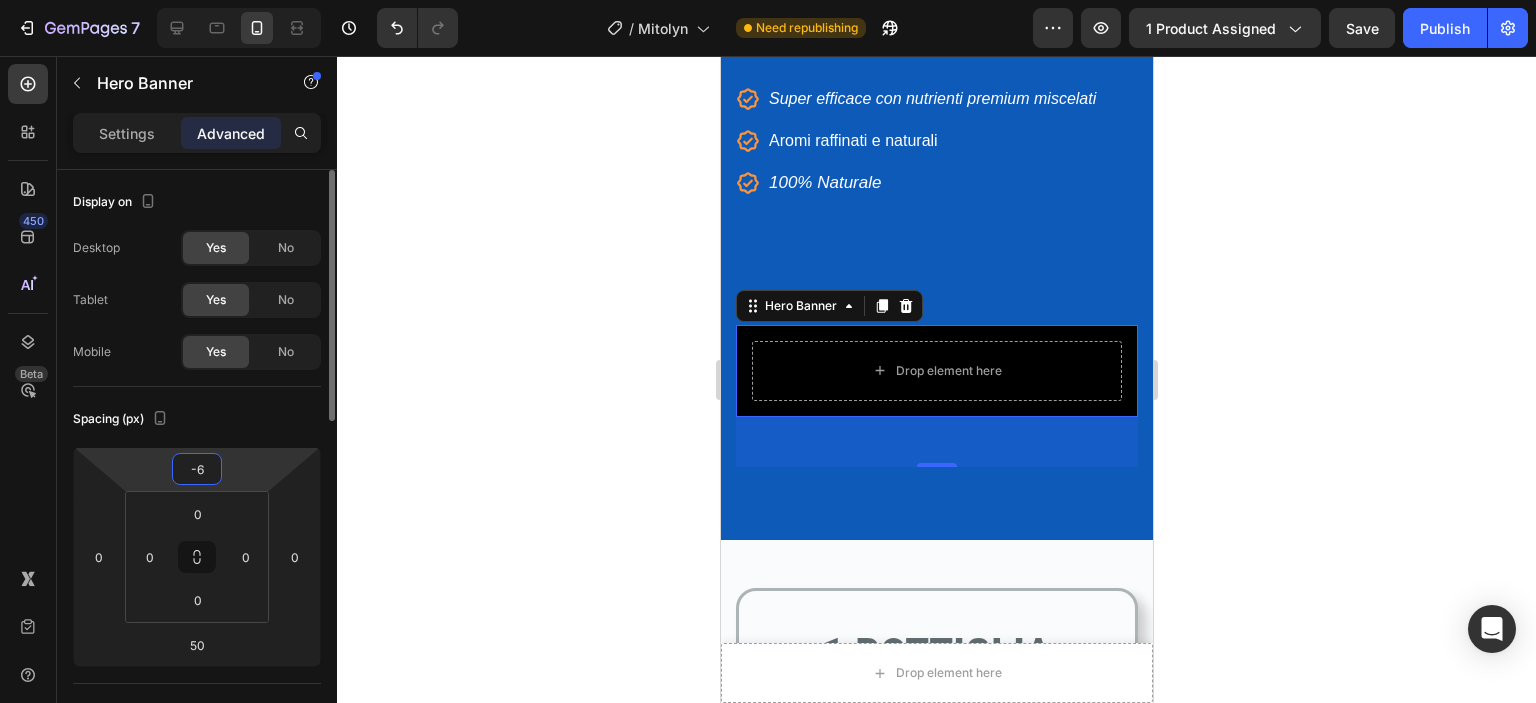 type on "-60" 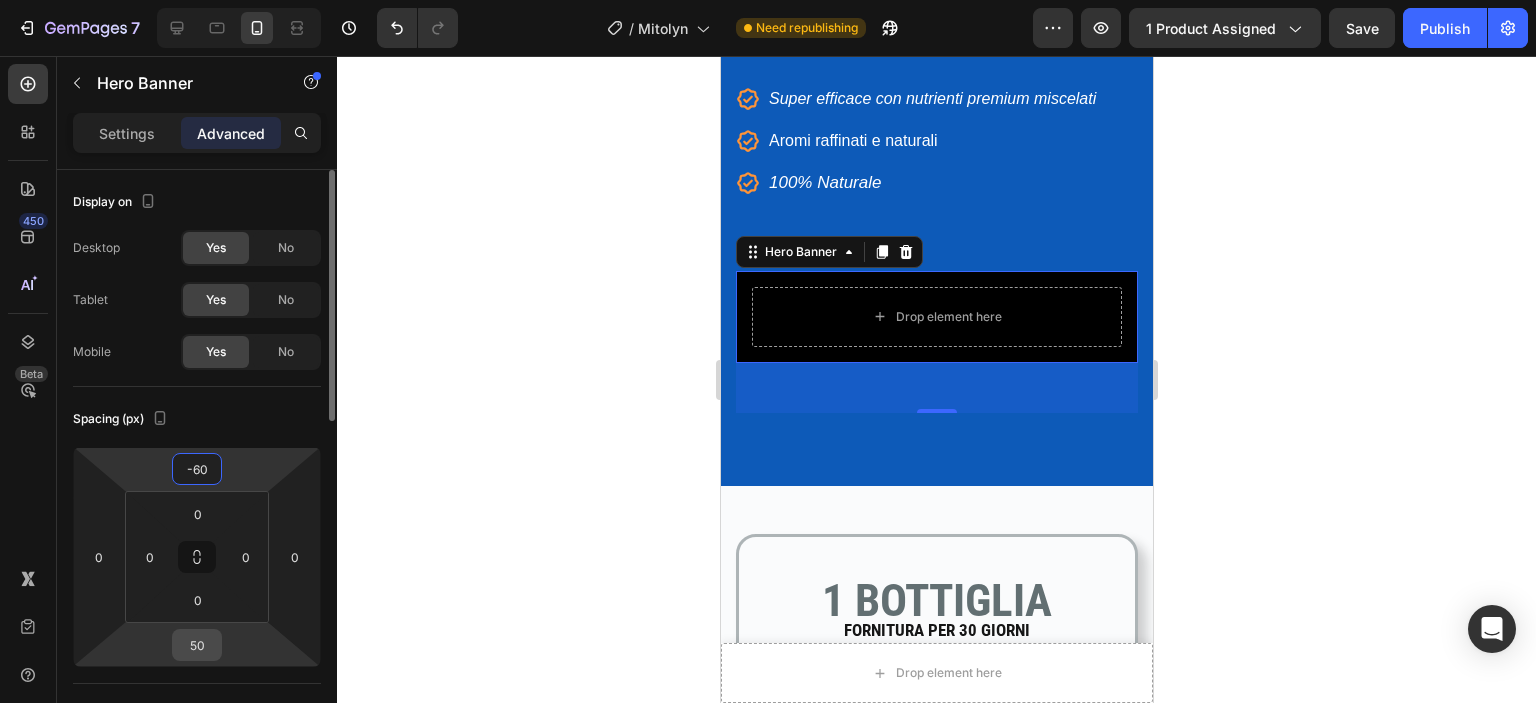 click on "50" at bounding box center [197, 645] 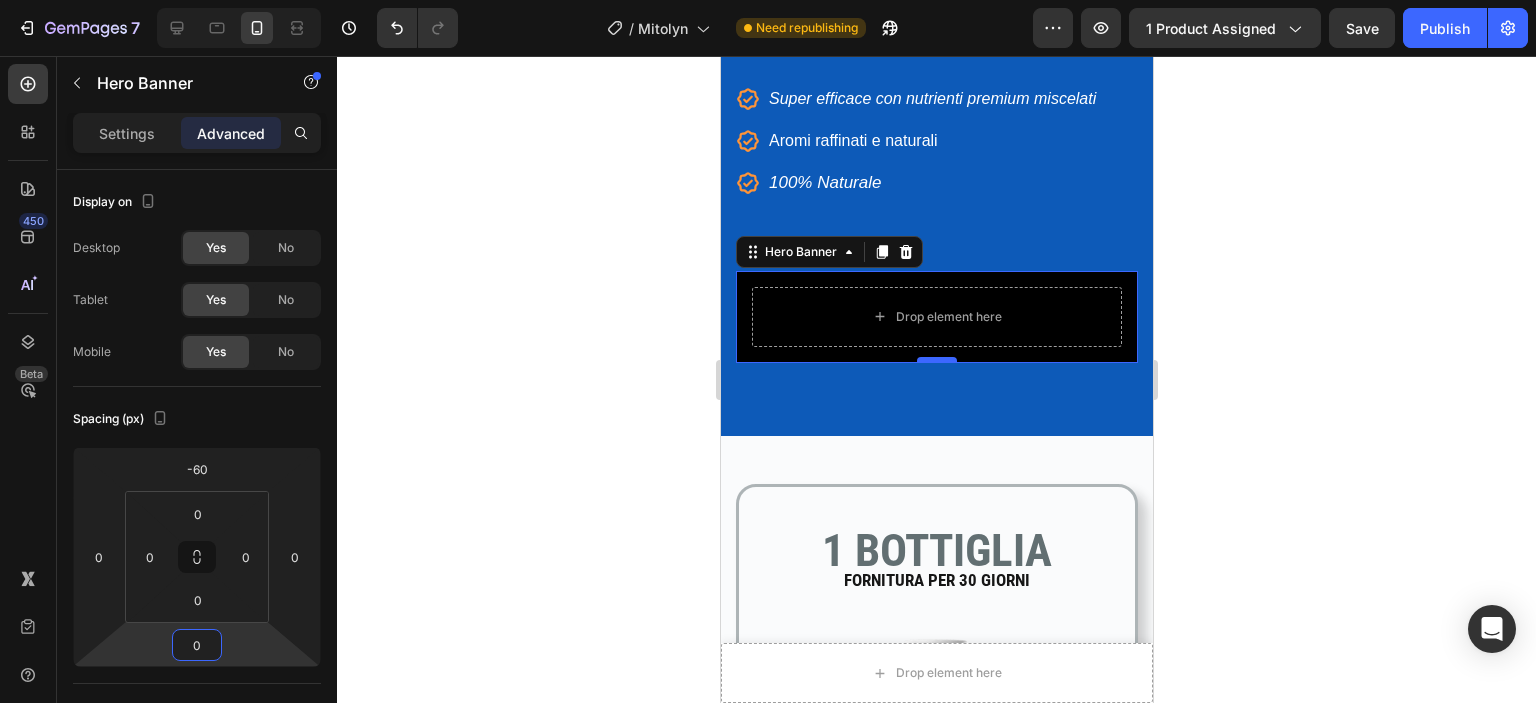 type on "0" 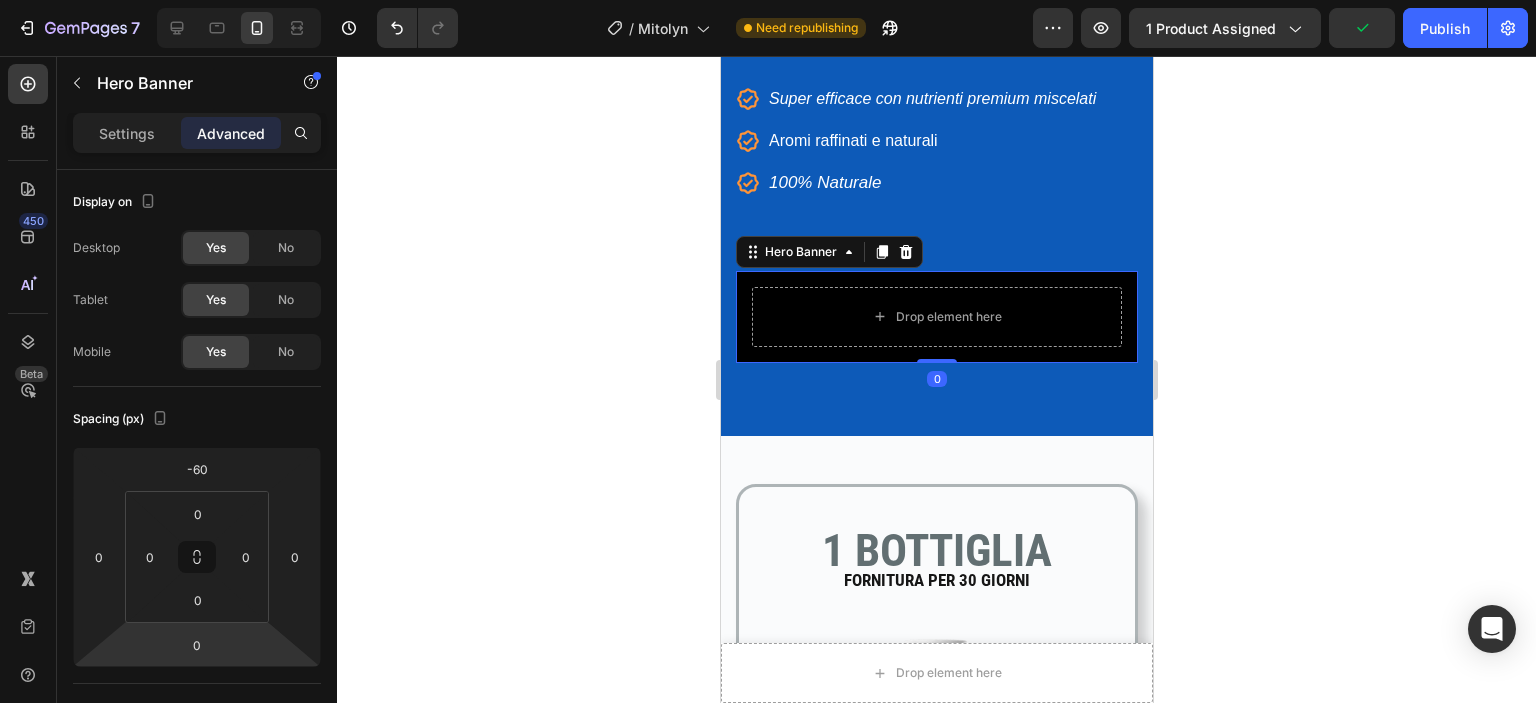 drag, startPoint x: 938, startPoint y: 357, endPoint x: 945, endPoint y: 348, distance: 11.401754 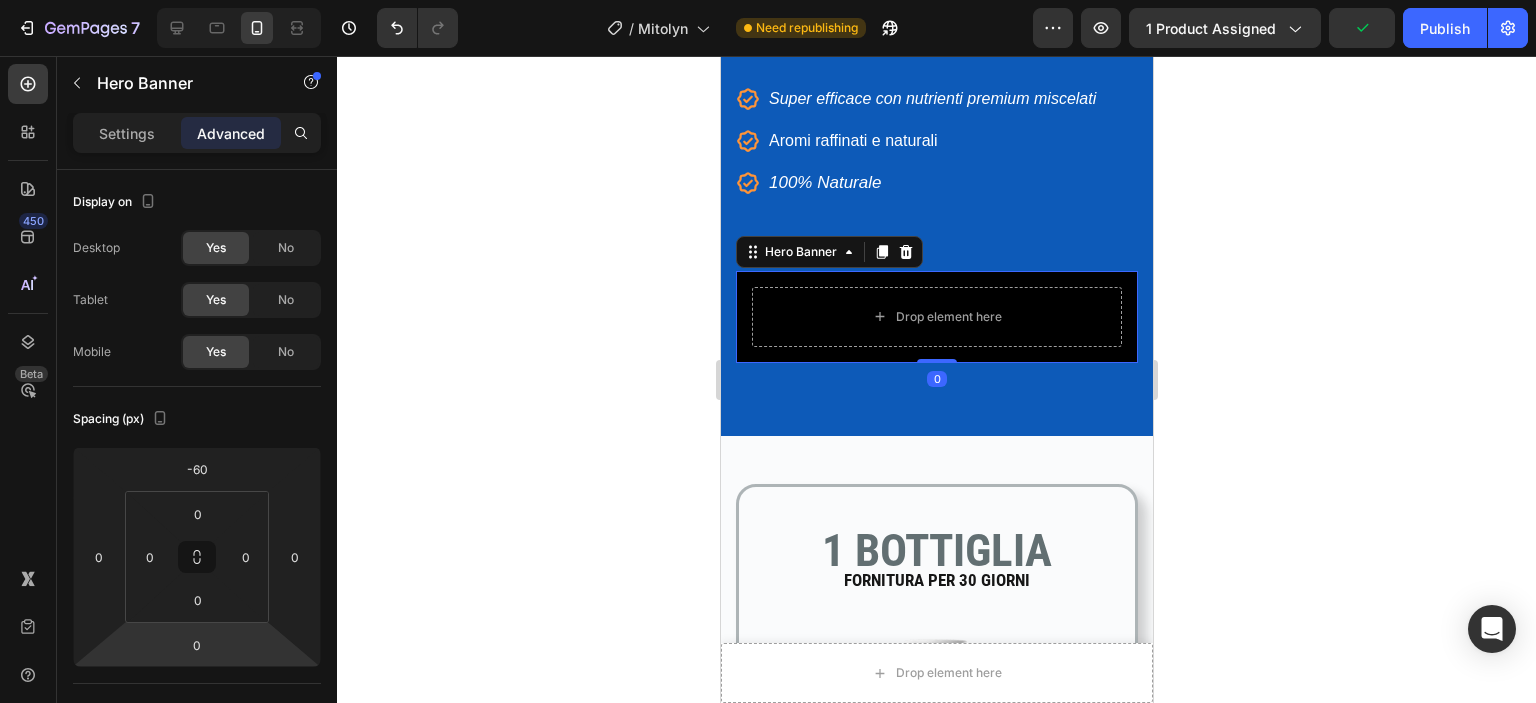 click on "Drop element here Hero Banner   0" at bounding box center [936, 317] 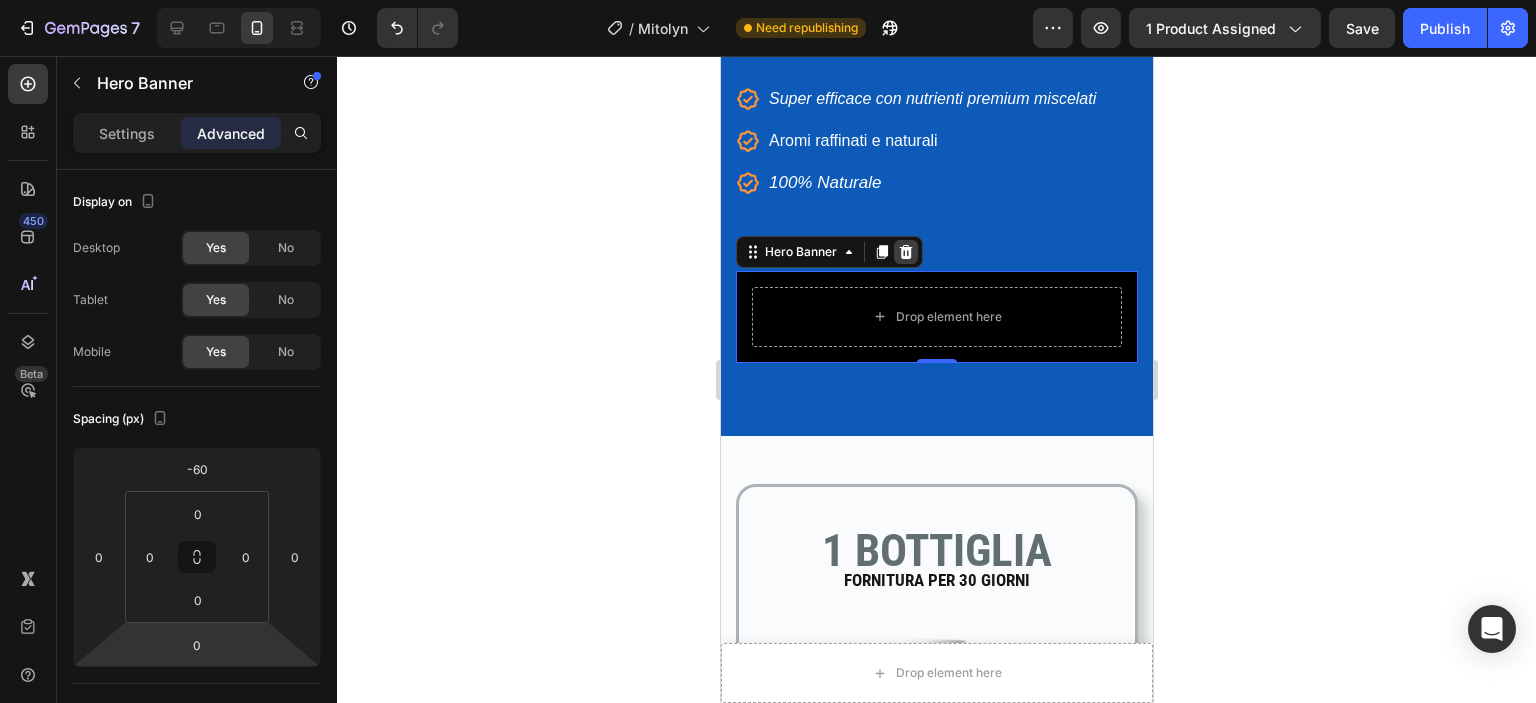 click at bounding box center (905, 252) 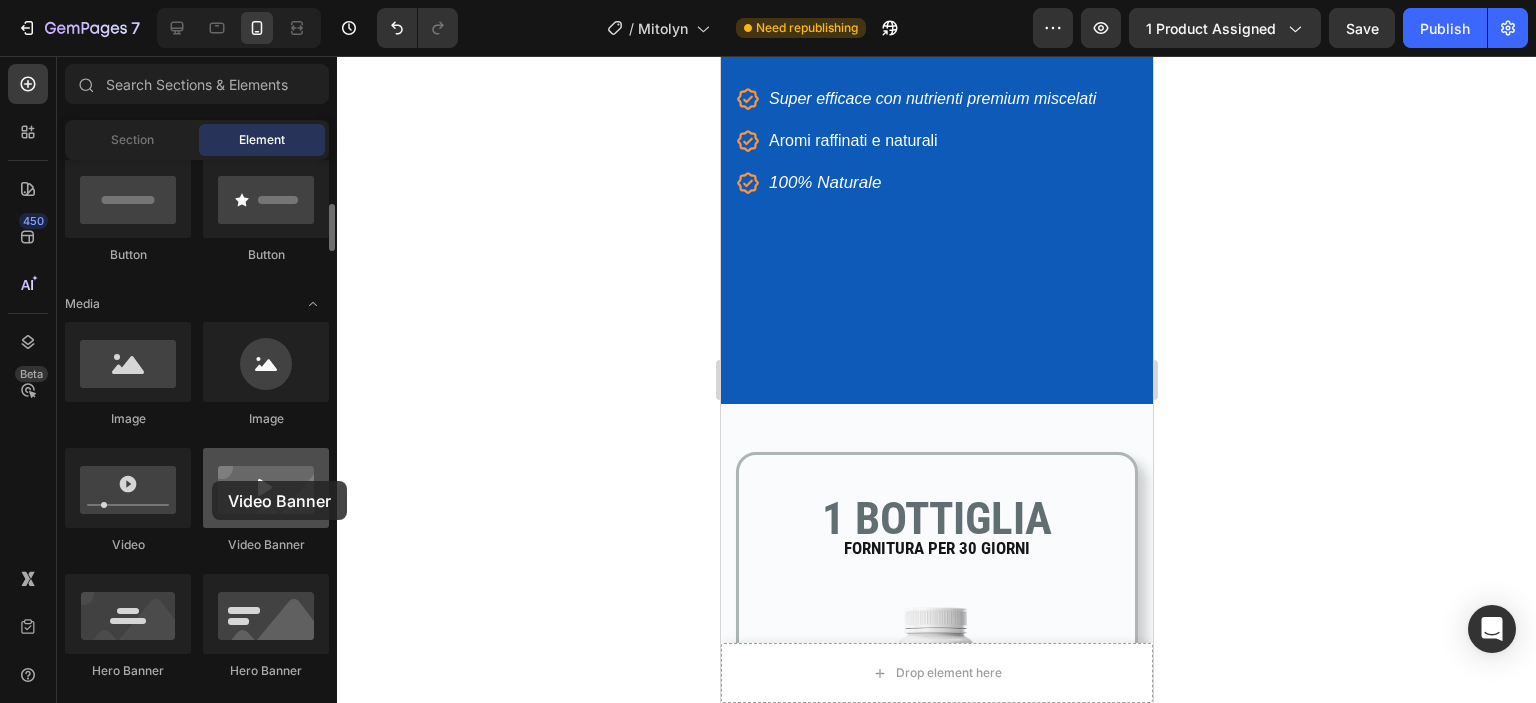 drag, startPoint x: 43, startPoint y: 251, endPoint x: 214, endPoint y: 483, distance: 288.21 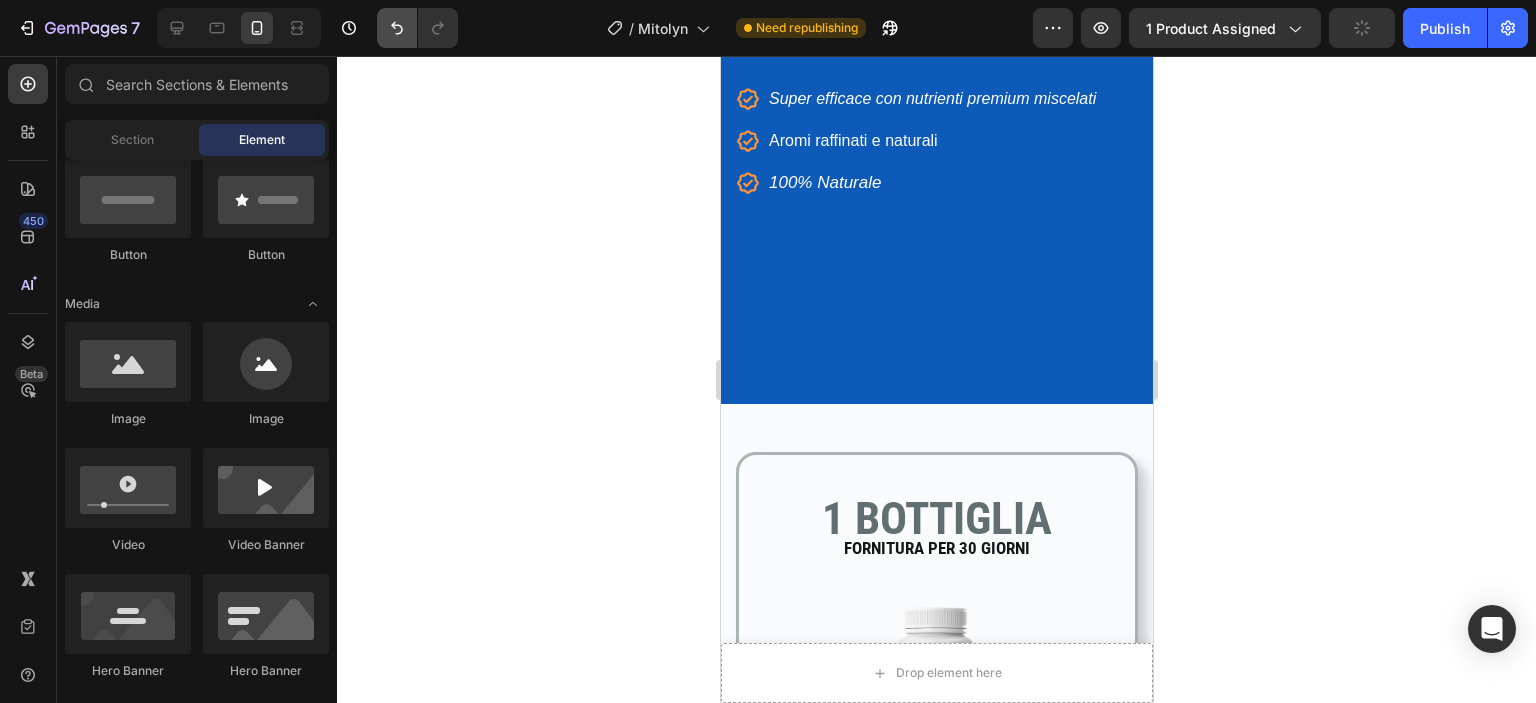 click 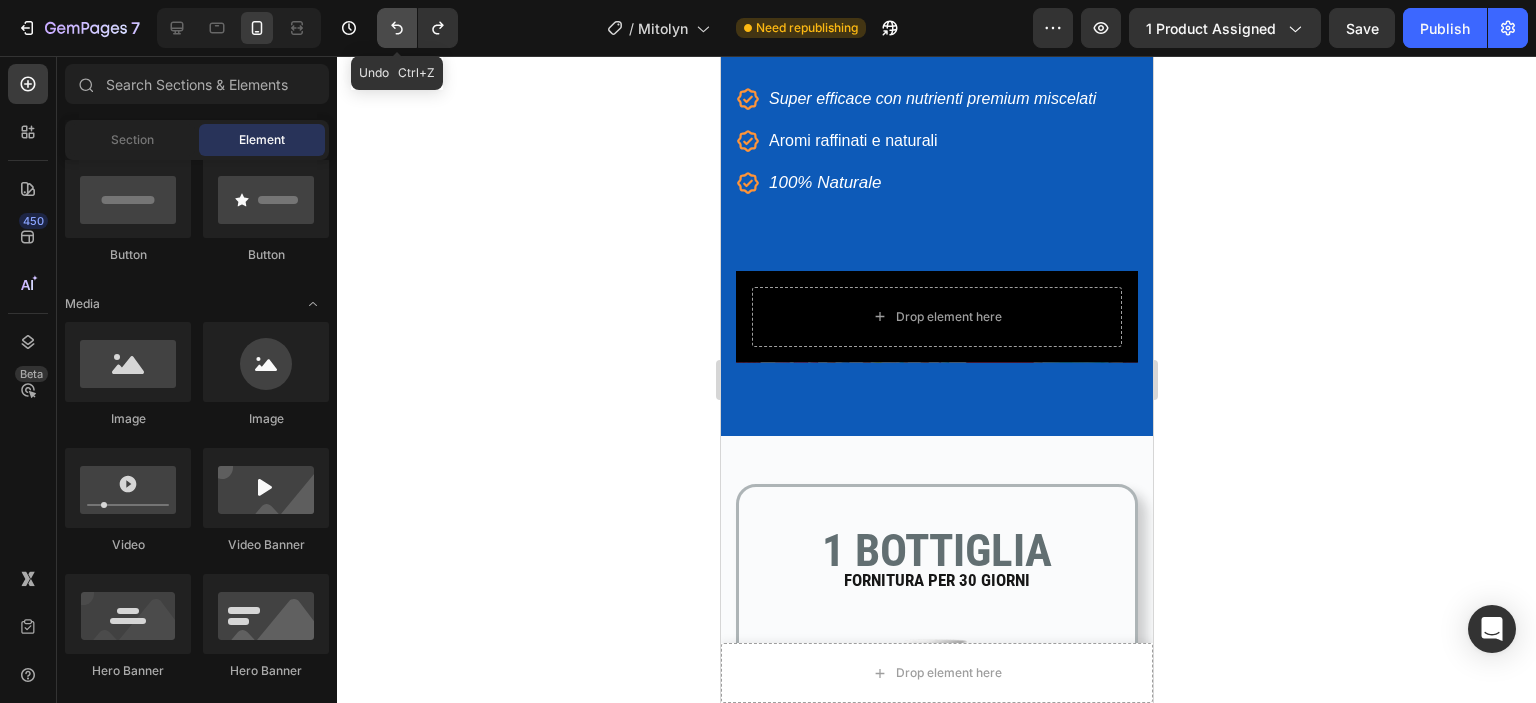 click 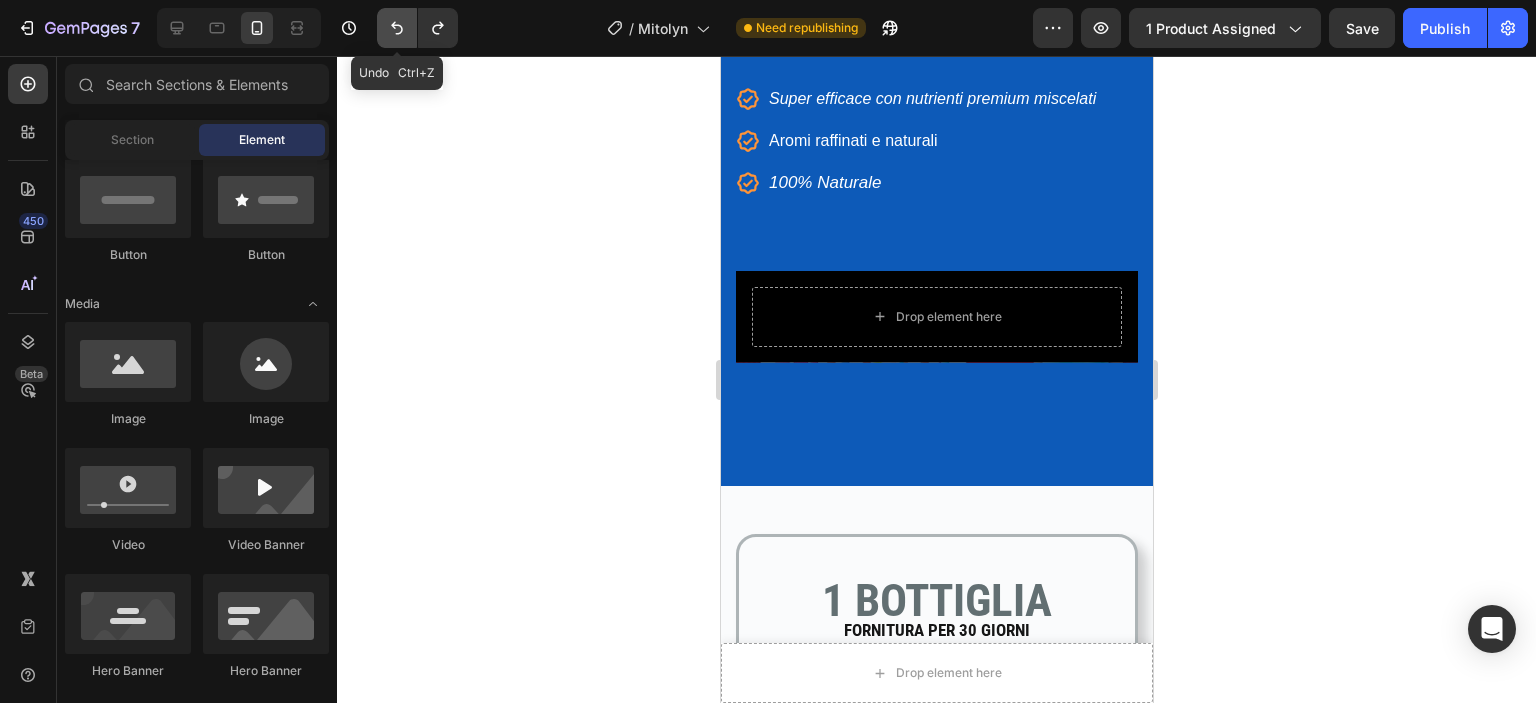 click 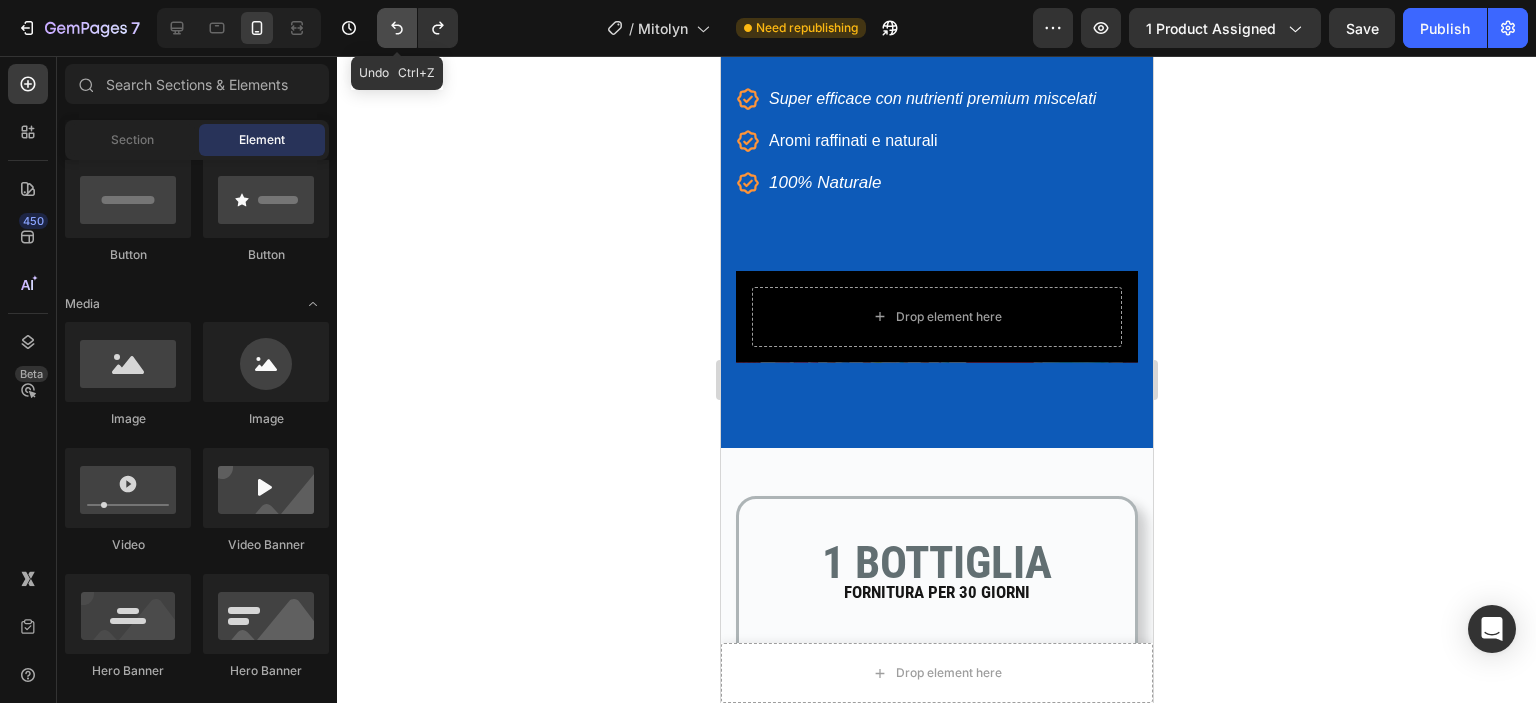 click 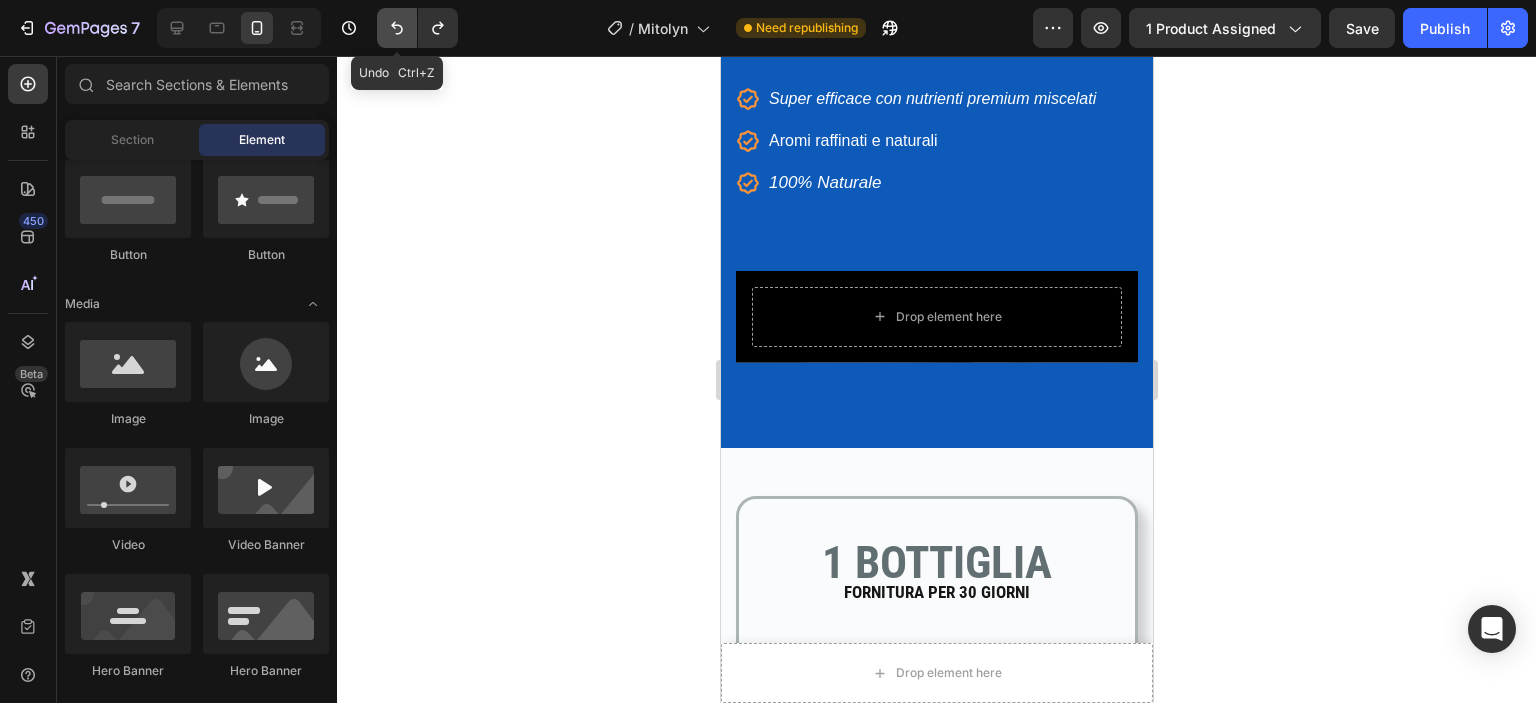 click 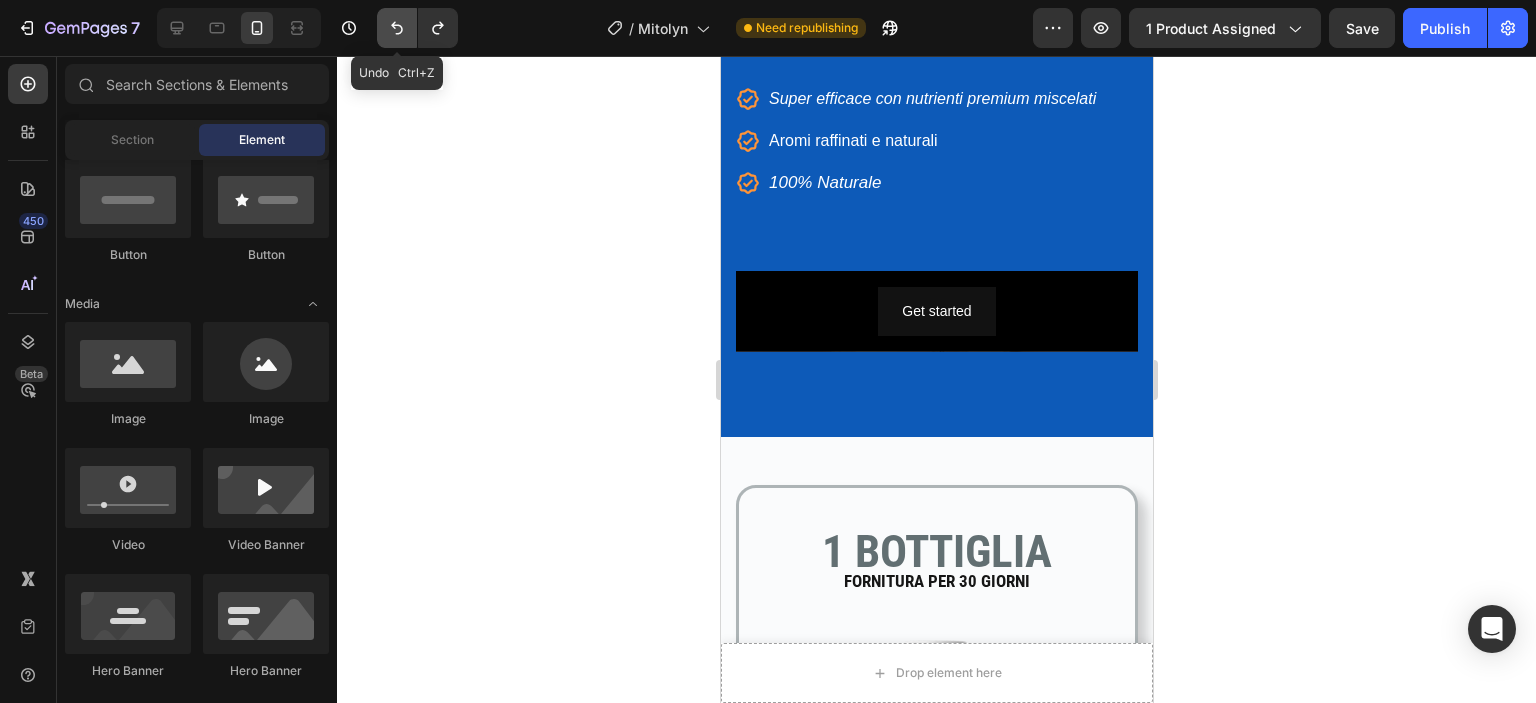 click 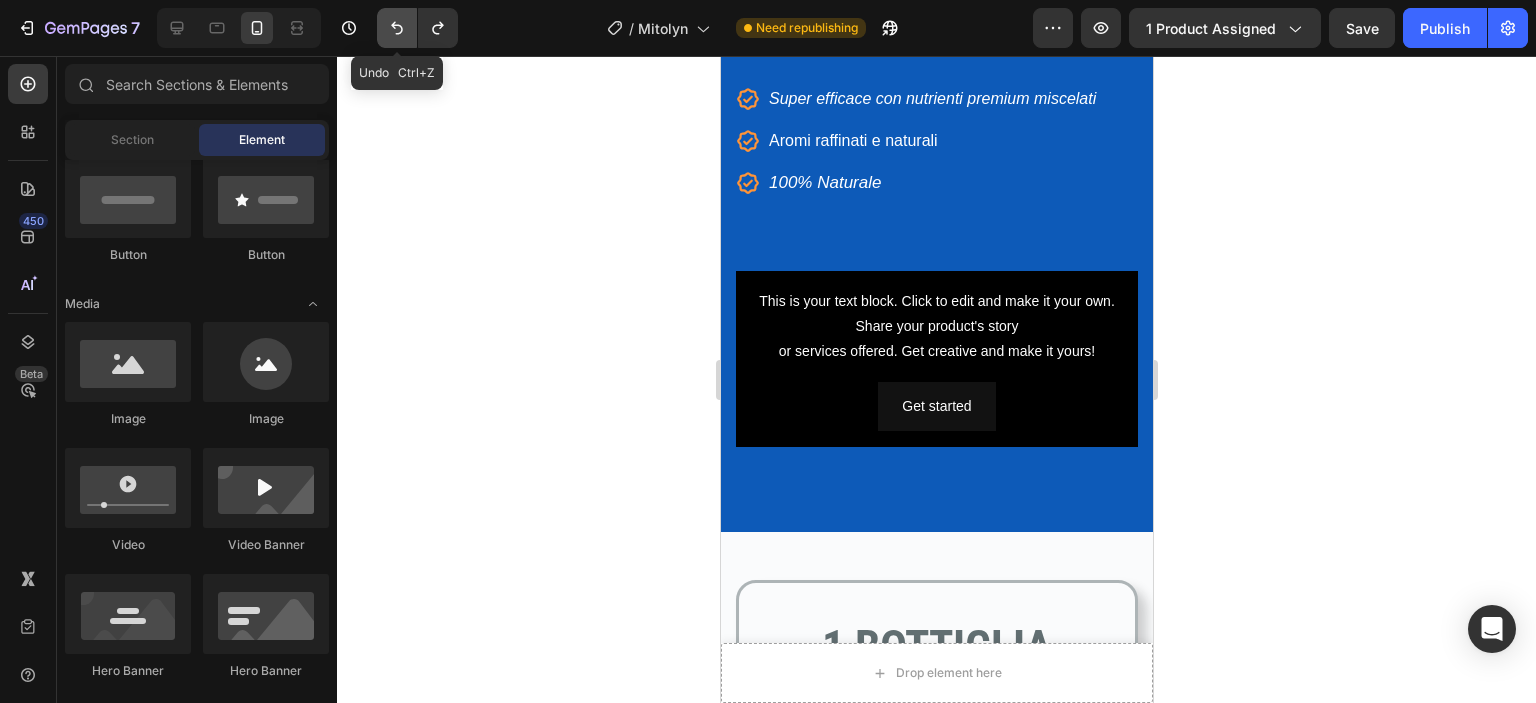 click 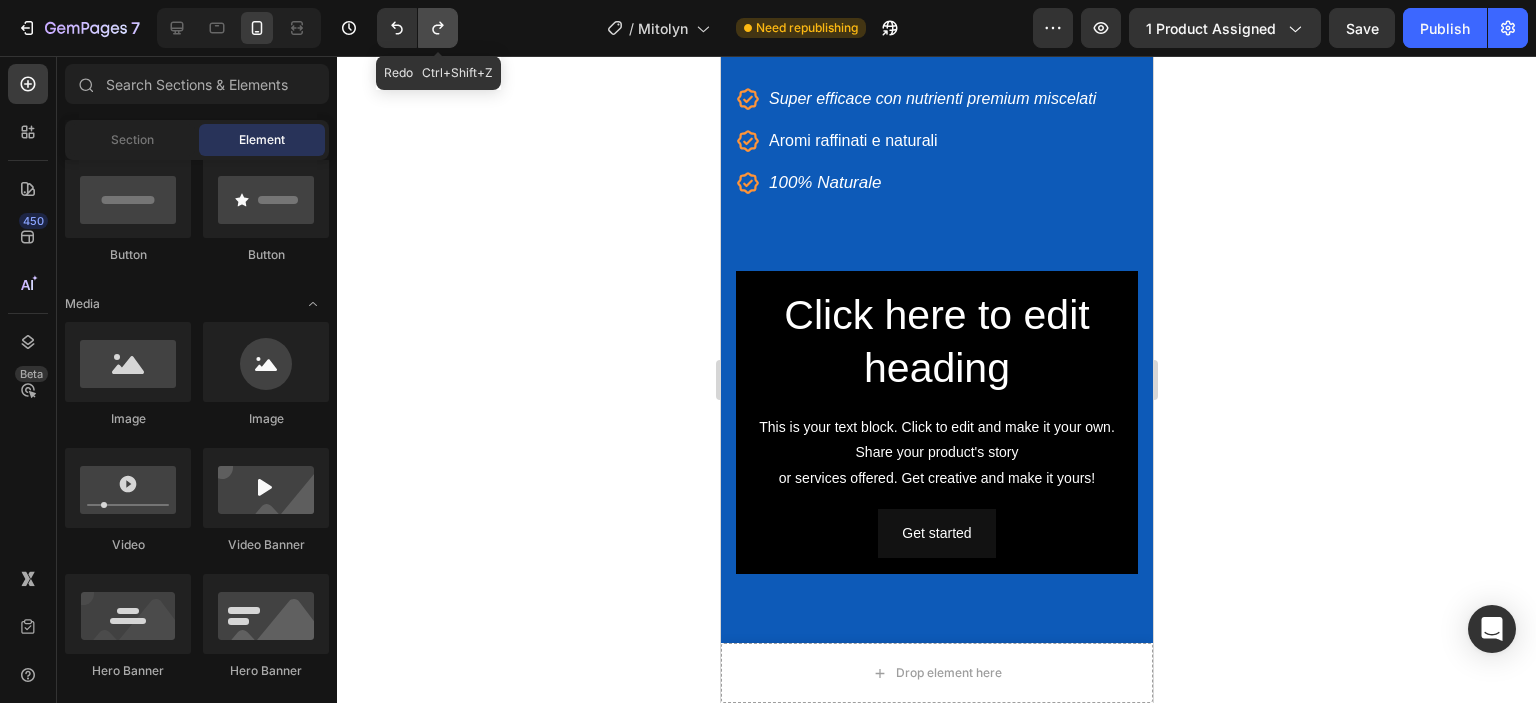 click 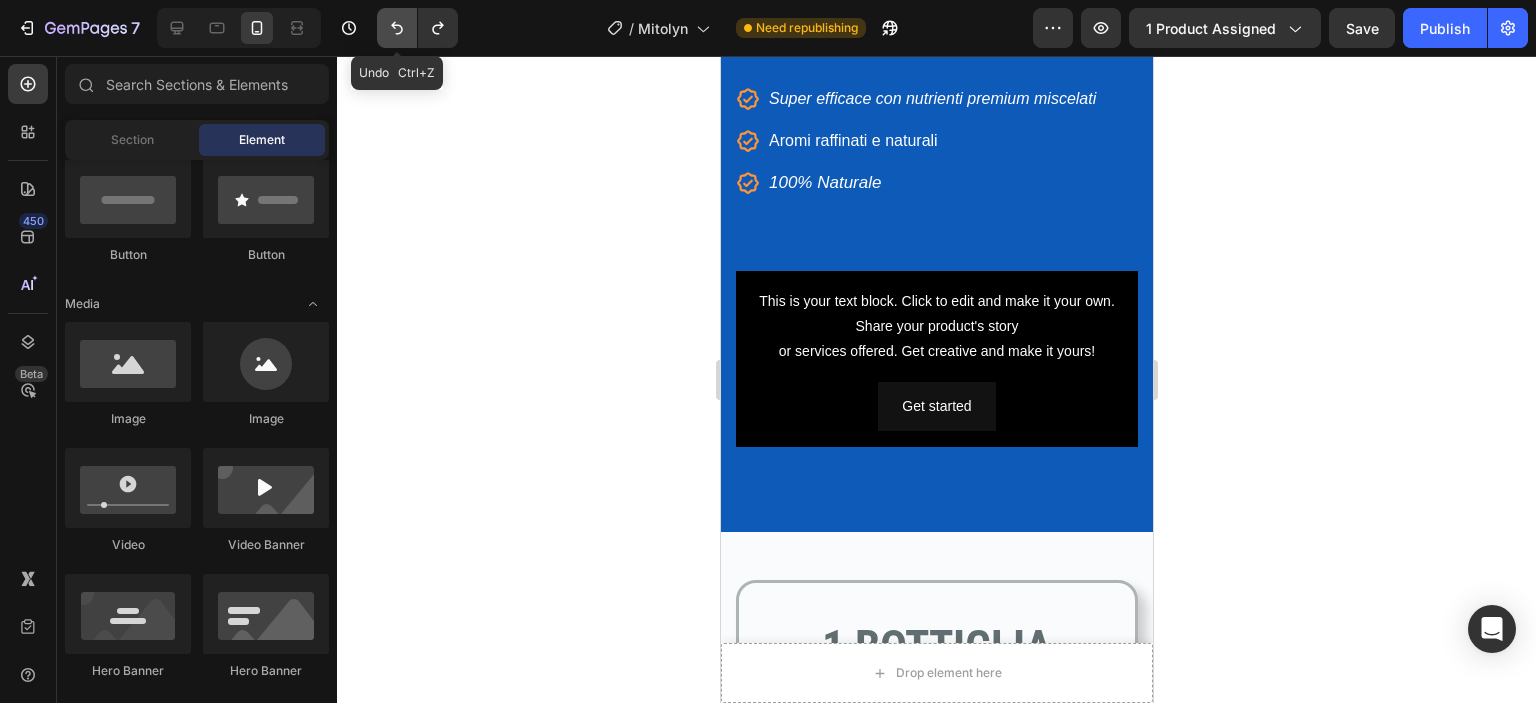 click 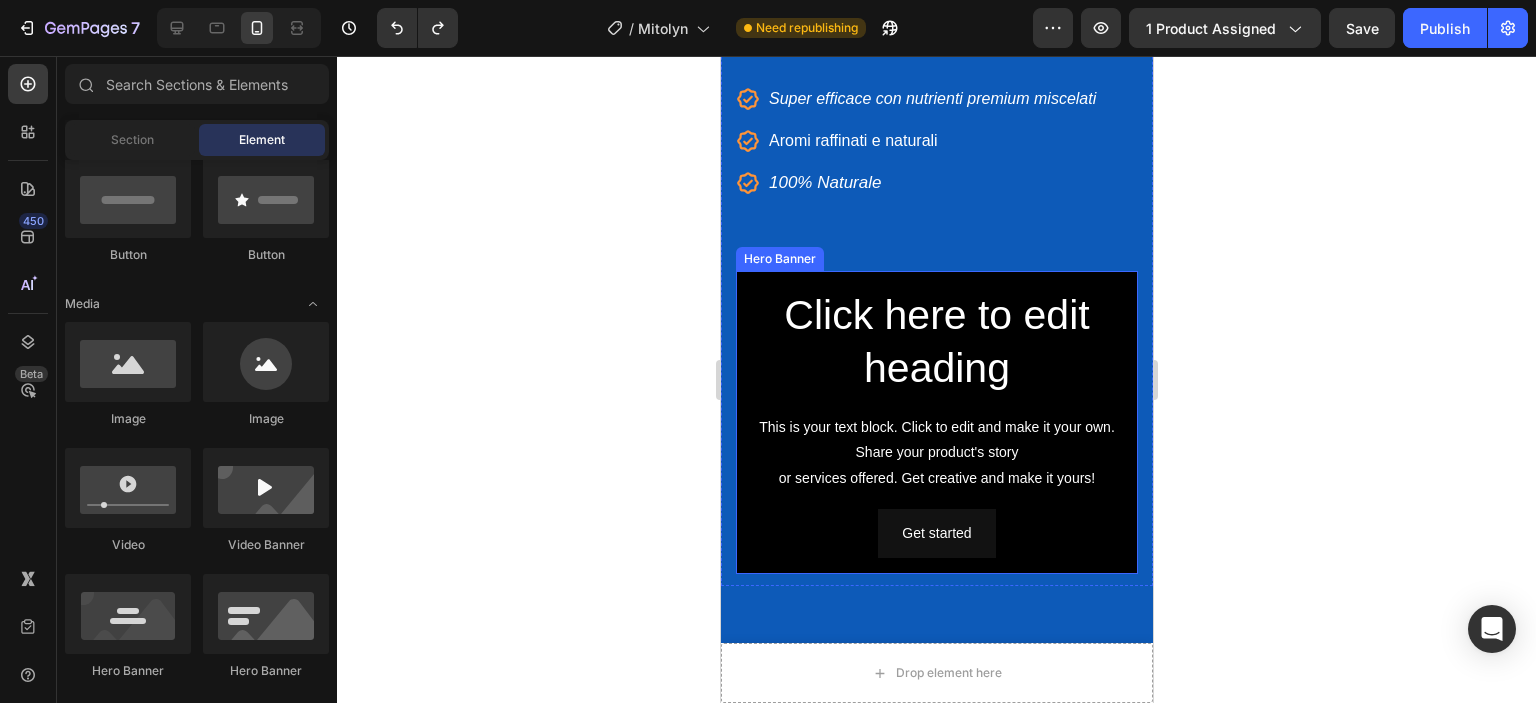 click on "Click here to edit heading Heading This is your text block. Click to edit and make it your own. Share your product's story                   or services offered. Get creative and make it yours! Text Block Get started Button" at bounding box center [936, 422] 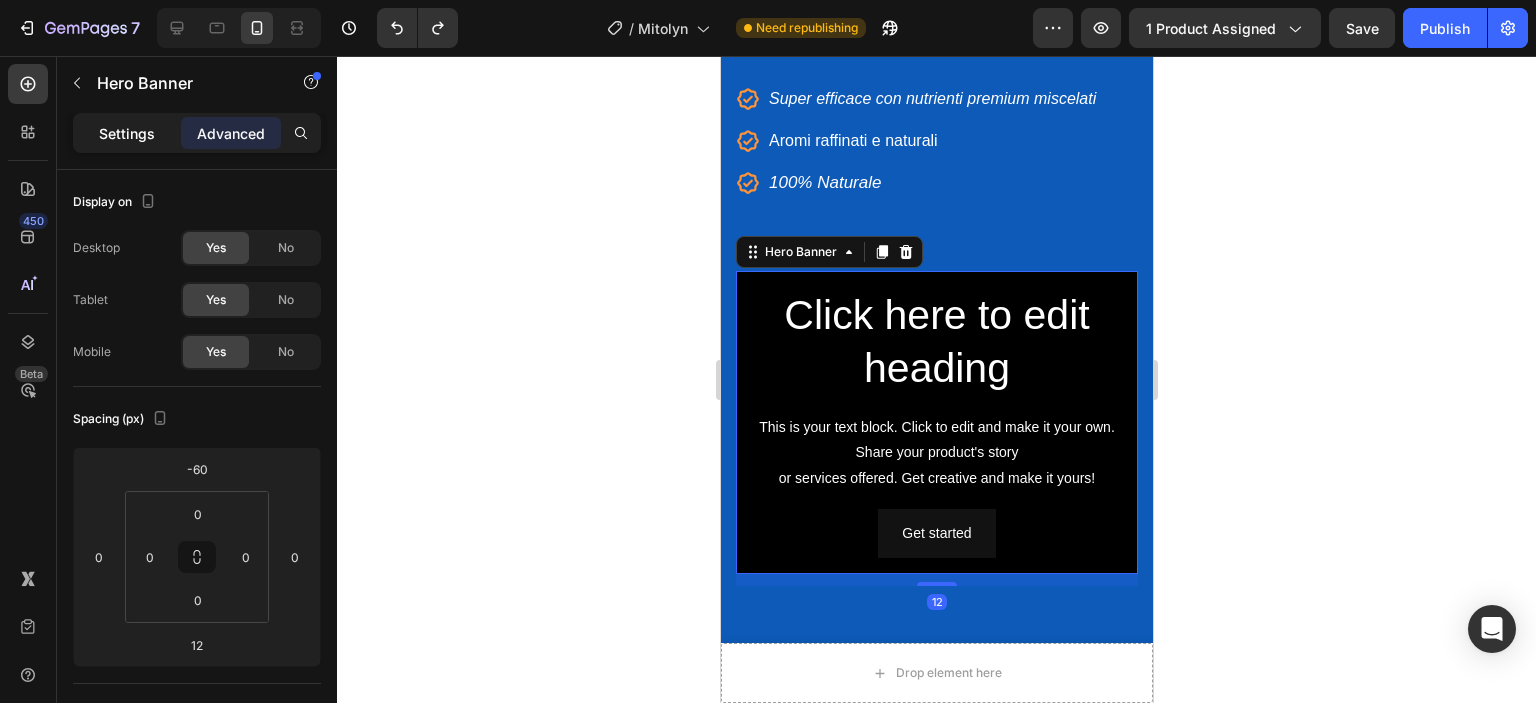 click on "Settings" at bounding box center [127, 133] 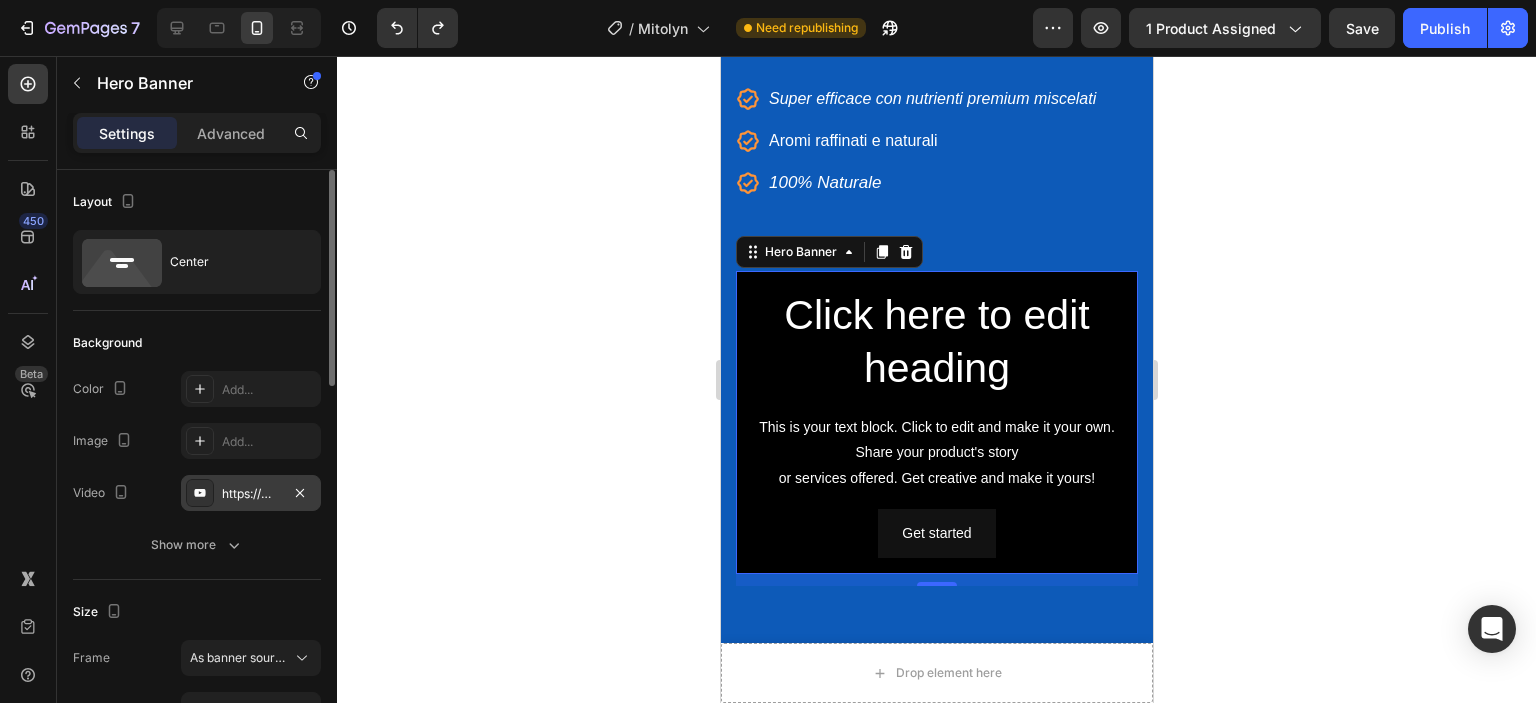 click on "https://www.youtube.com/watch?v=drIt4RH_kyQ" at bounding box center [251, 493] 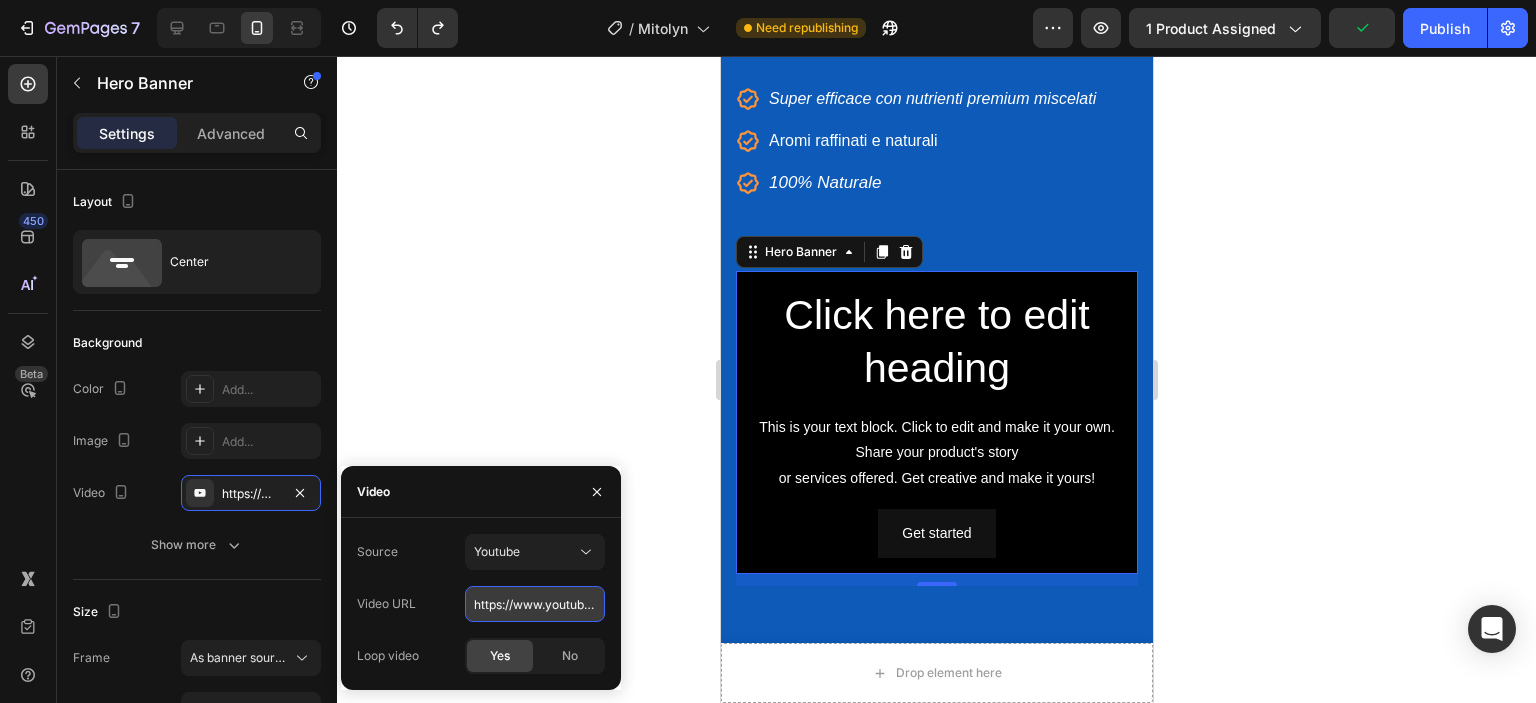 click on "https://www.youtube.com/watch?v=drIt4RH_kyQ" at bounding box center [535, 604] 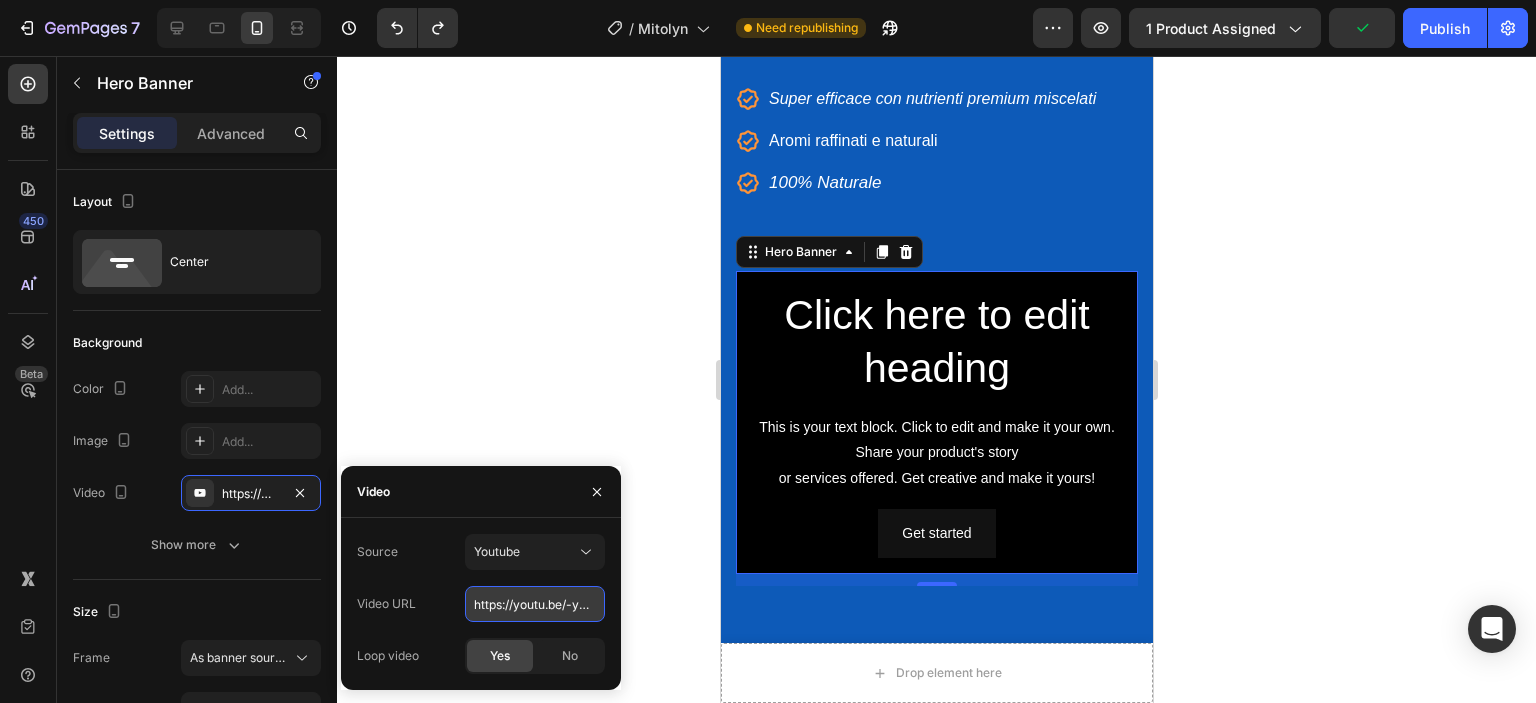 scroll, scrollTop: 0, scrollLeft: 44, axis: horizontal 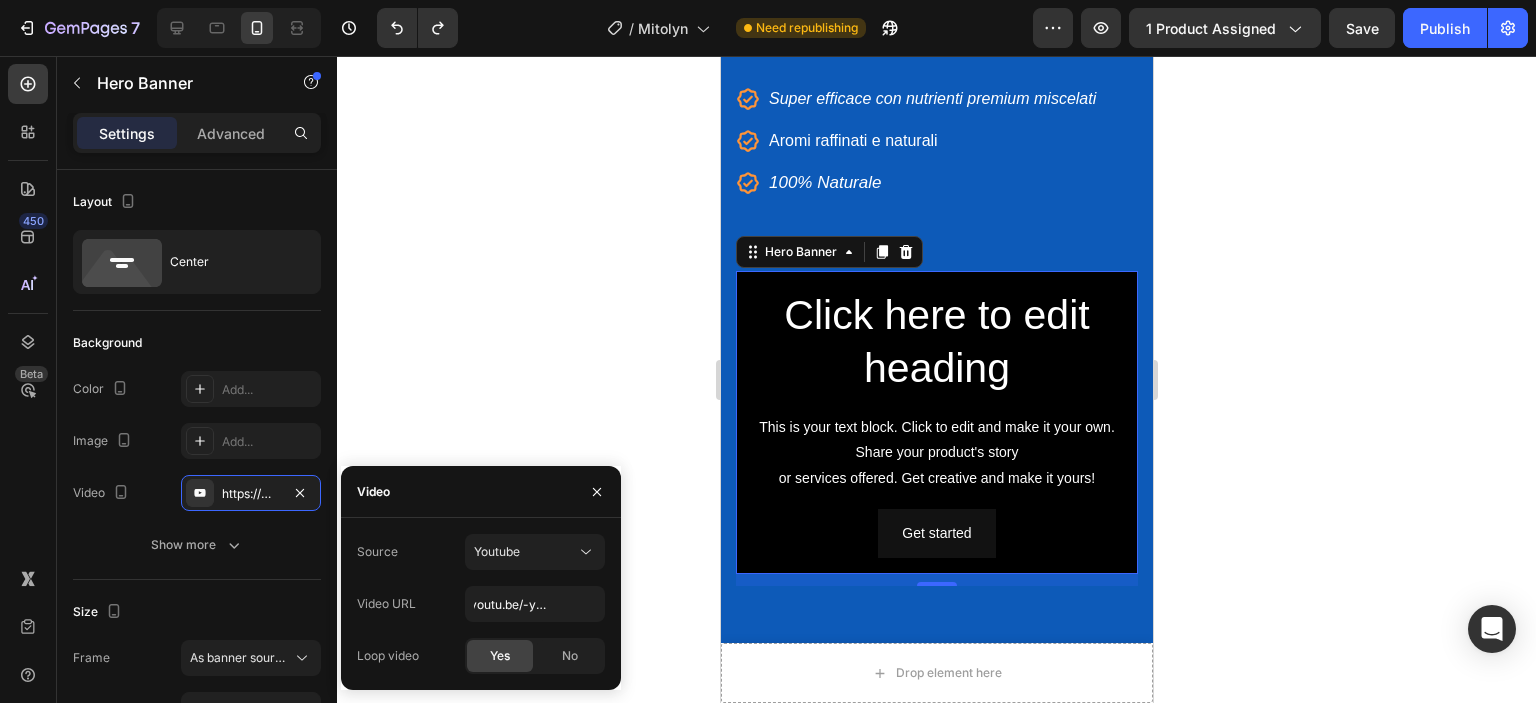 click 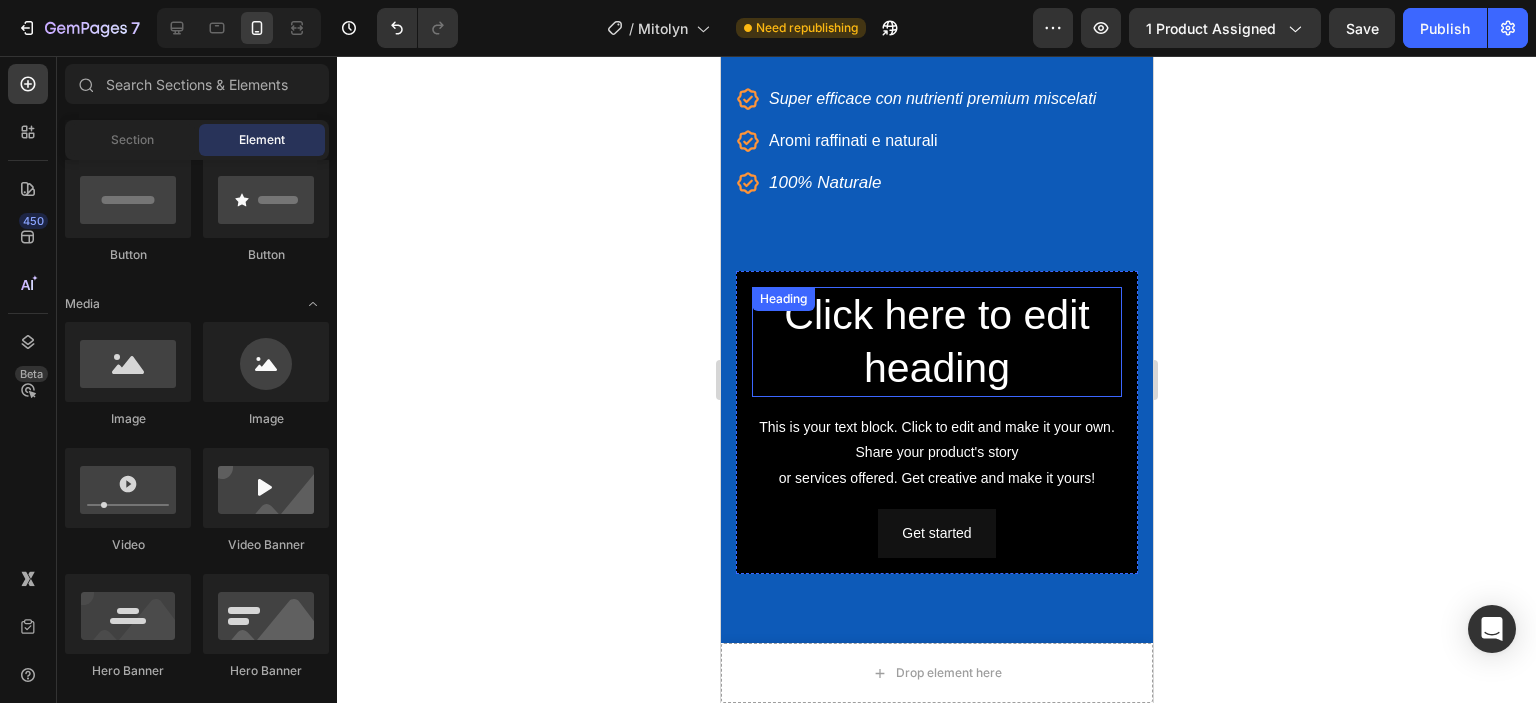 click on "Click here to edit heading" at bounding box center [936, 342] 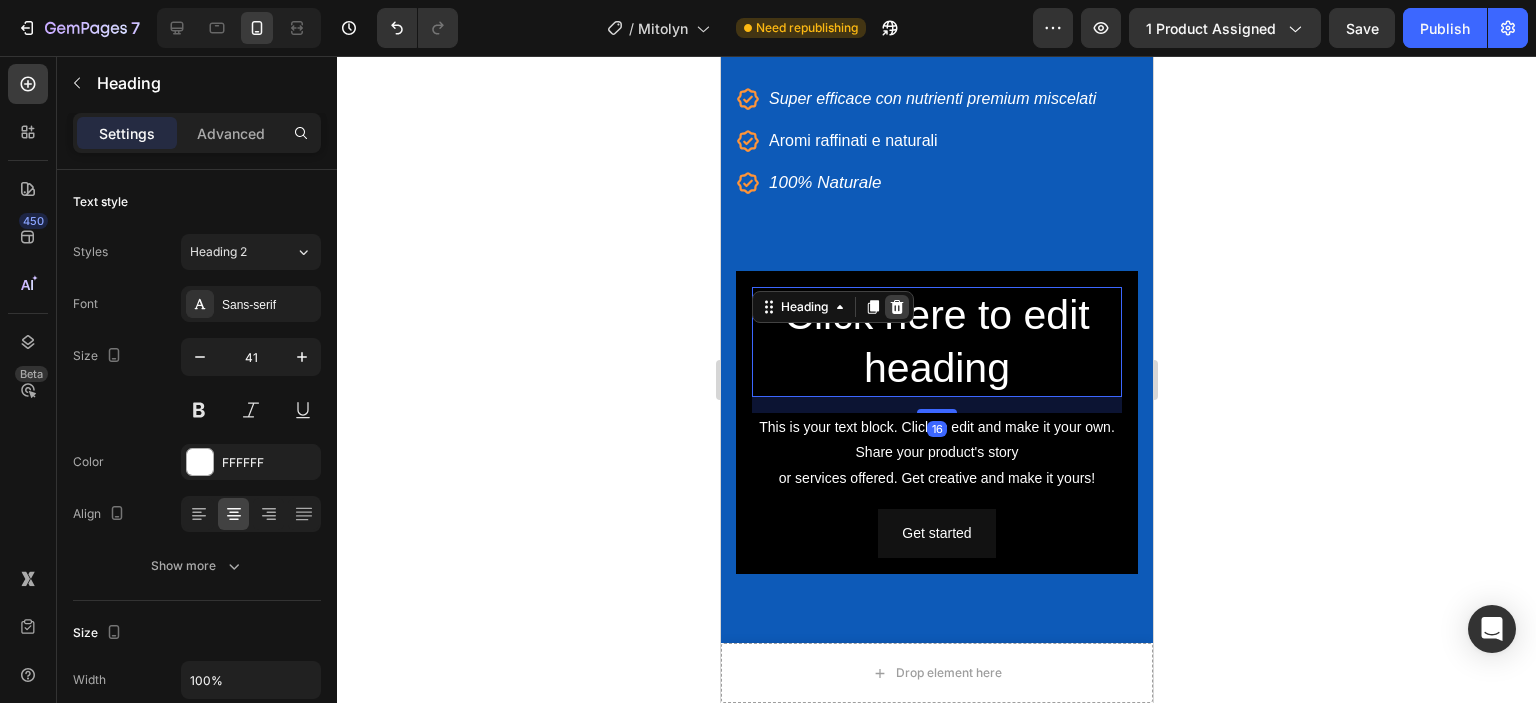 click 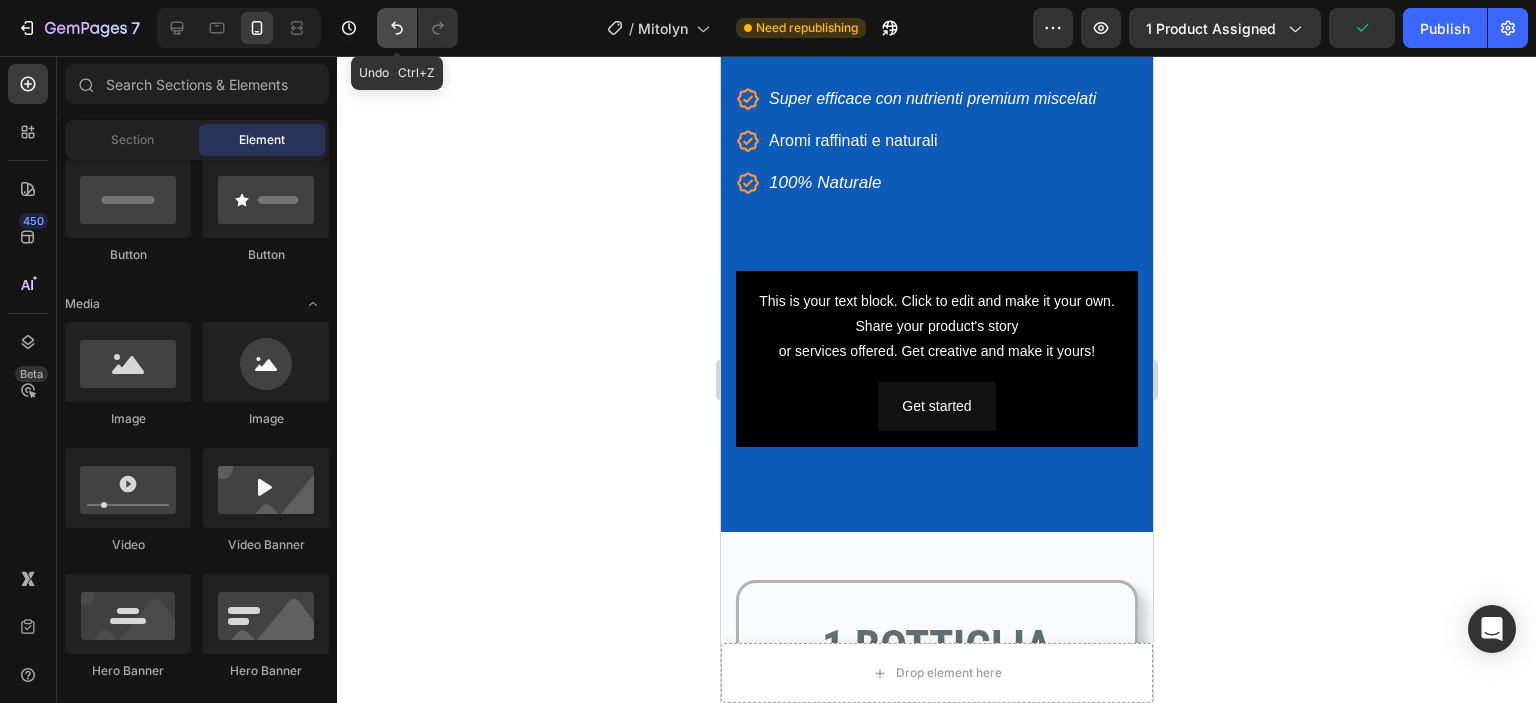 click 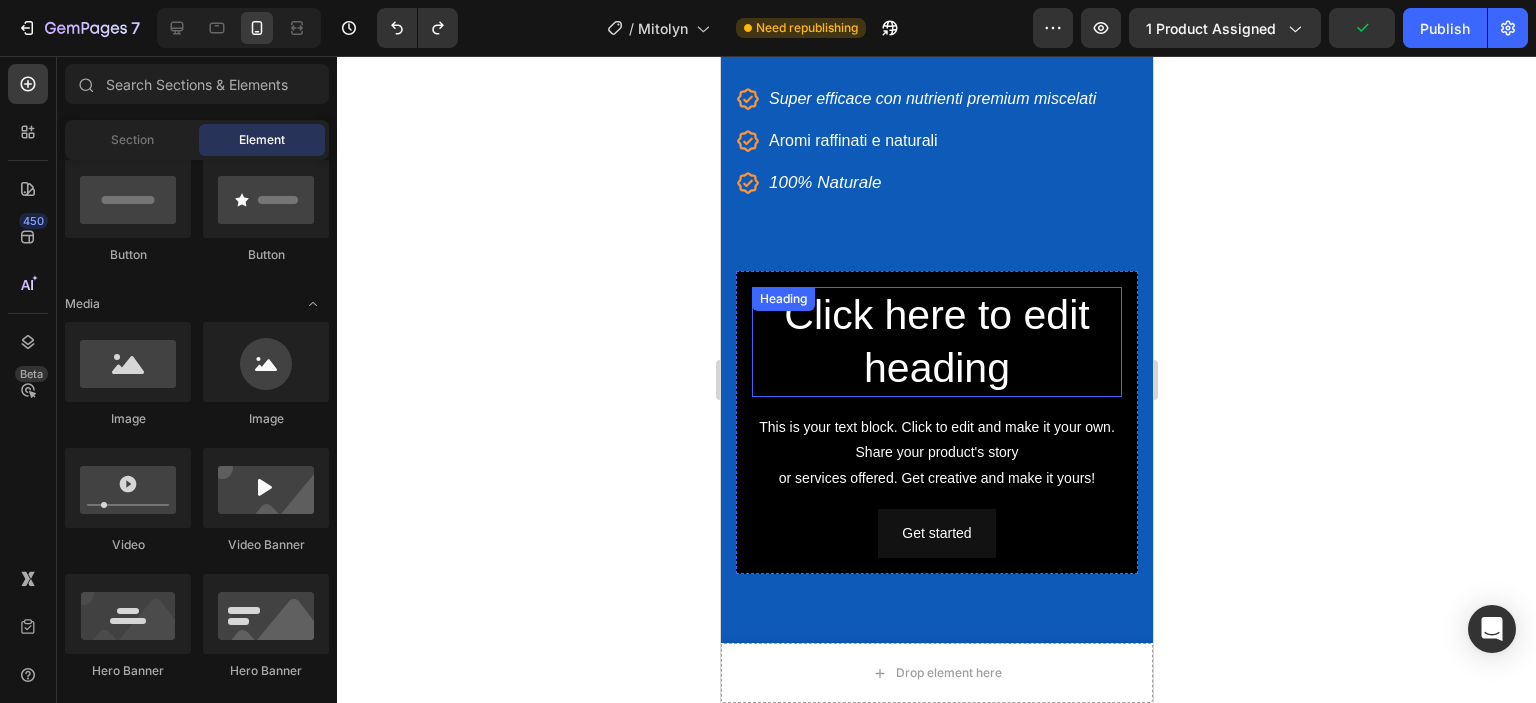 click on "Click here to edit heading" at bounding box center [936, 342] 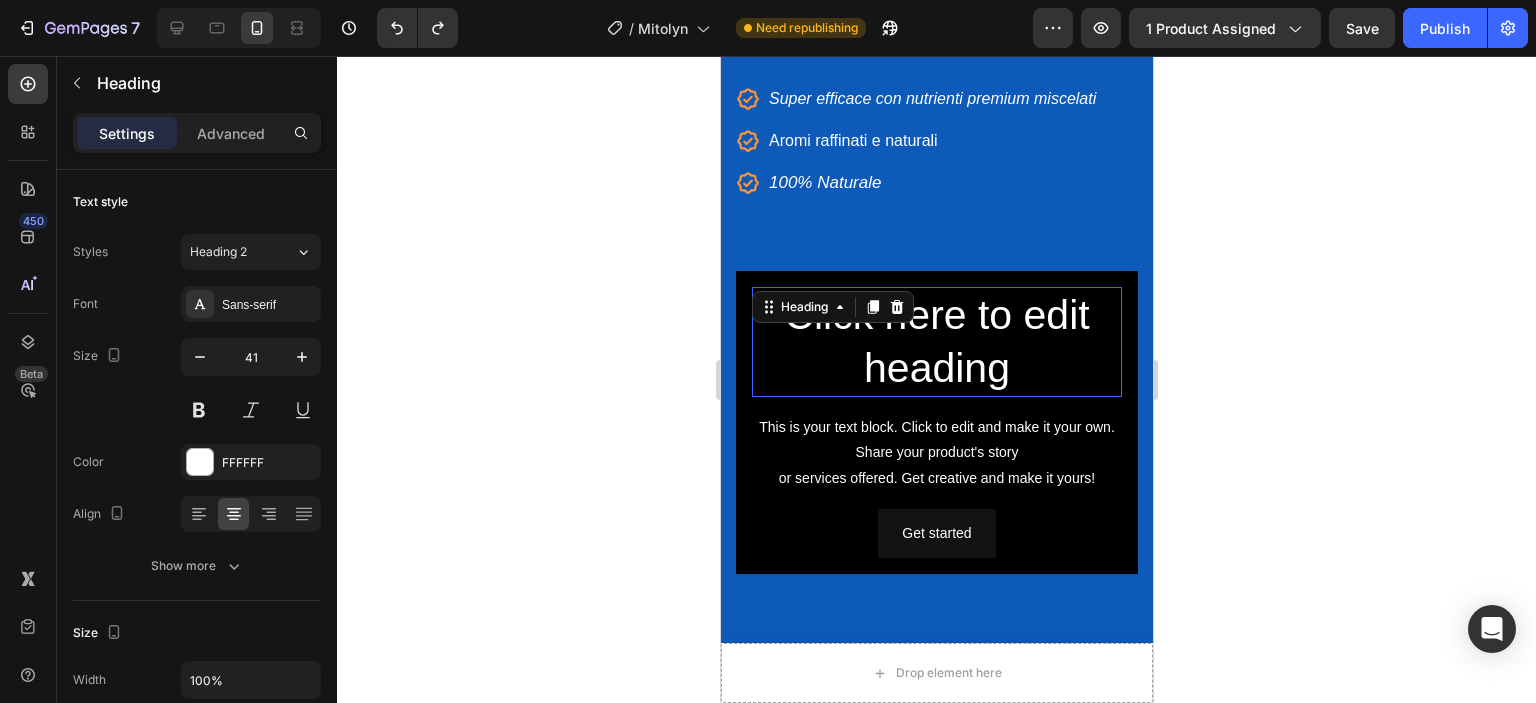 click on "Click here to edit heading" at bounding box center [936, 342] 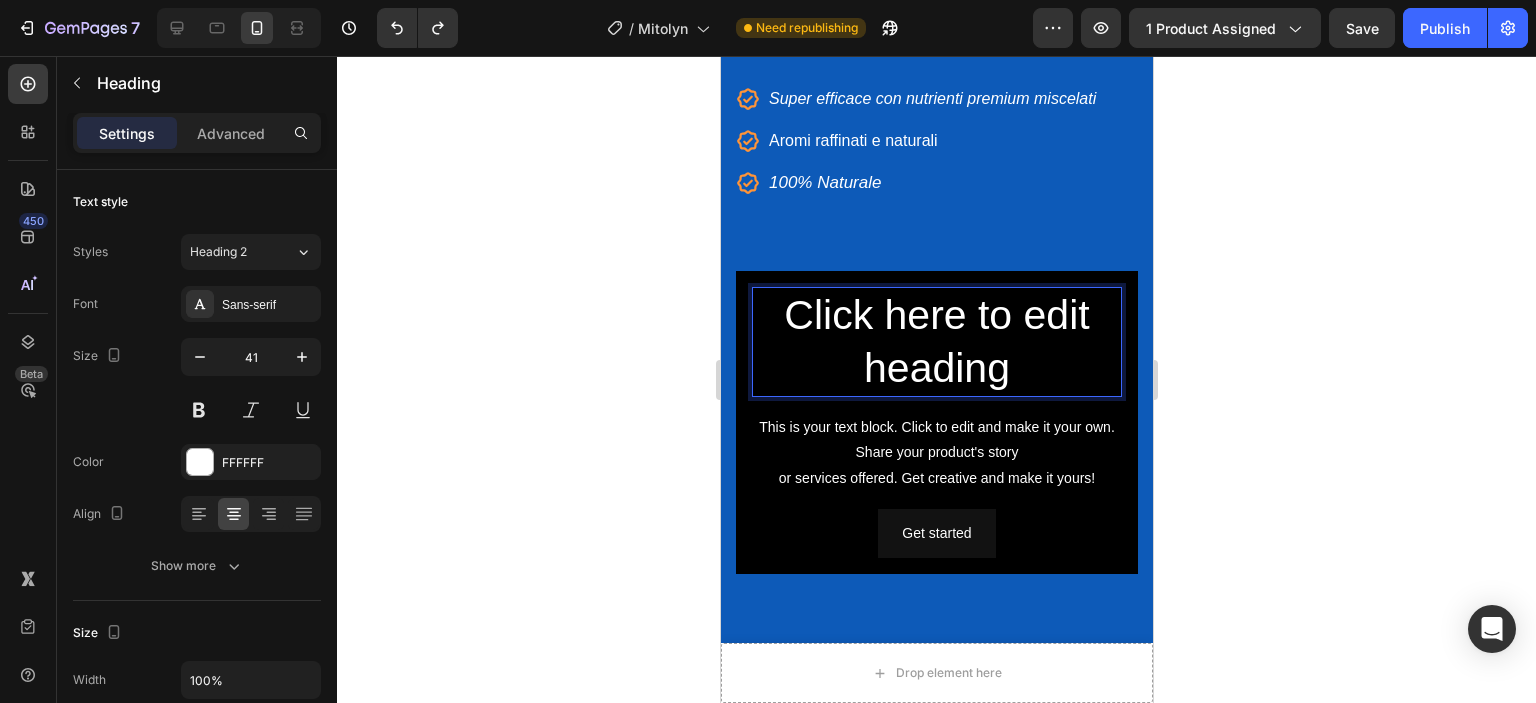 click on "Click here to edit heading" at bounding box center (936, 342) 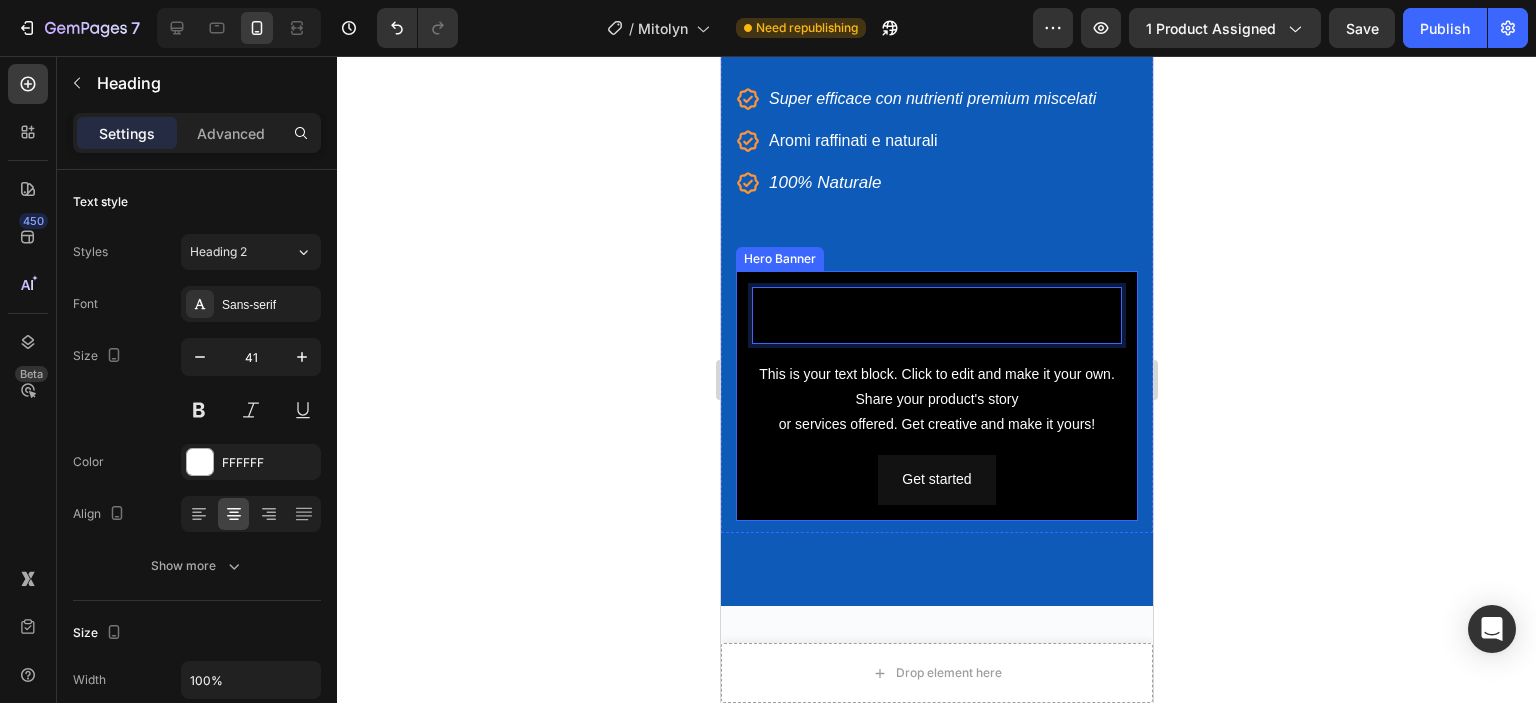 click on "Heading   16 This is your text block. Click to edit and make it your own. Share your product's story                   or services offered. Get creative and make it yours! Text Block Get started Button" at bounding box center [936, 396] 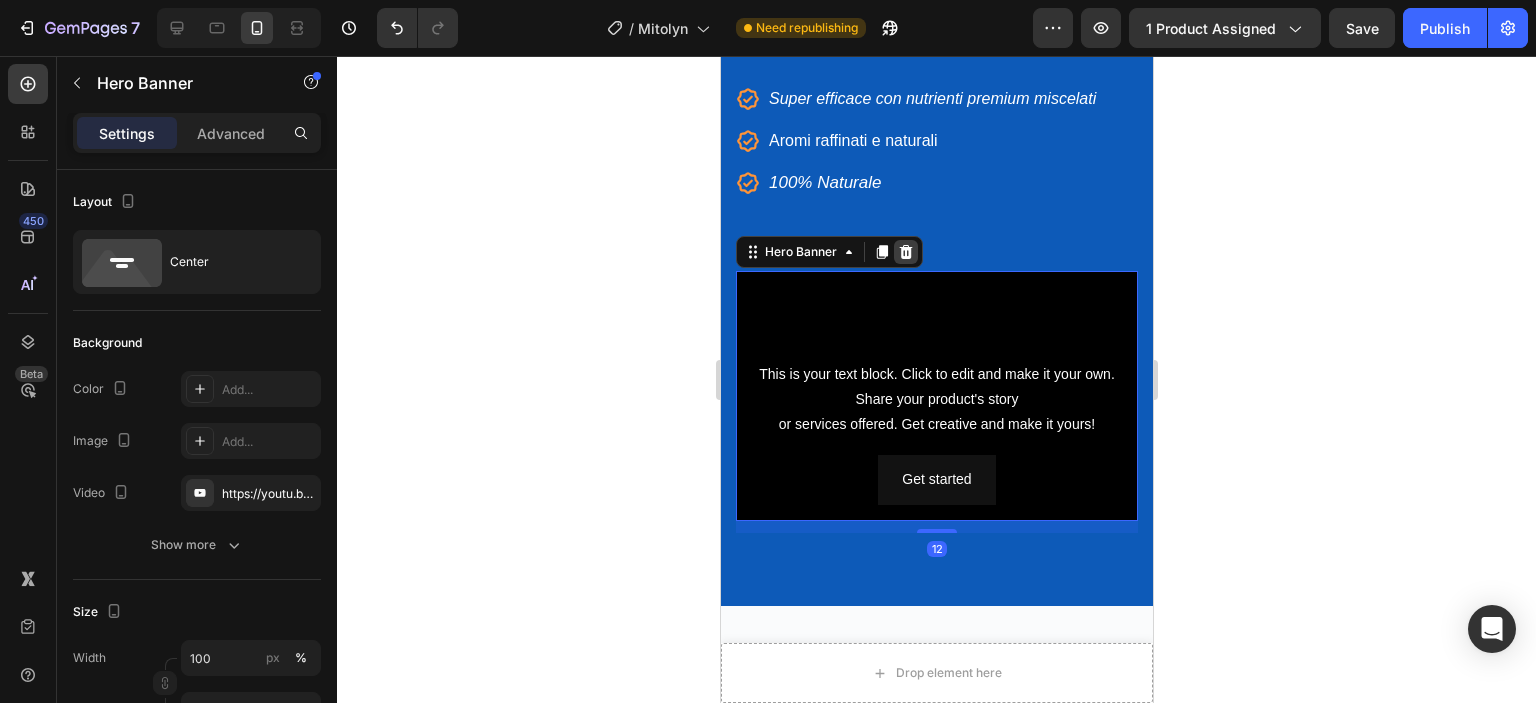 click 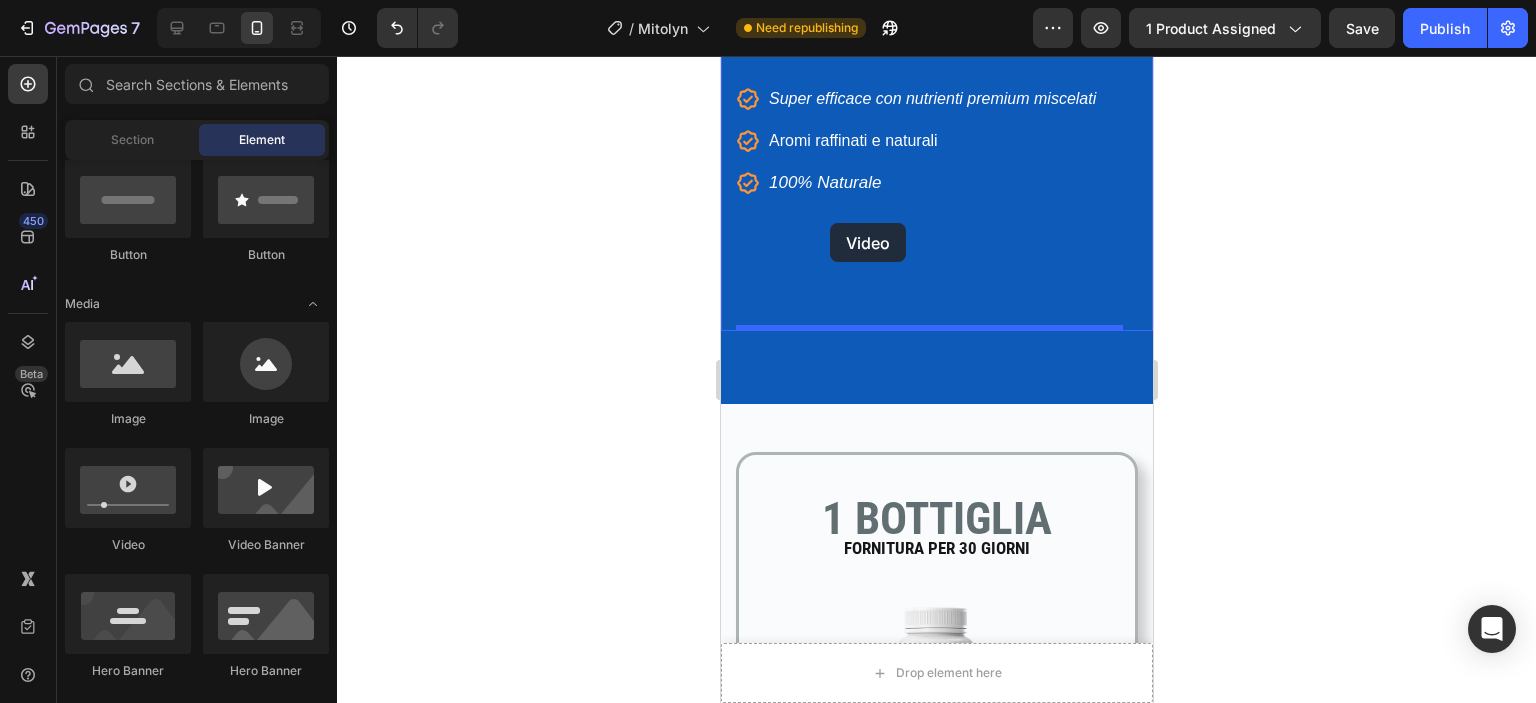 drag, startPoint x: 852, startPoint y: 580, endPoint x: 829, endPoint y: 230, distance: 350.7549 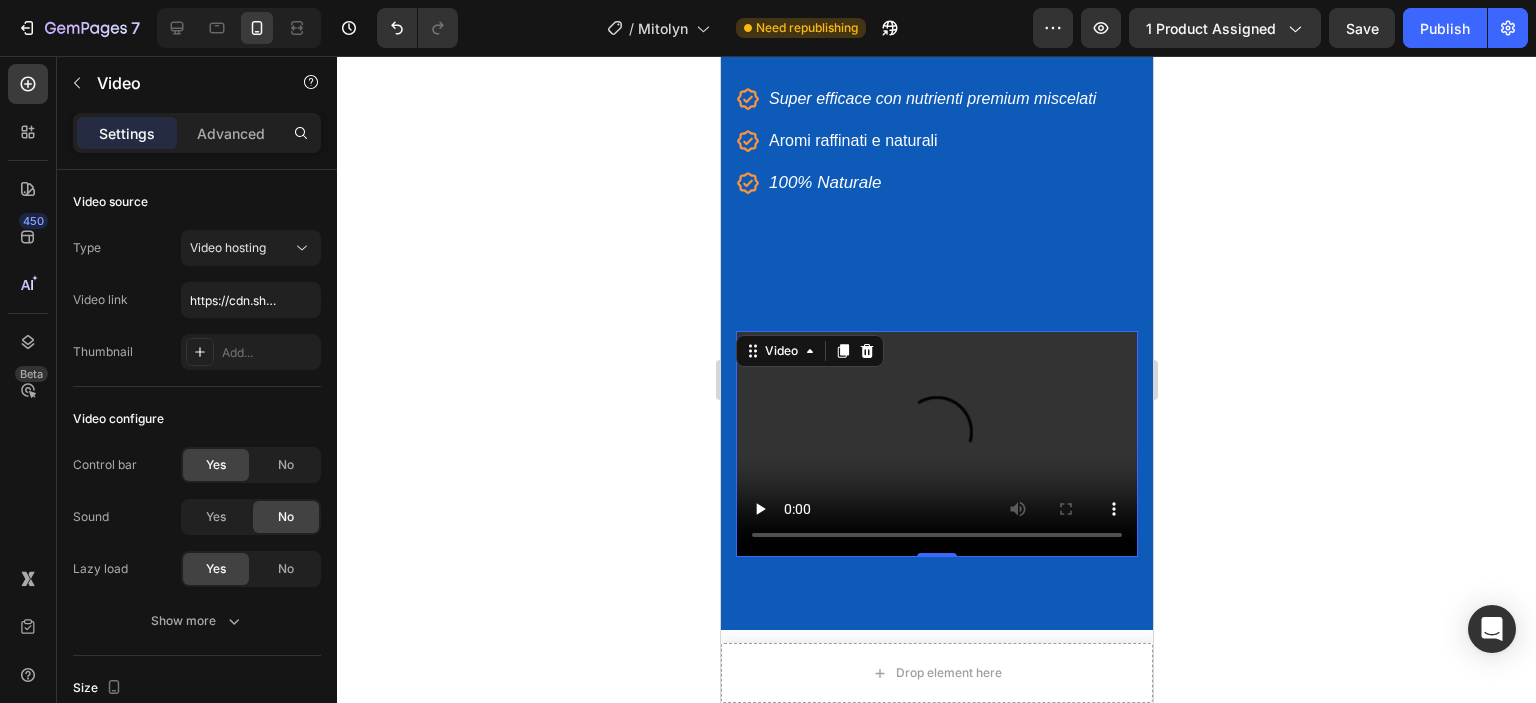 click at bounding box center [936, 444] 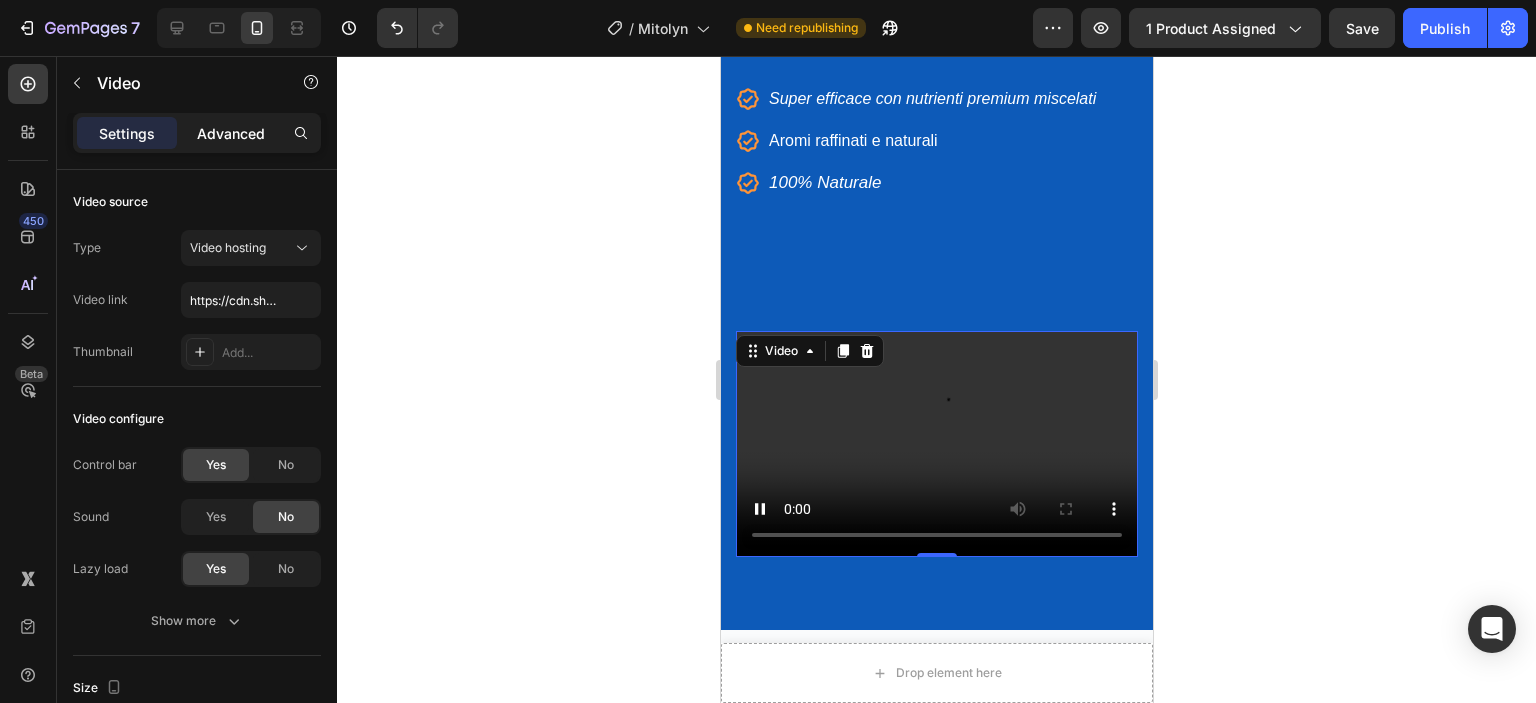 click on "Advanced" at bounding box center [231, 133] 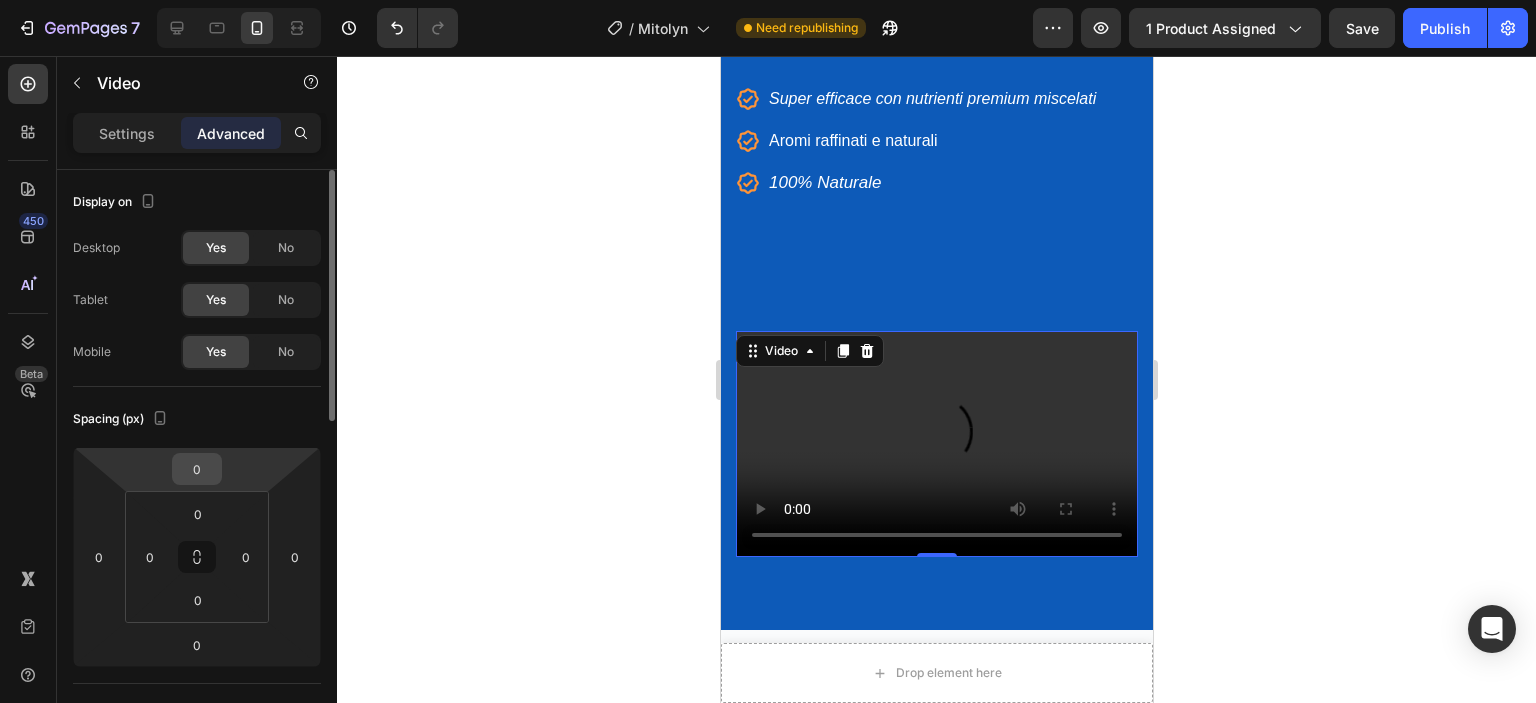 click on "0" at bounding box center (197, 469) 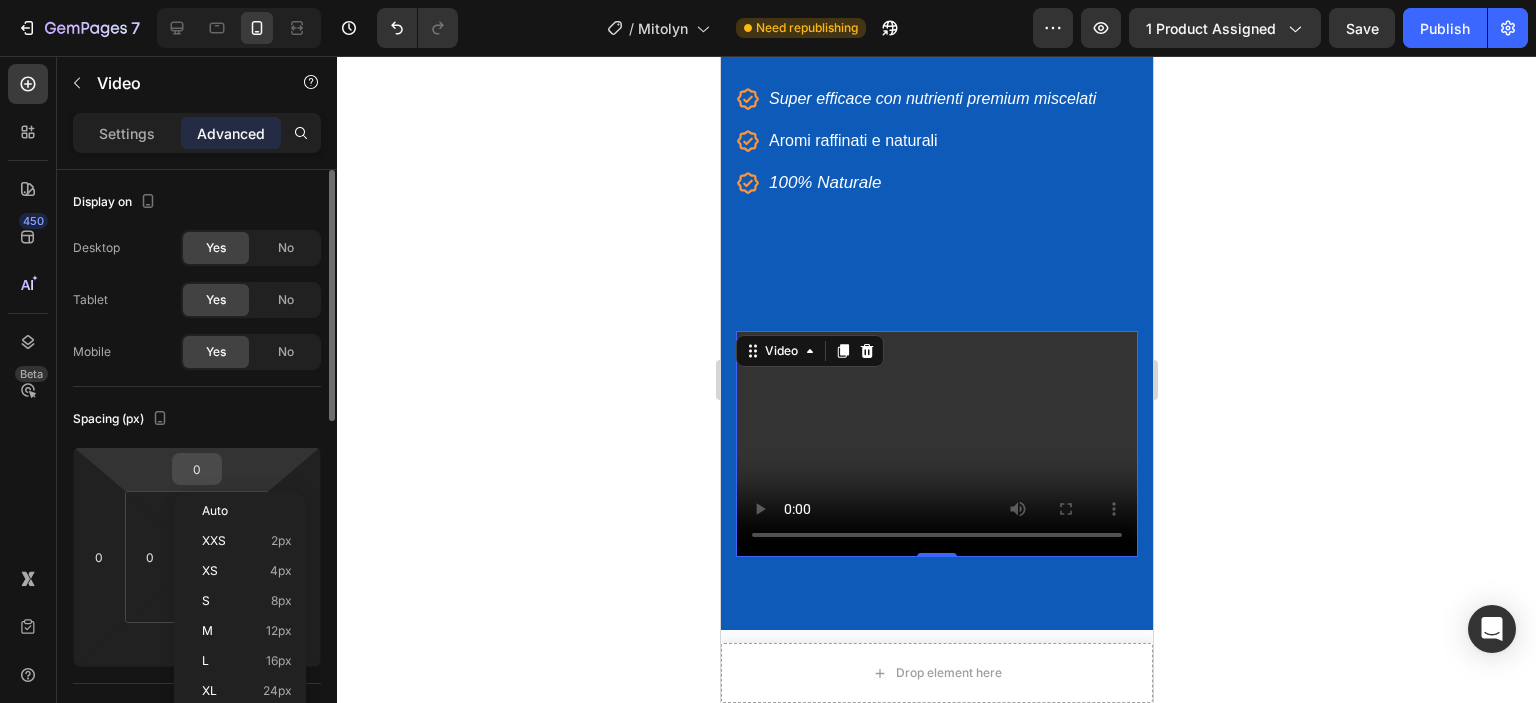 click on "0" at bounding box center [197, 469] 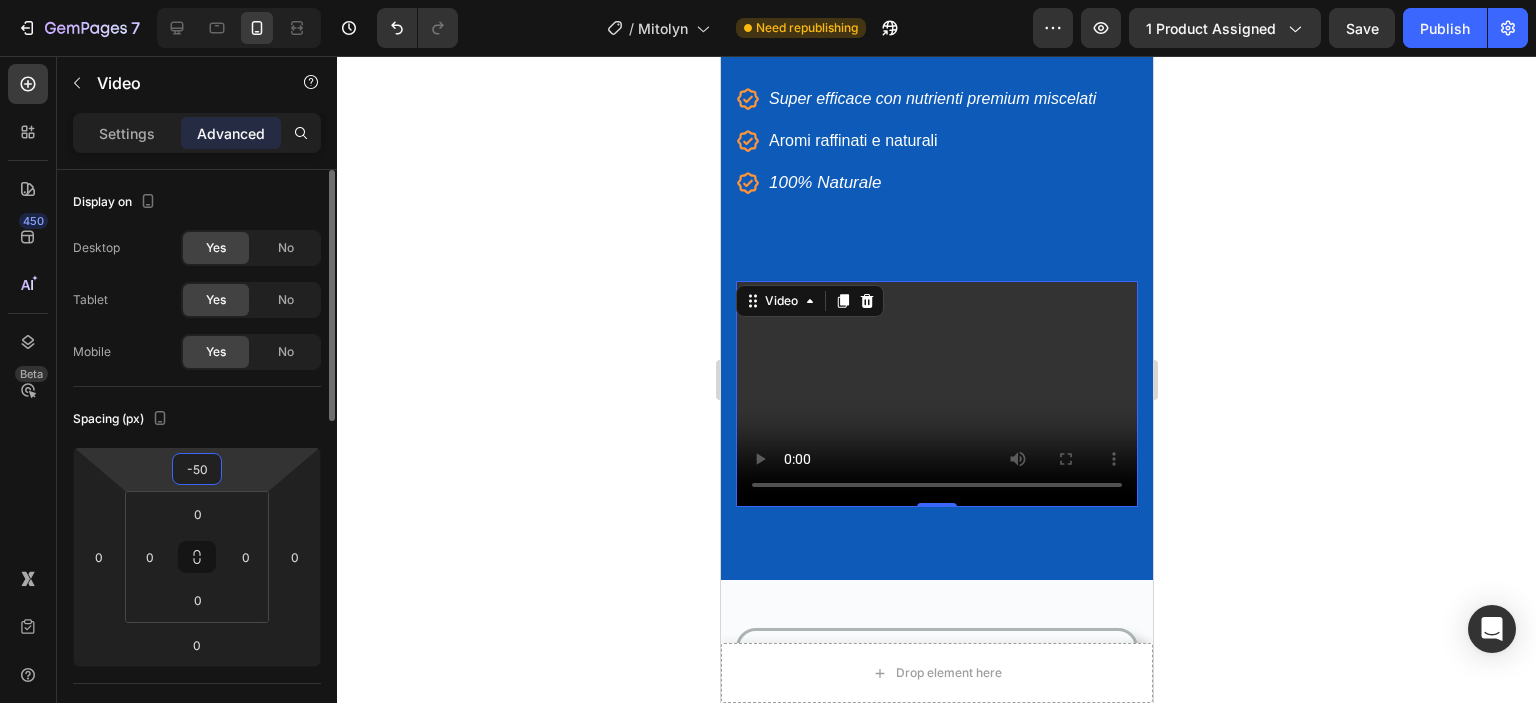 type on "-5" 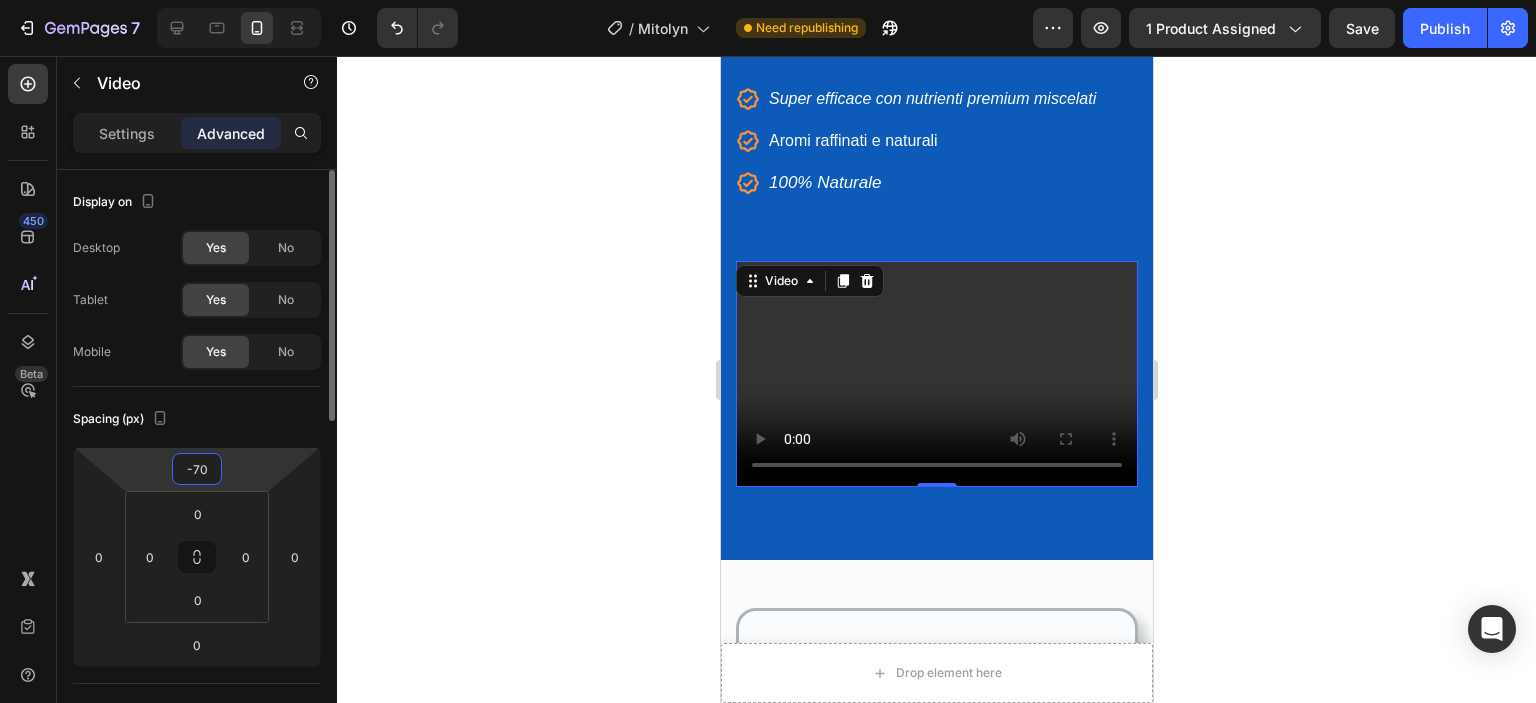 type on "-7" 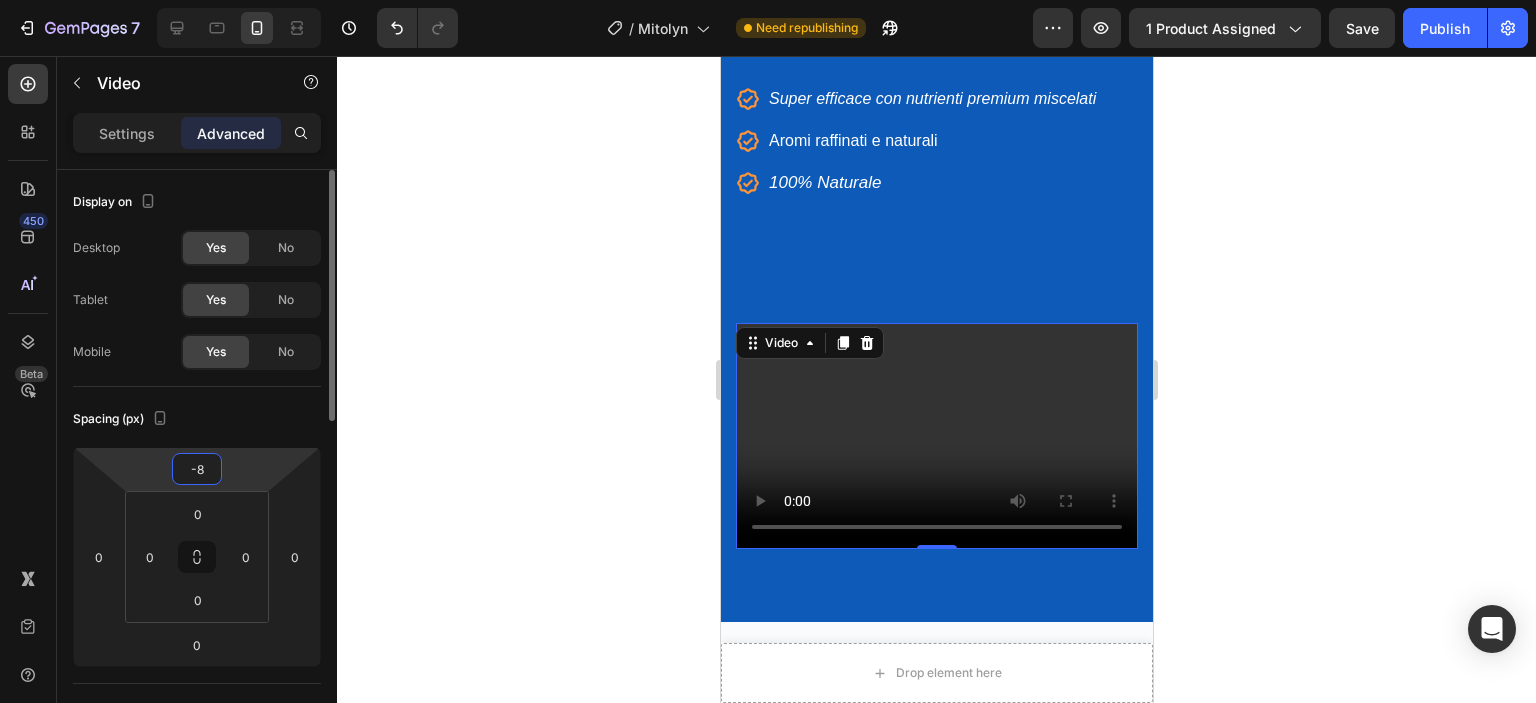 type on "-80" 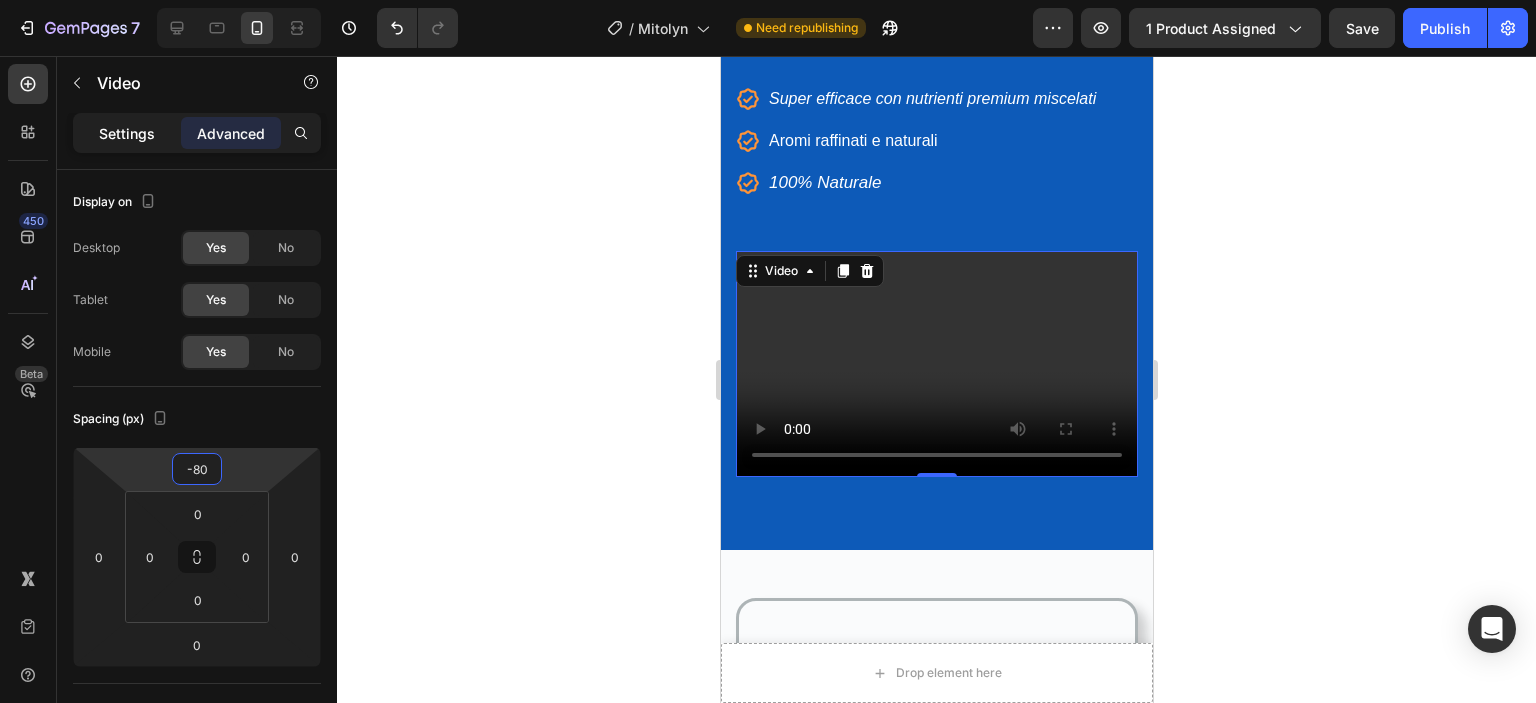 click on "Settings" at bounding box center (127, 133) 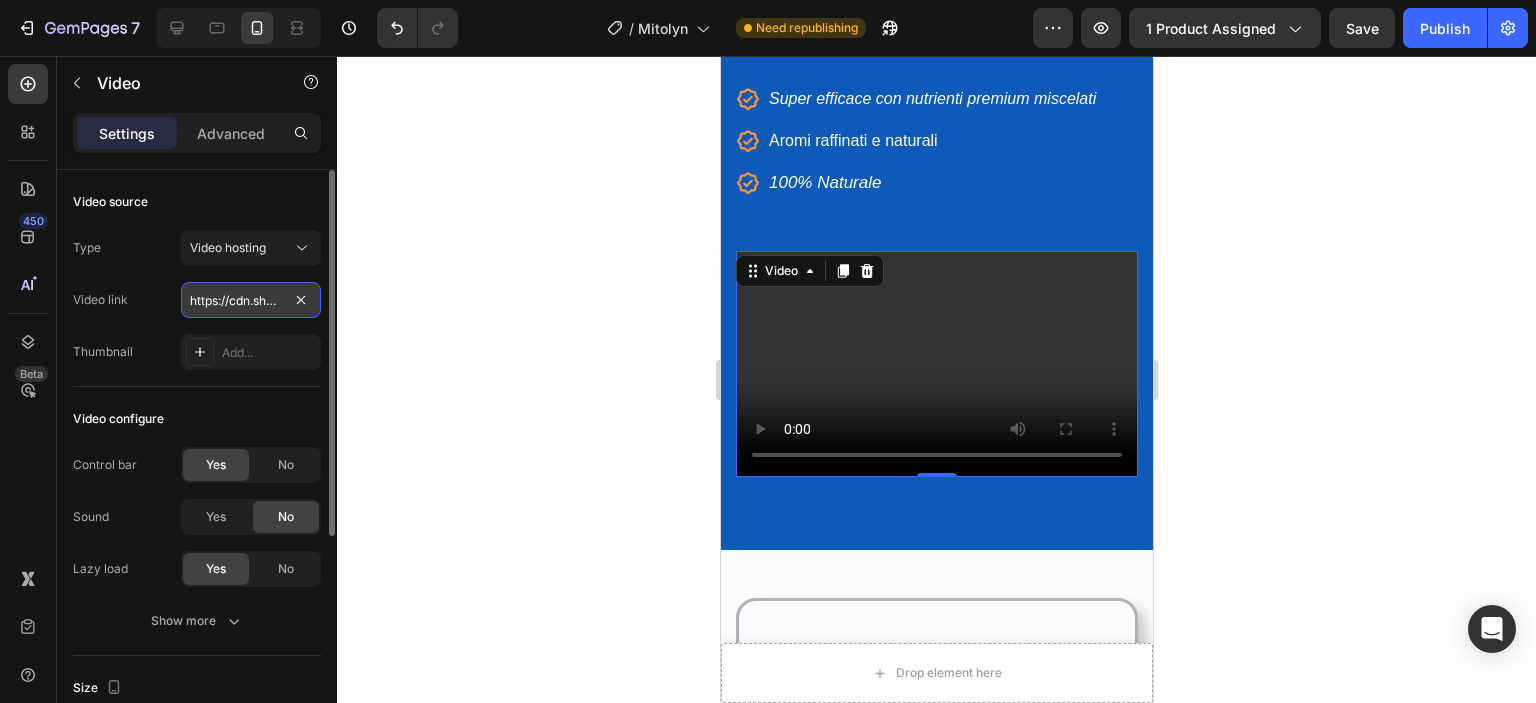 click on "https://cdn.shopify.com/videos/c/o/v/2cd3deb506b54b009063f7270ab5cf2e.mp4" at bounding box center (251, 300) 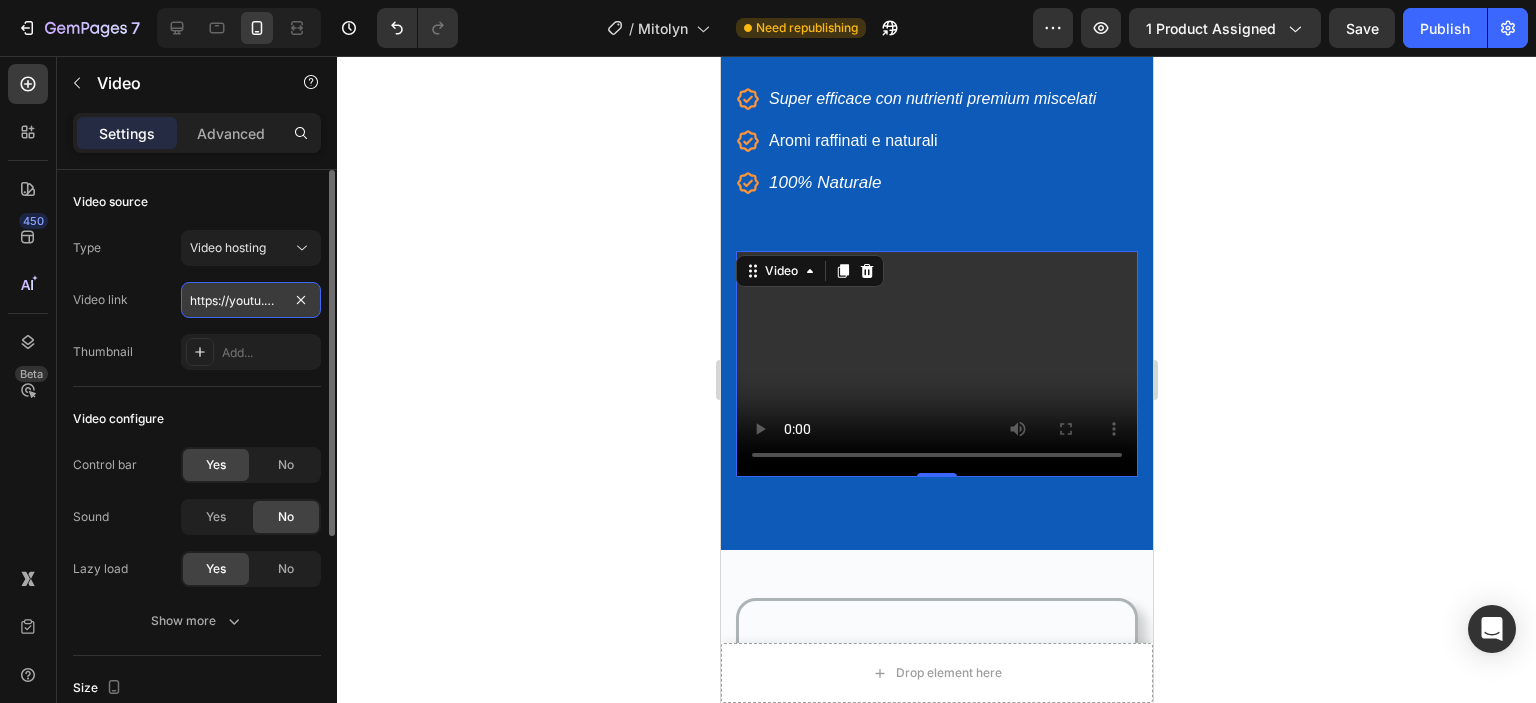 scroll, scrollTop: 0, scrollLeft: 76, axis: horizontal 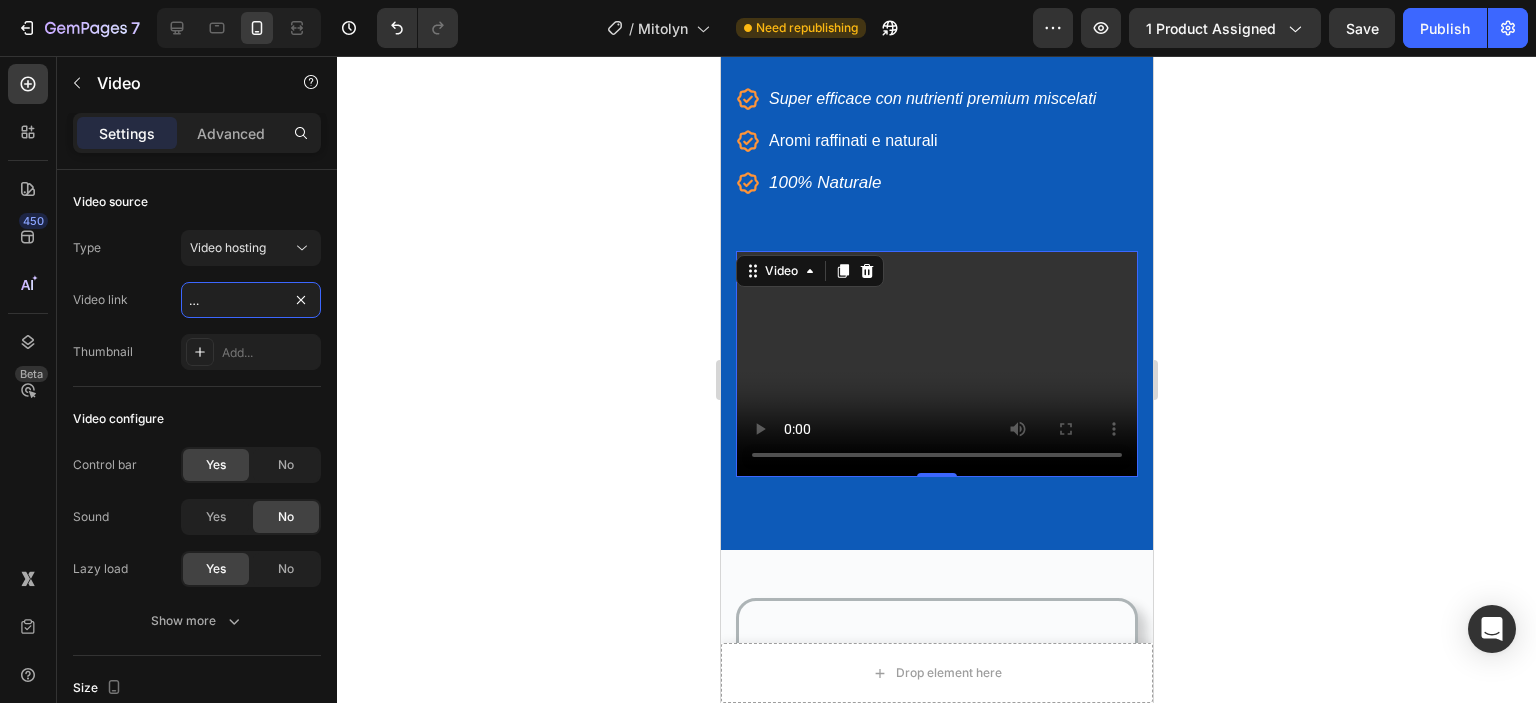 type on "https://youtu.be/-yHHfsH8BrI" 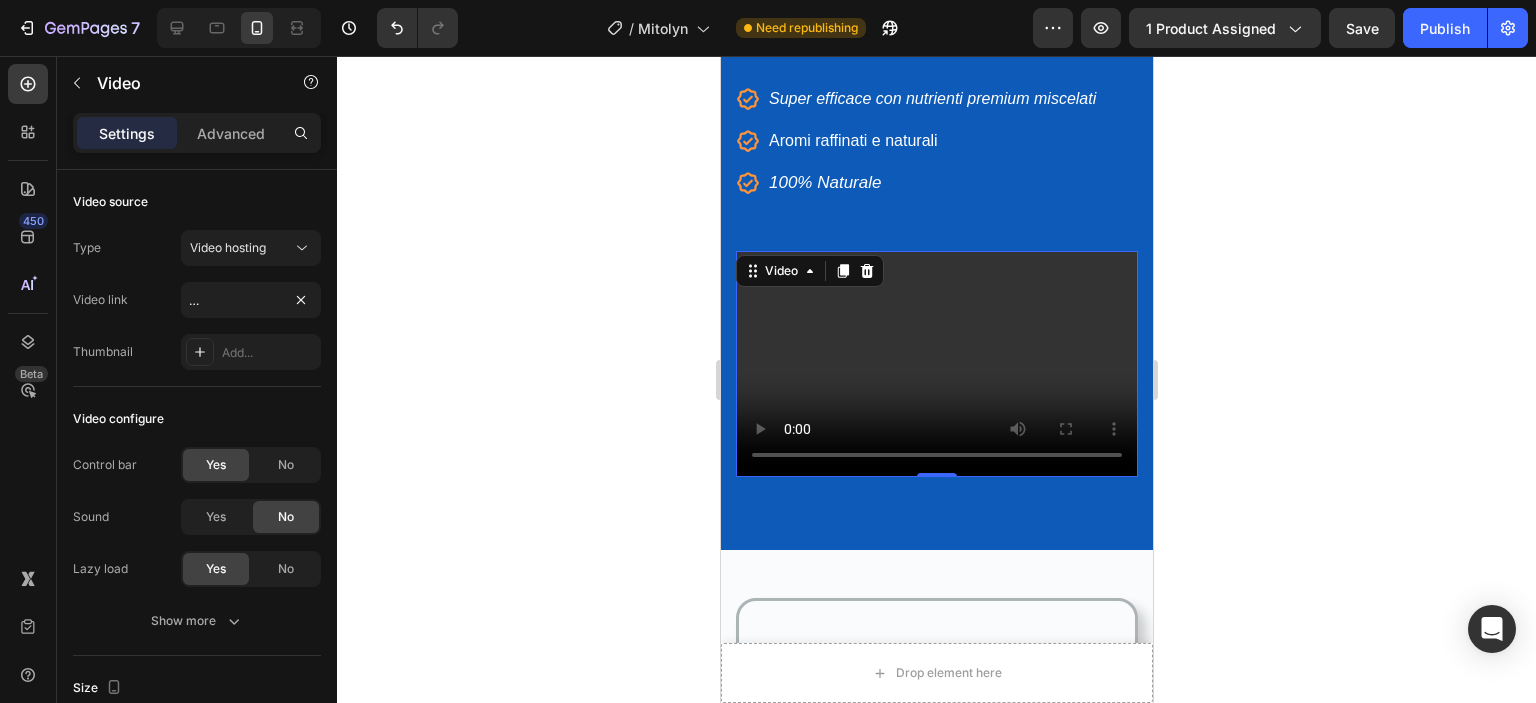 click 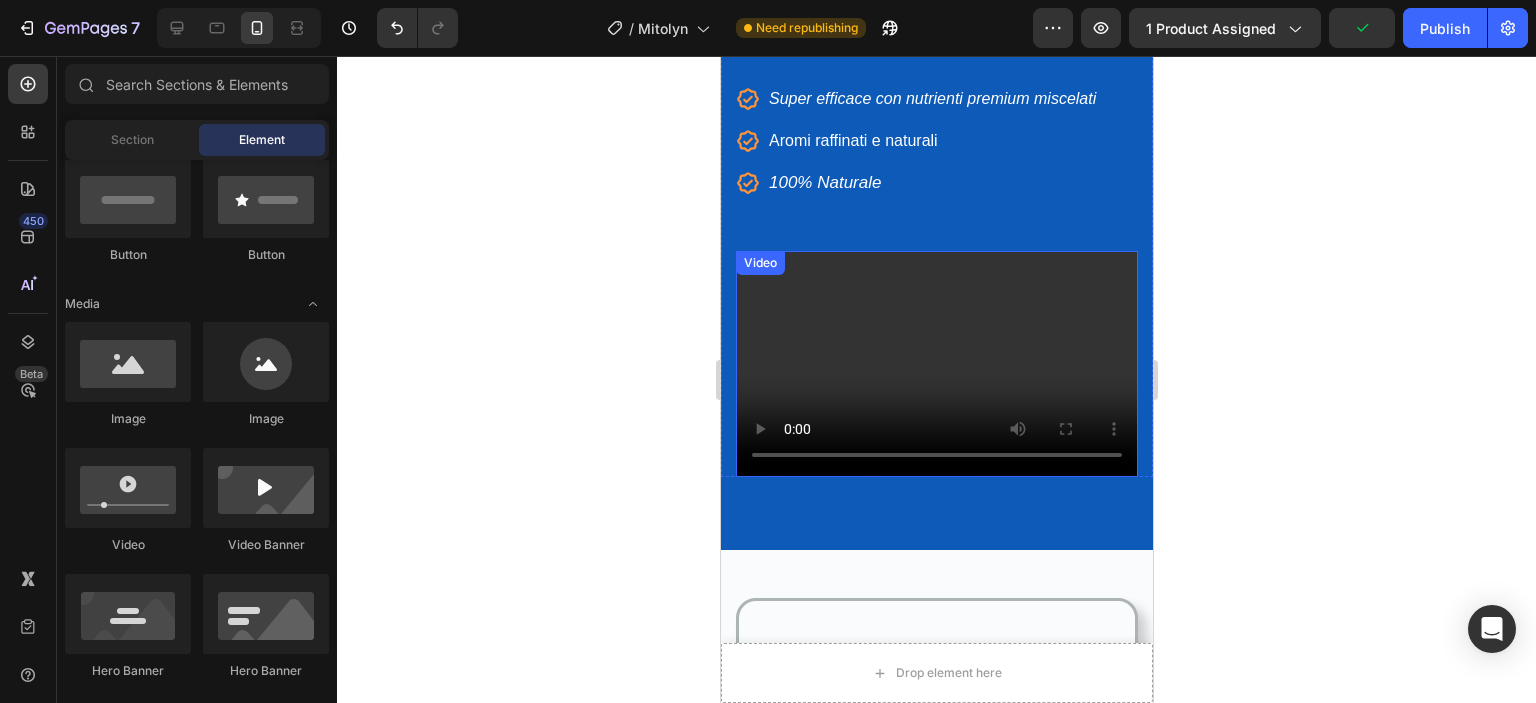 click at bounding box center [936, 364] 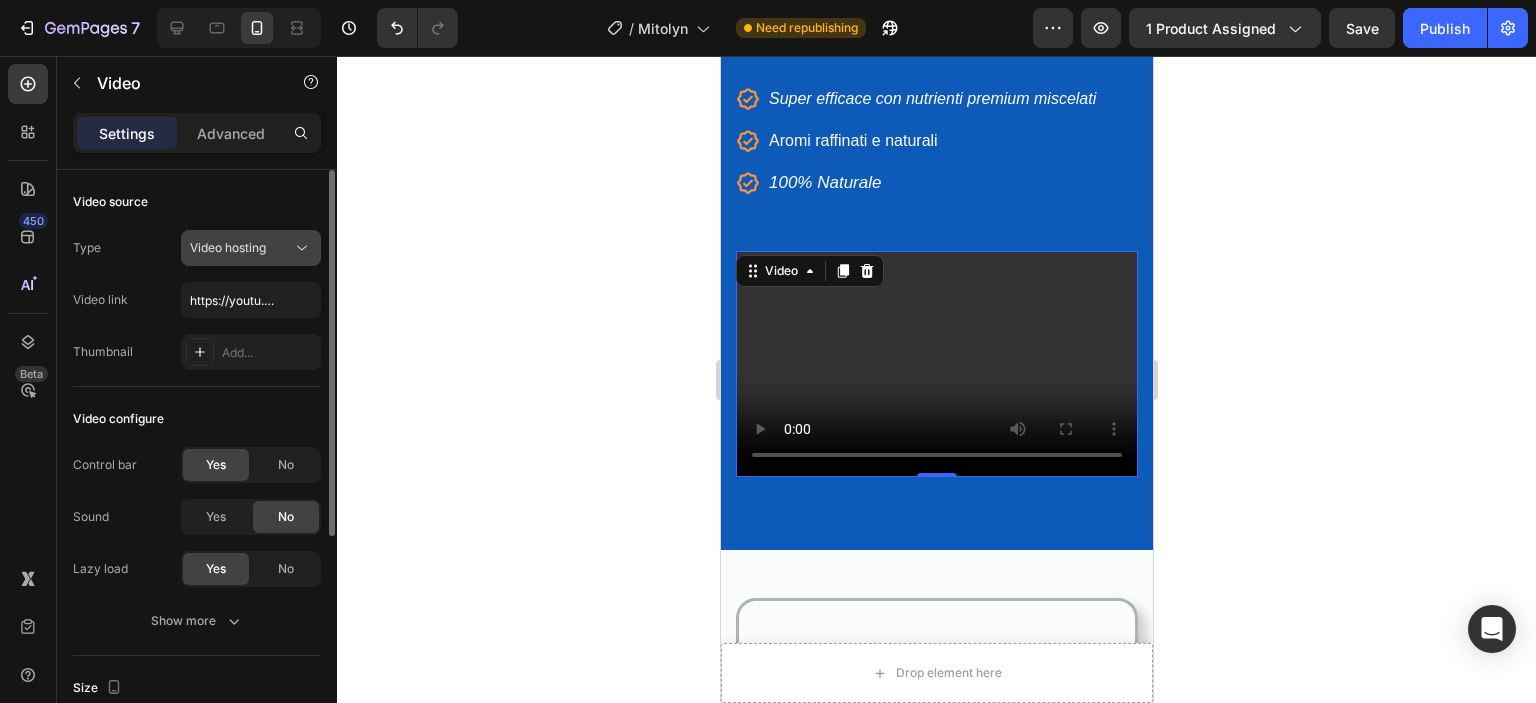 click 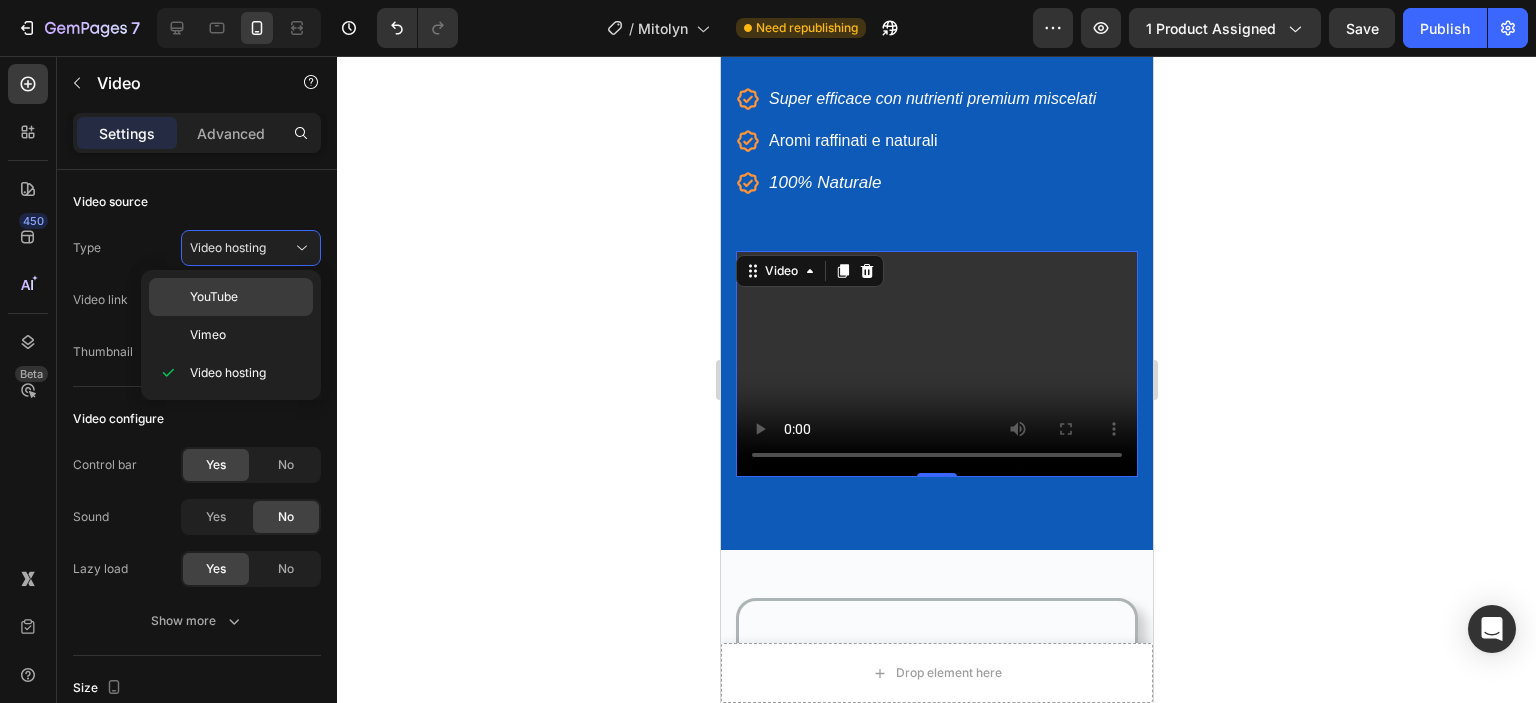 click on "YouTube" at bounding box center [247, 297] 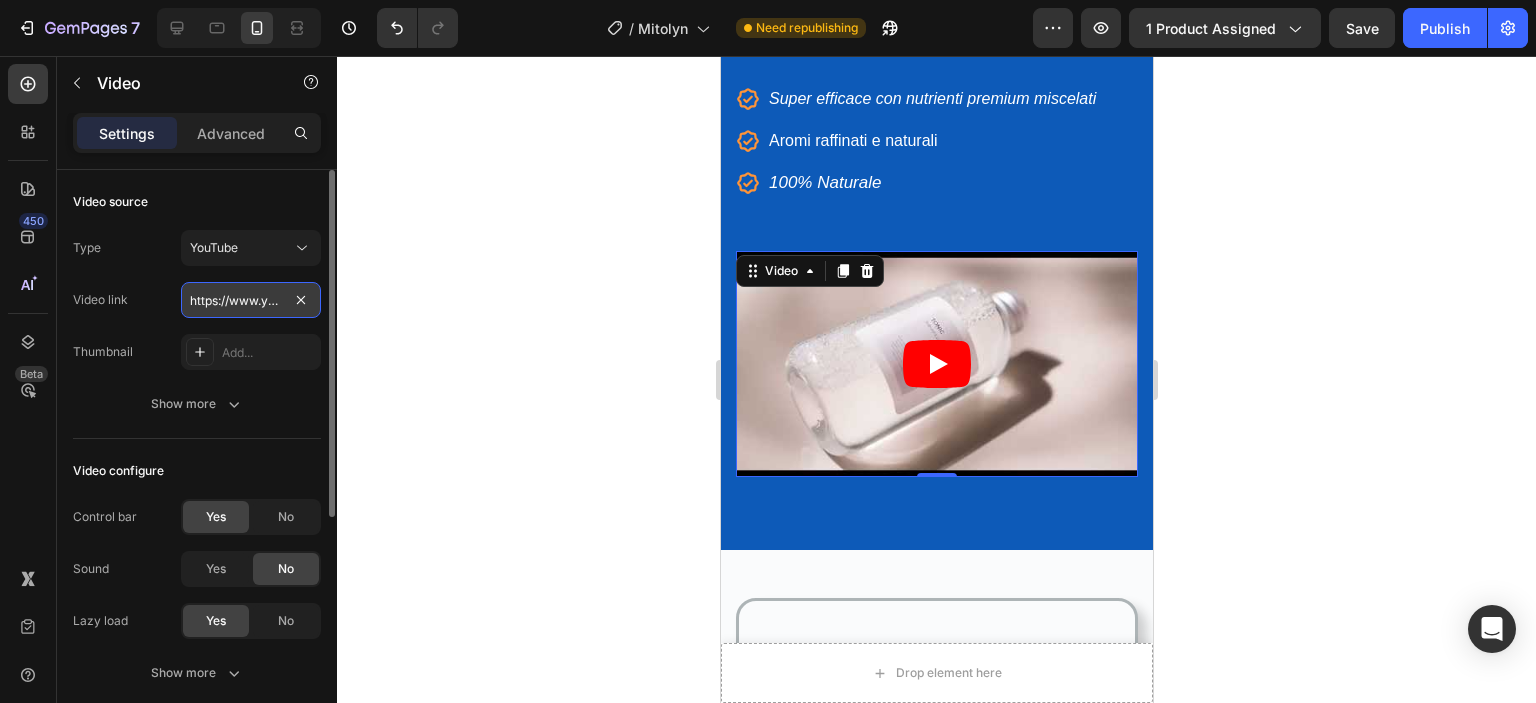 click on "https://www.youtube.com/watch?v=drIt4RH_kyQ" at bounding box center (251, 300) 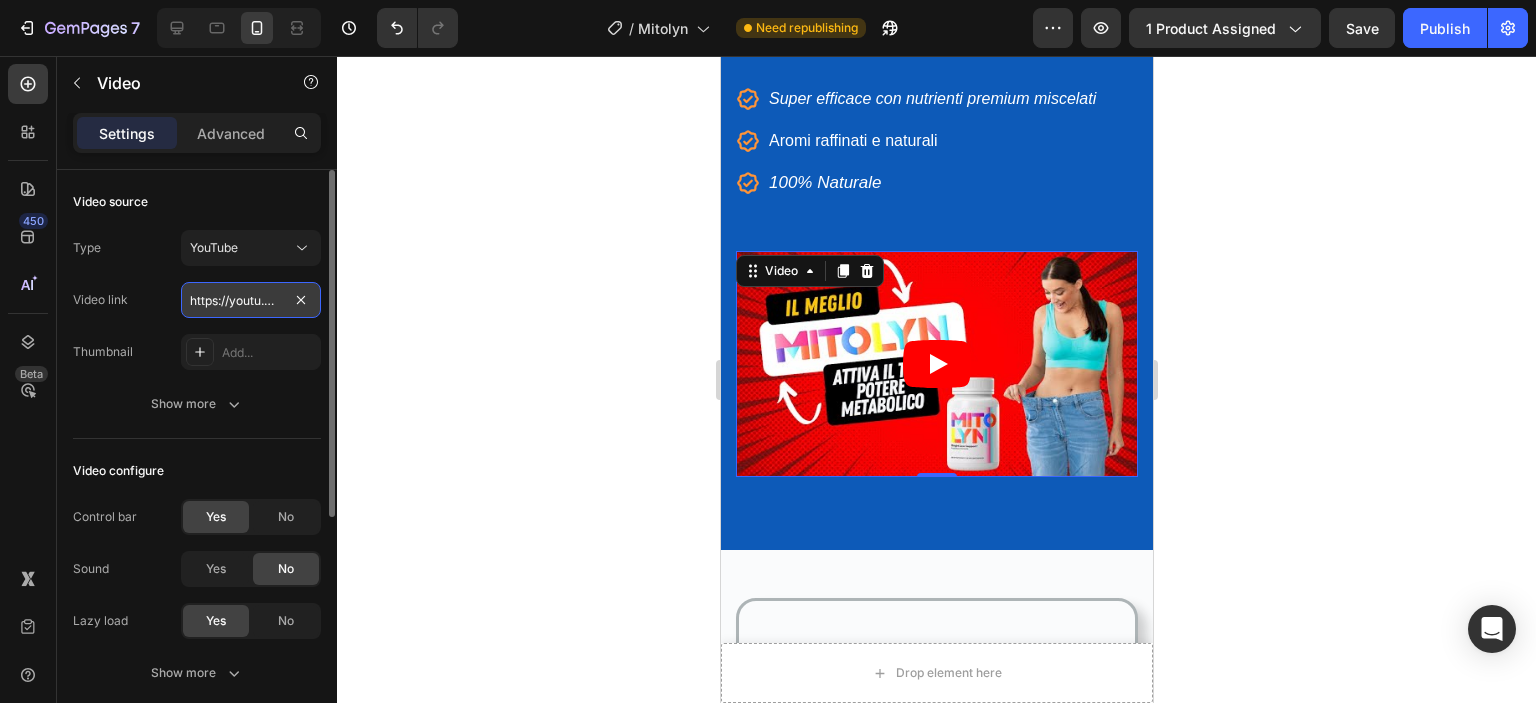 scroll, scrollTop: 0, scrollLeft: 76, axis: horizontal 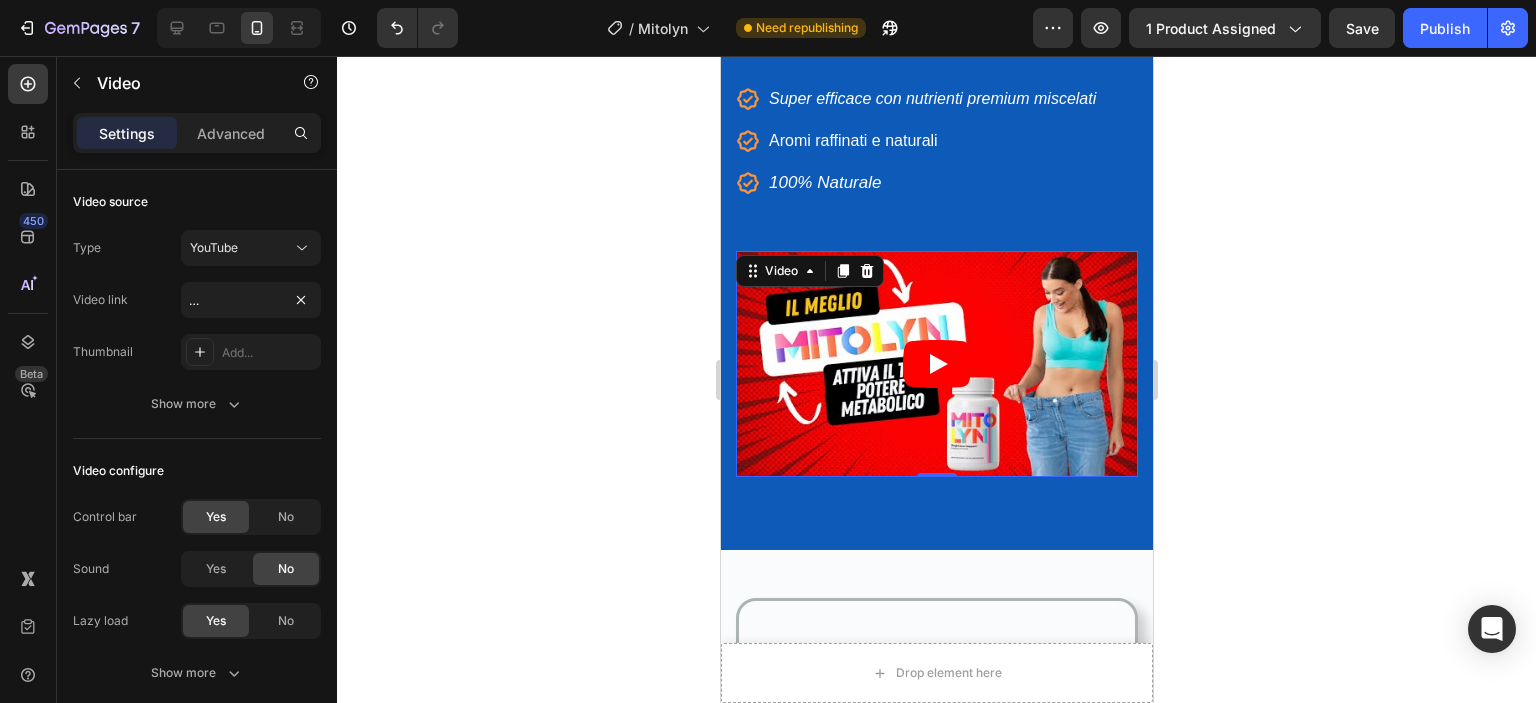 click 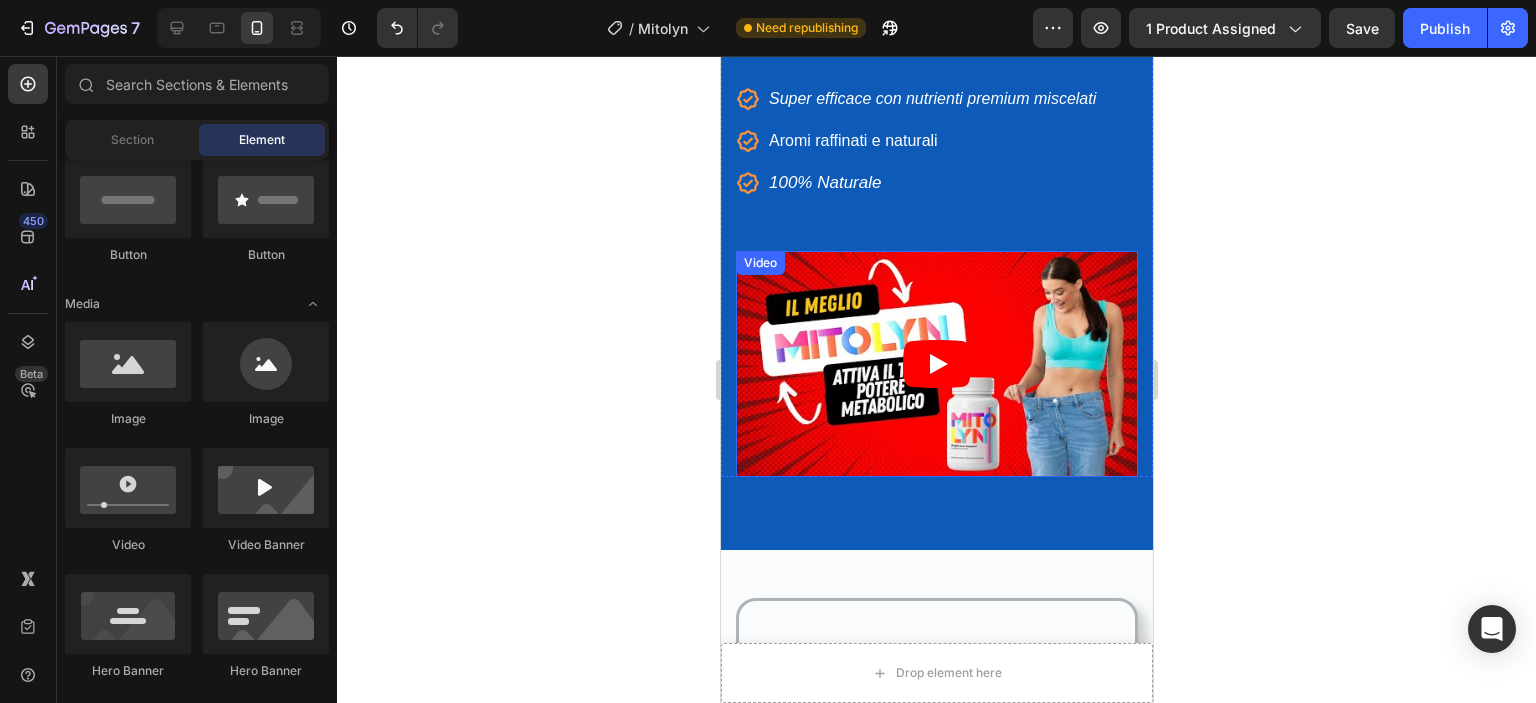 click at bounding box center [936, 364] 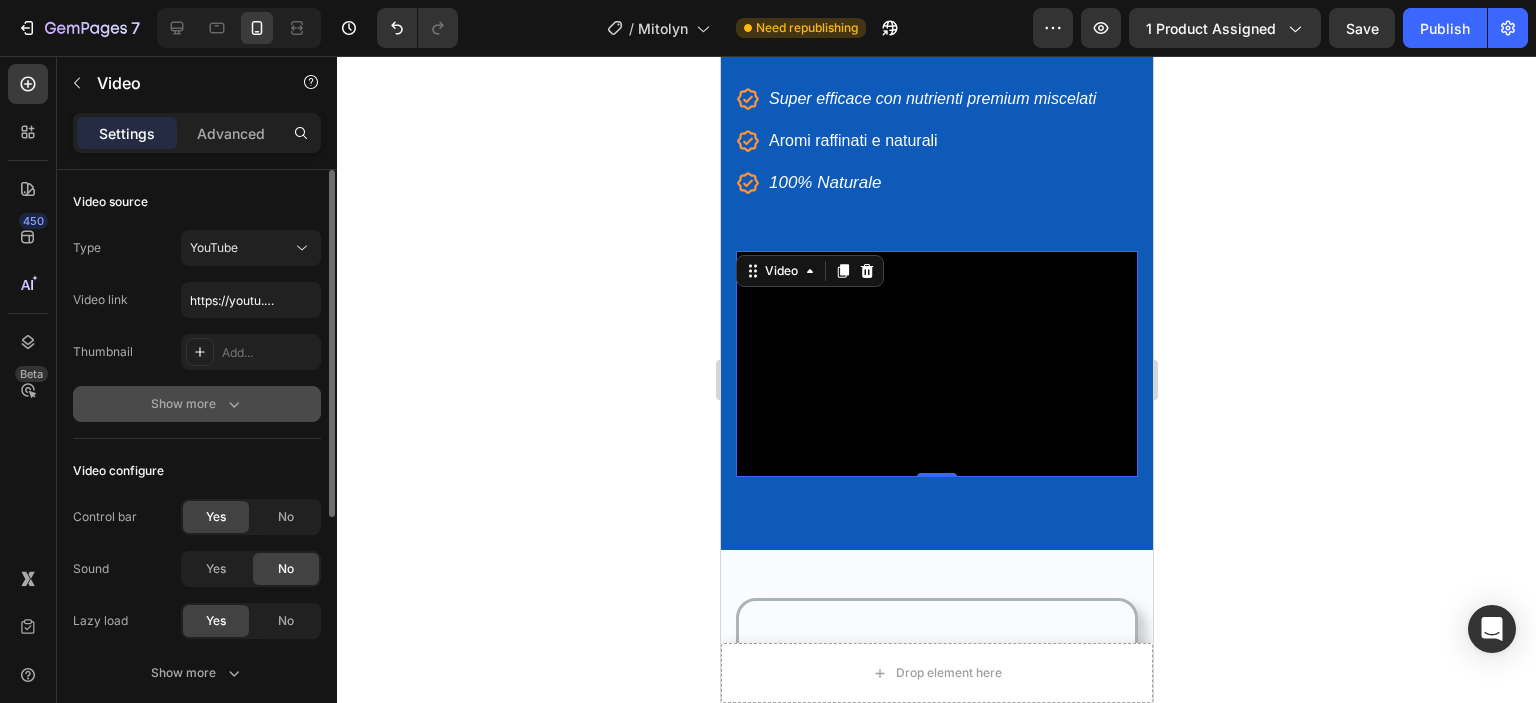 click on "Show more" at bounding box center (197, 404) 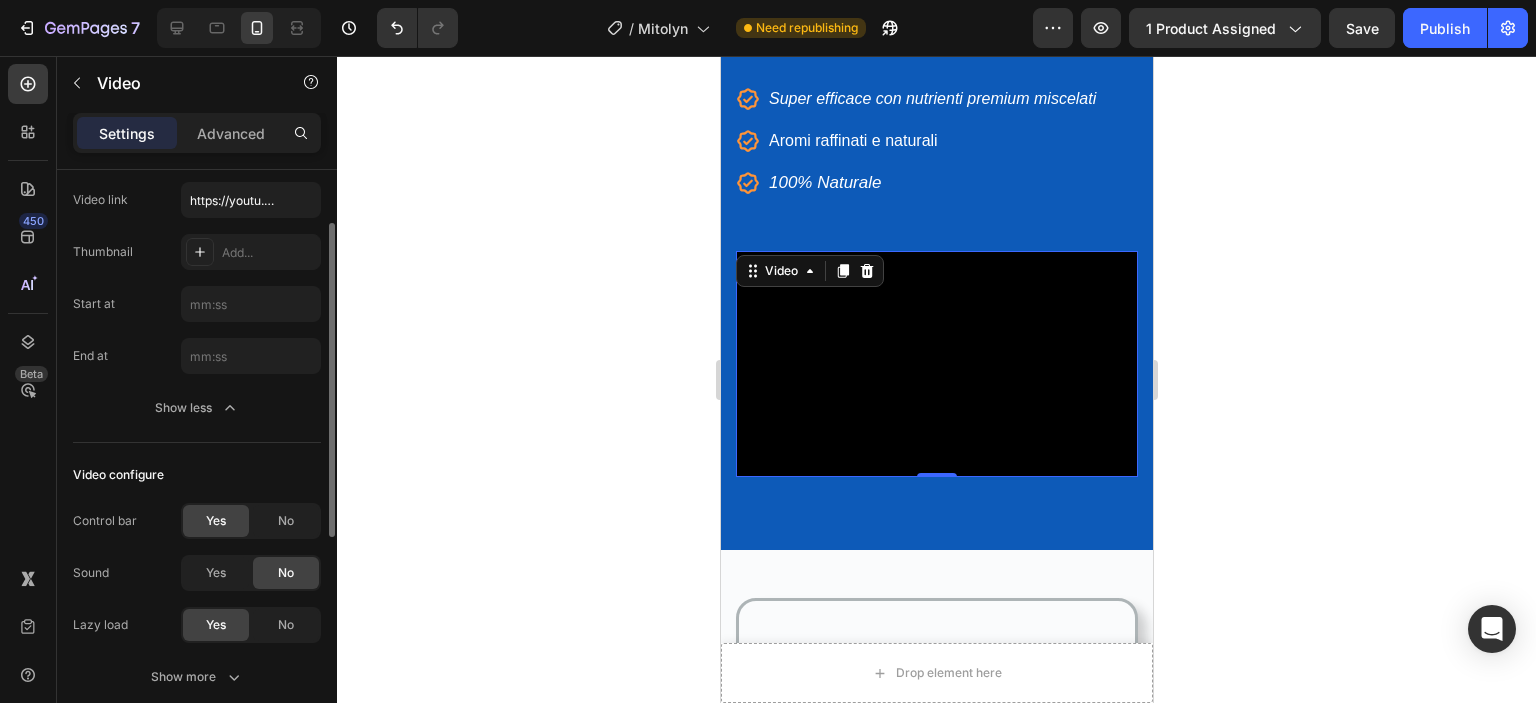 scroll, scrollTop: 200, scrollLeft: 0, axis: vertical 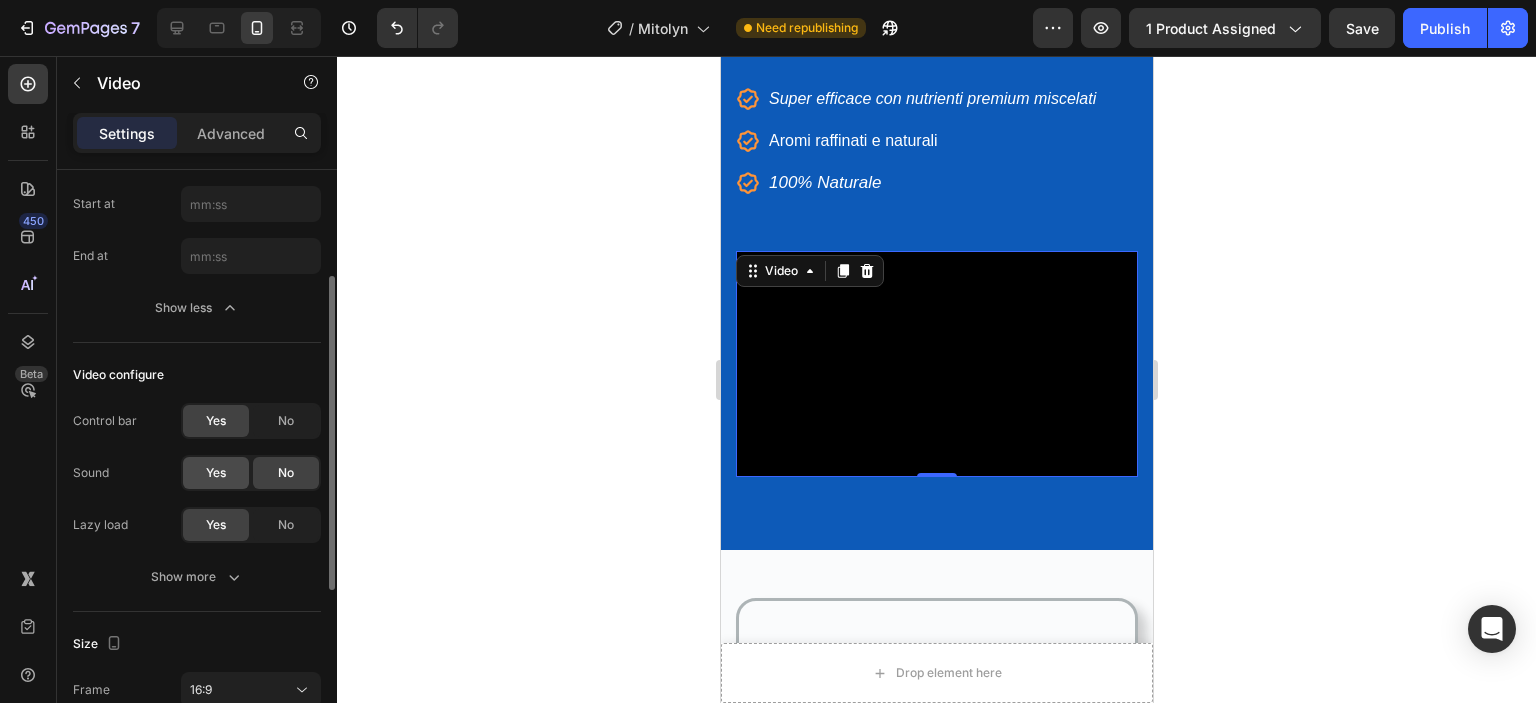 click on "Yes" 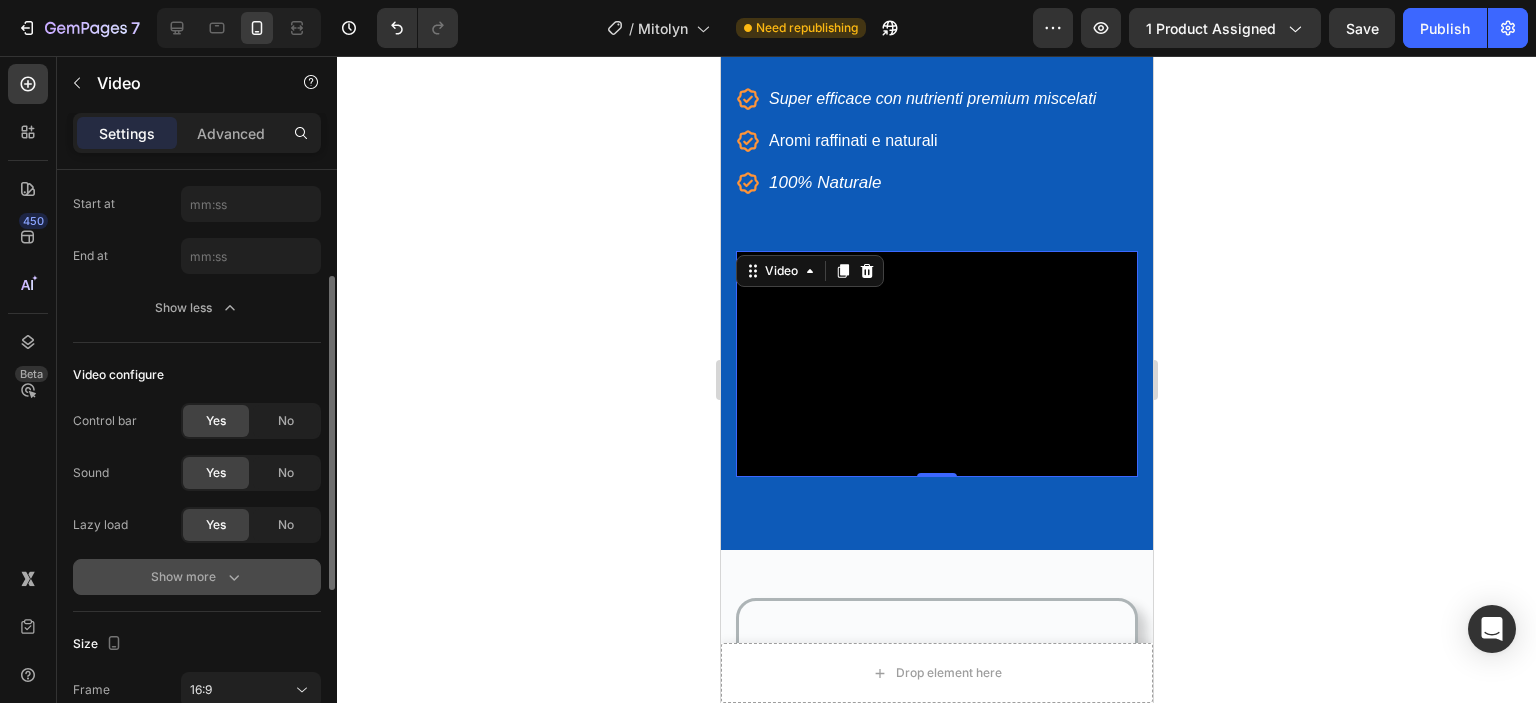 click on "Show more" at bounding box center [197, 577] 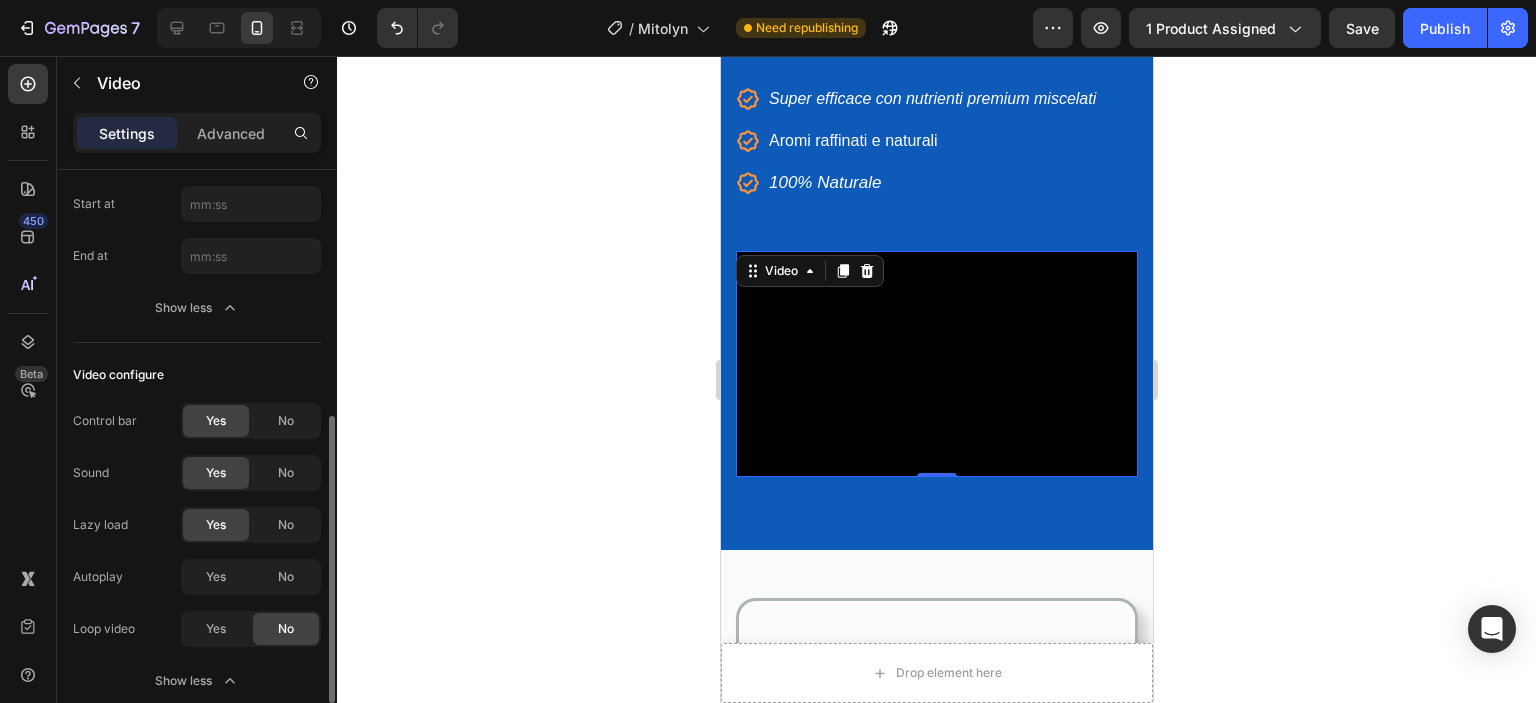 scroll, scrollTop: 300, scrollLeft: 0, axis: vertical 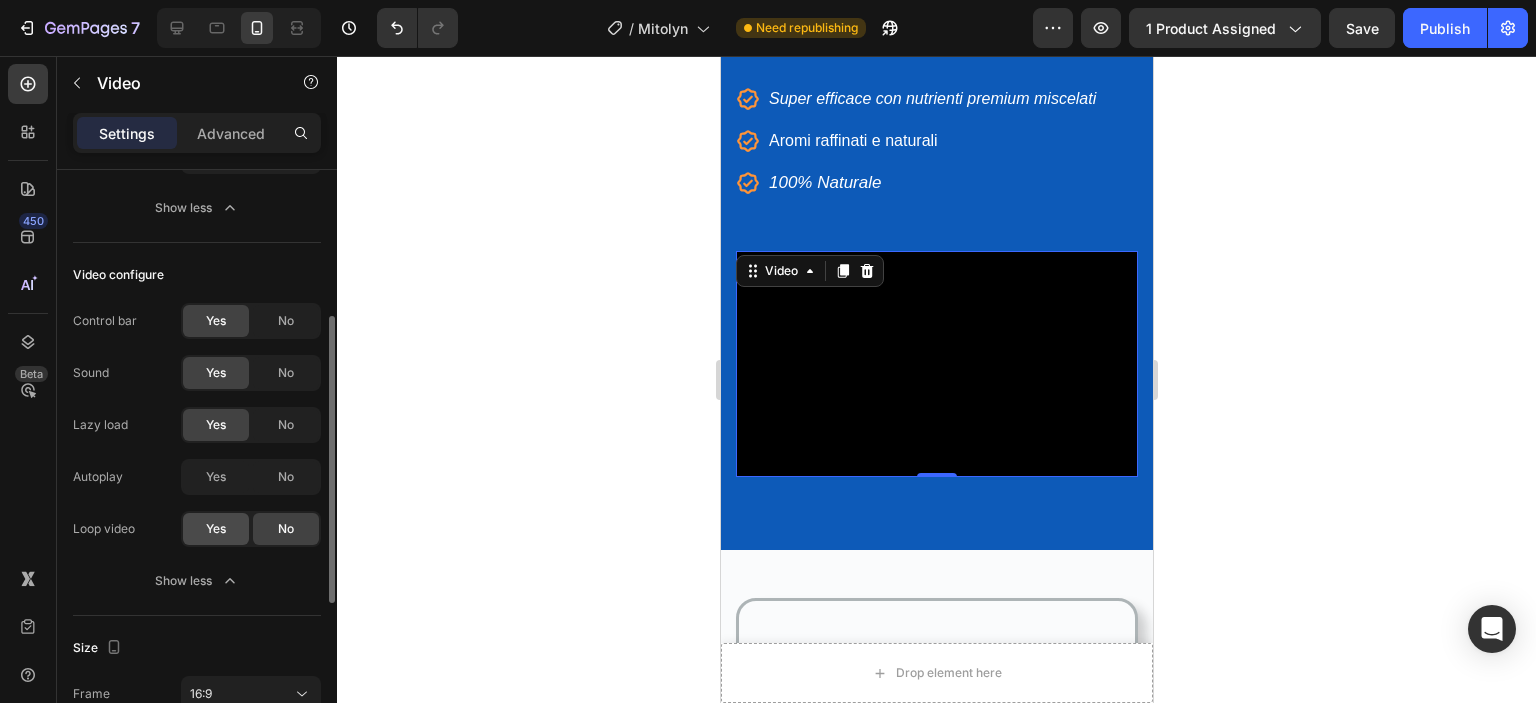 click on "Yes" 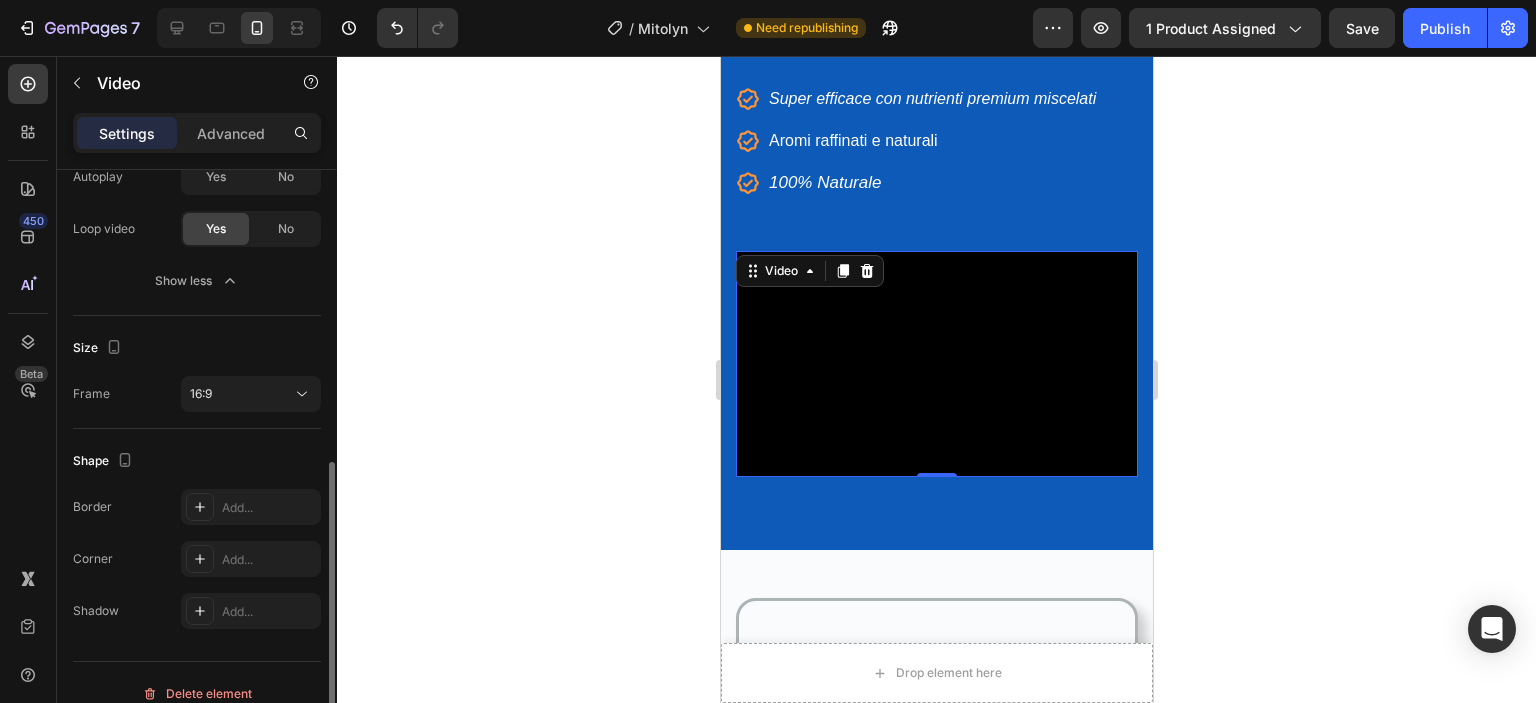 scroll, scrollTop: 620, scrollLeft: 0, axis: vertical 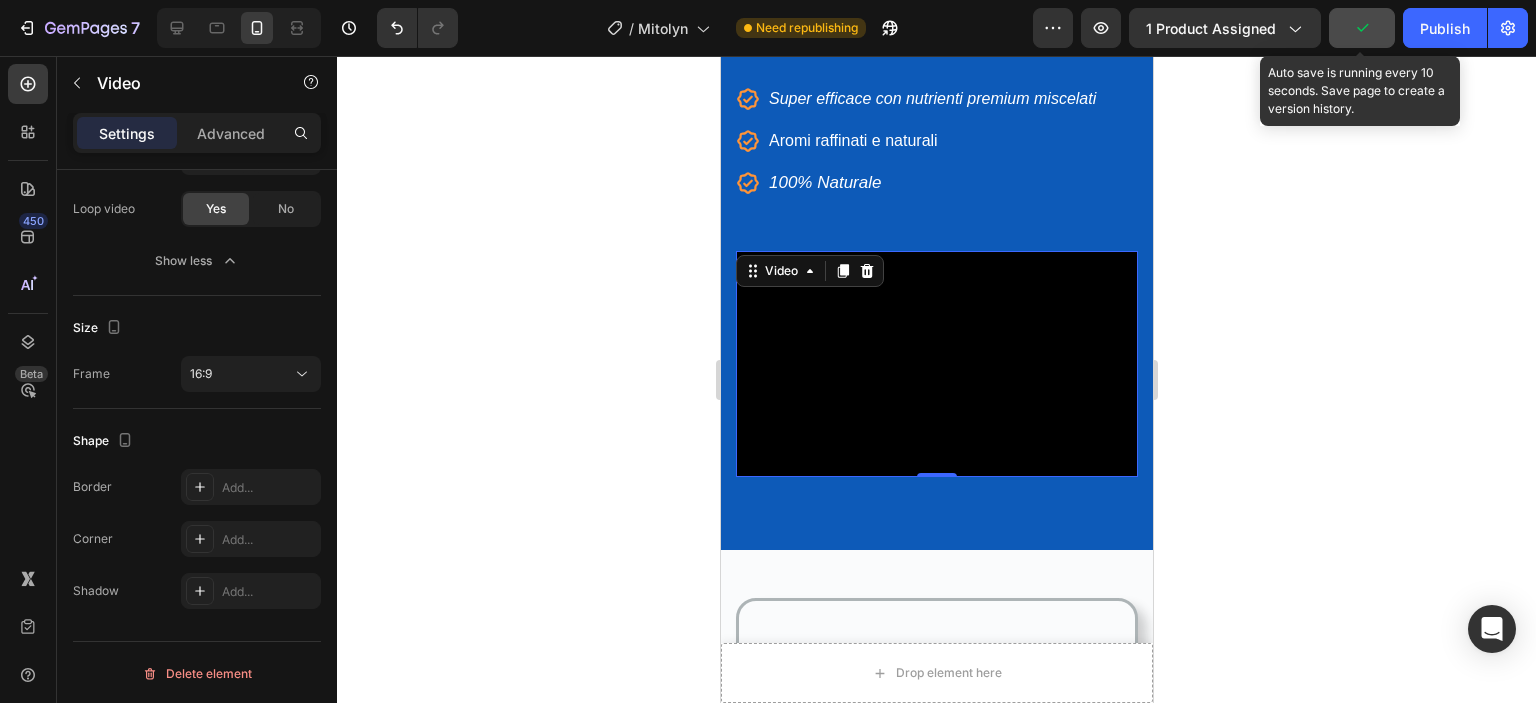 click 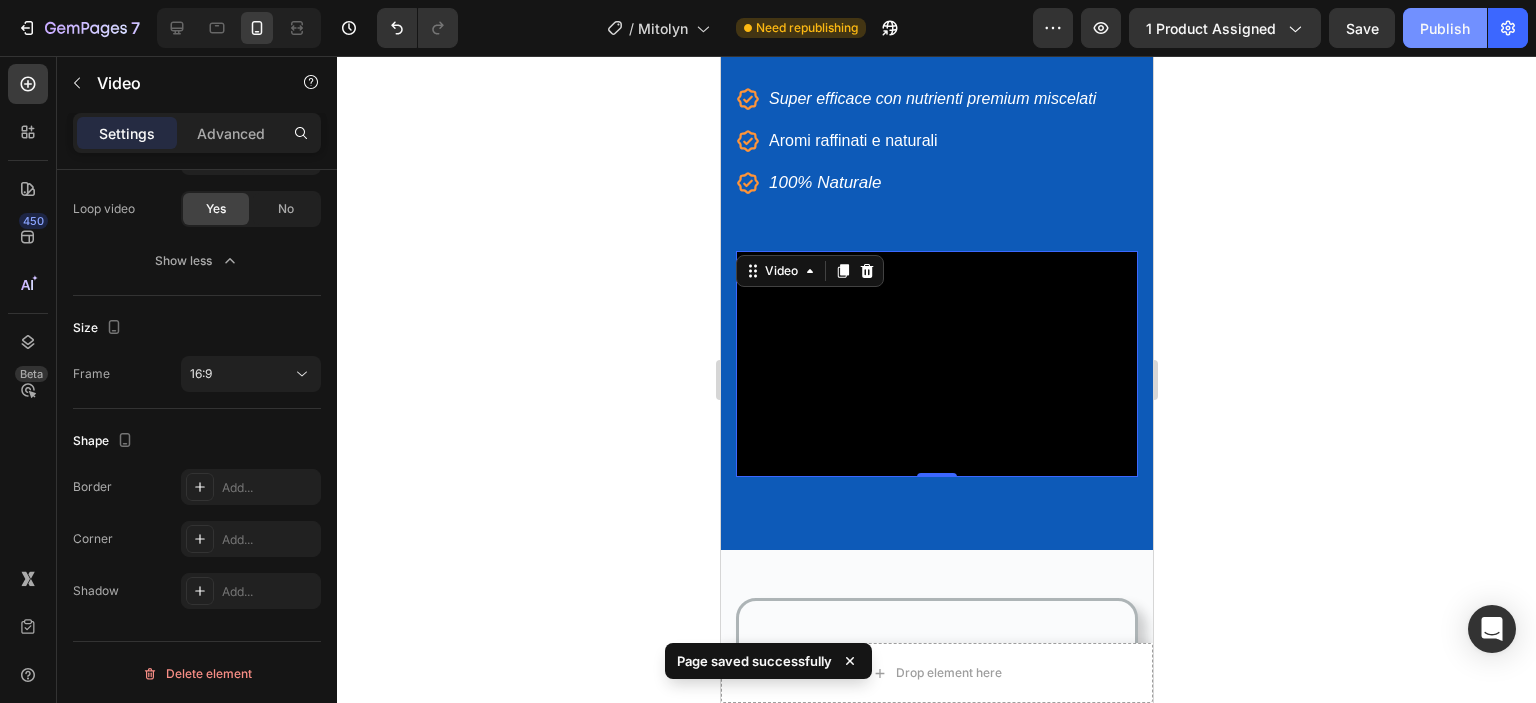 click on "Publish" at bounding box center (1445, 28) 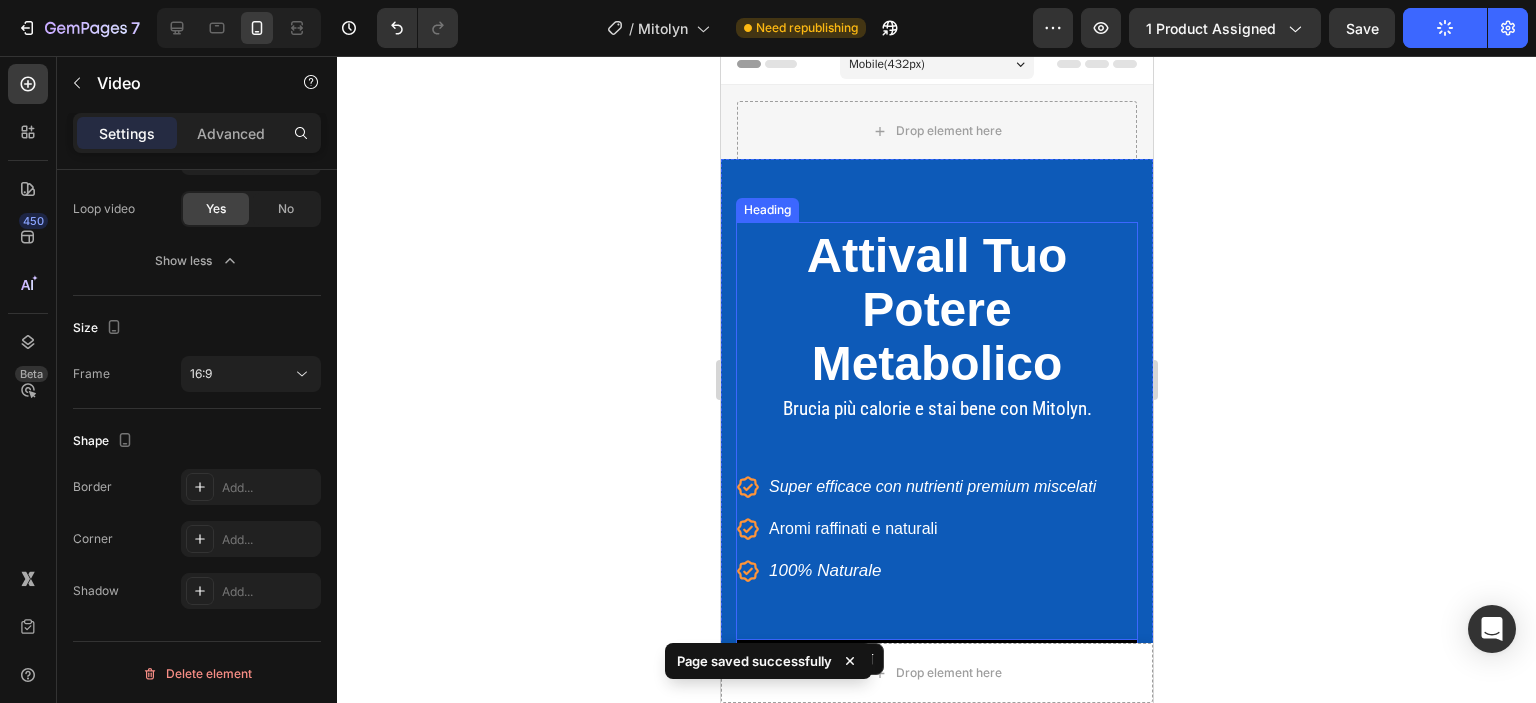 scroll, scrollTop: 0, scrollLeft: 0, axis: both 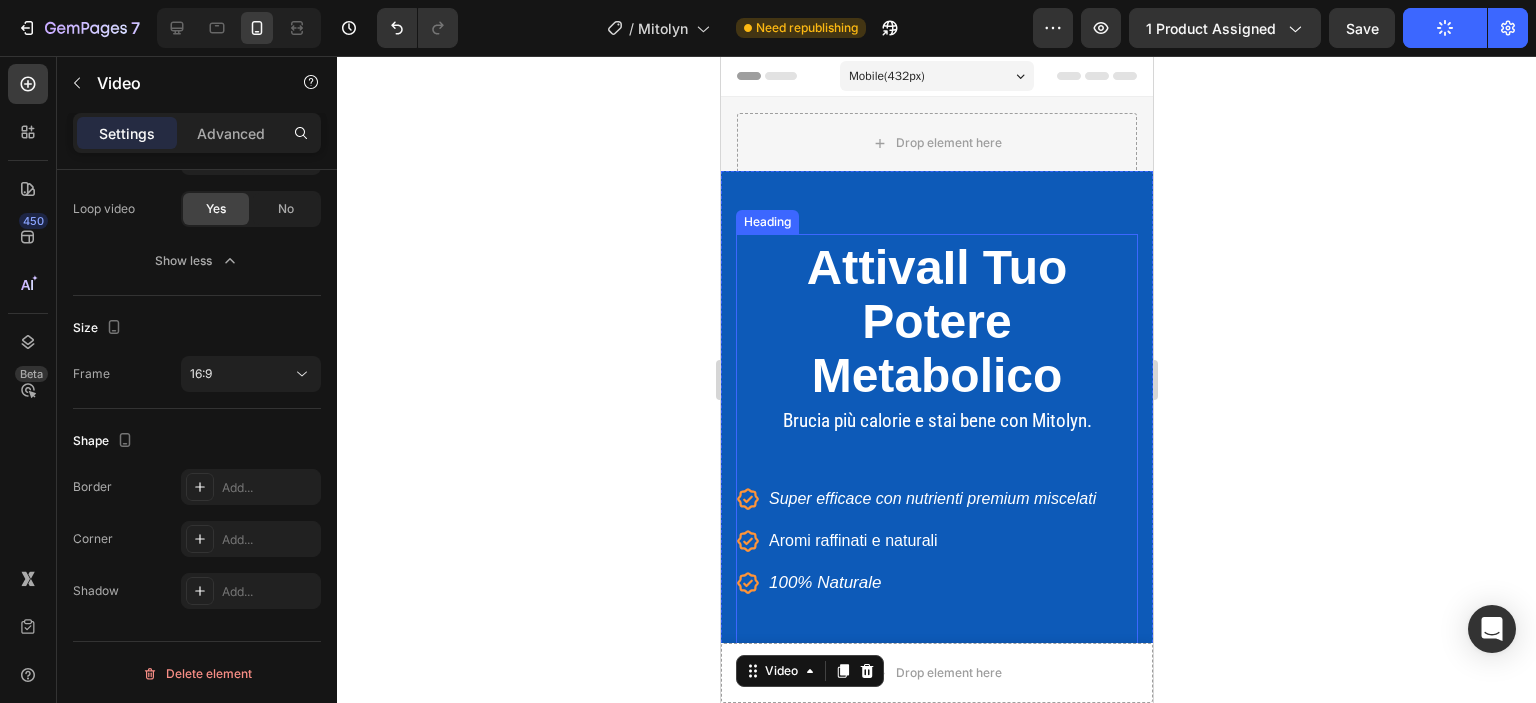 click on "Potere" at bounding box center [935, 321] 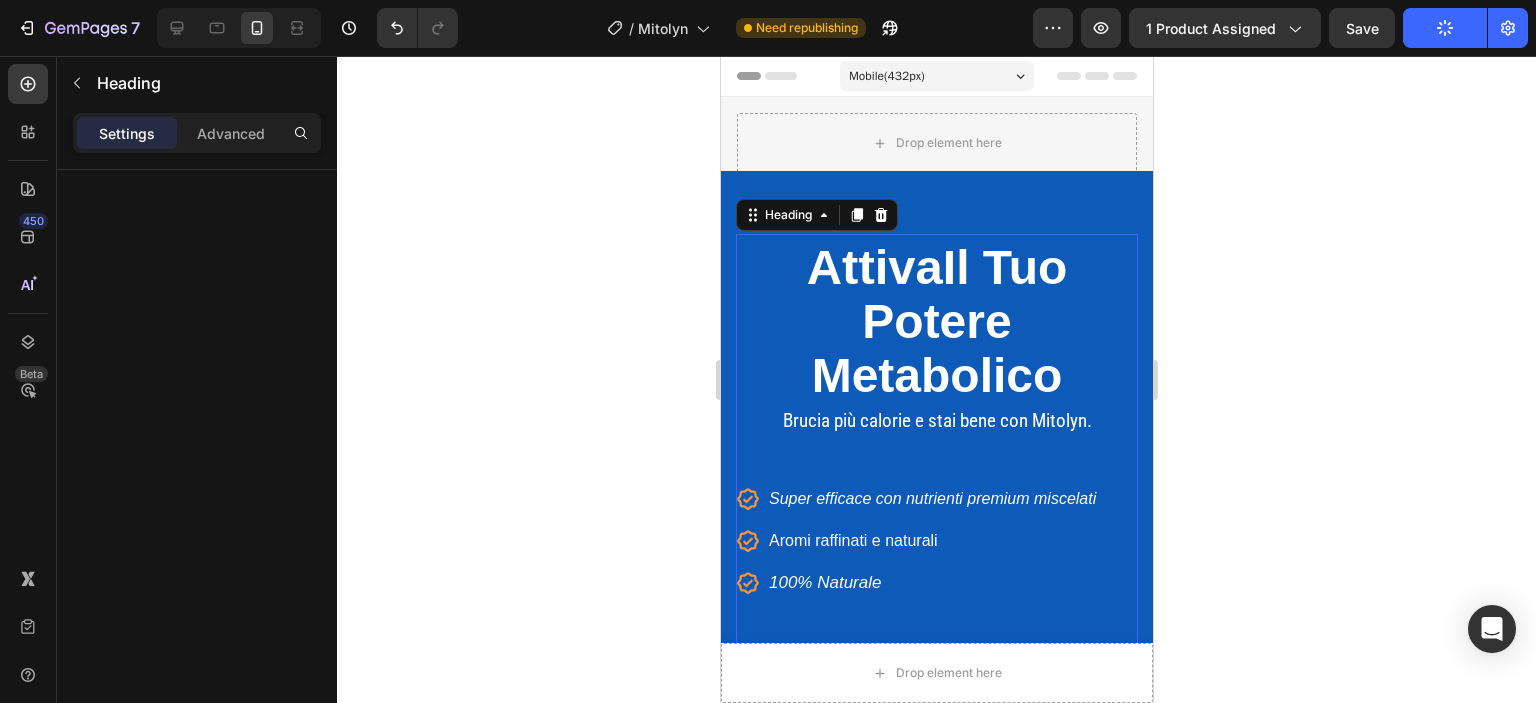 click on "Potere" at bounding box center (935, 321) 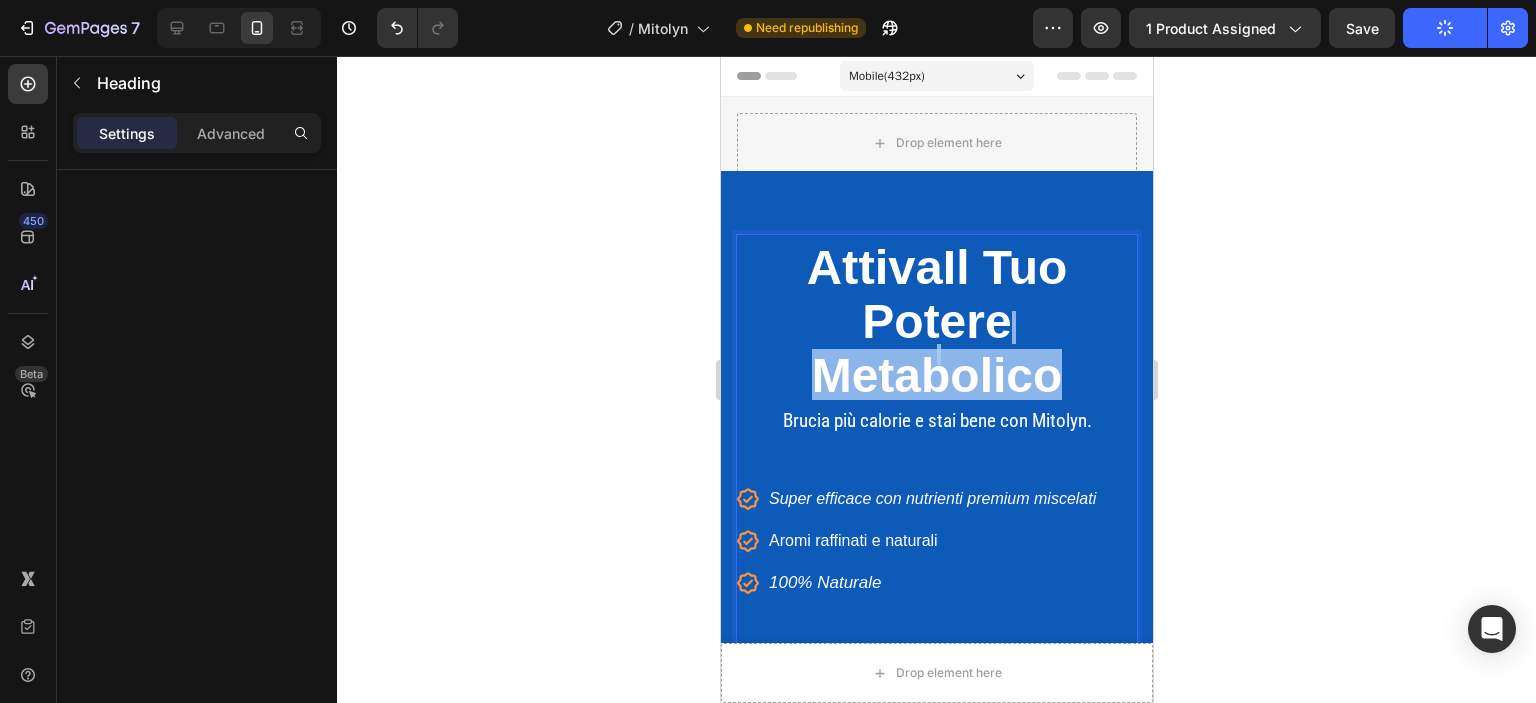 click on "Attiva  Il Tuo  Potere  Metabolico" at bounding box center (936, 317) 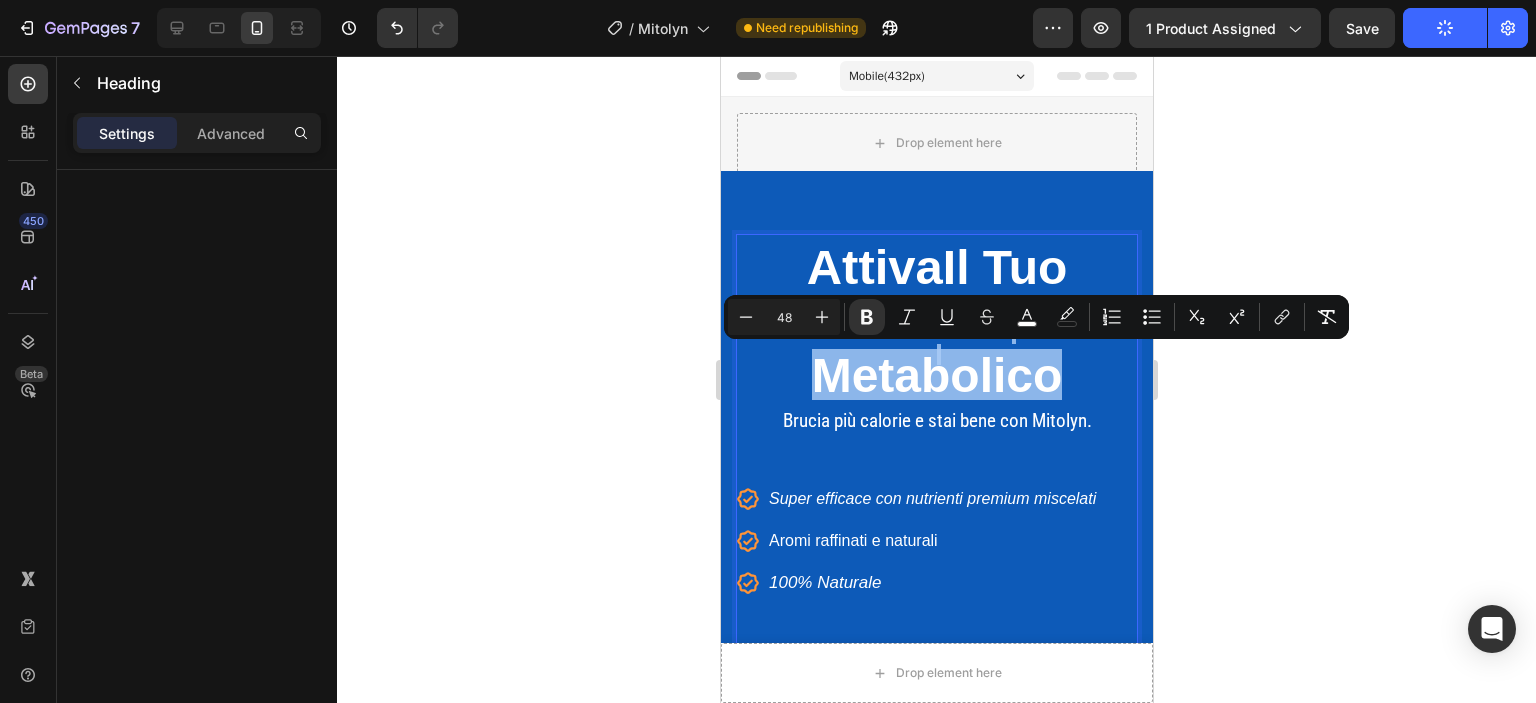 click on "Attiva  Il Tuo  Potere  Metabolico" at bounding box center (936, 317) 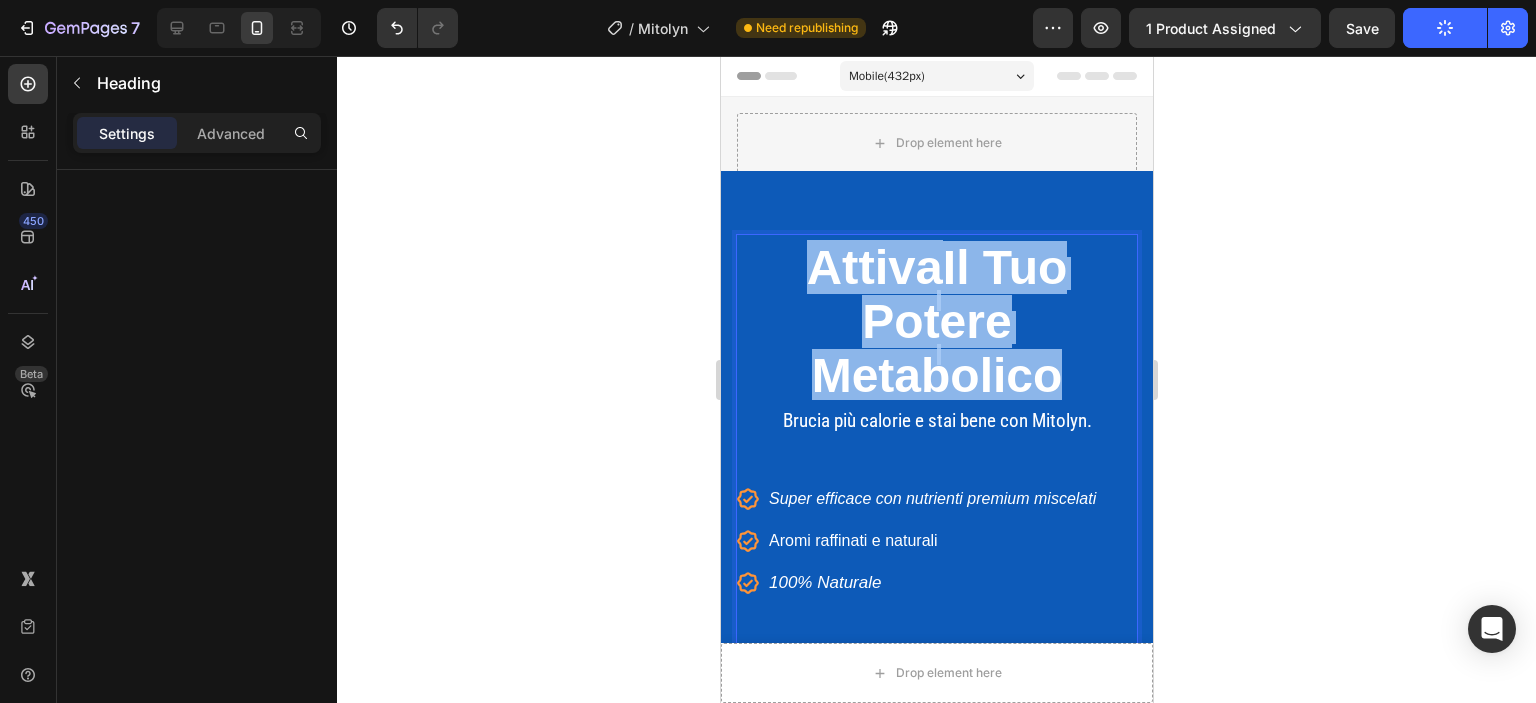 drag, startPoint x: 1061, startPoint y: 367, endPoint x: 742, endPoint y: 263, distance: 335.52496 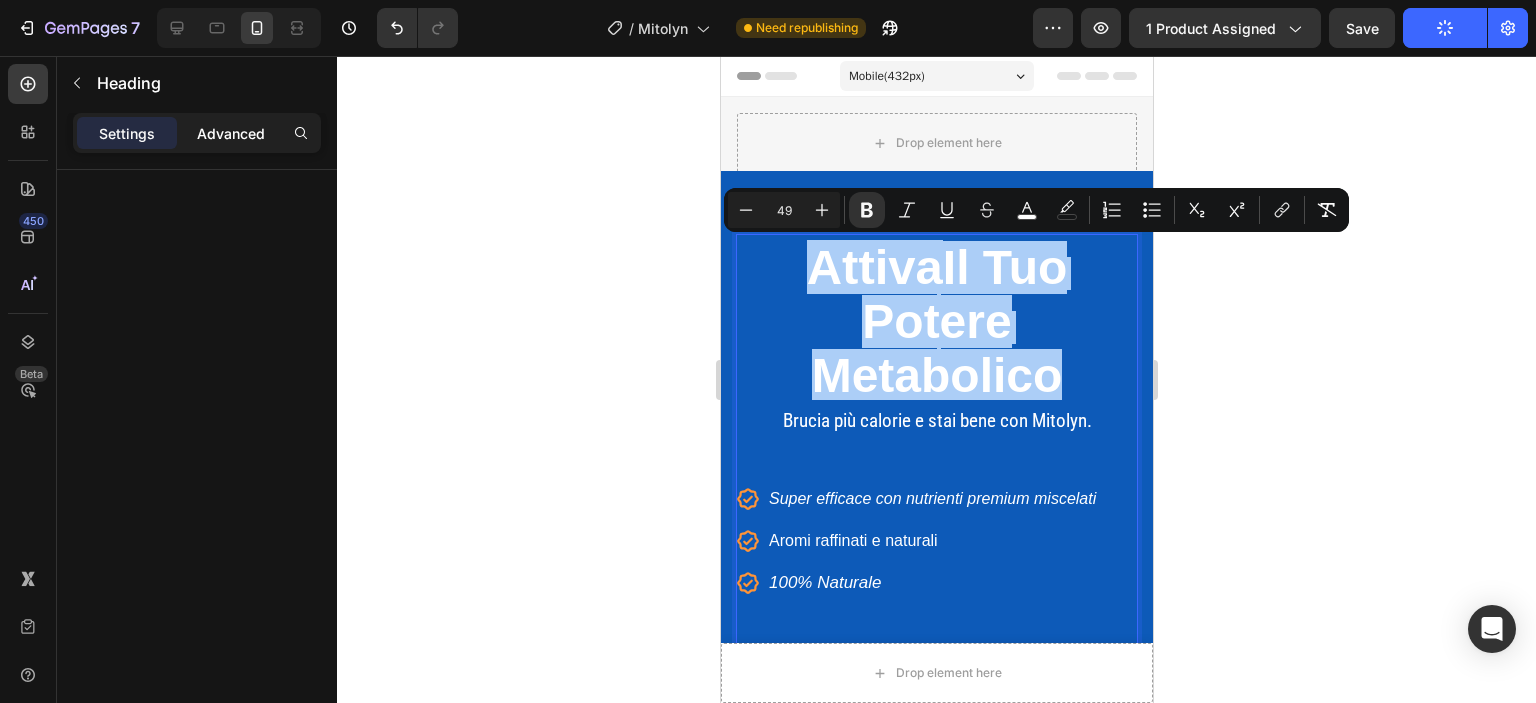 click on "Advanced" at bounding box center [231, 133] 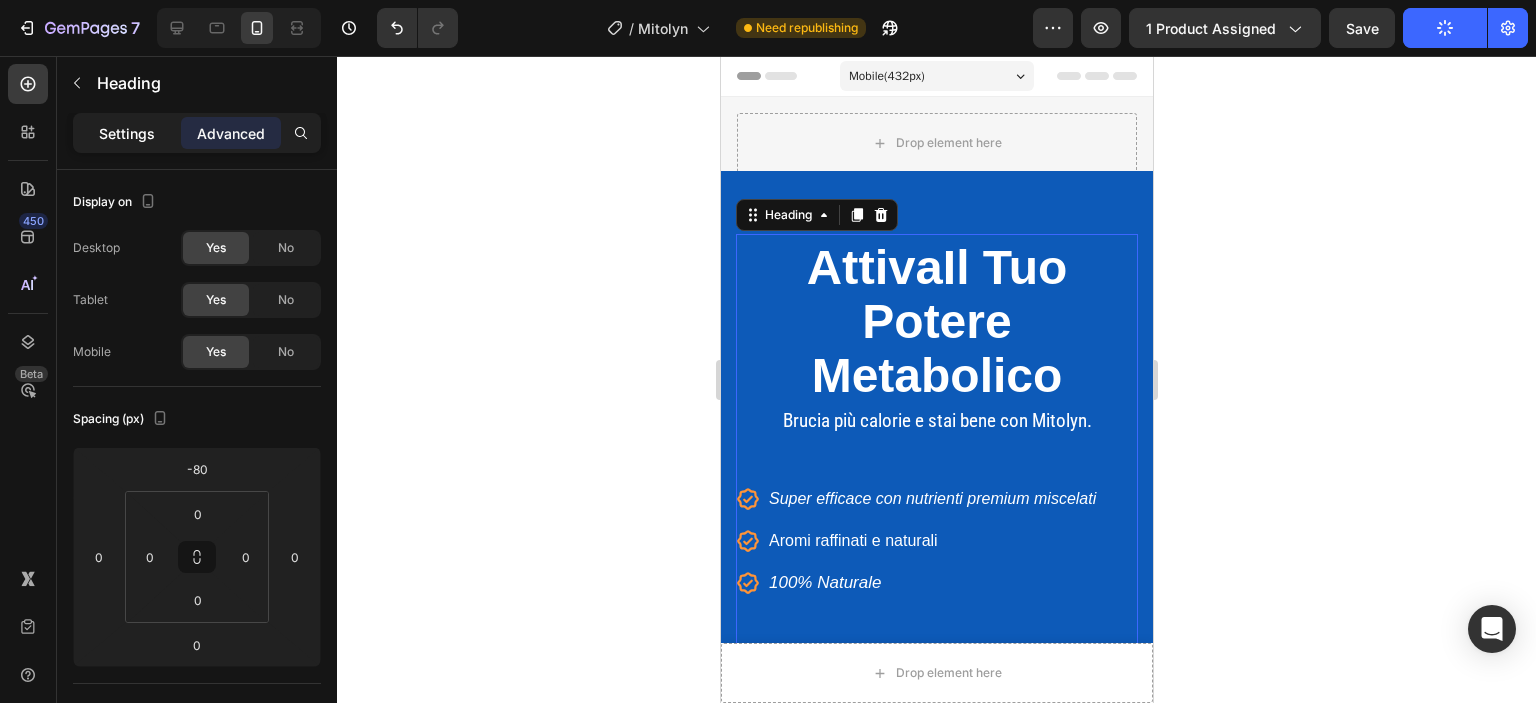 click on "Settings" at bounding box center [127, 133] 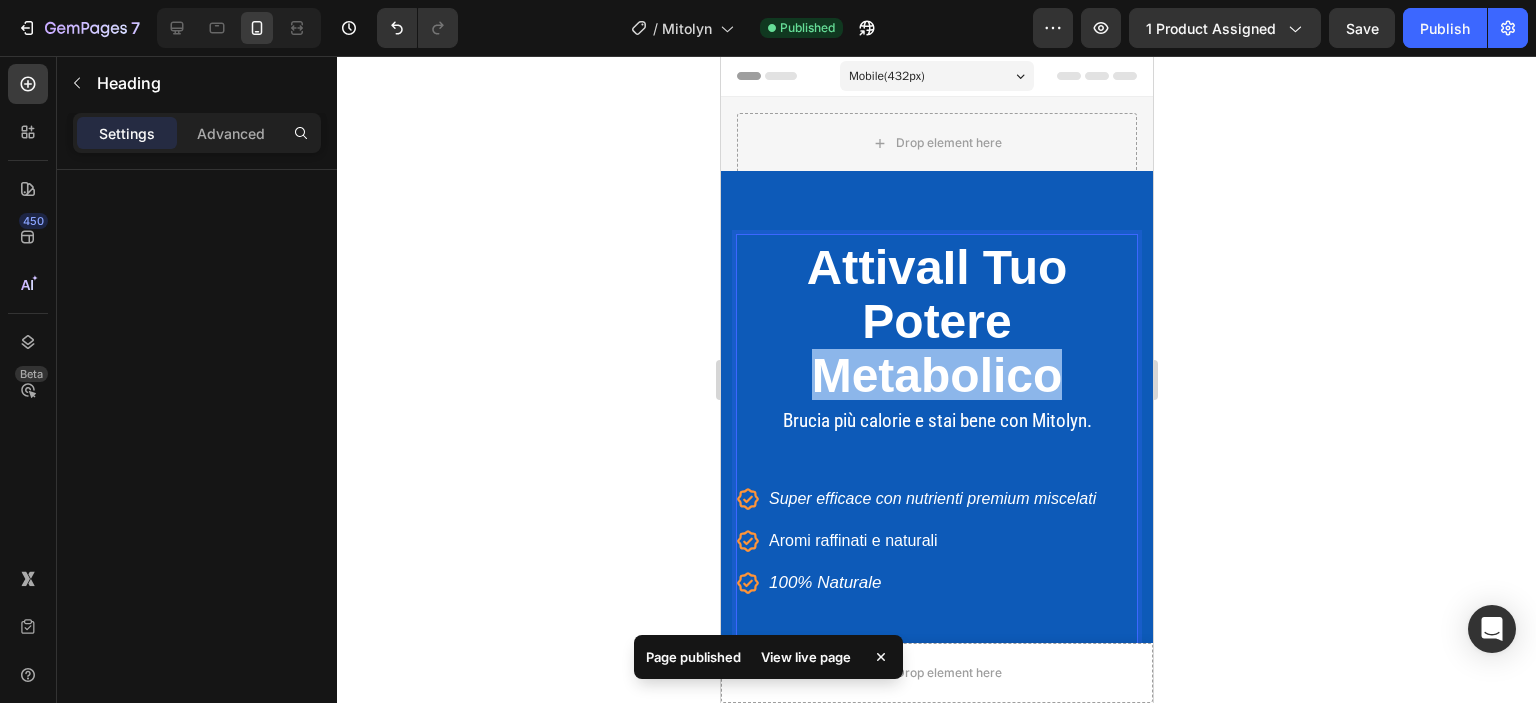 click on "Metabolico" at bounding box center [936, 375] 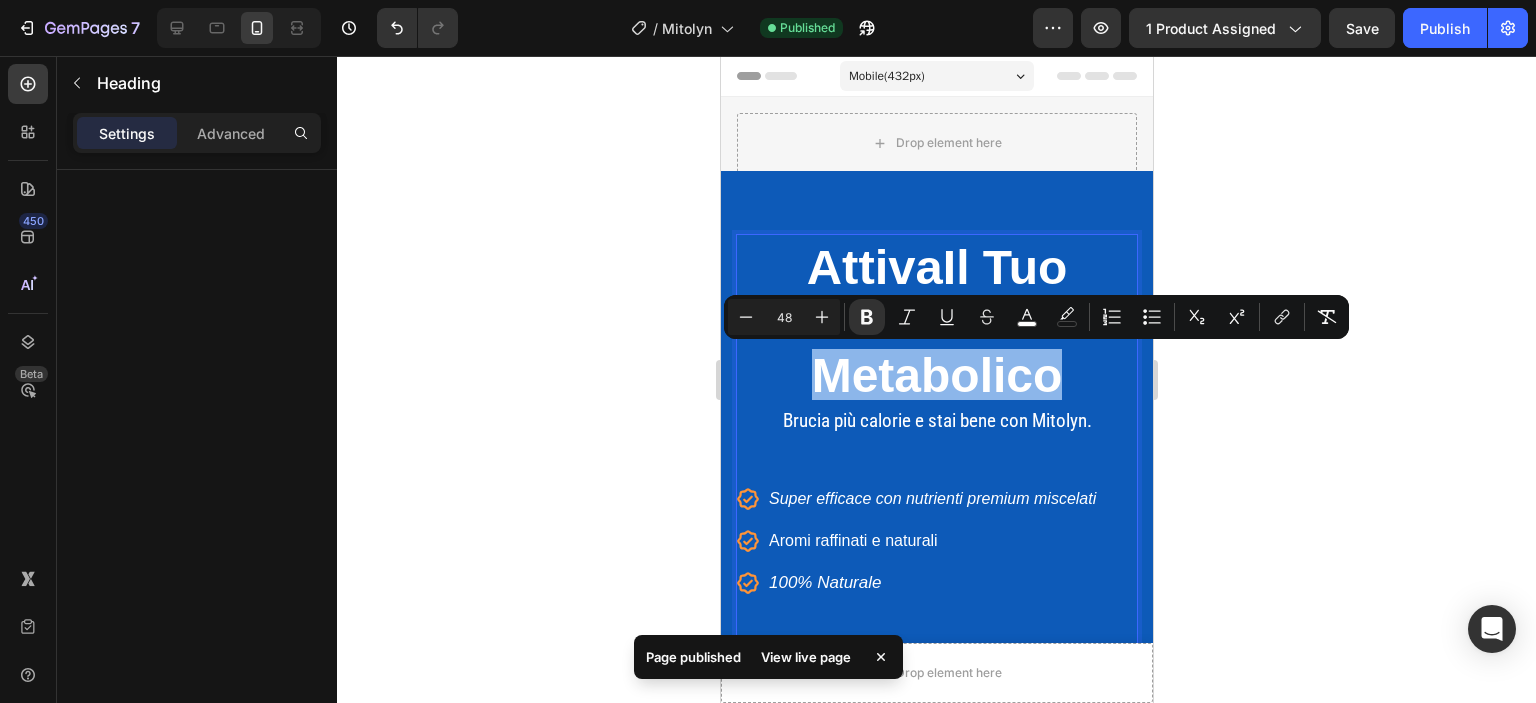 click on "Attiva  Il Tuo  Potere  Metabolico" at bounding box center (936, 317) 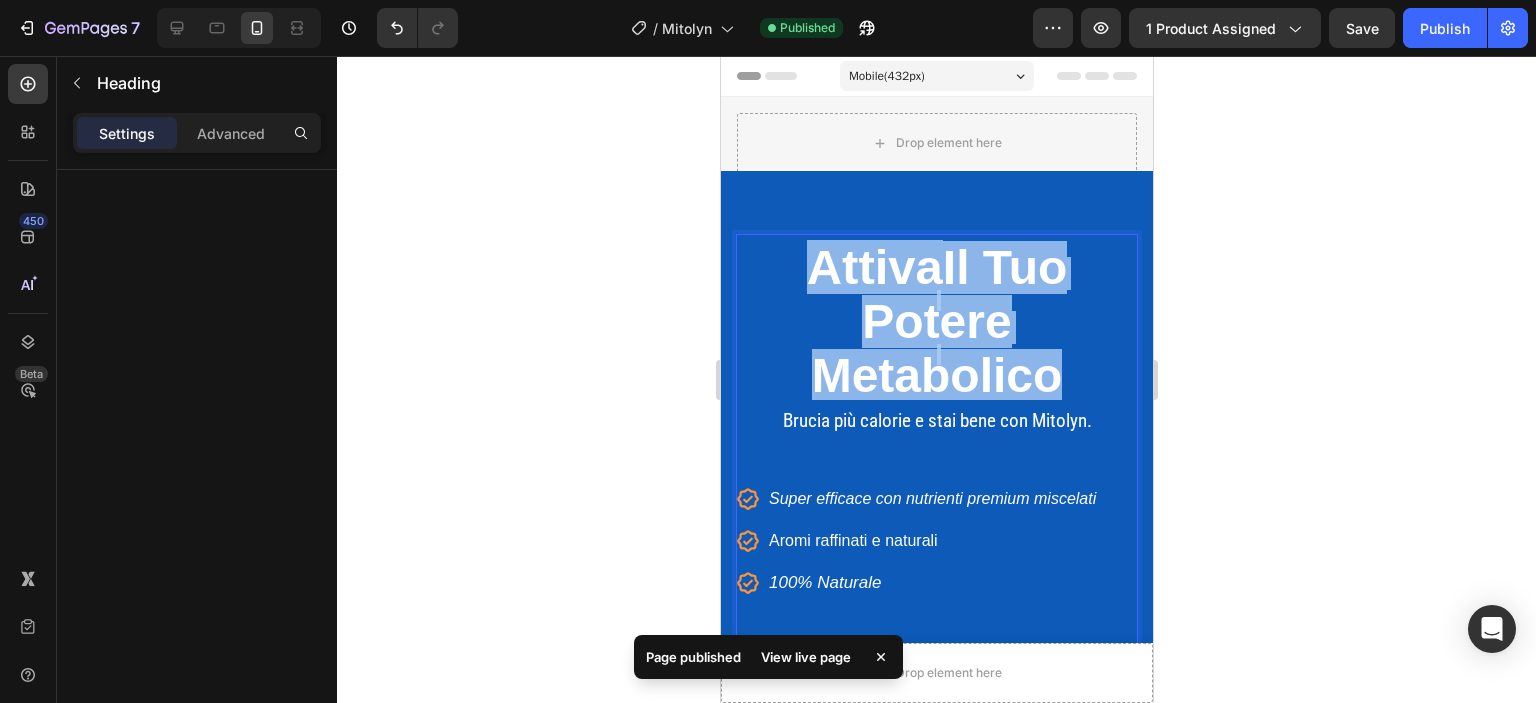drag, startPoint x: 1073, startPoint y: 376, endPoint x: 773, endPoint y: 264, distance: 320.2249 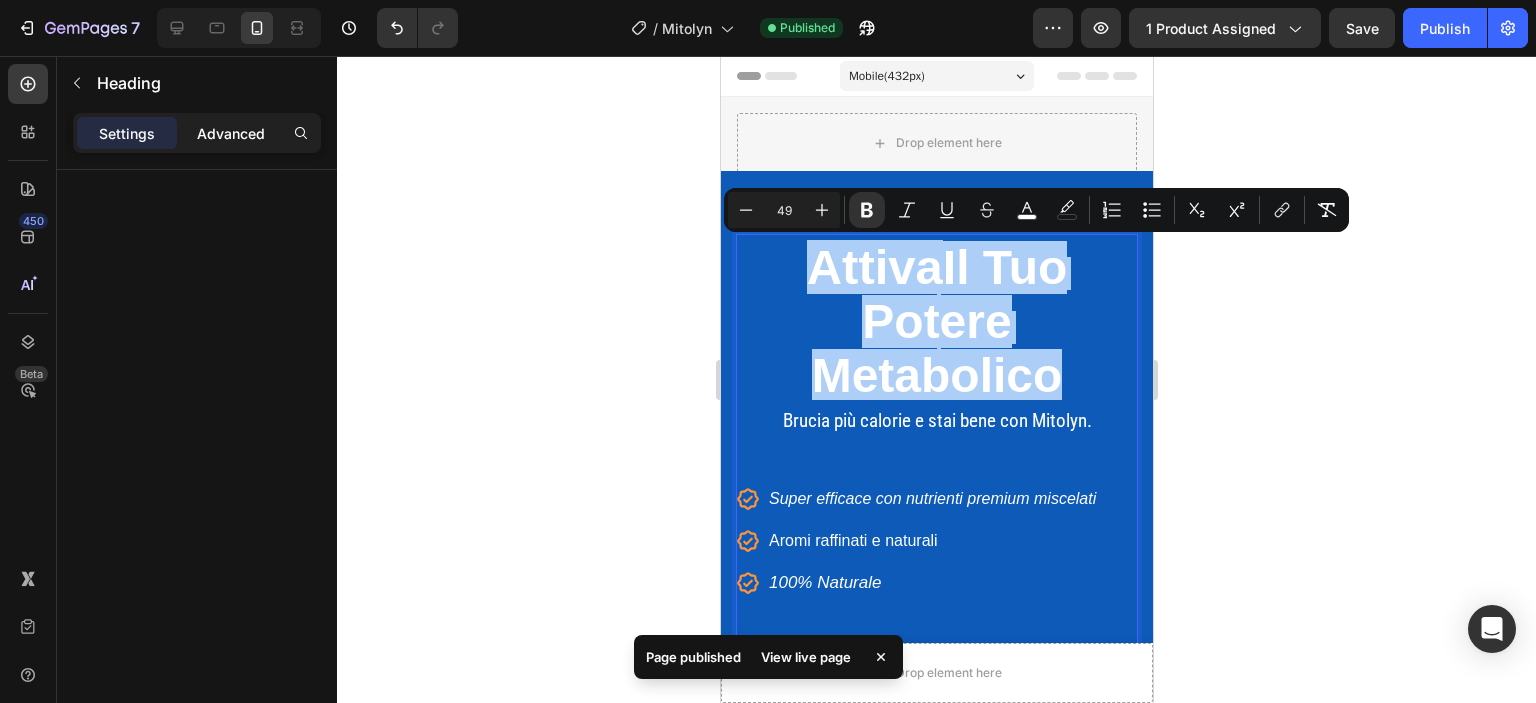 click on "Advanced" at bounding box center [231, 133] 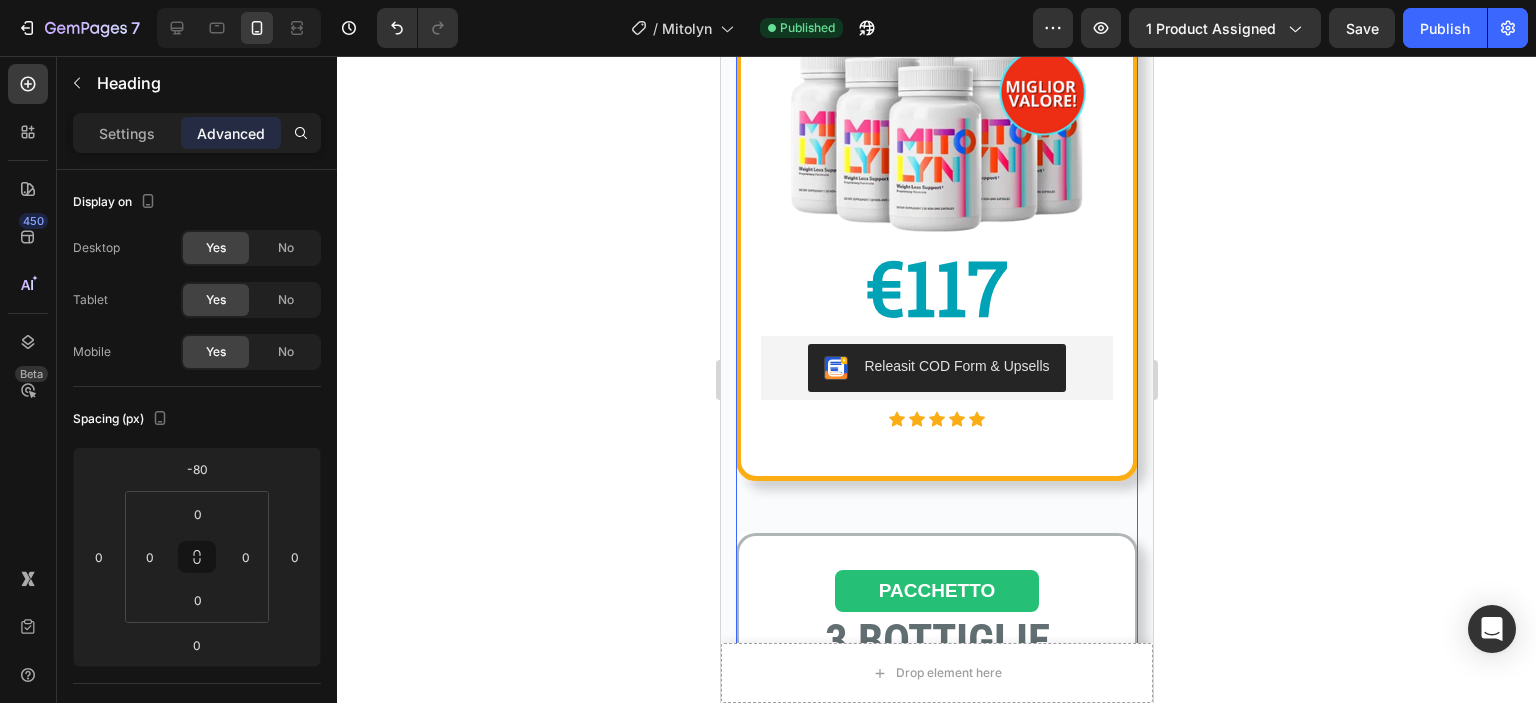 scroll, scrollTop: 1700, scrollLeft: 0, axis: vertical 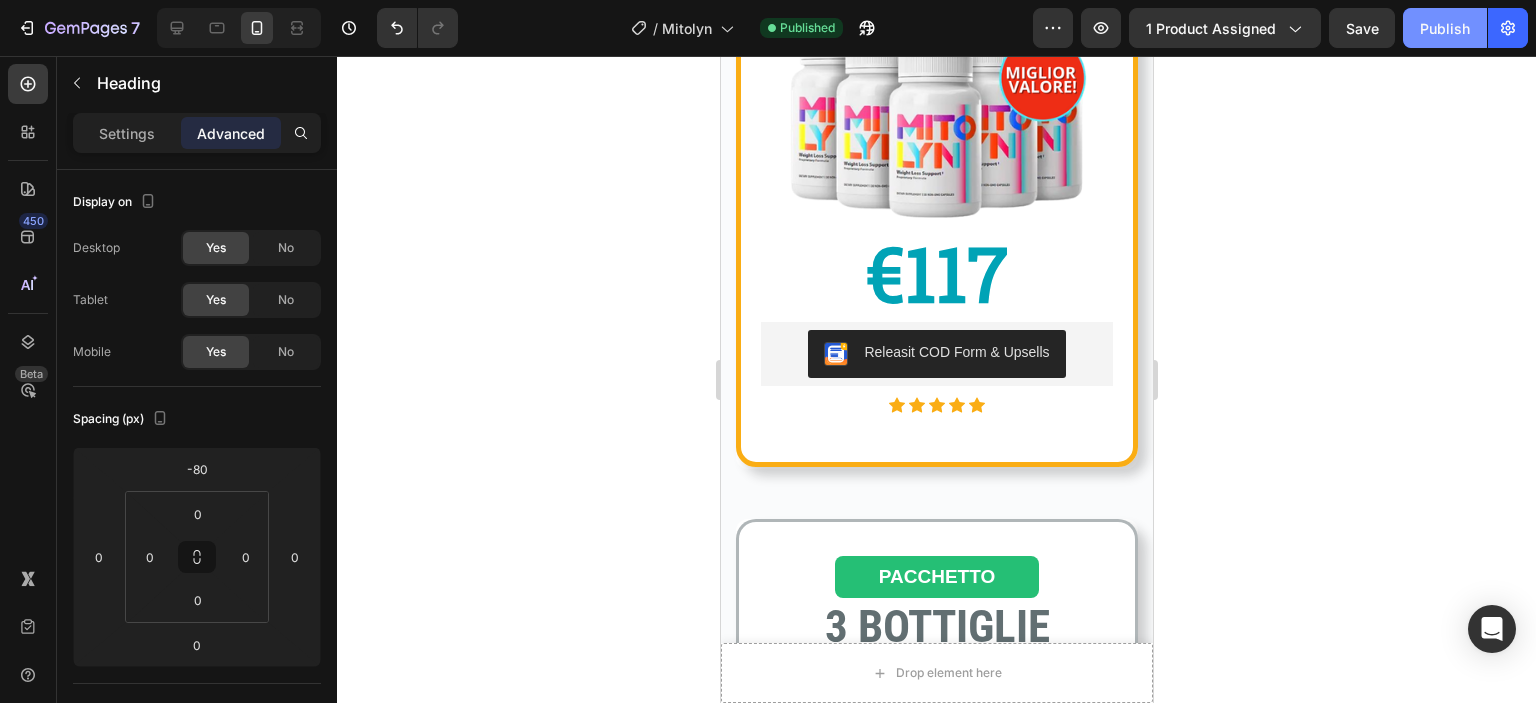 click on "Publish" at bounding box center (1445, 28) 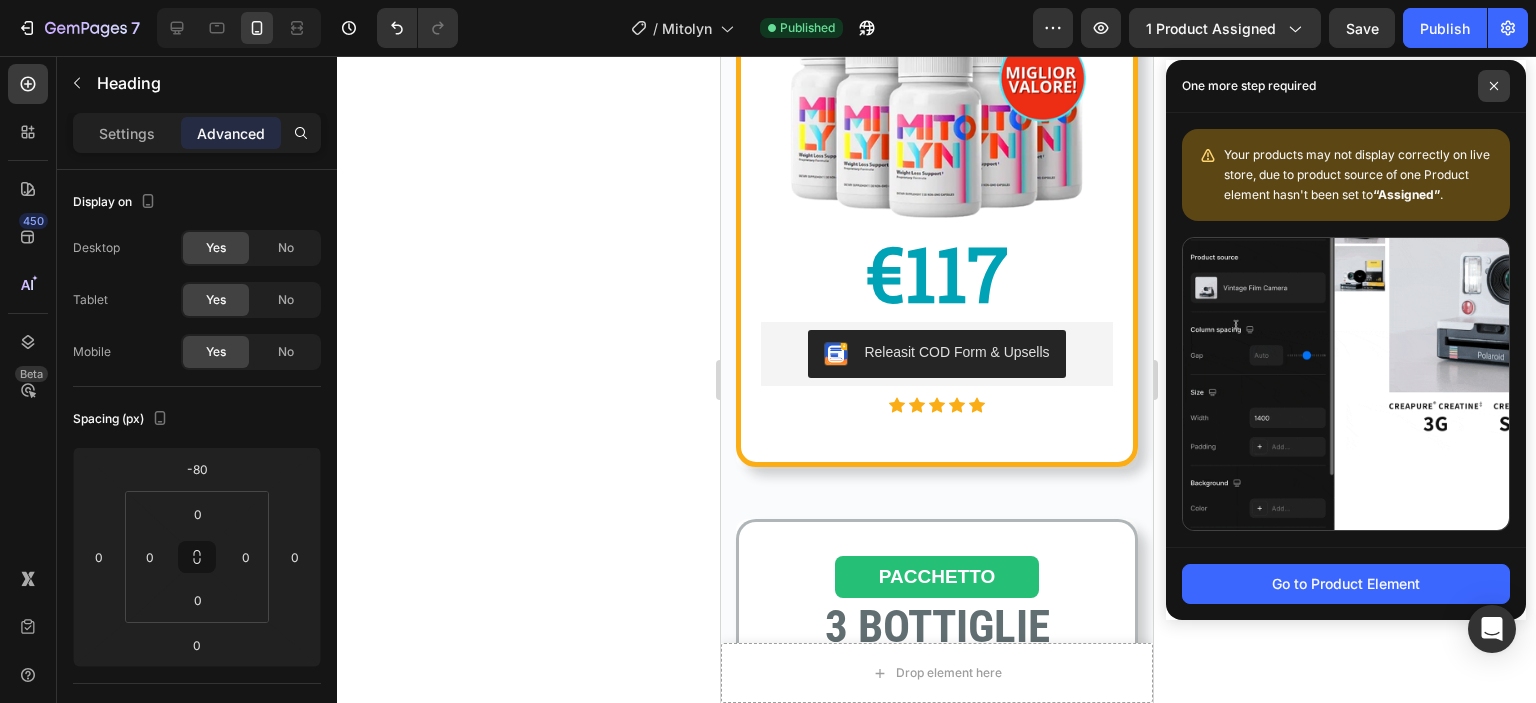 click 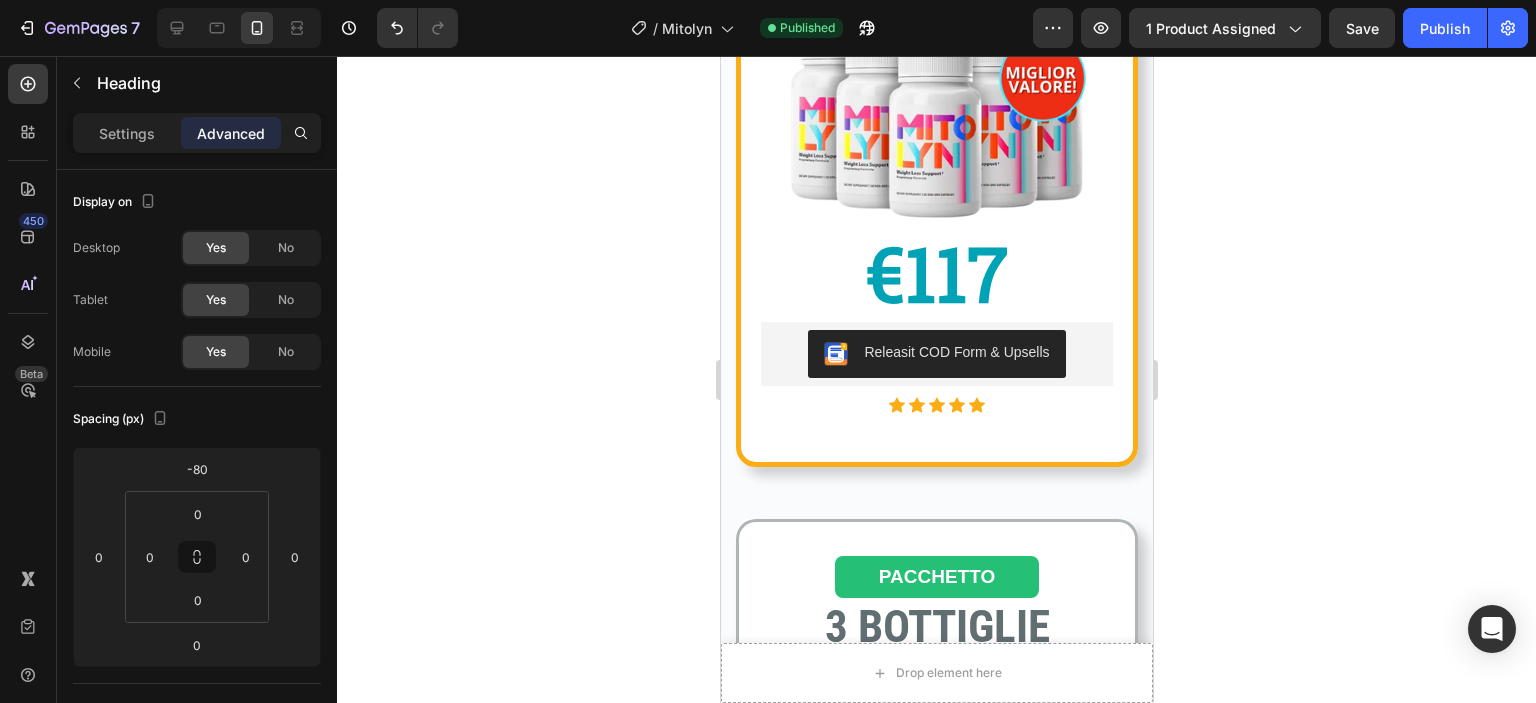 click 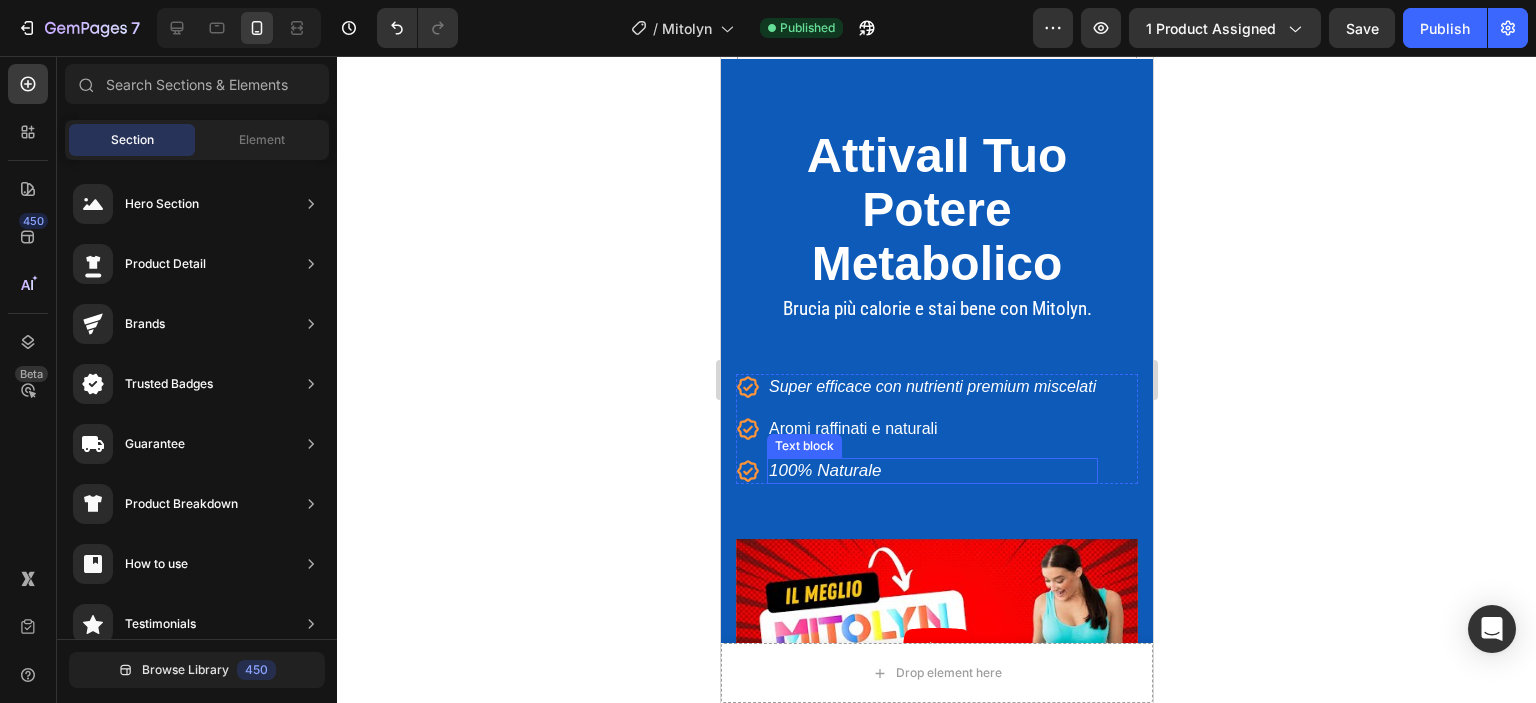 scroll, scrollTop: 100, scrollLeft: 0, axis: vertical 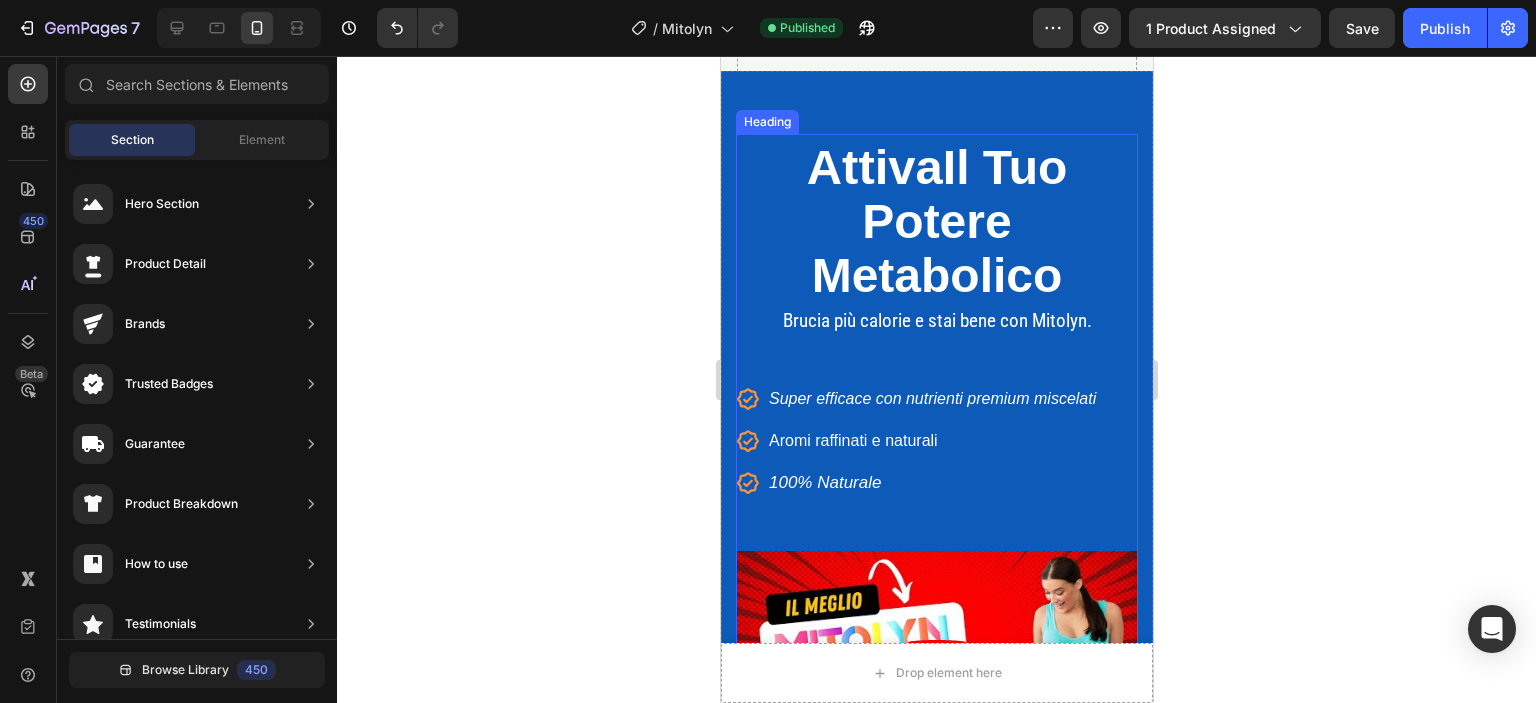 click on "Potere" at bounding box center (935, 221) 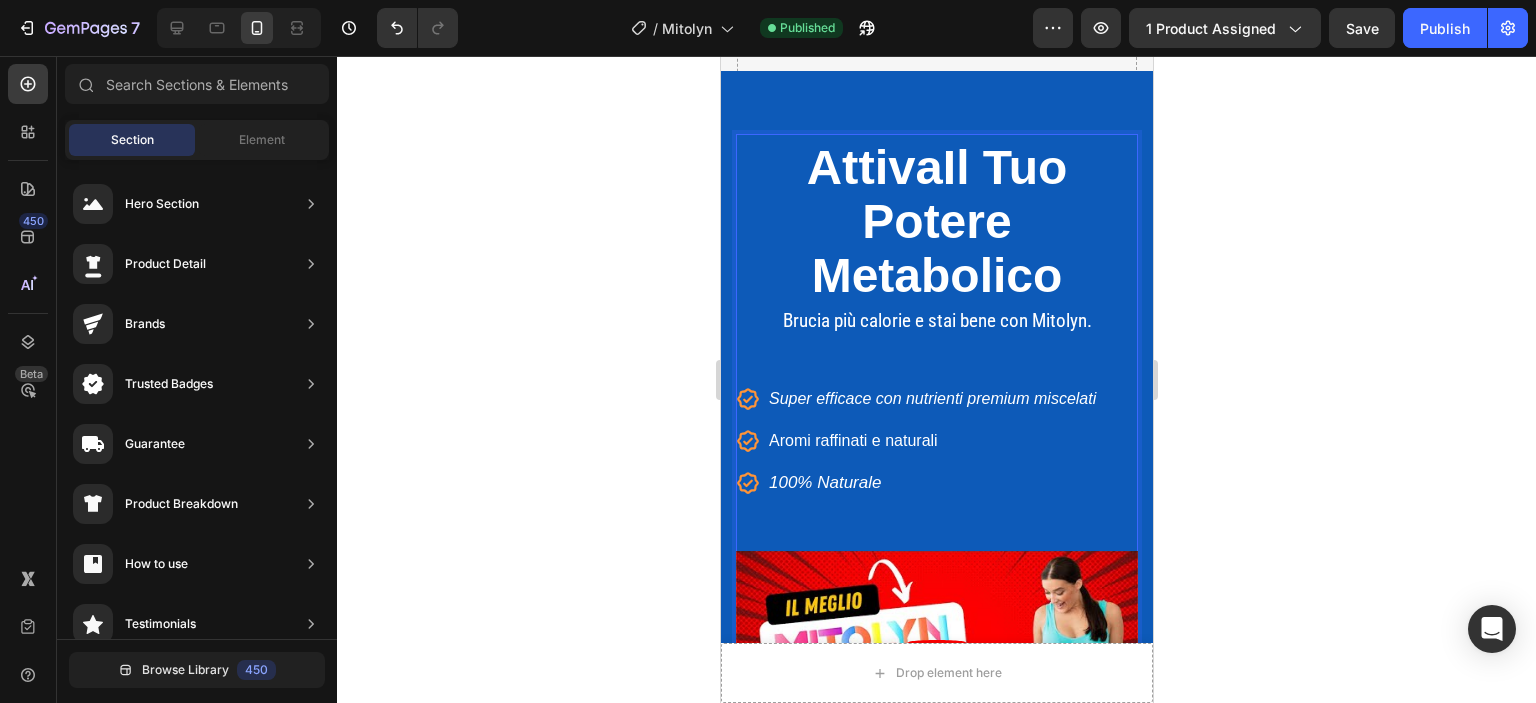click on "Attiva" at bounding box center [874, 167] 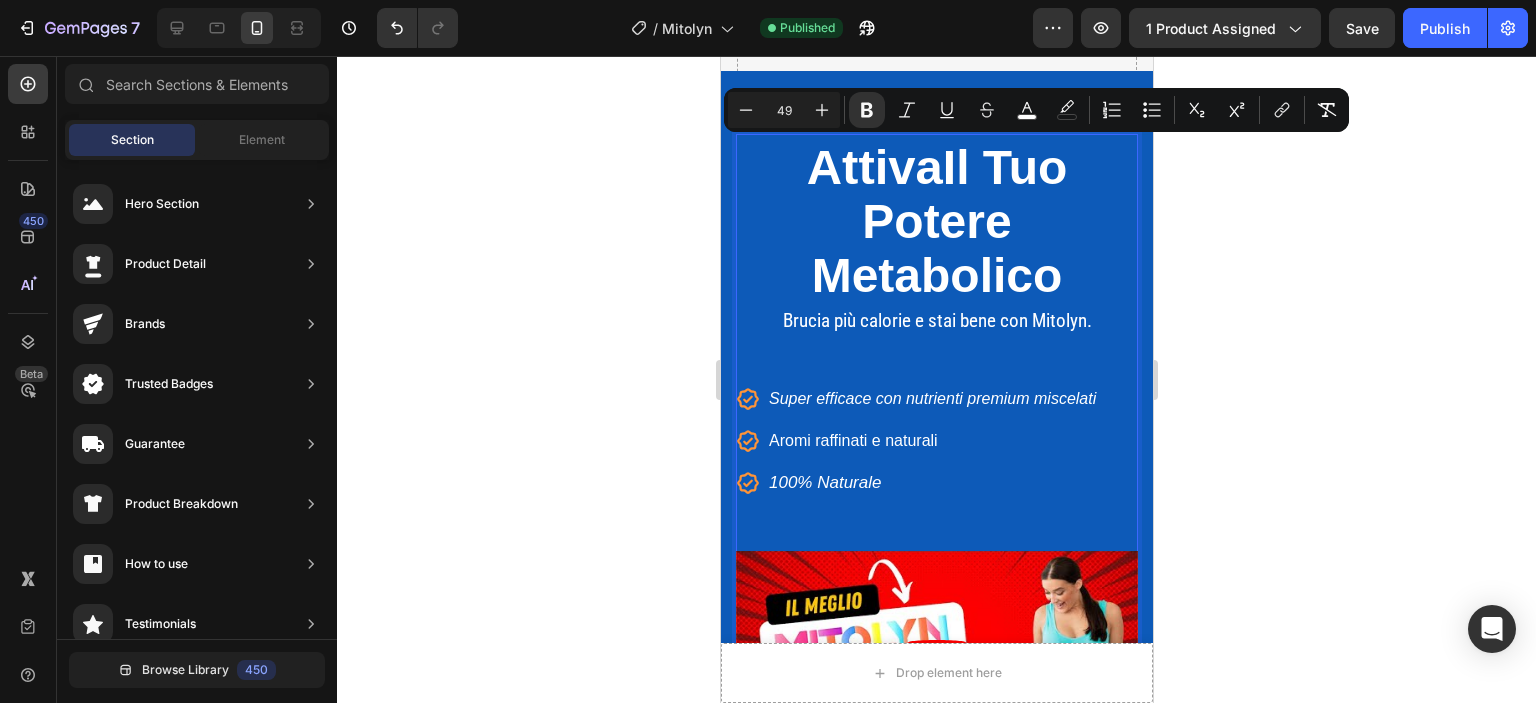click on "Attiva" at bounding box center [874, 167] 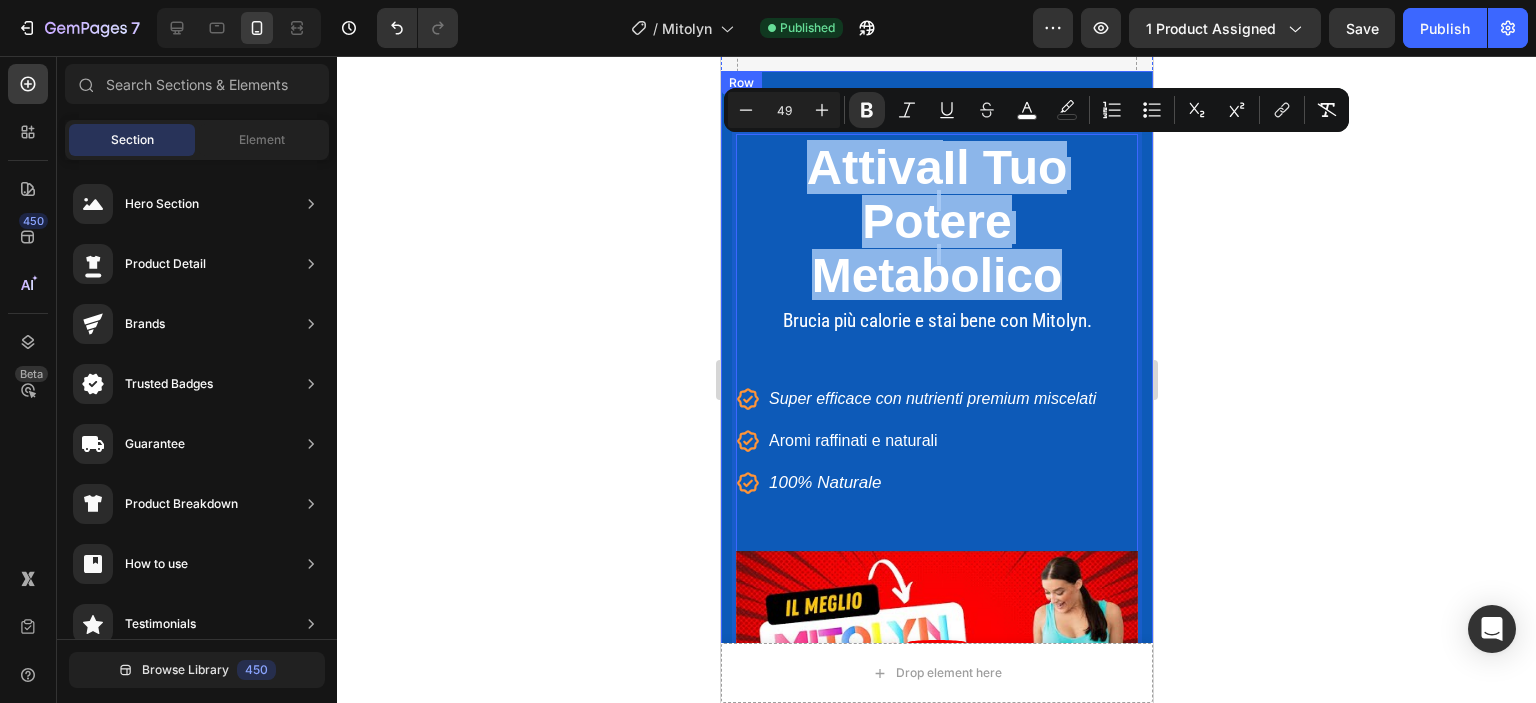 drag, startPoint x: 788, startPoint y: 169, endPoint x: 1085, endPoint y: 299, distance: 324.20517 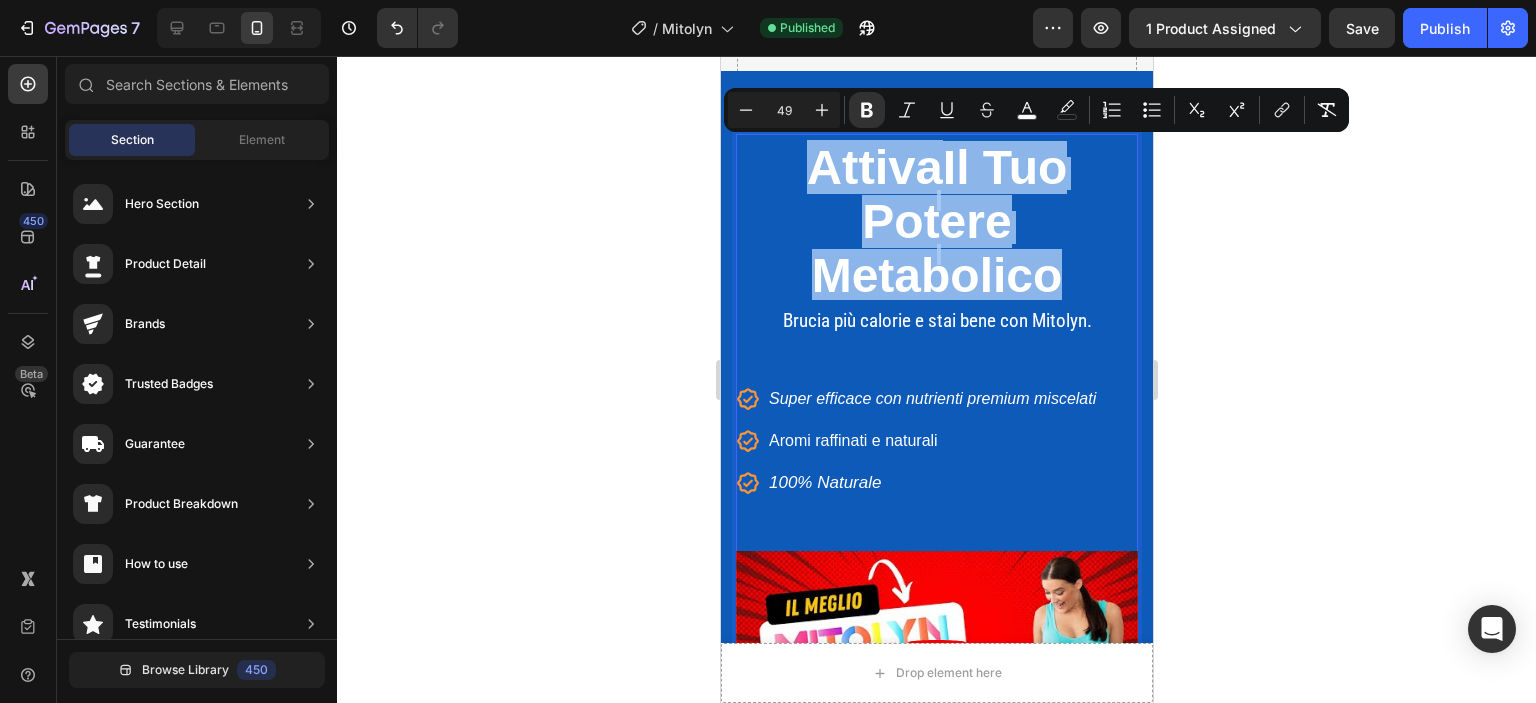 click on "Potere" at bounding box center (935, 221) 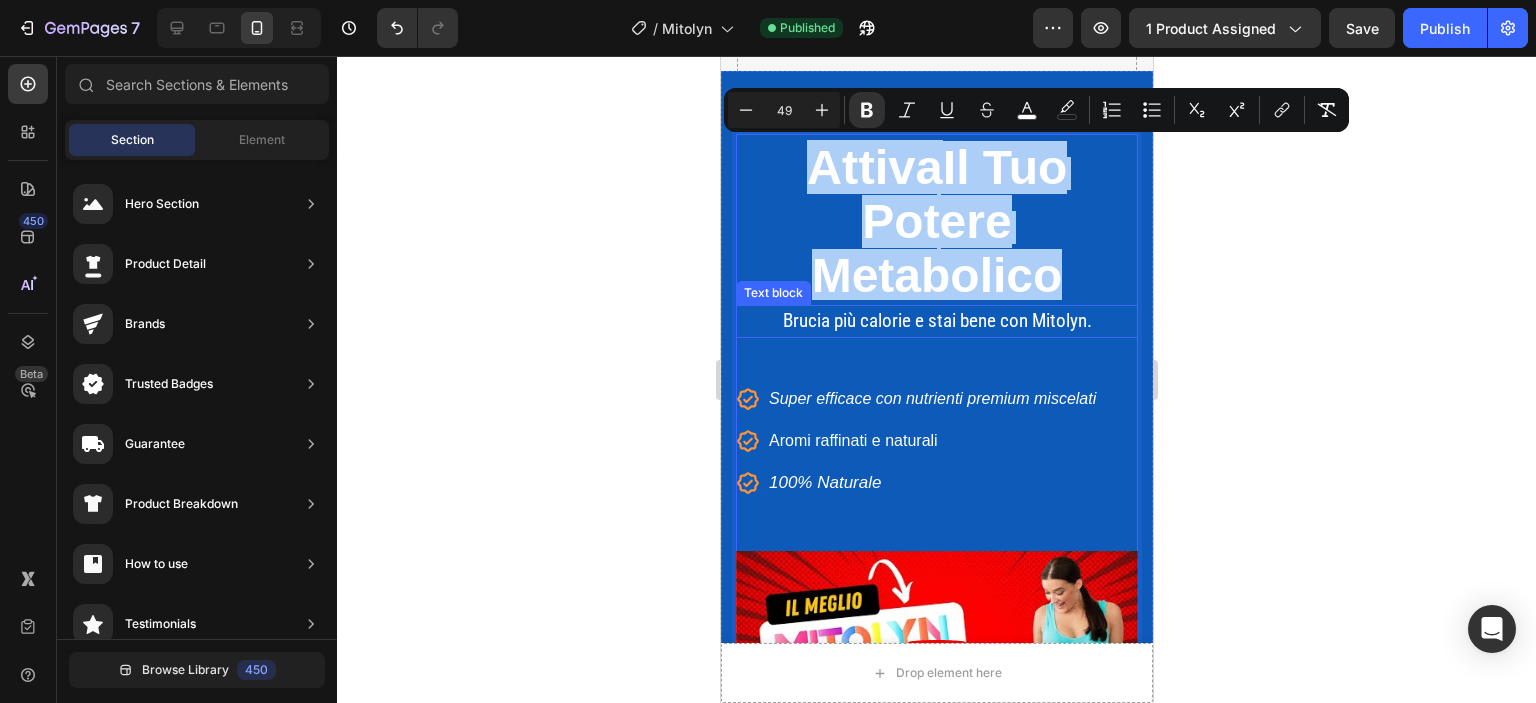 click on "Brucia più calorie e stai bene con Mitolyn." at bounding box center (936, 321) 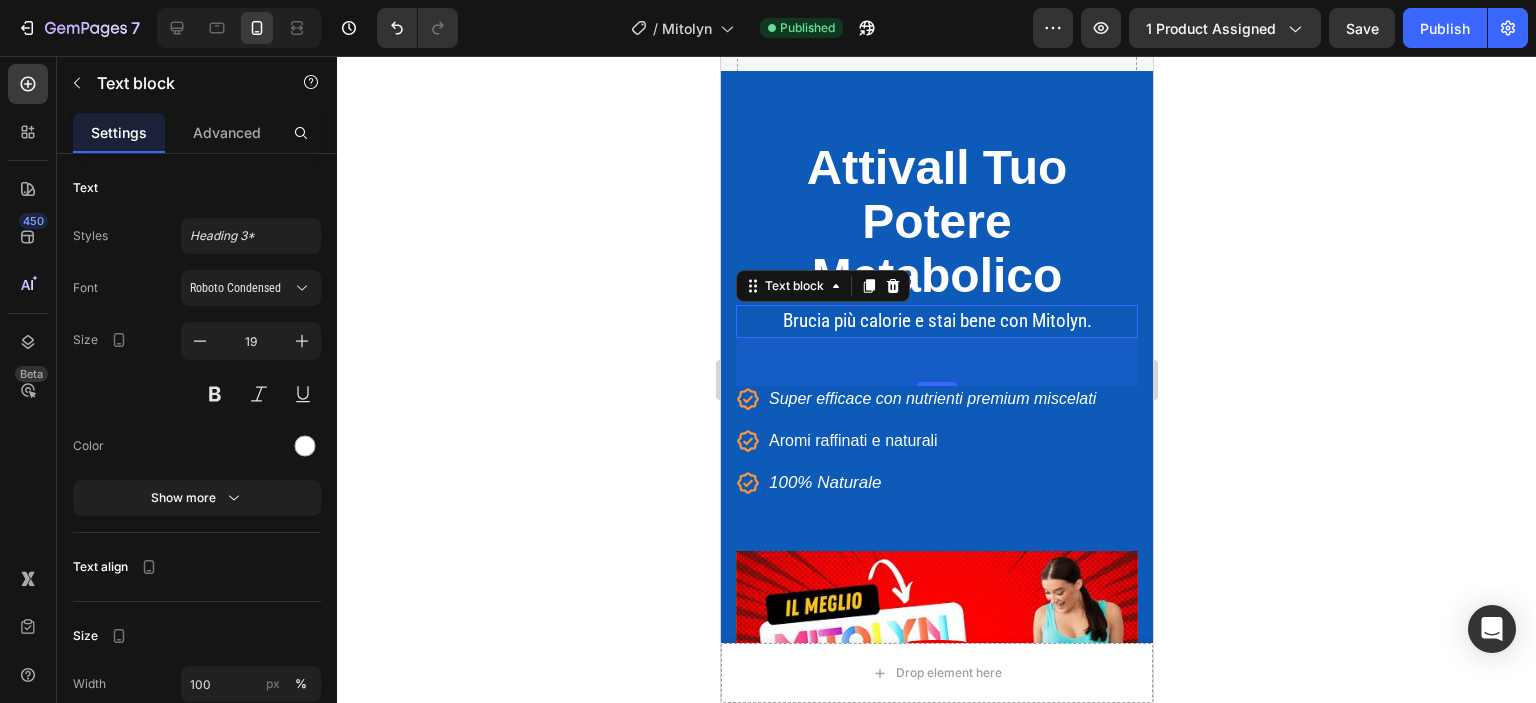 click on "Brucia più calorie e stai bene con Mitolyn." at bounding box center [936, 321] 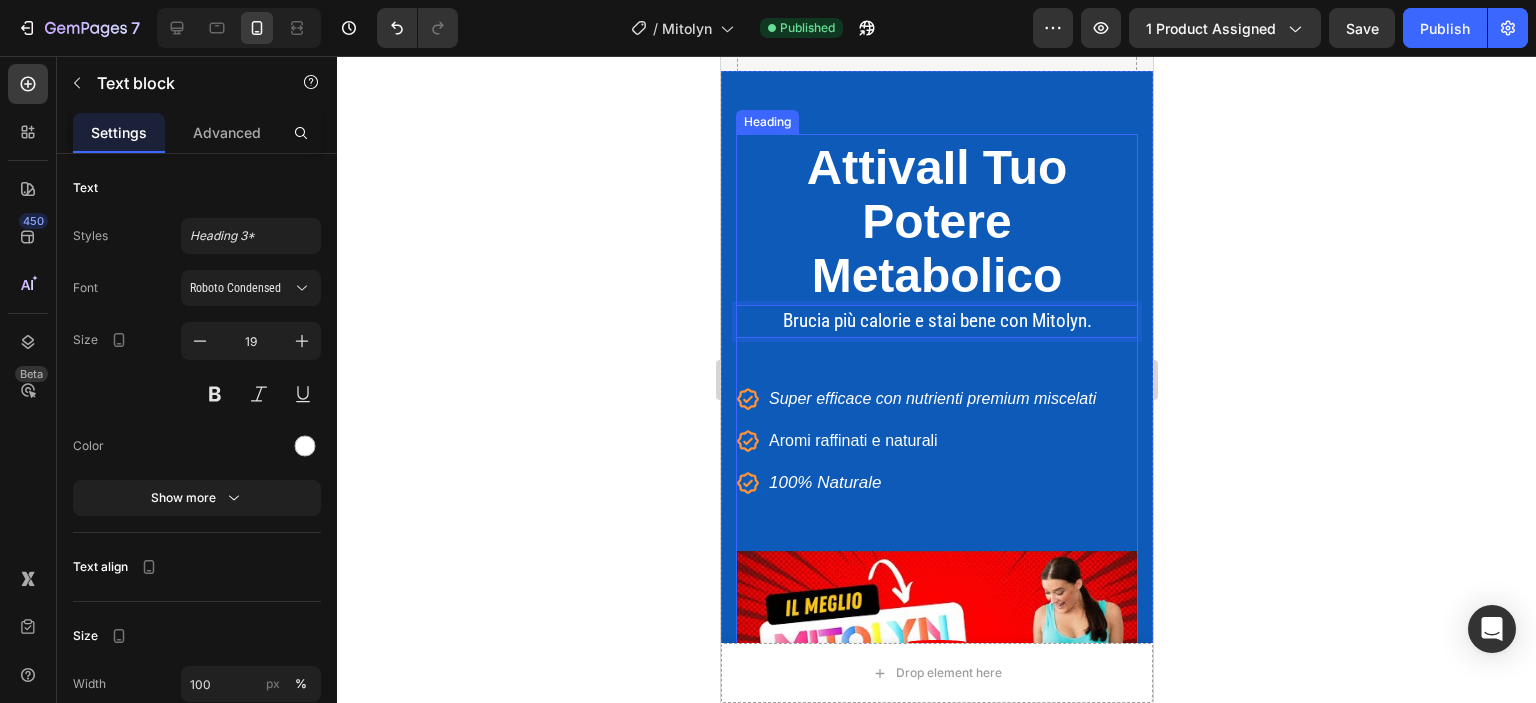 click on "Potere" at bounding box center [935, 221] 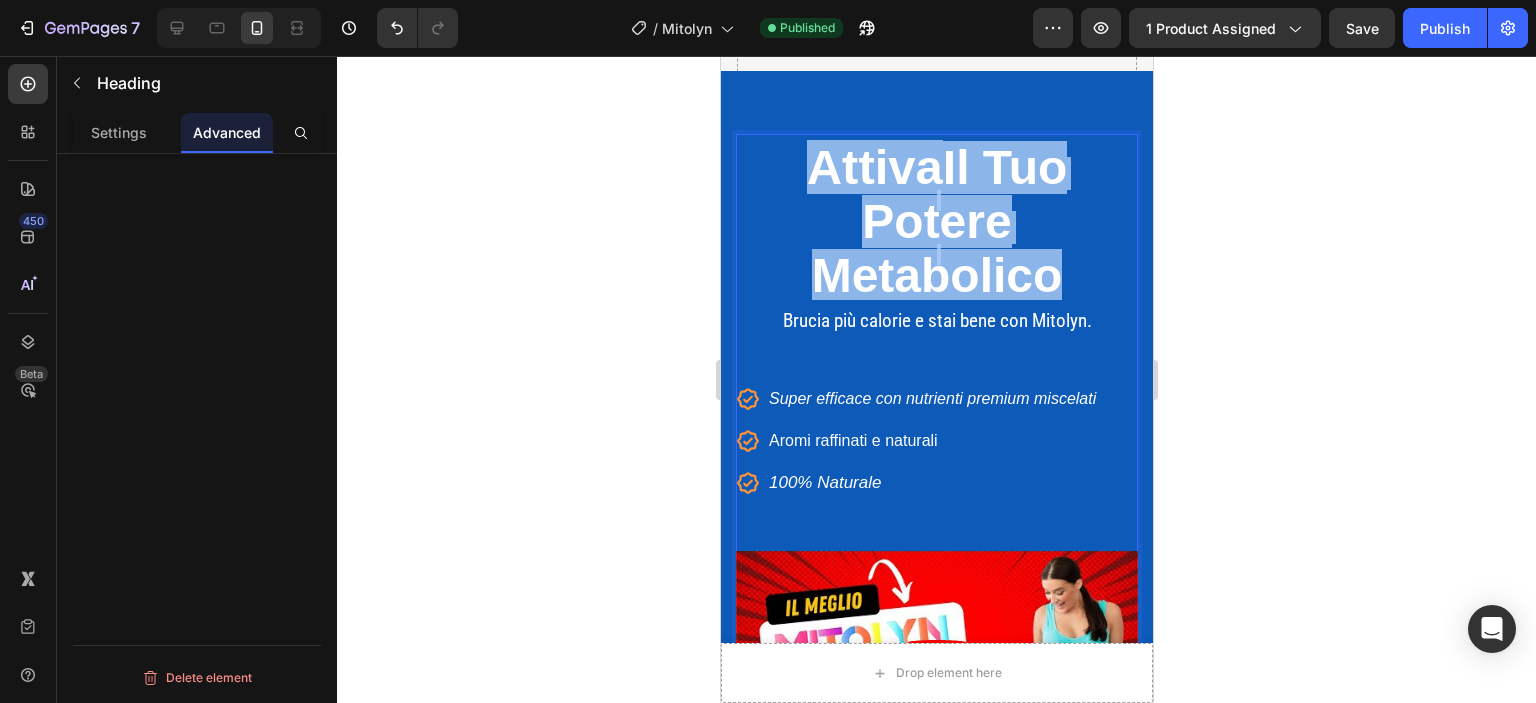 drag, startPoint x: 795, startPoint y: 173, endPoint x: 1024, endPoint y: 275, distance: 250.68906 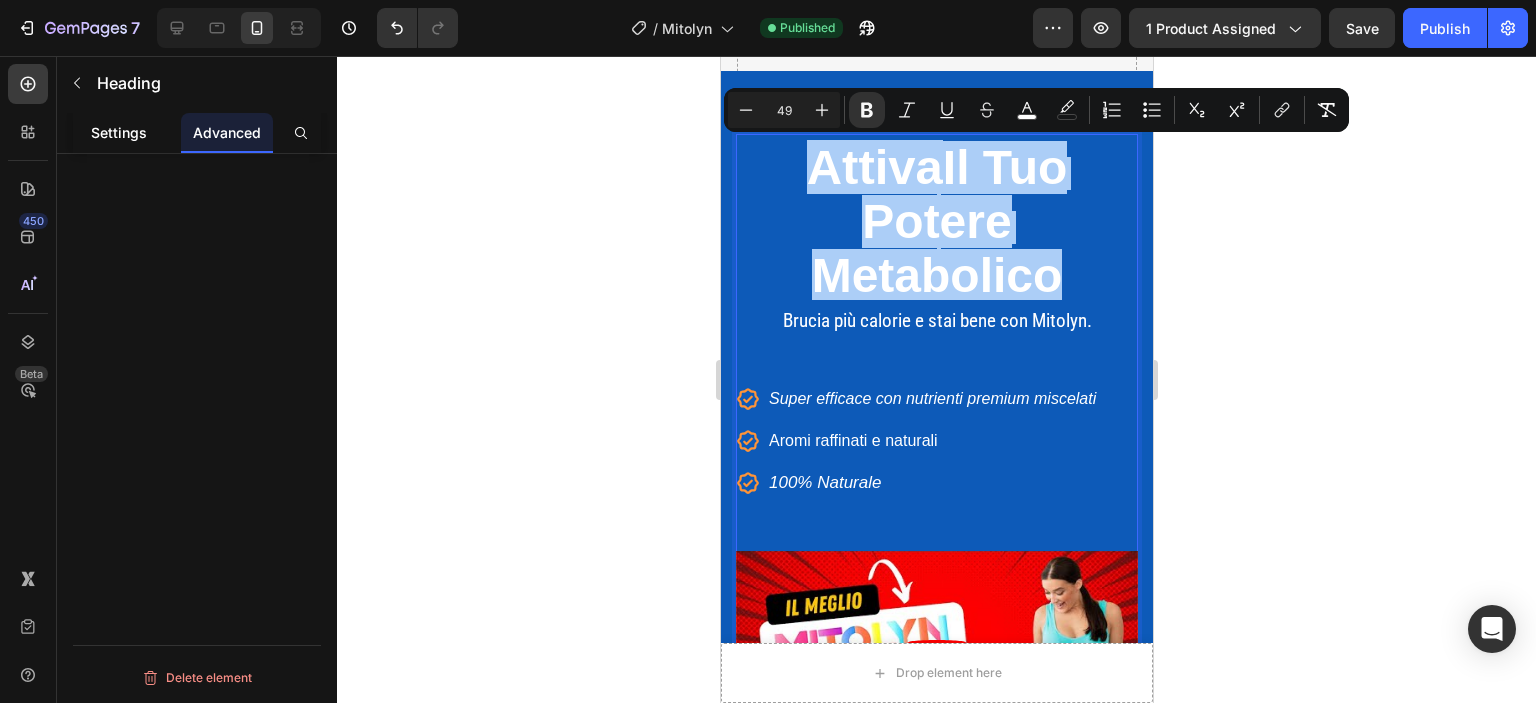 click on "Settings" at bounding box center (119, 132) 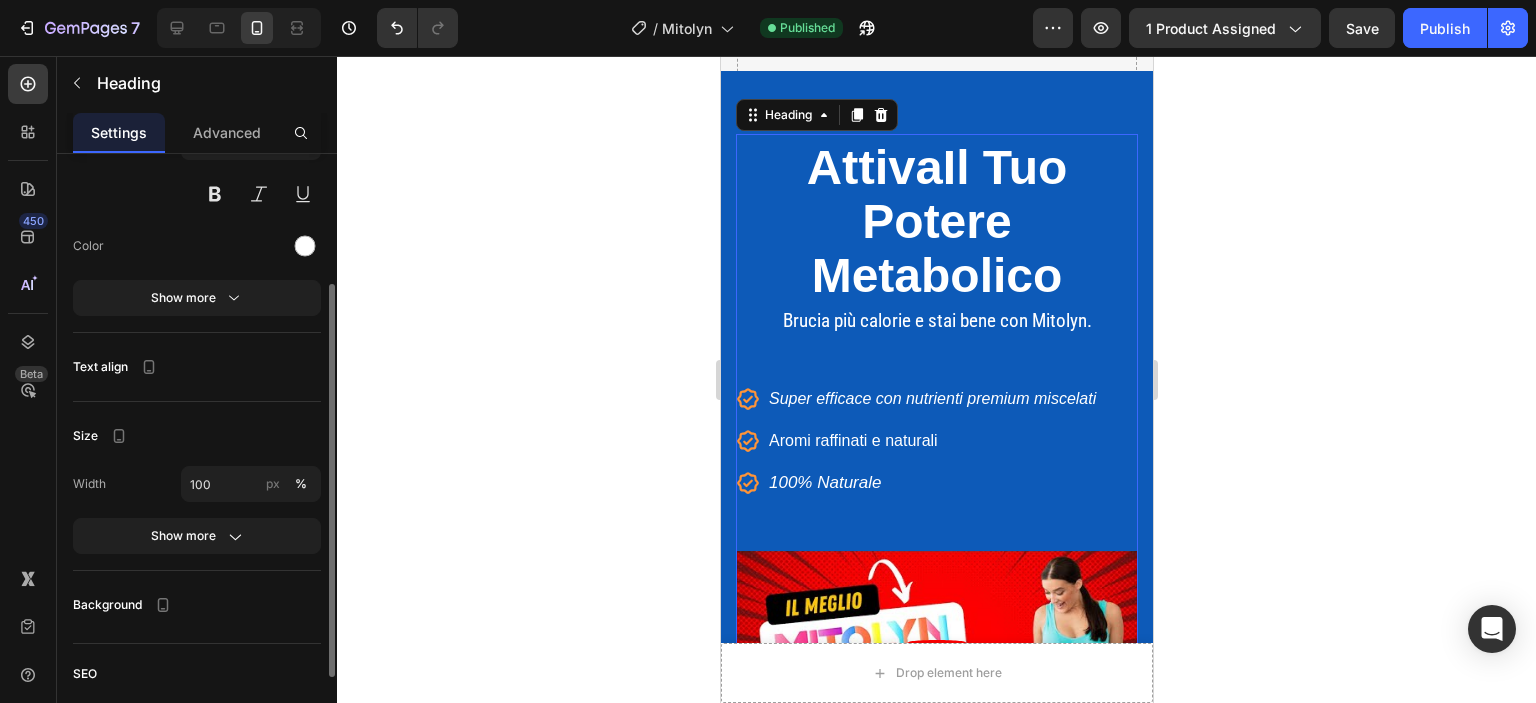 scroll, scrollTop: 300, scrollLeft: 0, axis: vertical 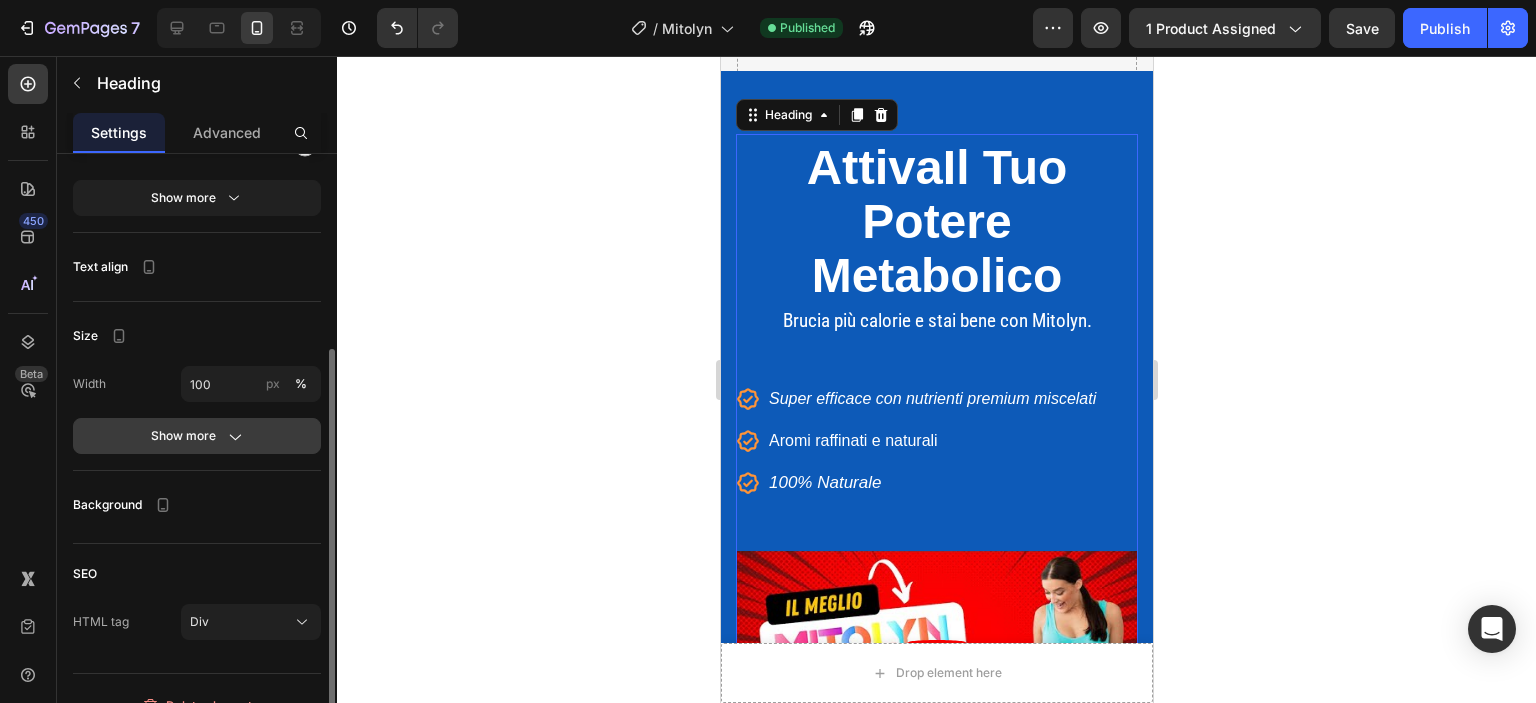 click on "Show more" at bounding box center (197, 436) 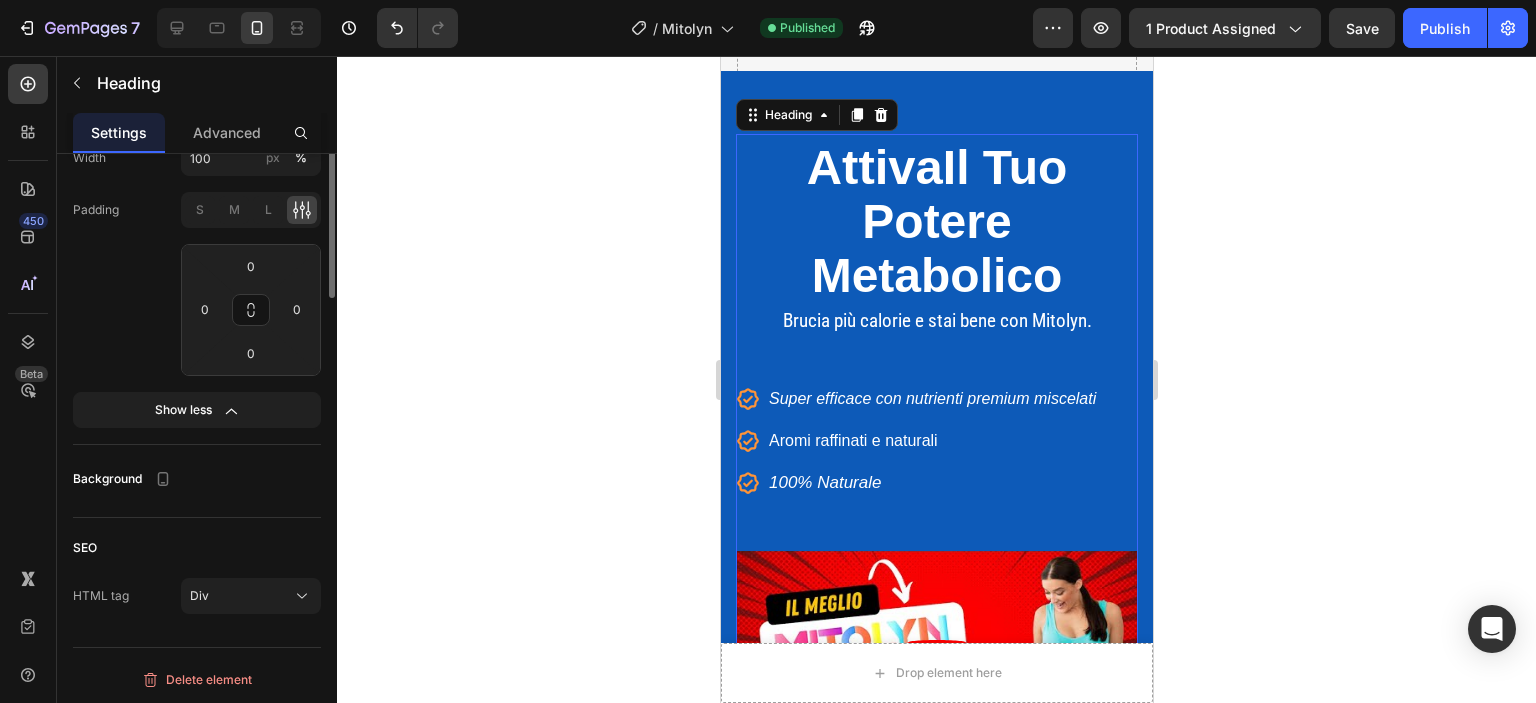 scroll, scrollTop: 126, scrollLeft: 0, axis: vertical 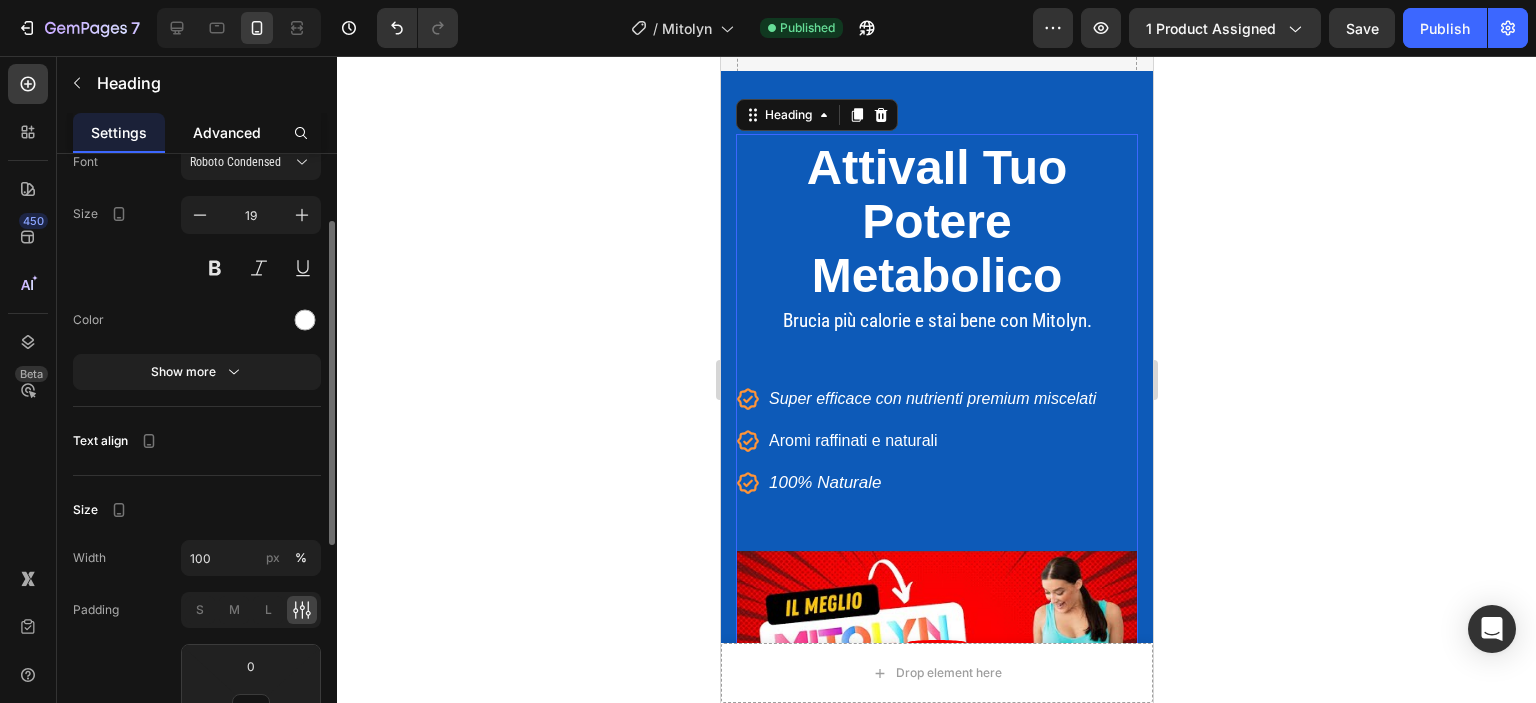 click on "Advanced" 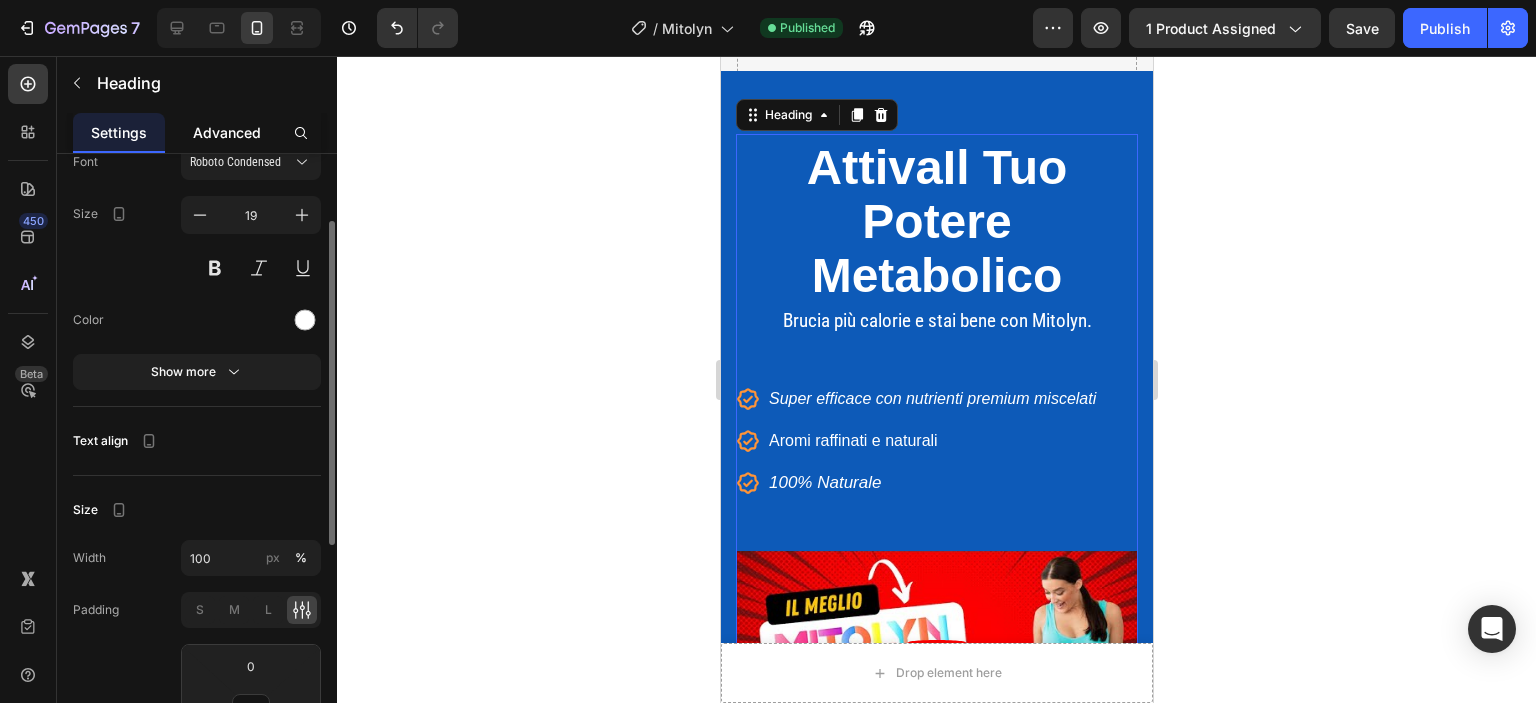 scroll, scrollTop: 0, scrollLeft: 0, axis: both 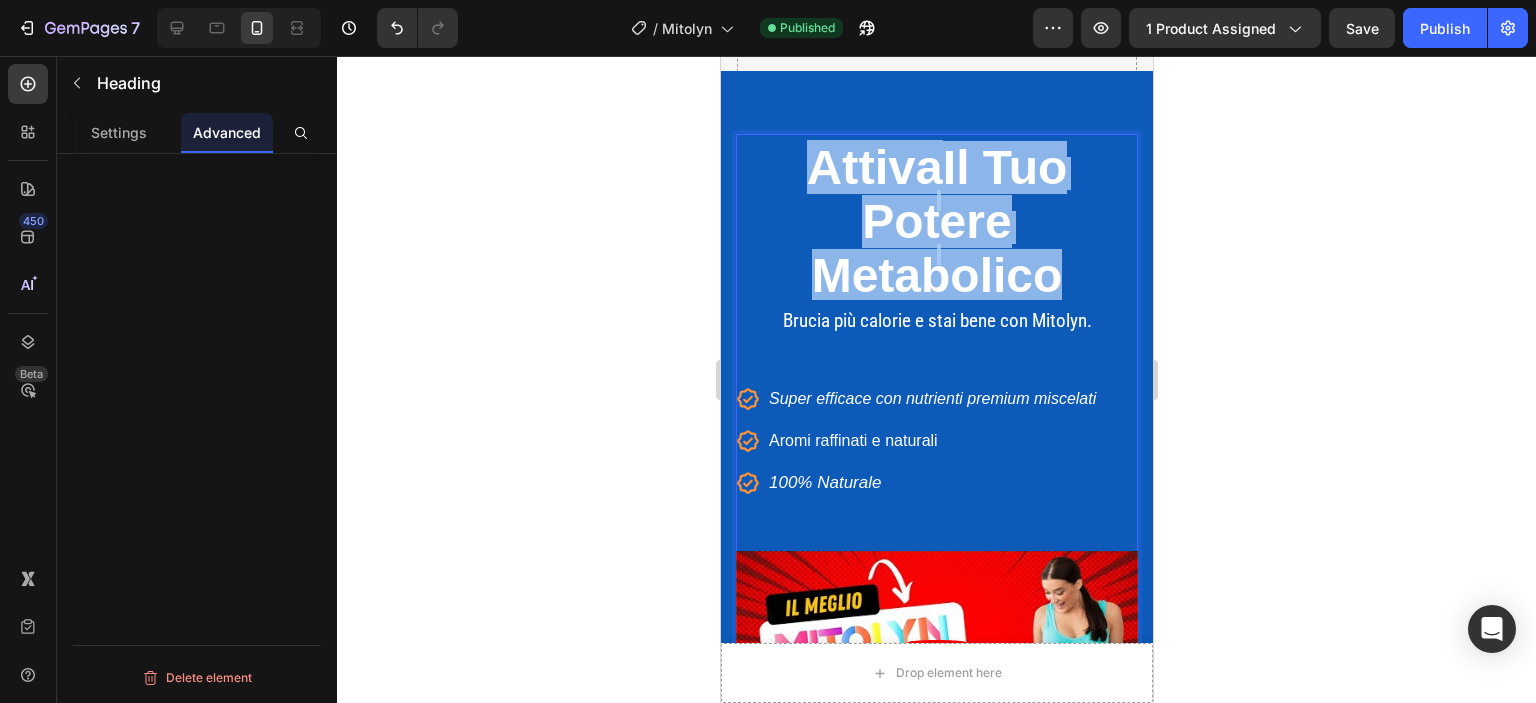 drag, startPoint x: 790, startPoint y: 155, endPoint x: 1045, endPoint y: 259, distance: 275.39246 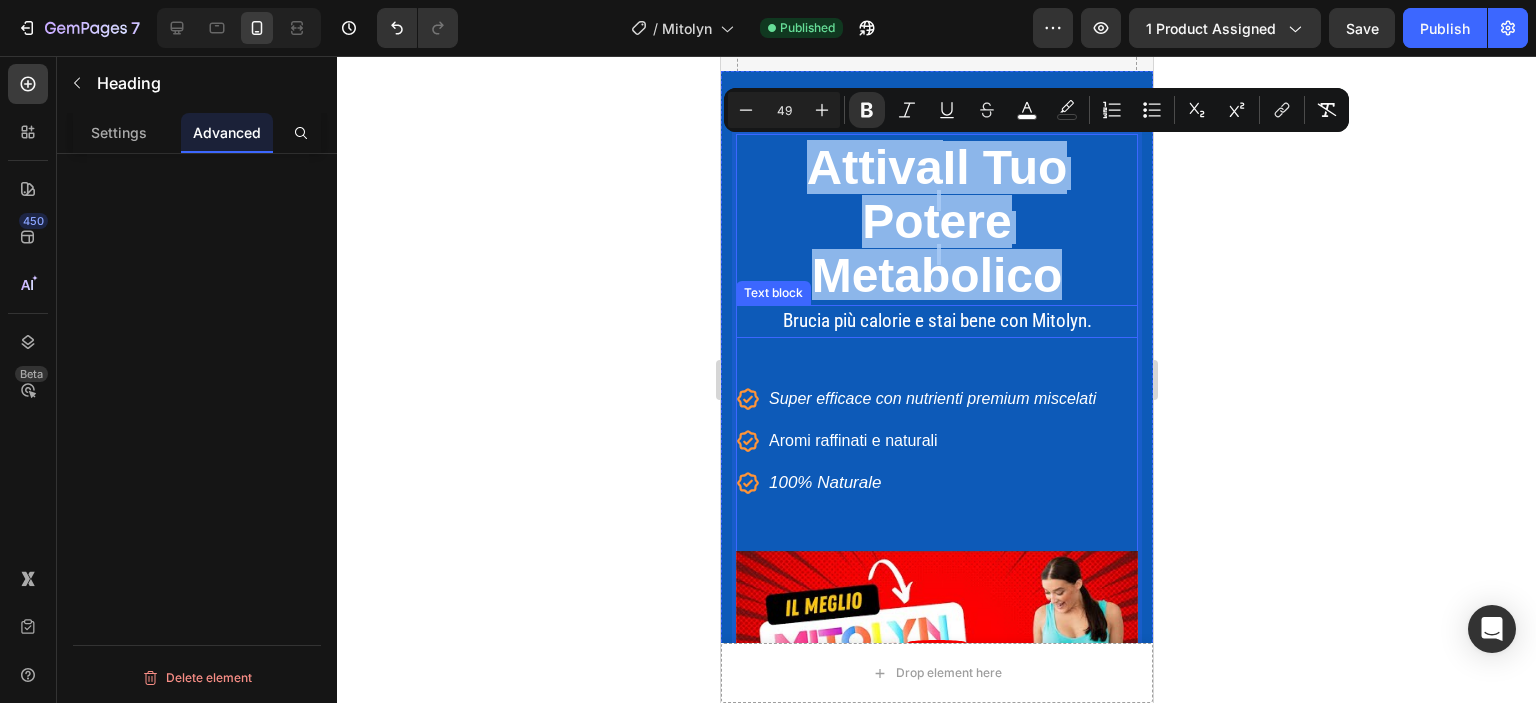 click on "Brucia più calorie e stai bene con Mitolyn." at bounding box center (936, 321) 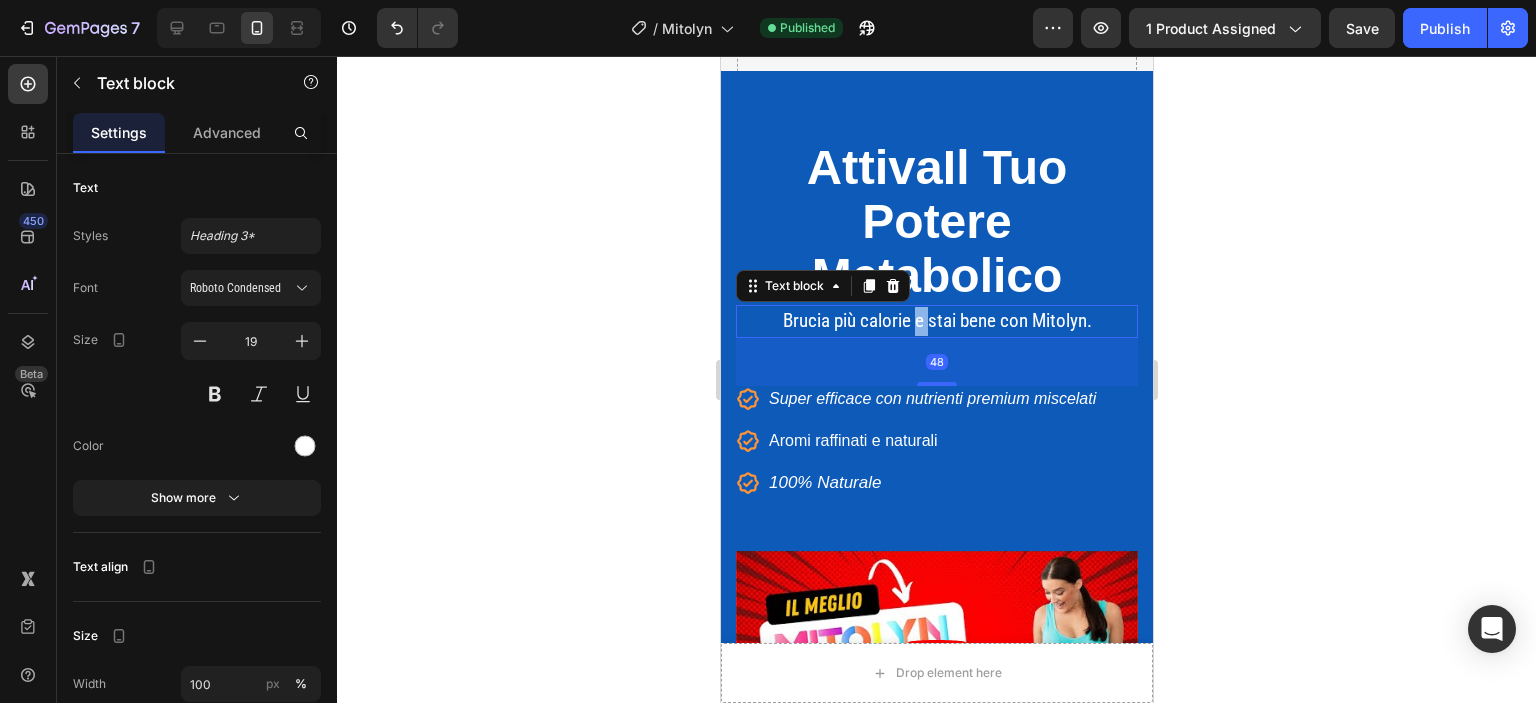 click on "Brucia più calorie e stai bene con Mitolyn." at bounding box center [936, 321] 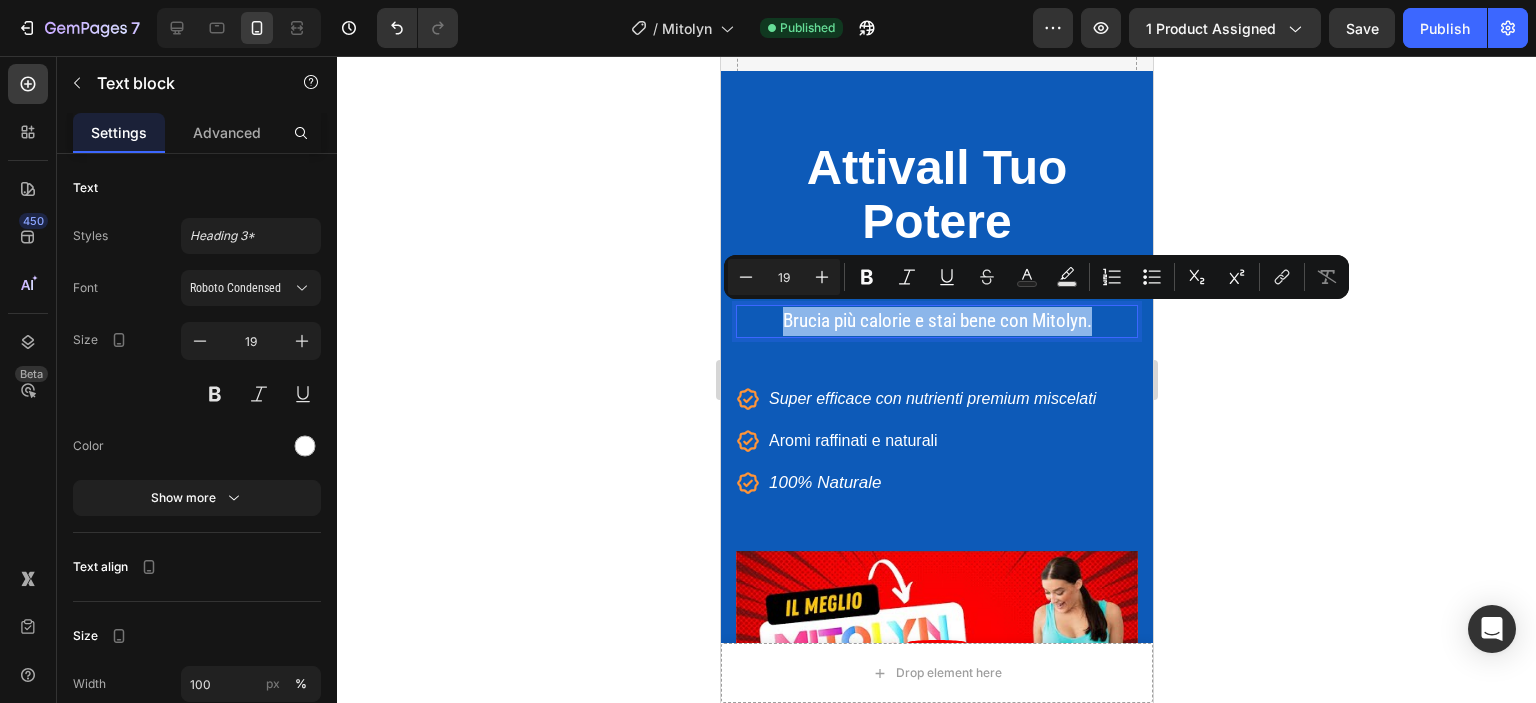 click on "Brucia più calorie e stai bene con Mitolyn." at bounding box center [936, 321] 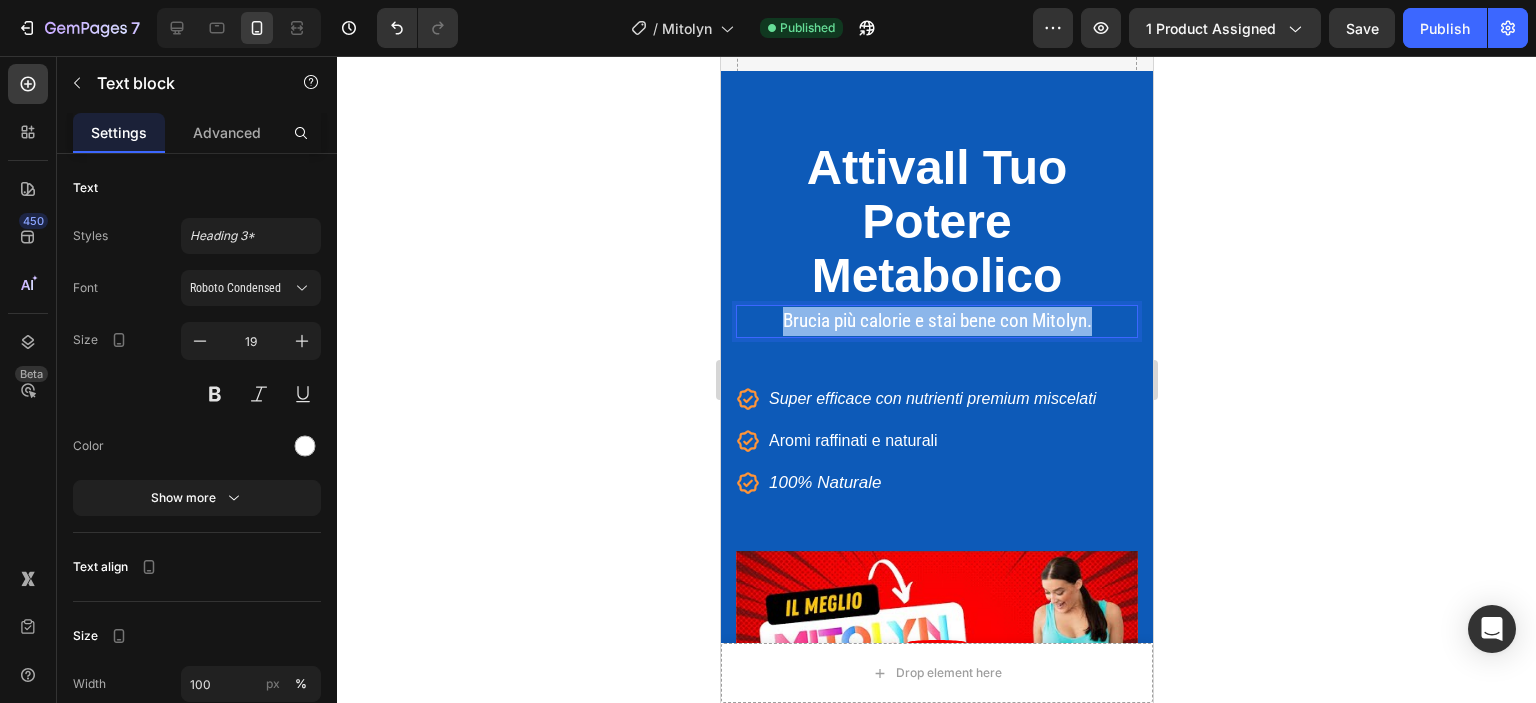 click on "Brucia più calorie e stai bene con Mitolyn." at bounding box center (936, 321) 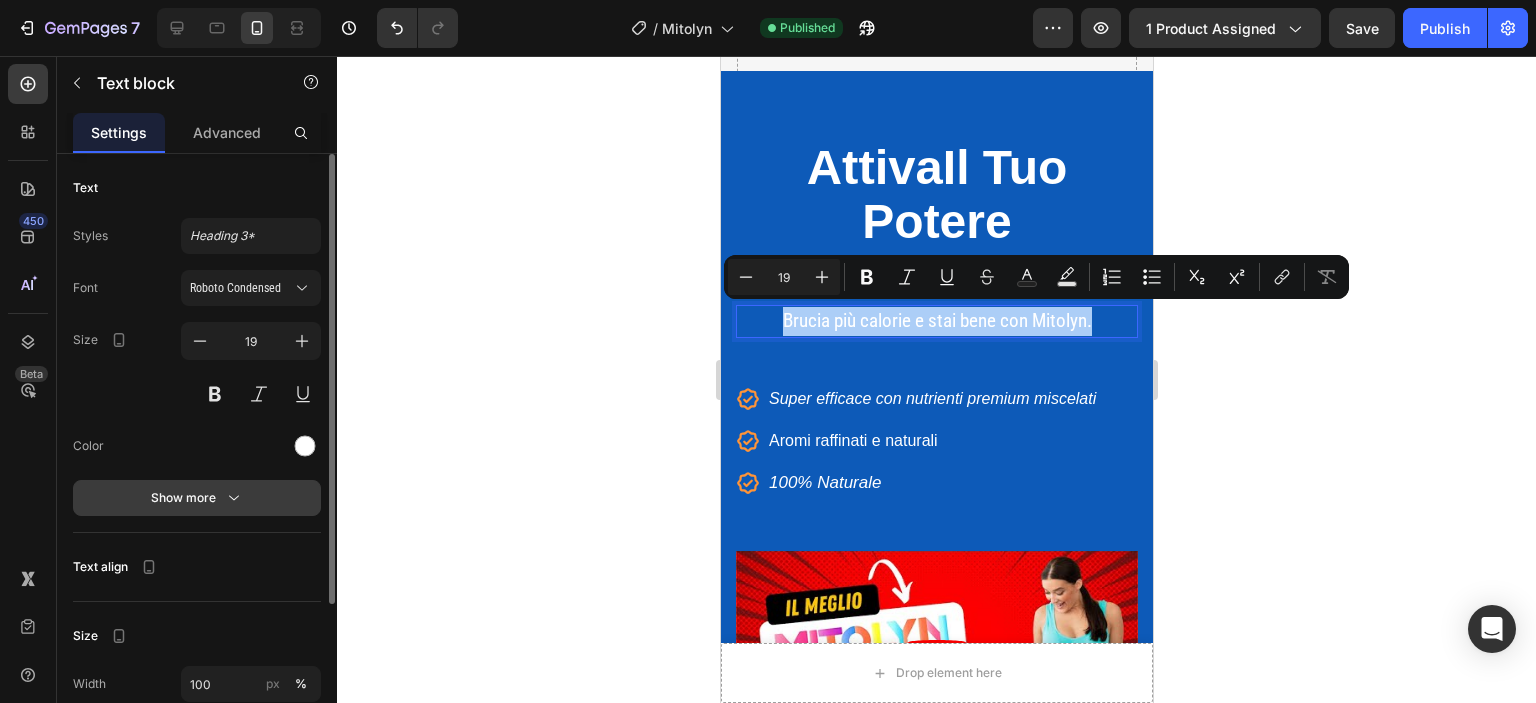 click on "Show more" at bounding box center (197, 498) 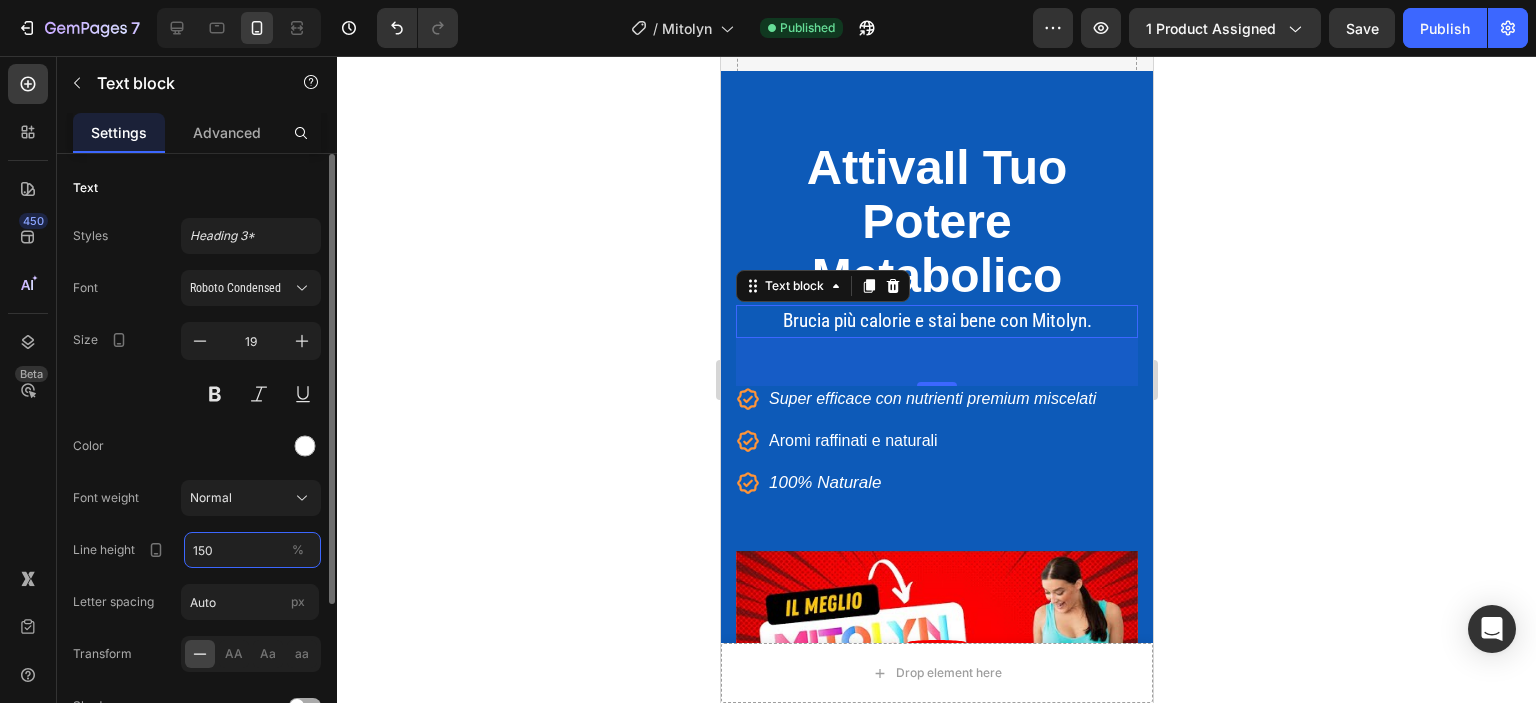 click on "150" at bounding box center (252, 550) 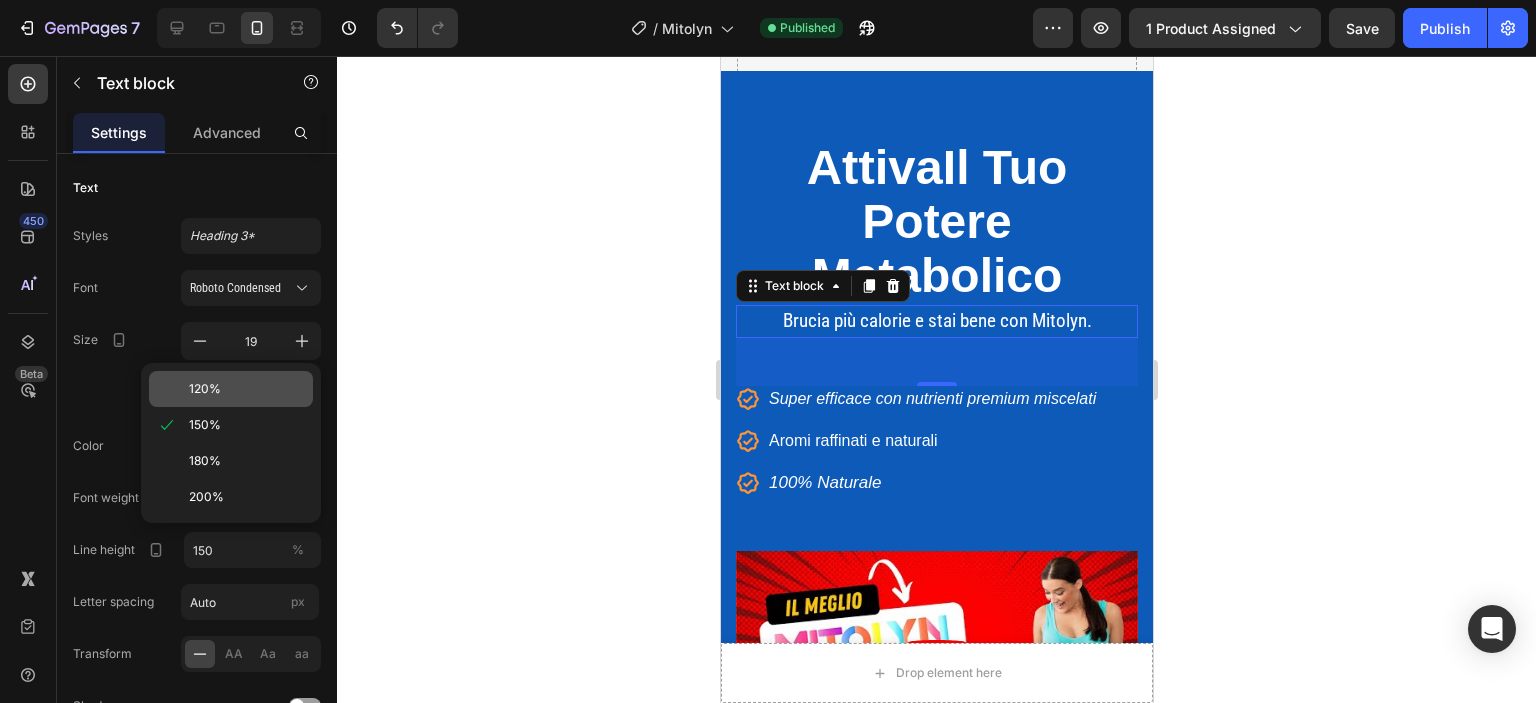 click on "120%" at bounding box center (247, 389) 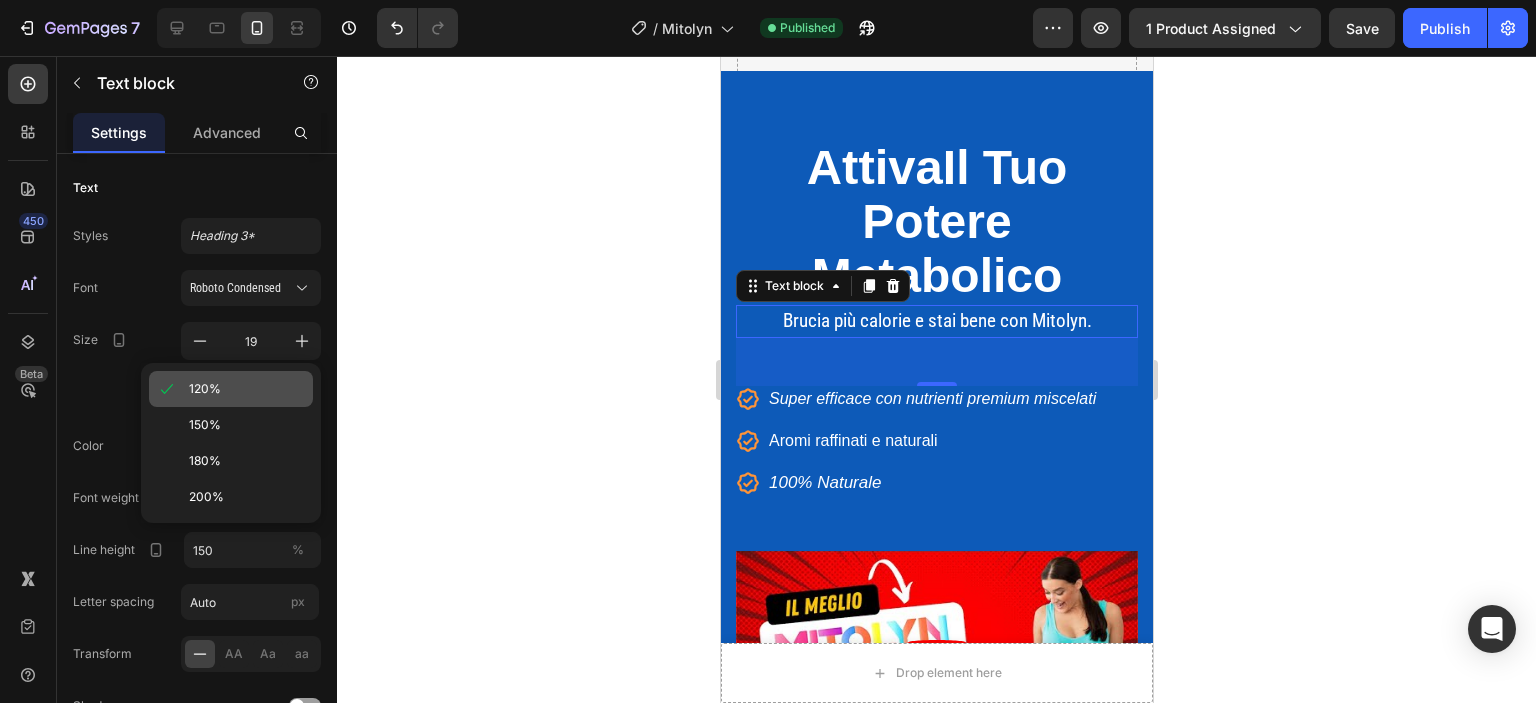 type on "120" 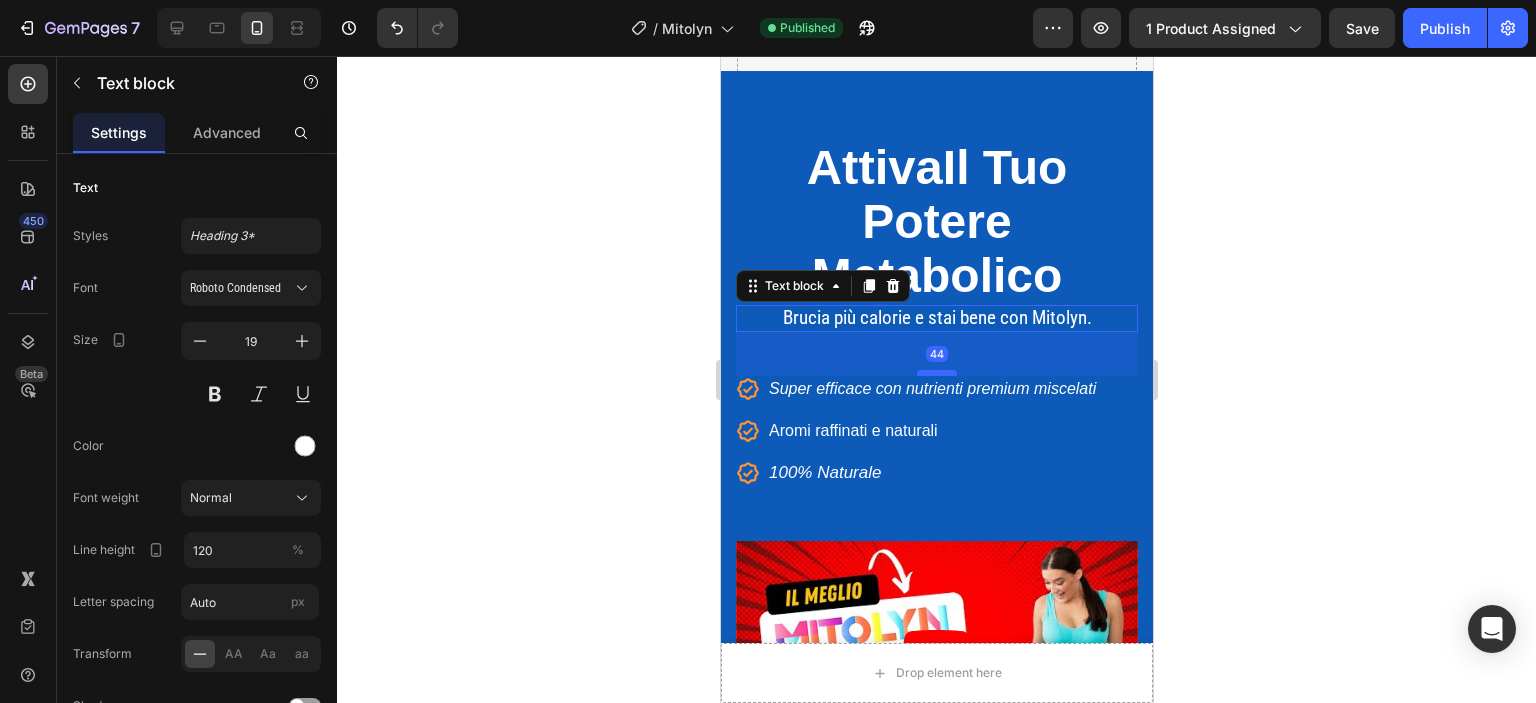 click at bounding box center (936, 373) 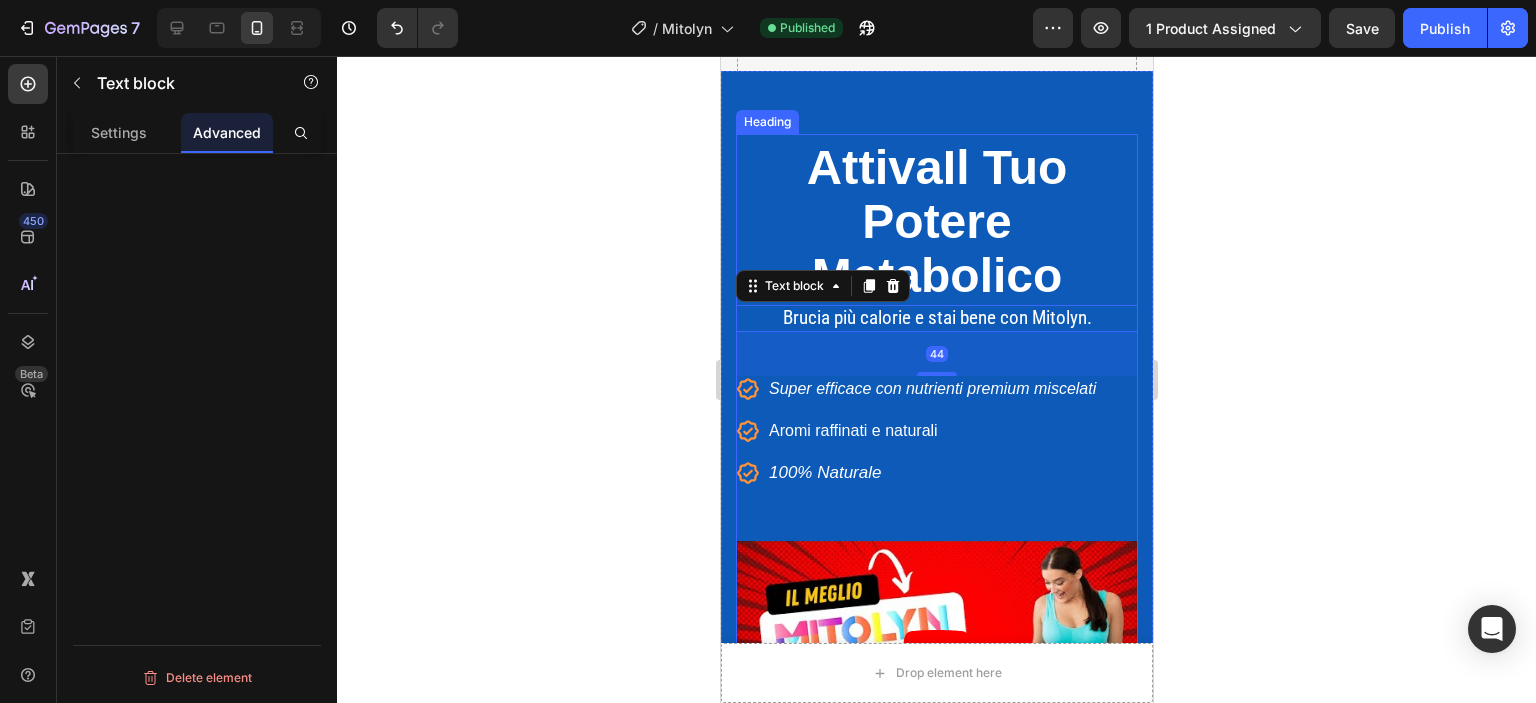 click on "Metabolico" at bounding box center [936, 275] 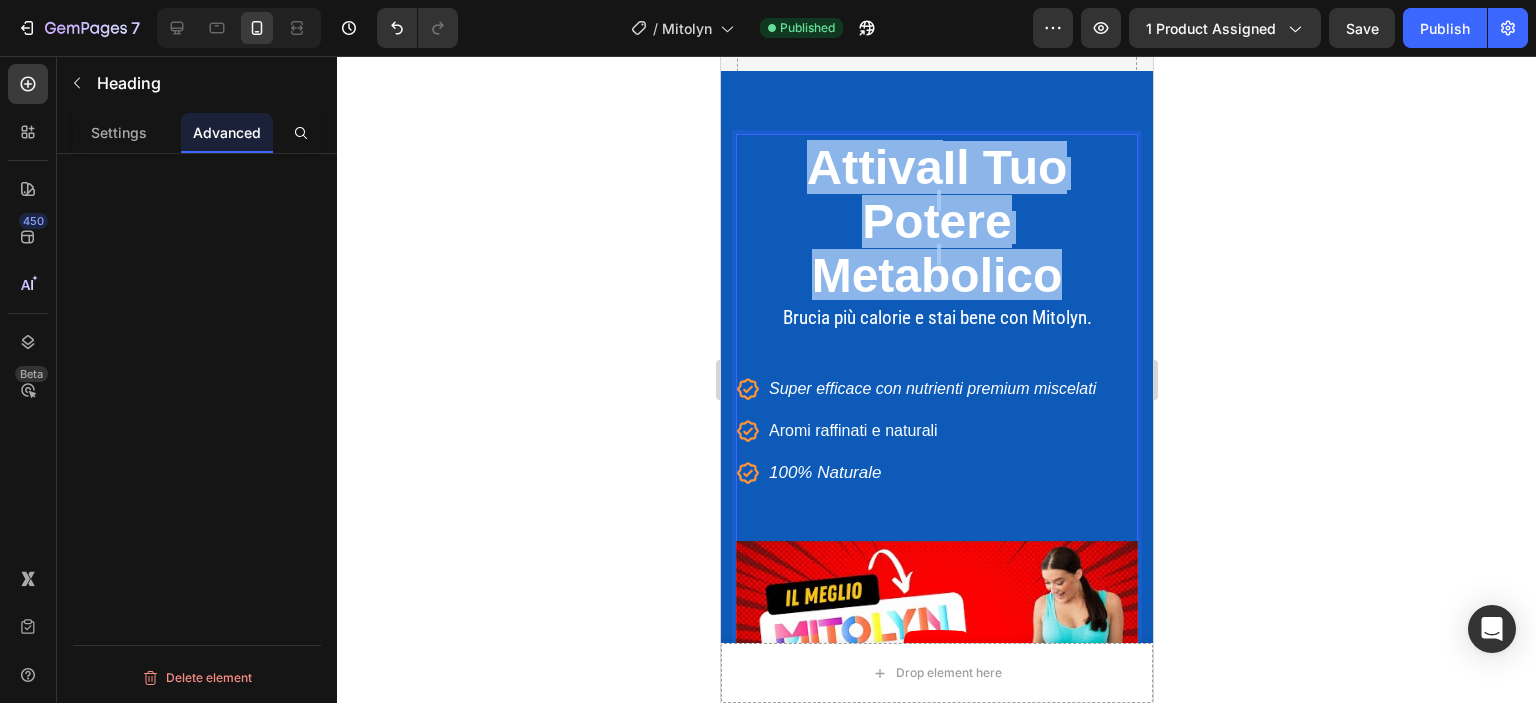 drag, startPoint x: 1048, startPoint y: 281, endPoint x: 795, endPoint y: 167, distance: 277.49774 